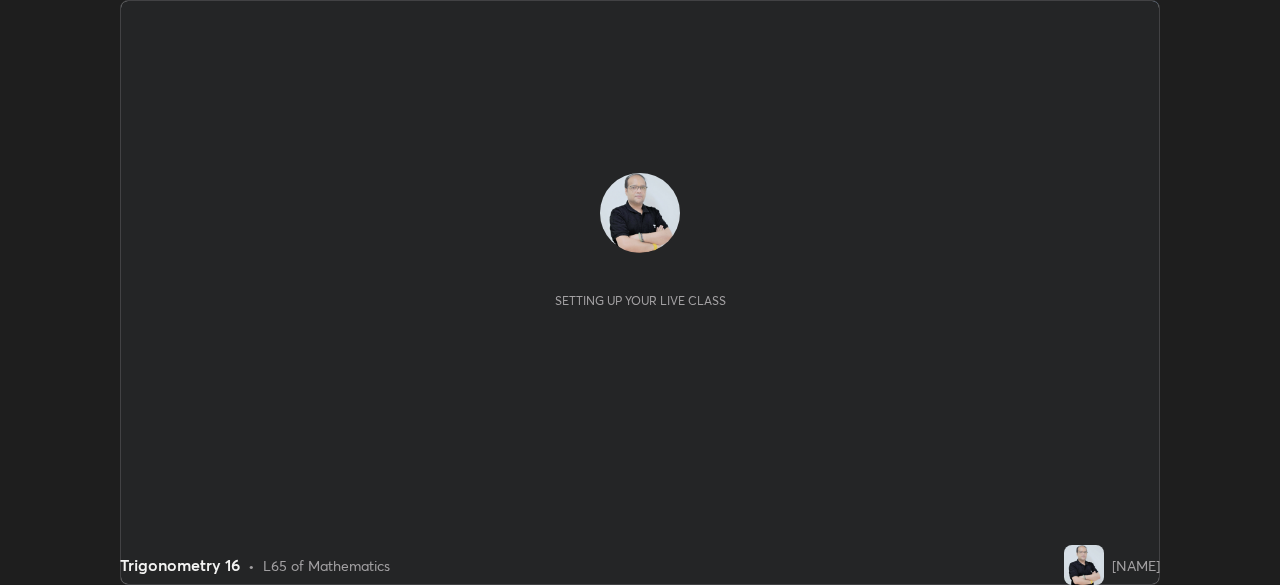 scroll, scrollTop: 0, scrollLeft: 0, axis: both 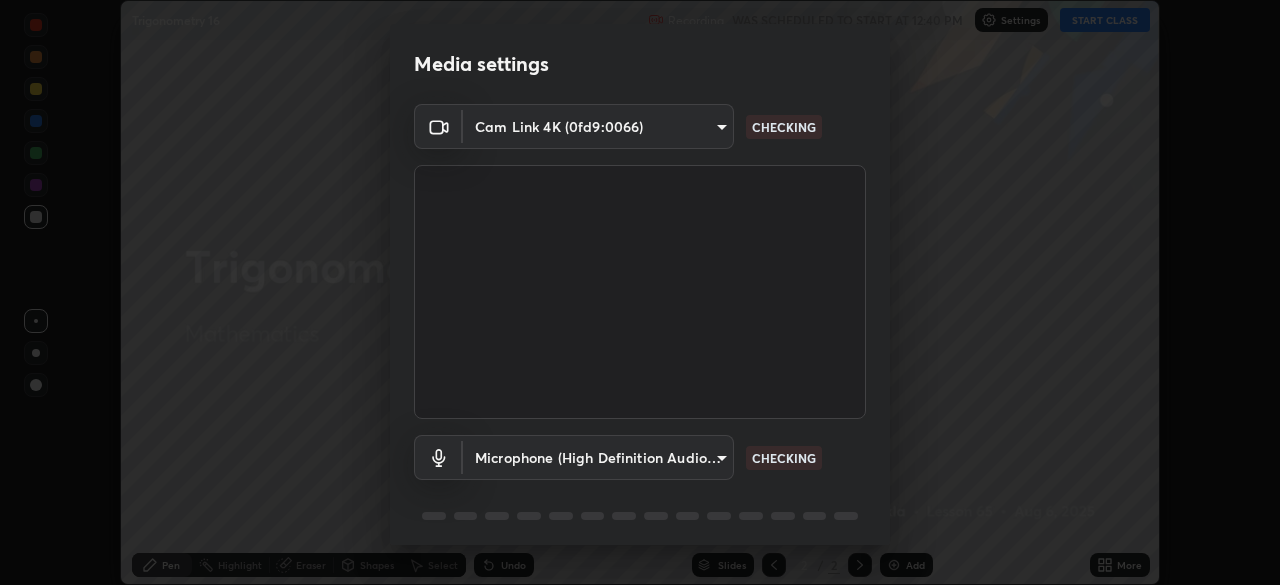 type on "1155cc2d7dabe307700984d5600aff9a86bdb4545dc4bc7441ef77515dec06d2" 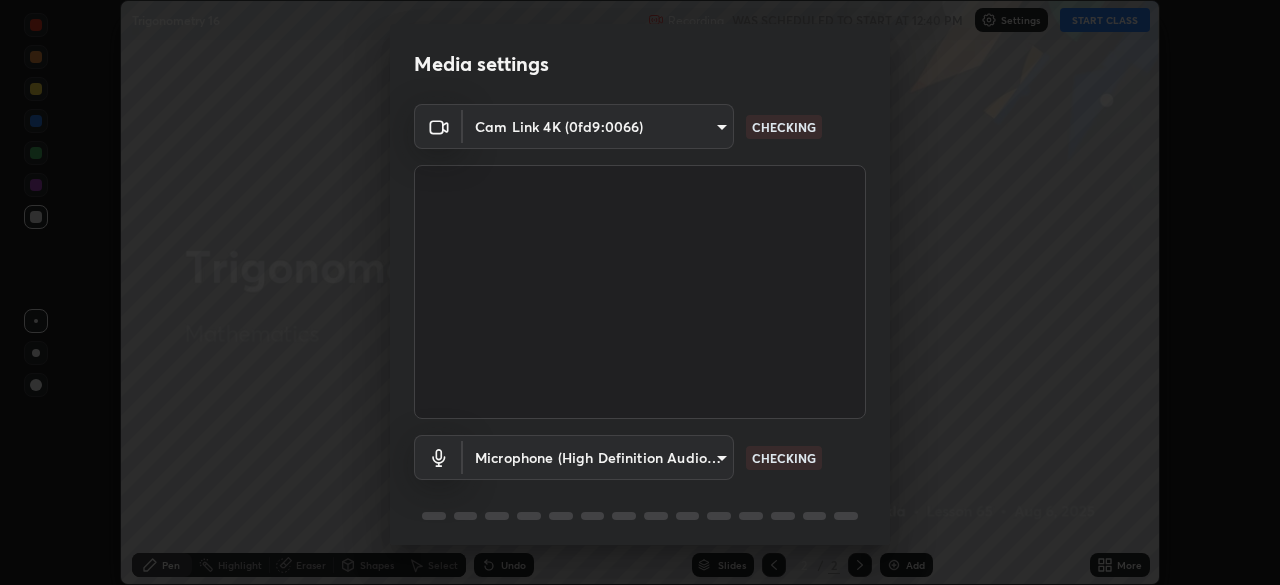 scroll, scrollTop: 71, scrollLeft: 0, axis: vertical 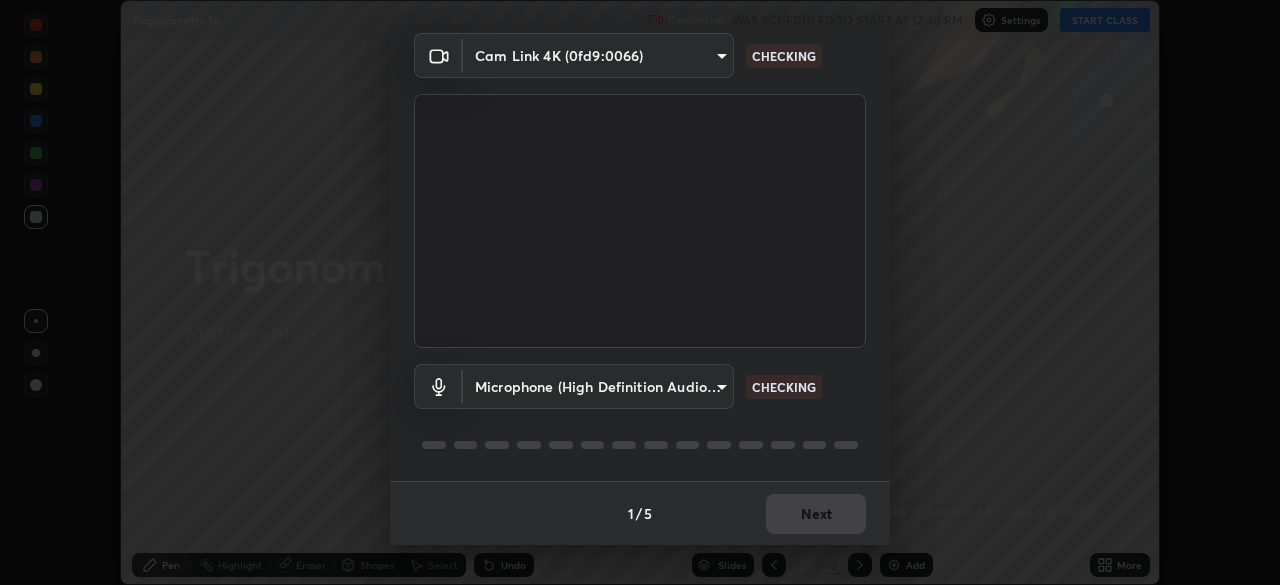 click on "Erase all Trigonometry 16 Recording WAS SCHEDULED TO START AT  12:40 PM Settings START CLASS Setting up your live class Trigonometry 16 • L65 of Mathematics [NAME] Pen Highlight Eraser Shapes Select Undo Slides 2 / 2 Add More No doubts shared Encourage your learners to ask a doubt for better clarity Report an issue Reason for reporting Buffering Chat not working Audio - Video sync issue Educator video quality low ​ Attach an image Report Media settings Cam Link 4K (0fd9:0066) [HASH] CHECKING Microphone (High Definition Audio Device) [HASH] CHECKING 1 / 5 Next" at bounding box center [640, 292] 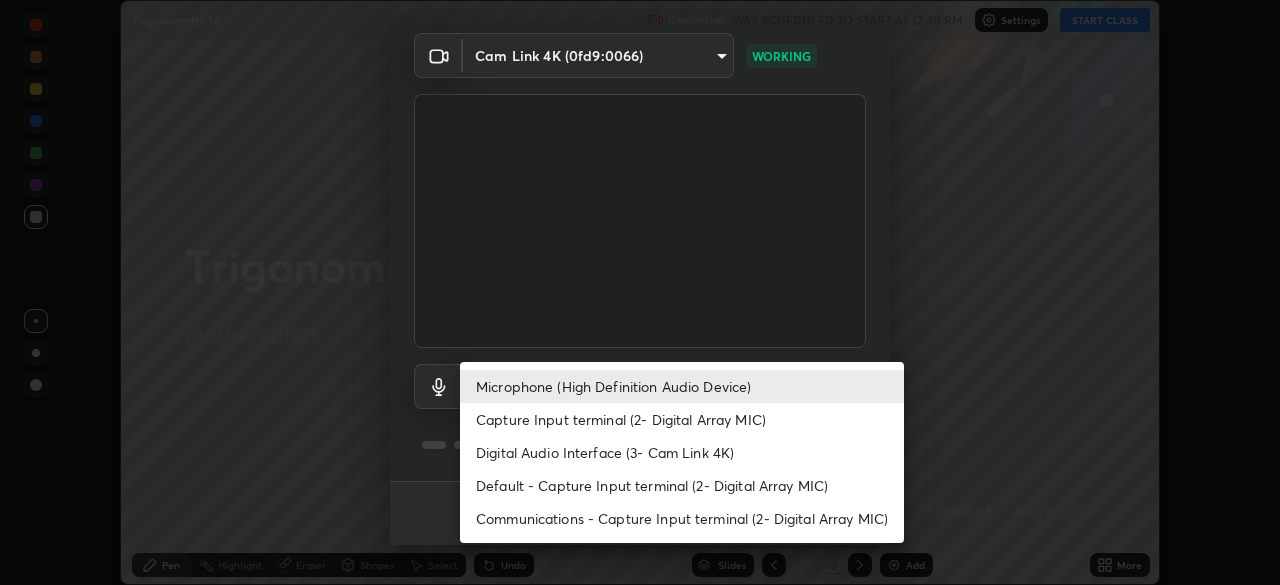 click on "Digital Audio Interface (3- Cam Link 4K)" at bounding box center (682, 452) 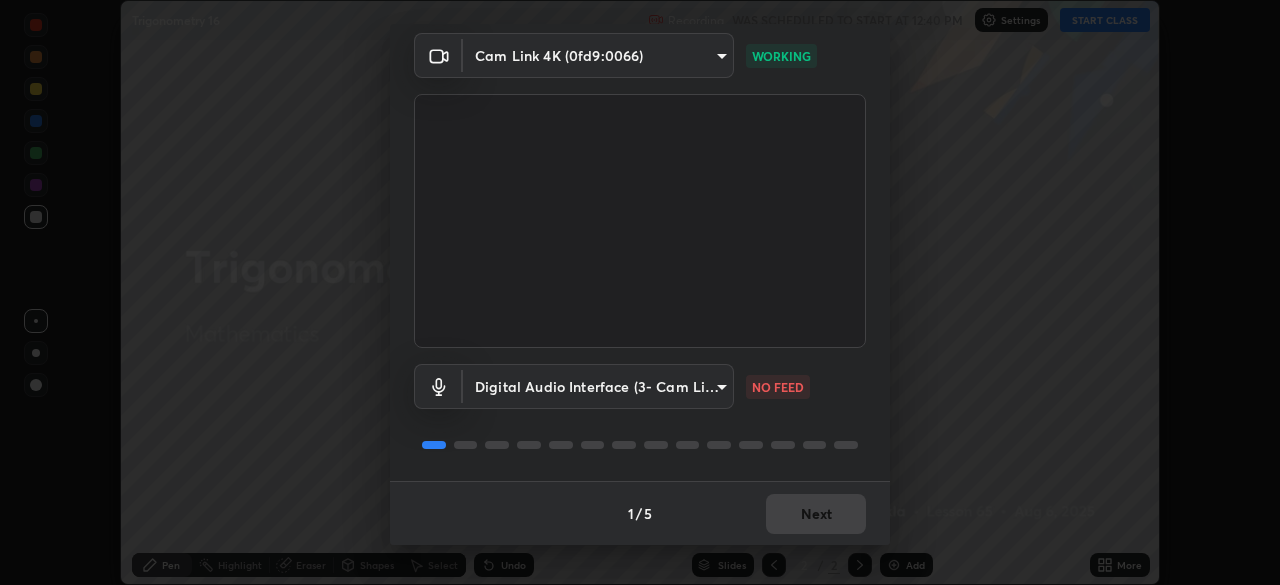 click on "Erase all Trigonometry 16 Recording WAS SCHEDULED TO START AT  12:40 PM Settings START CLASS Setting up your live class Trigonometry 16 • L65 of Mathematics [NAME] Pen Highlight Eraser Shapes Select Undo Slides 2 / 2 Add More No doubts shared Encourage your learners to ask a doubt for better clarity Report an issue Reason for reporting Buffering Chat not working Audio - Video sync issue Educator video quality low ​ Attach an image Report Media settings Cam Link 4K (0fd9:0066) [HASH] NO FEED 1 / 5 Next" at bounding box center [640, 292] 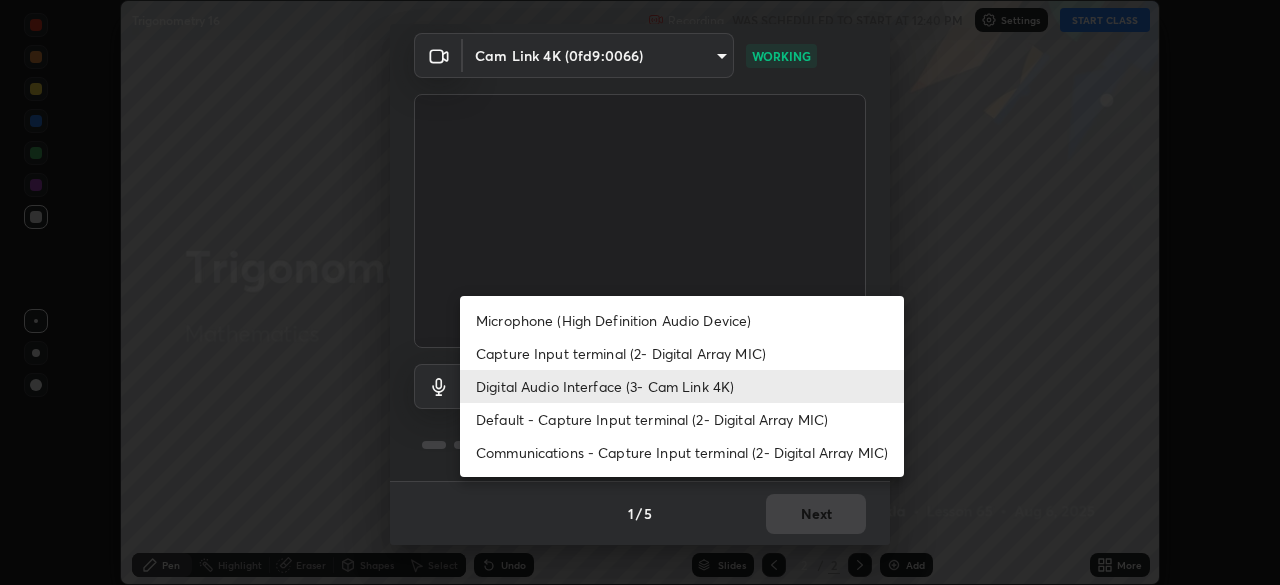 click on "Microphone (High Definition Audio Device)" at bounding box center [682, 320] 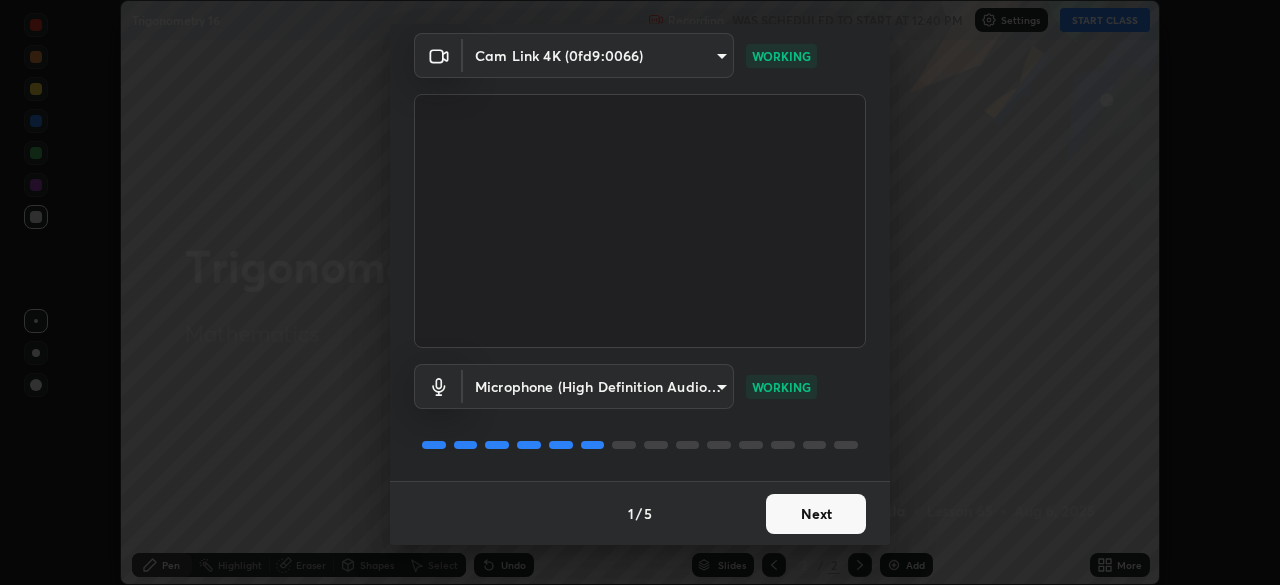 click on "Next" at bounding box center (816, 514) 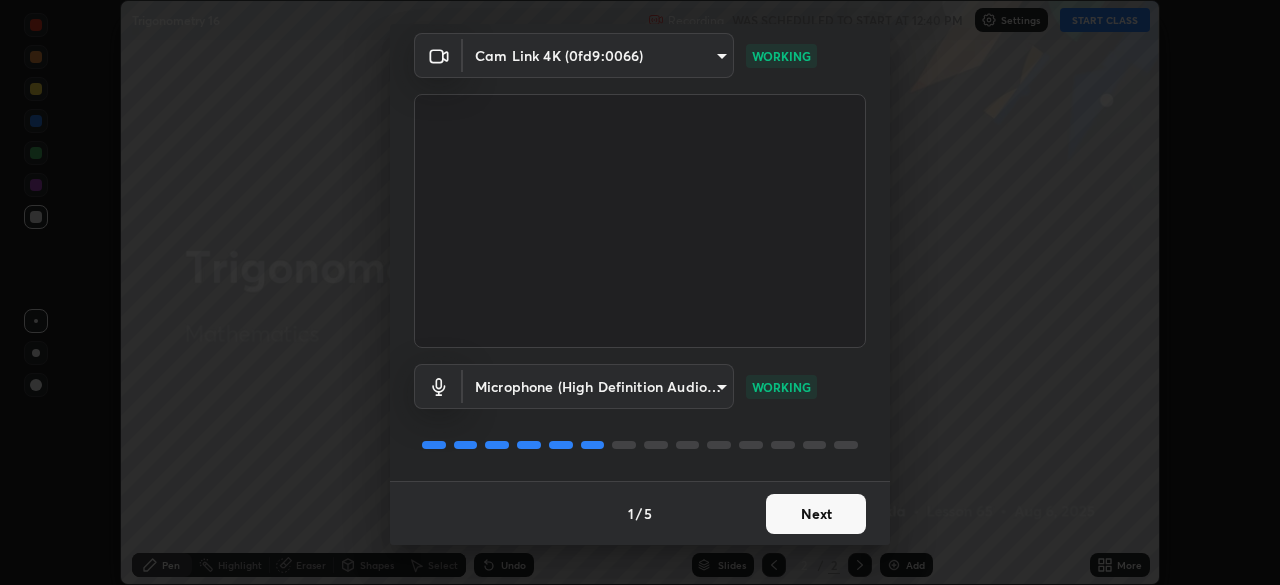 scroll, scrollTop: 0, scrollLeft: 0, axis: both 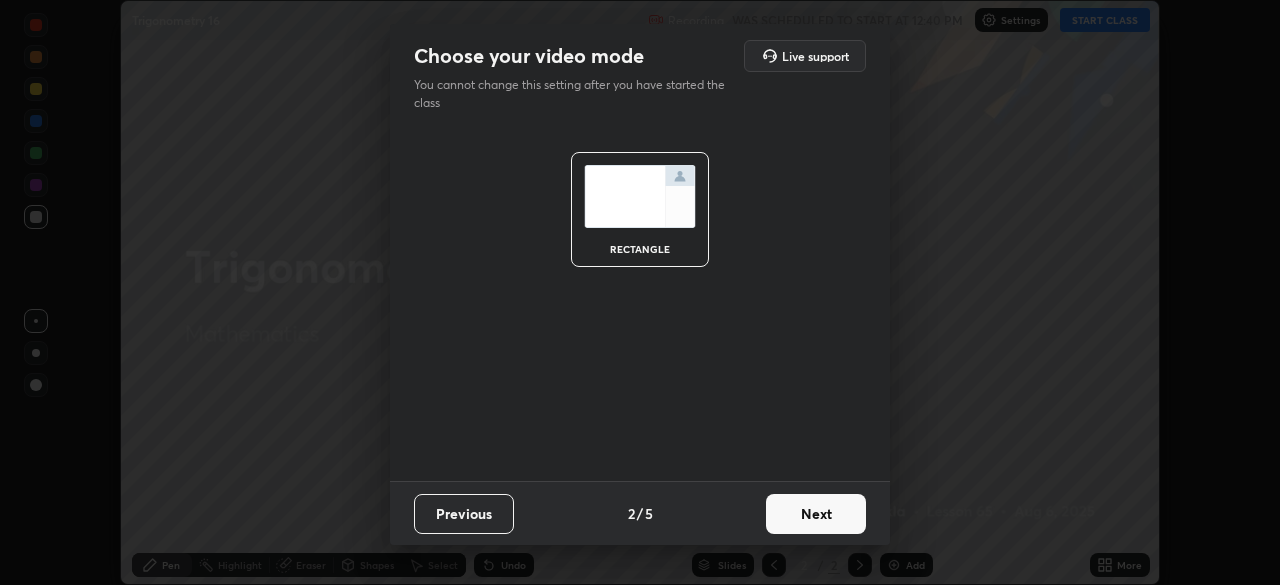 click on "Next" at bounding box center [816, 514] 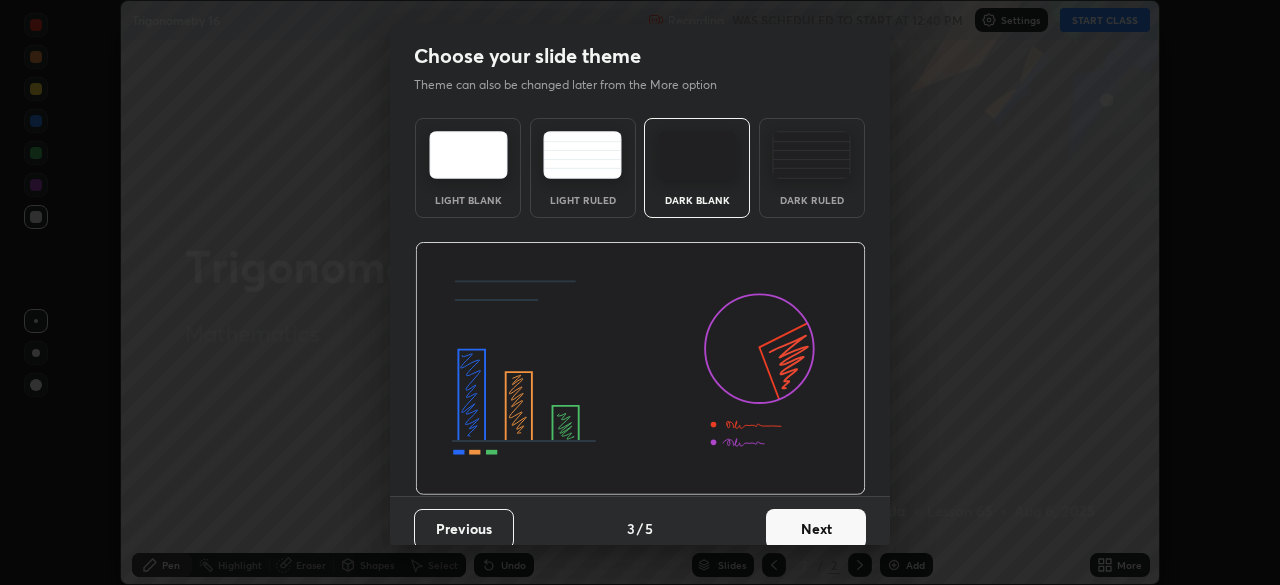 click on "Next" at bounding box center (816, 529) 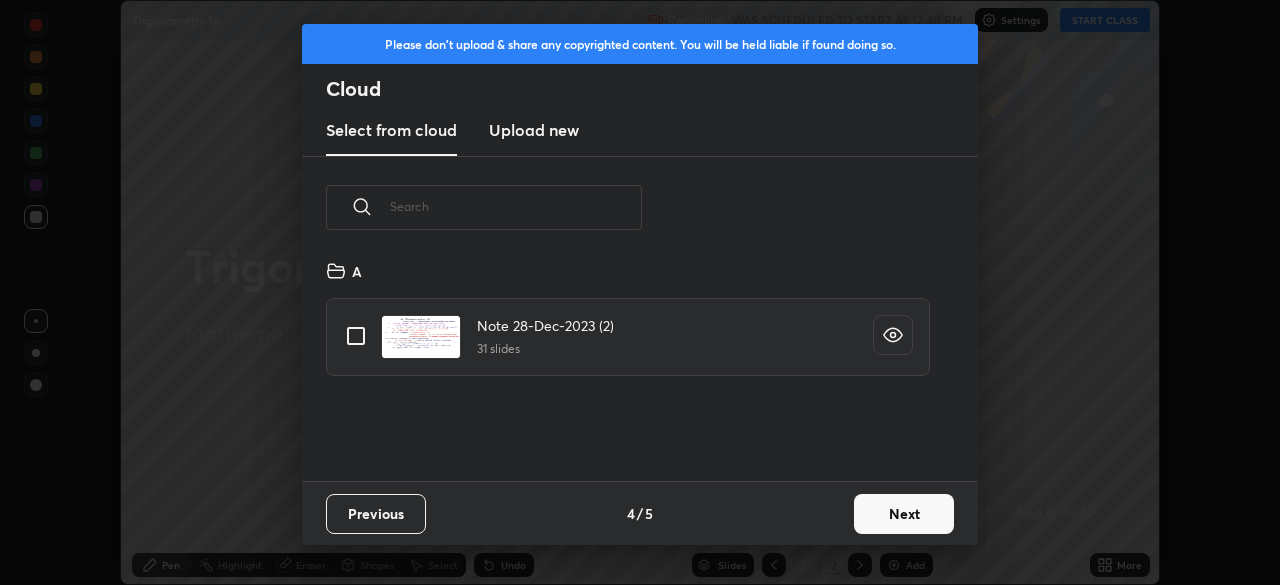 click on "Next" at bounding box center [904, 514] 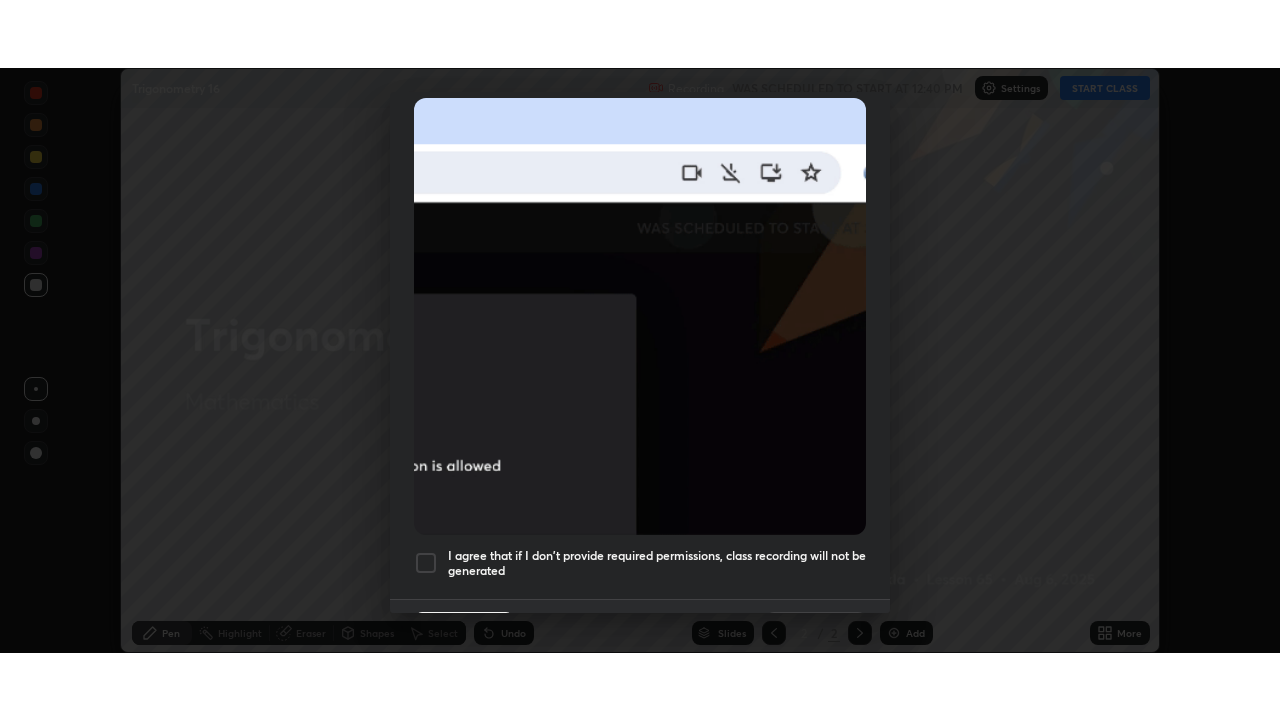 scroll, scrollTop: 479, scrollLeft: 0, axis: vertical 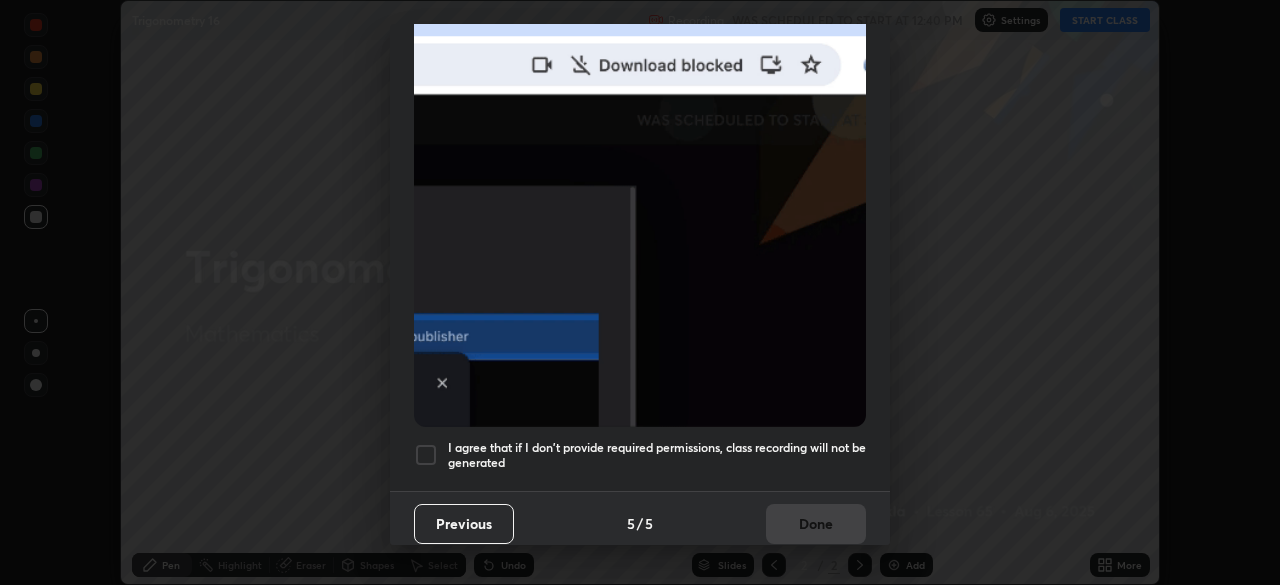 click at bounding box center [426, 455] 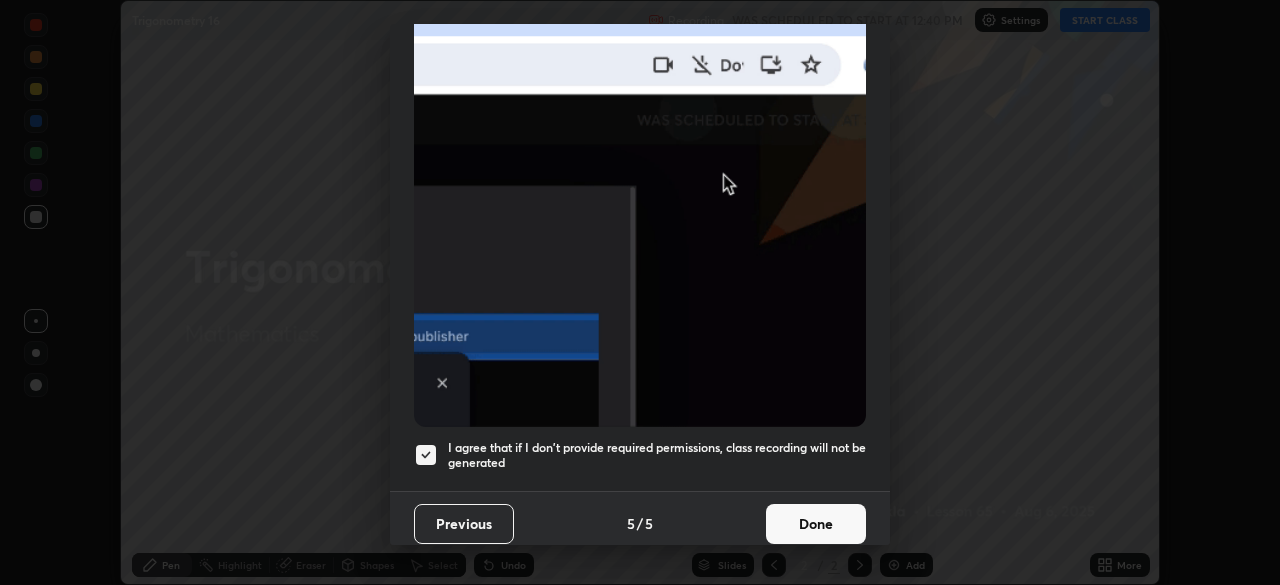 click on "Done" at bounding box center (816, 524) 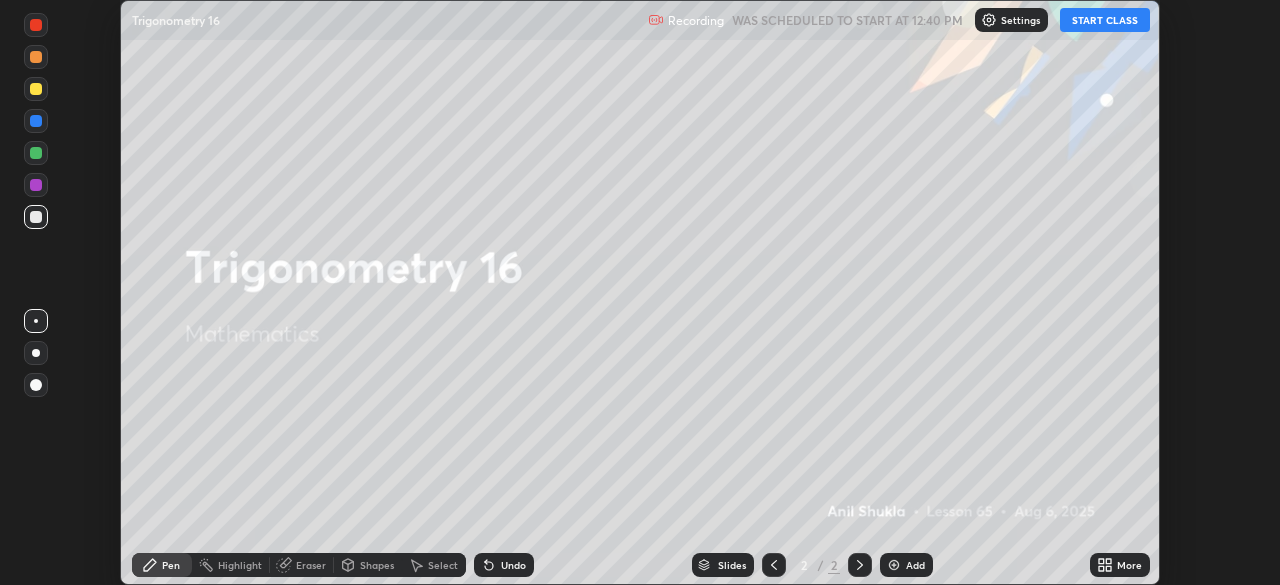 click at bounding box center [36, 89] 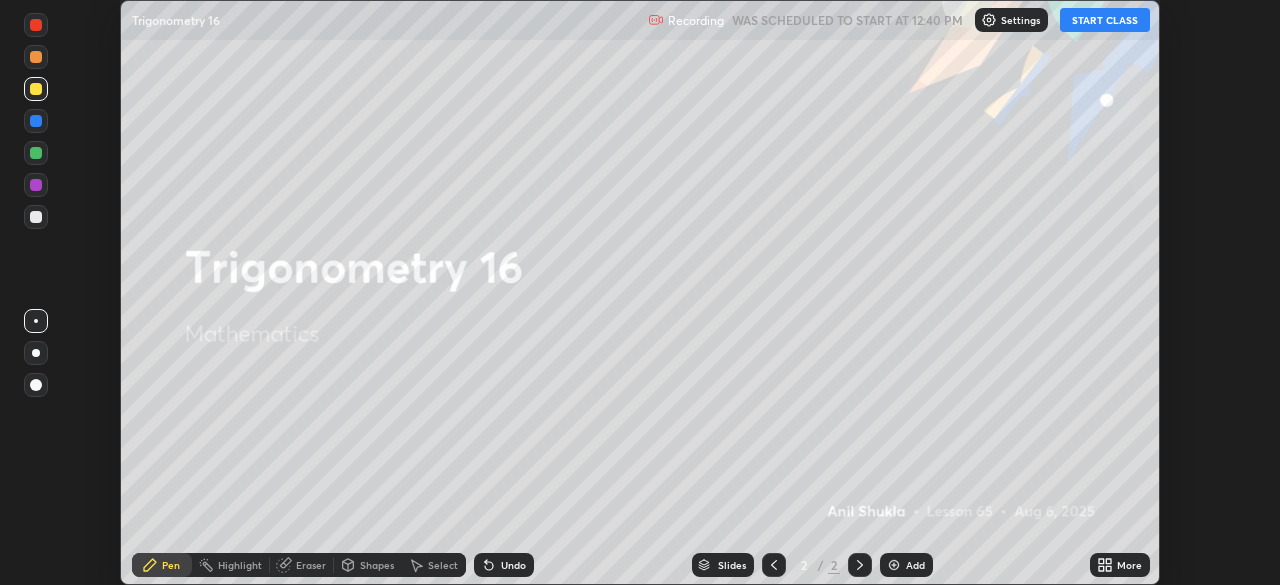 click at bounding box center (36, 353) 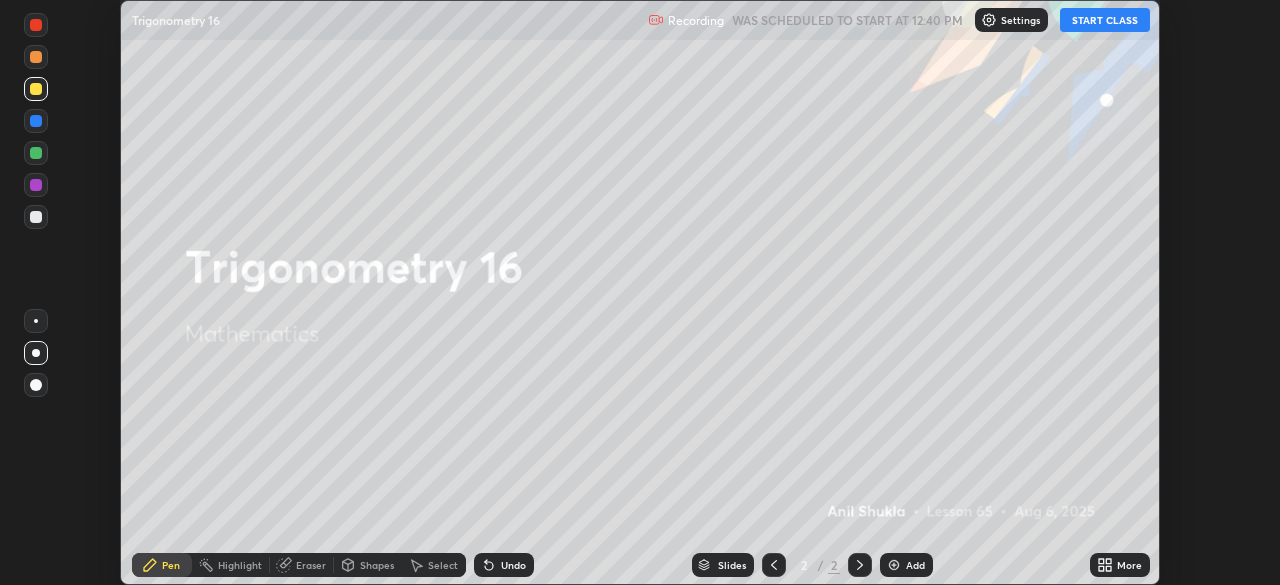 click on "START CLASS" at bounding box center [1105, 20] 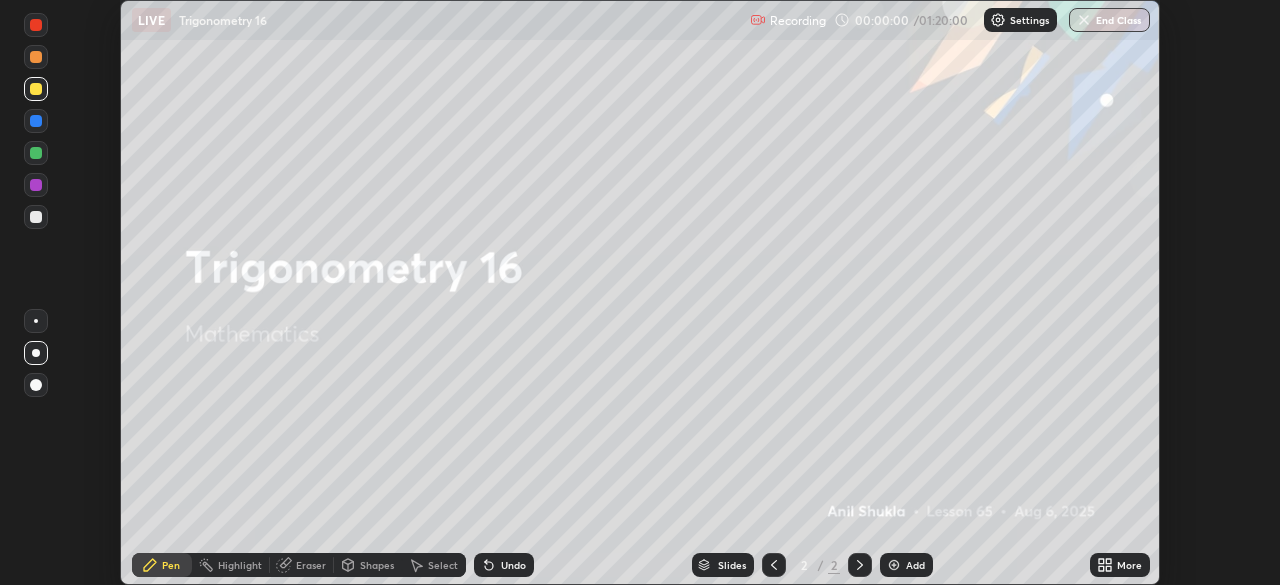 click 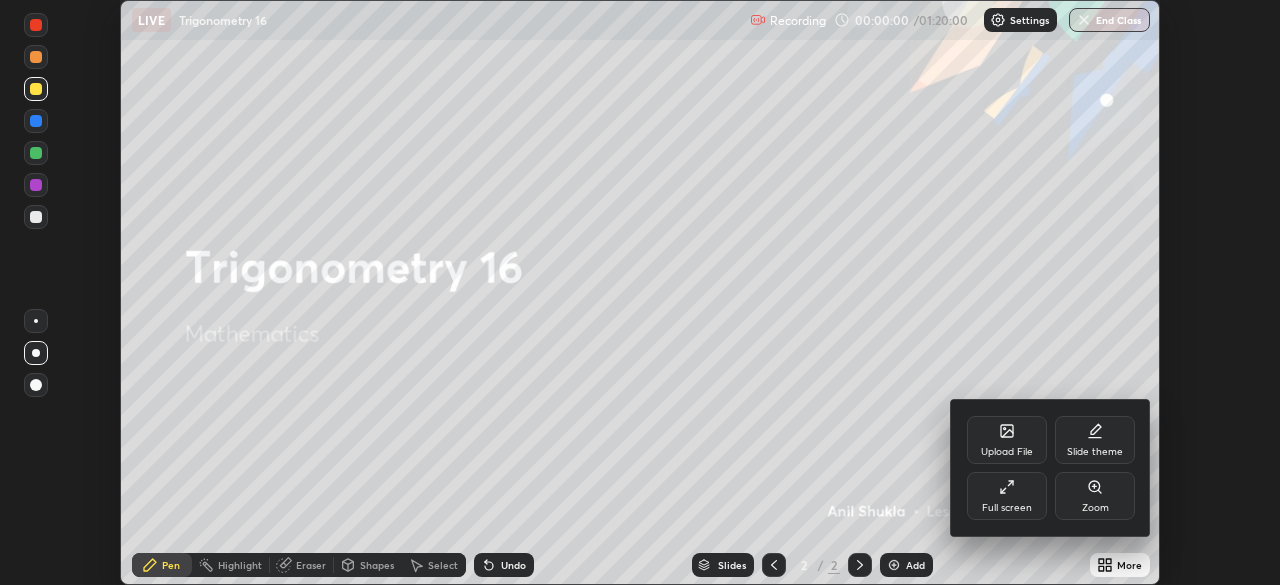 click on "Full screen" at bounding box center [1007, 508] 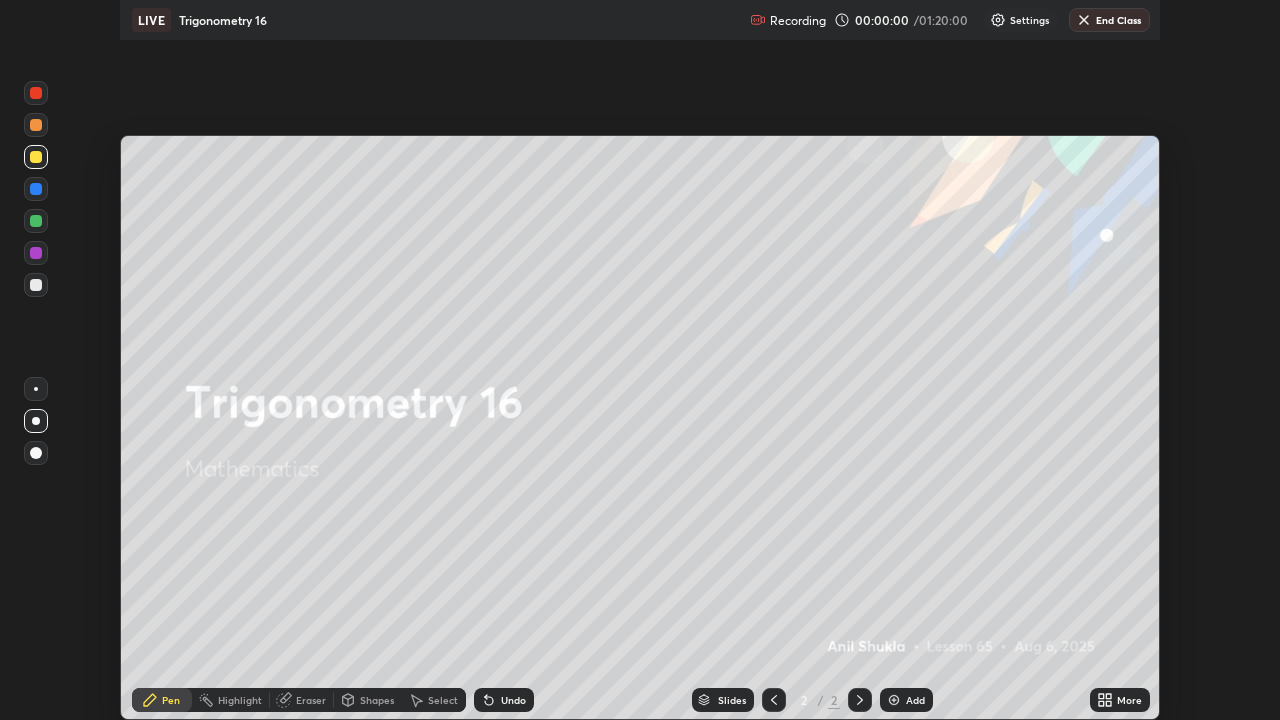 scroll, scrollTop: 99280, scrollLeft: 98720, axis: both 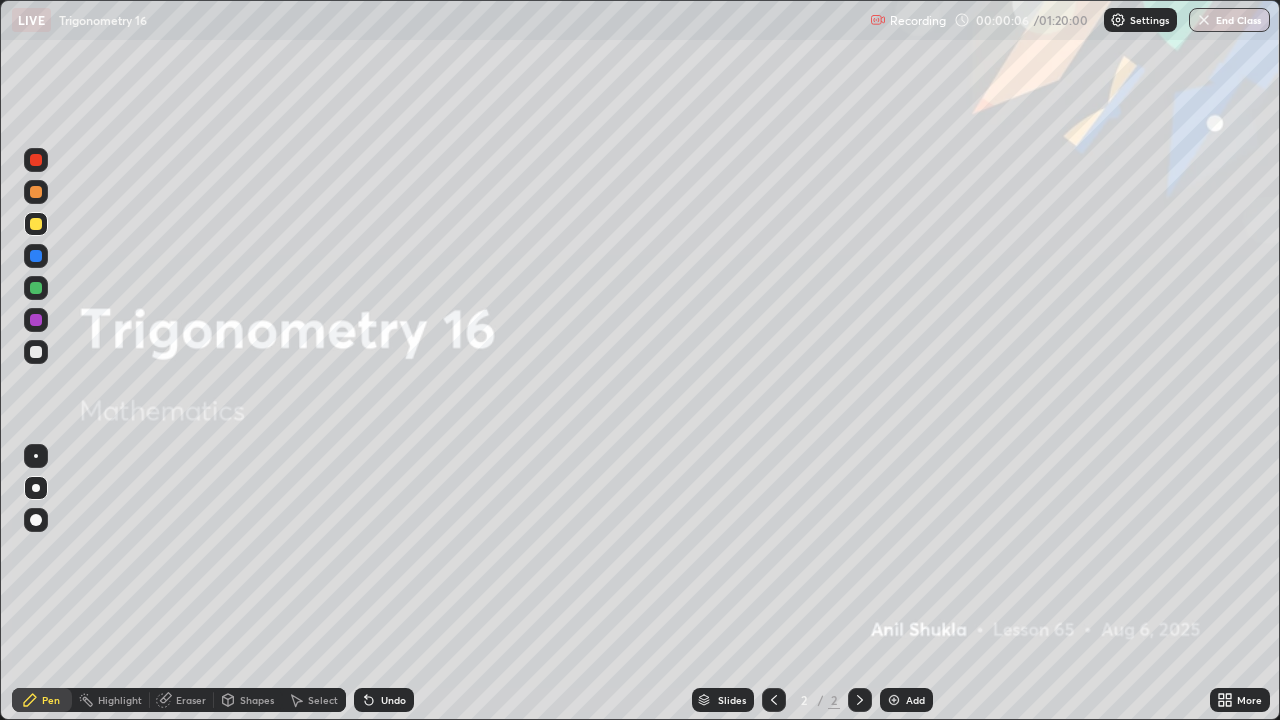 click at bounding box center (36, 224) 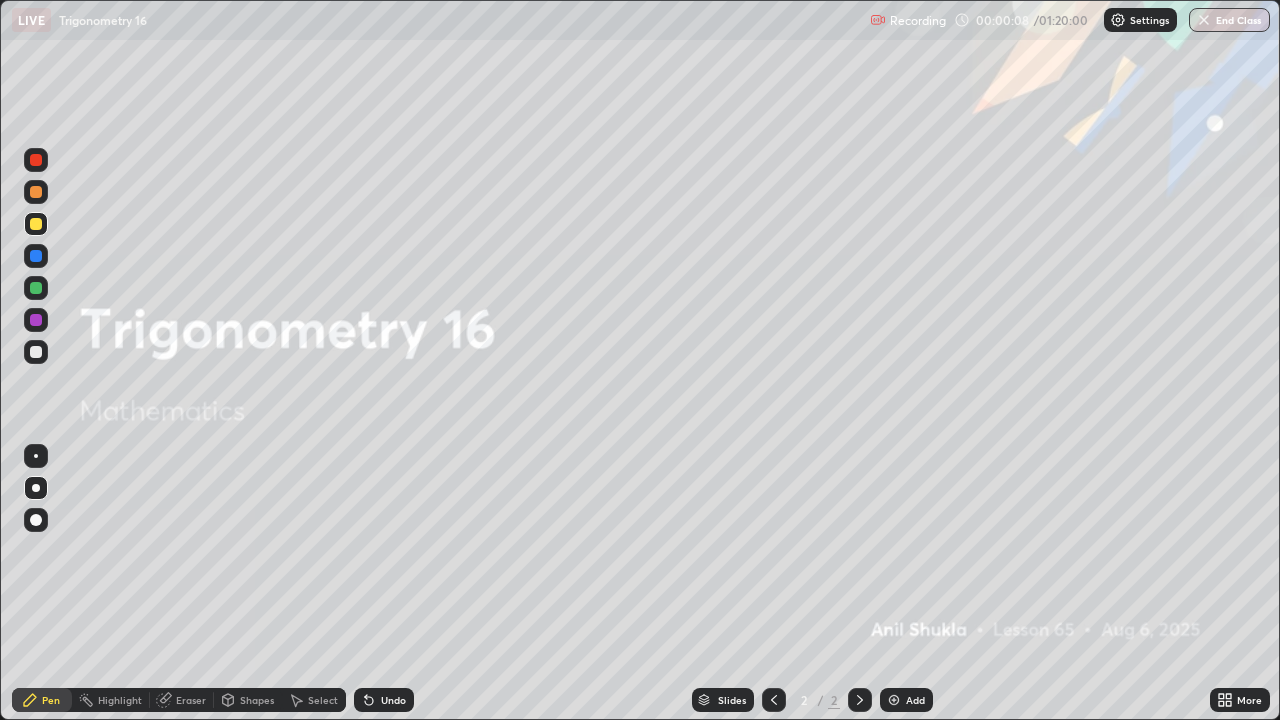 click at bounding box center (36, 224) 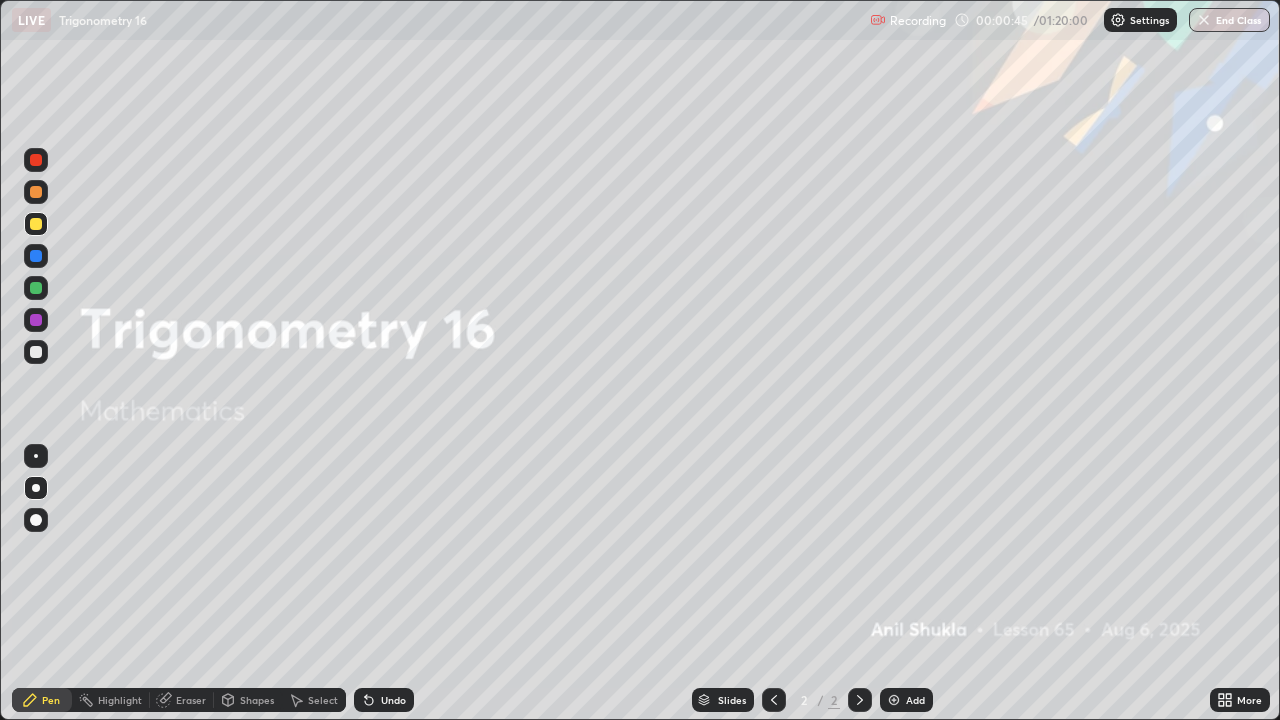 click at bounding box center [36, 224] 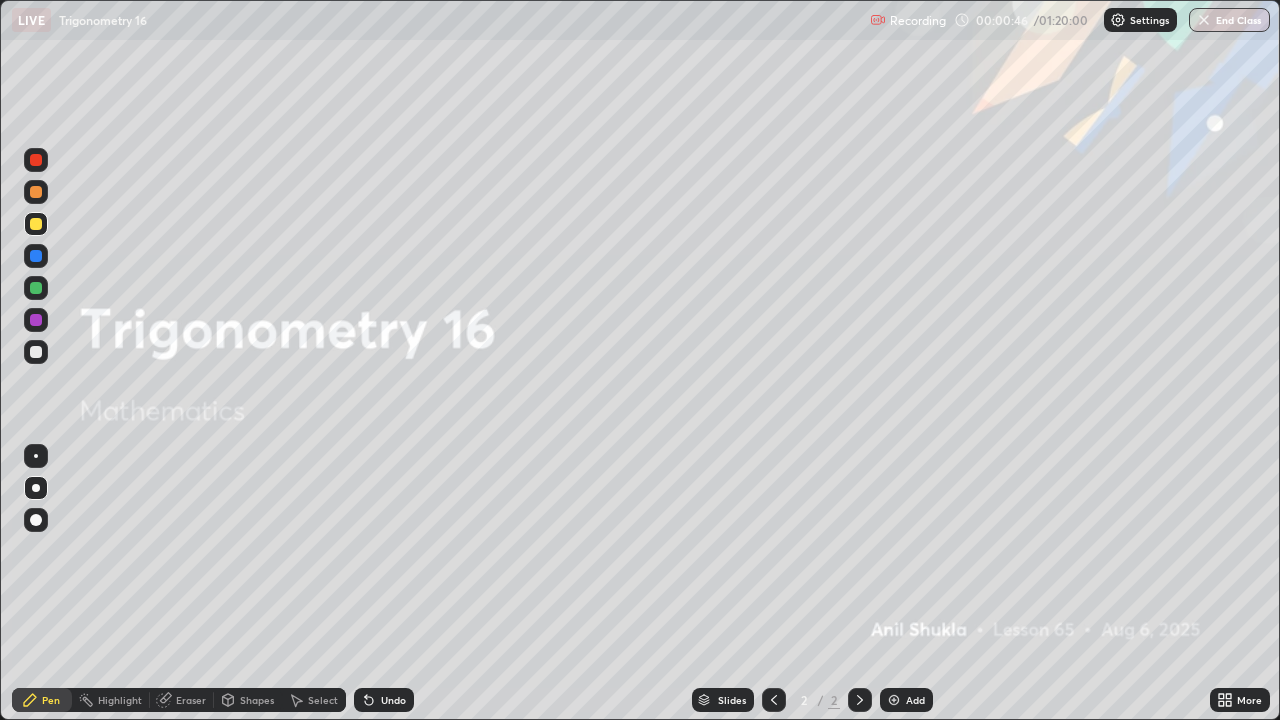 click on "Pen" at bounding box center [51, 700] 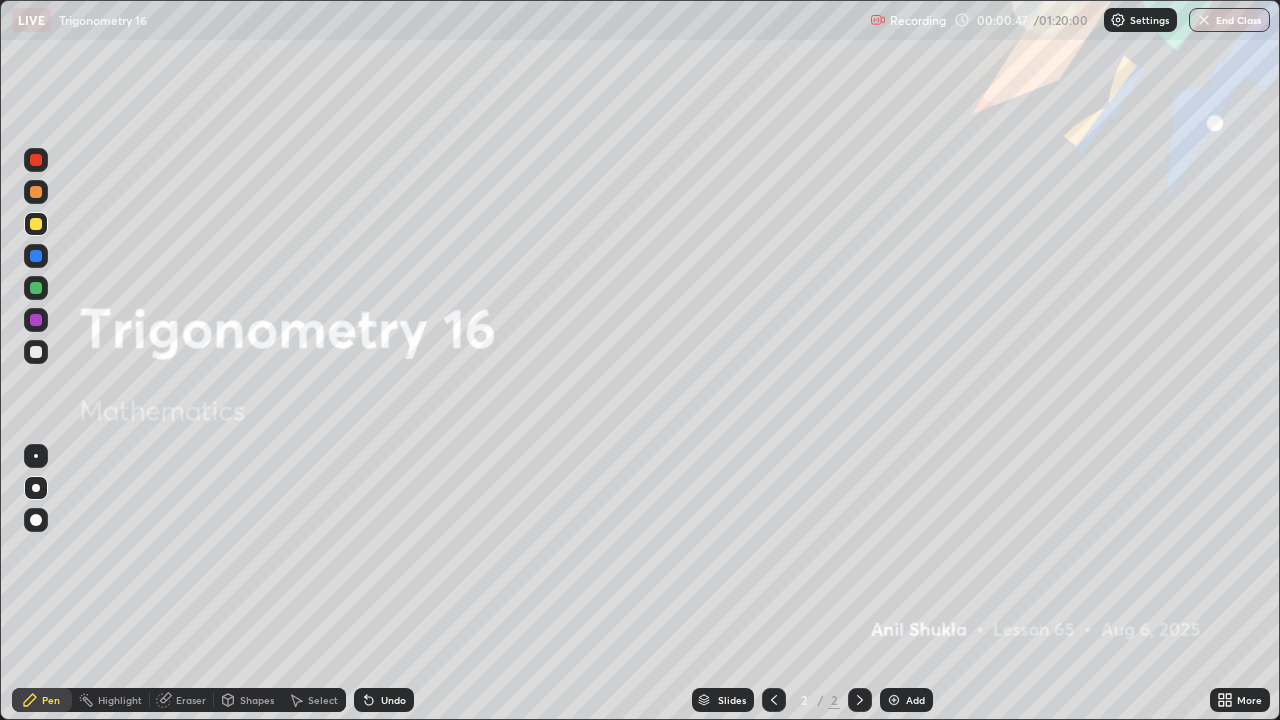 click 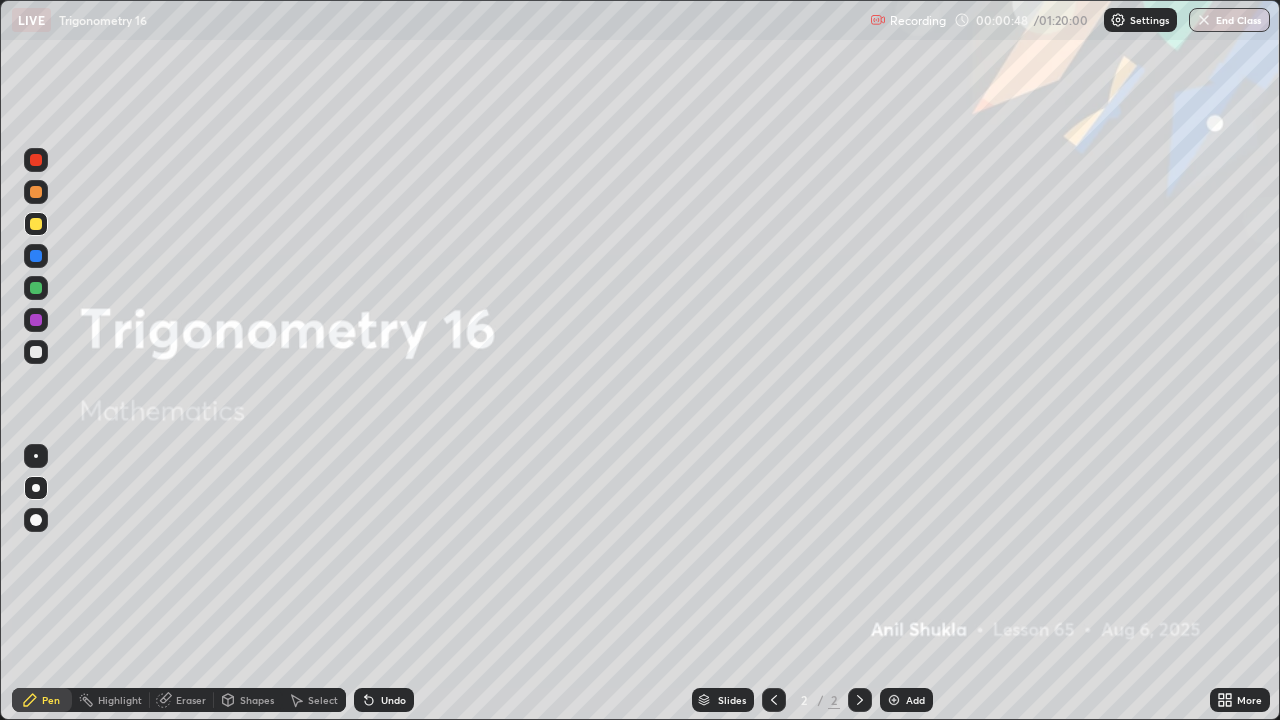 click at bounding box center (894, 700) 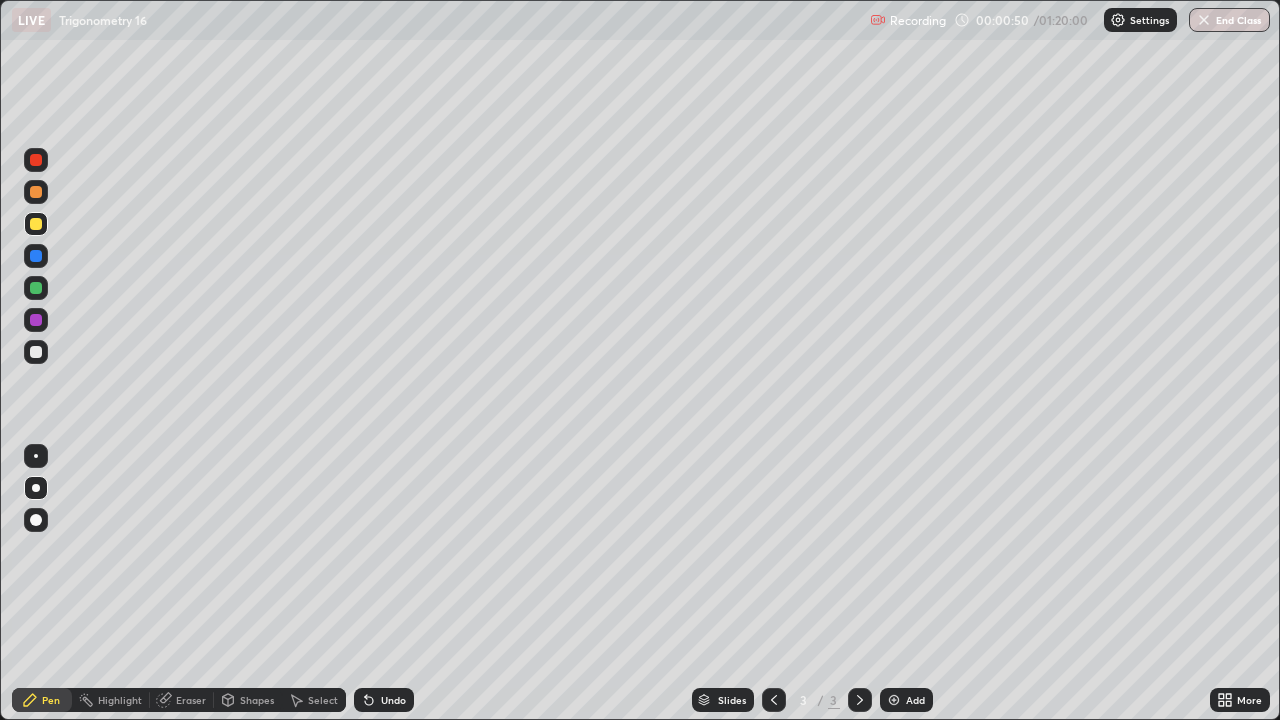 click 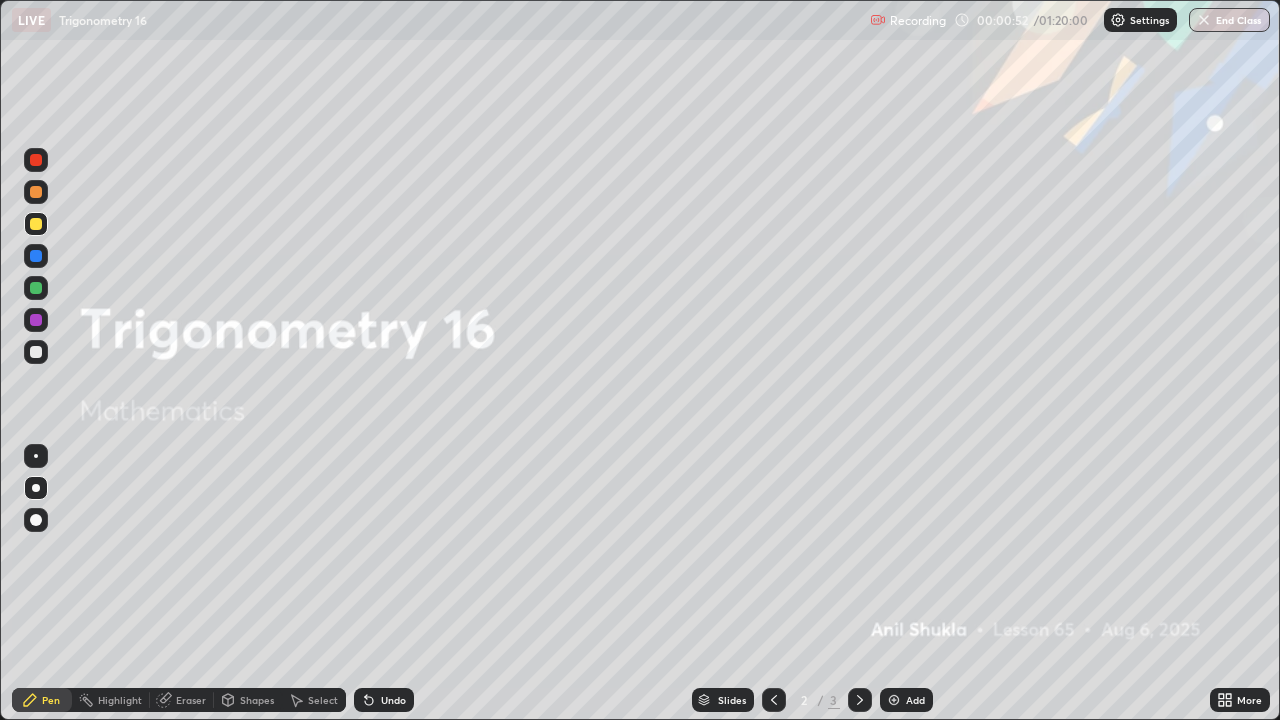 click at bounding box center [36, 224] 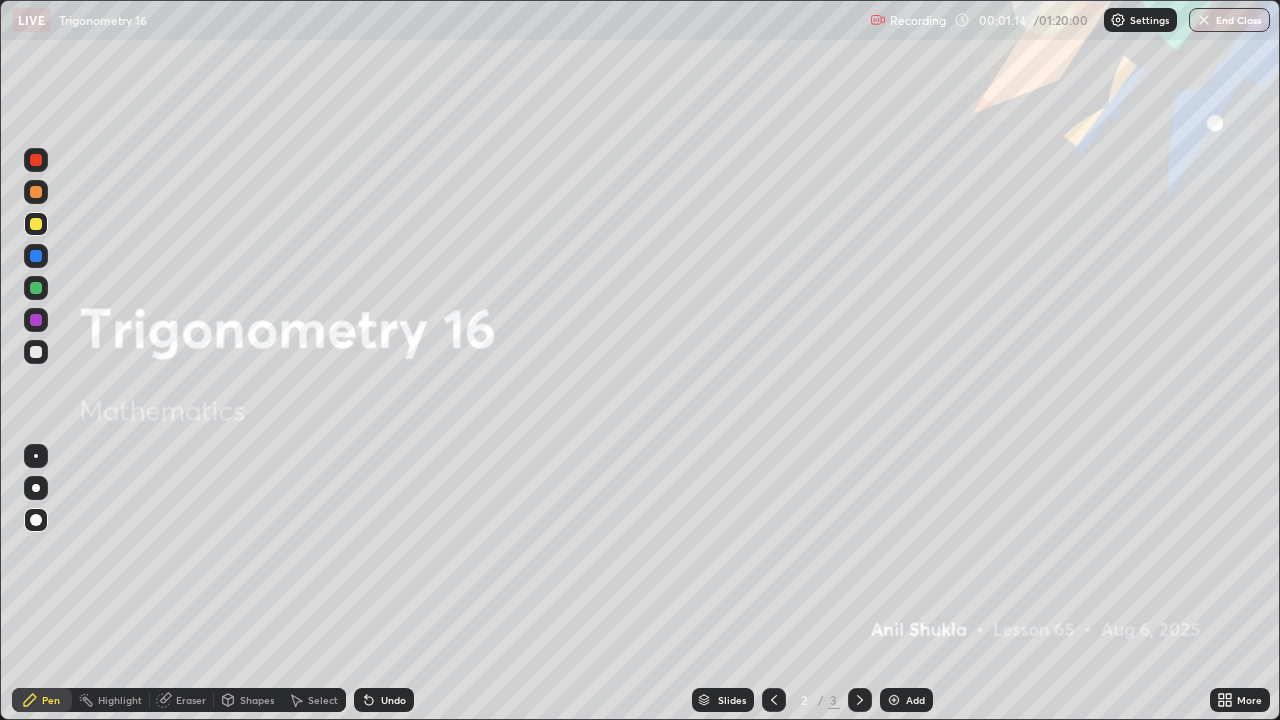 click at bounding box center [36, 224] 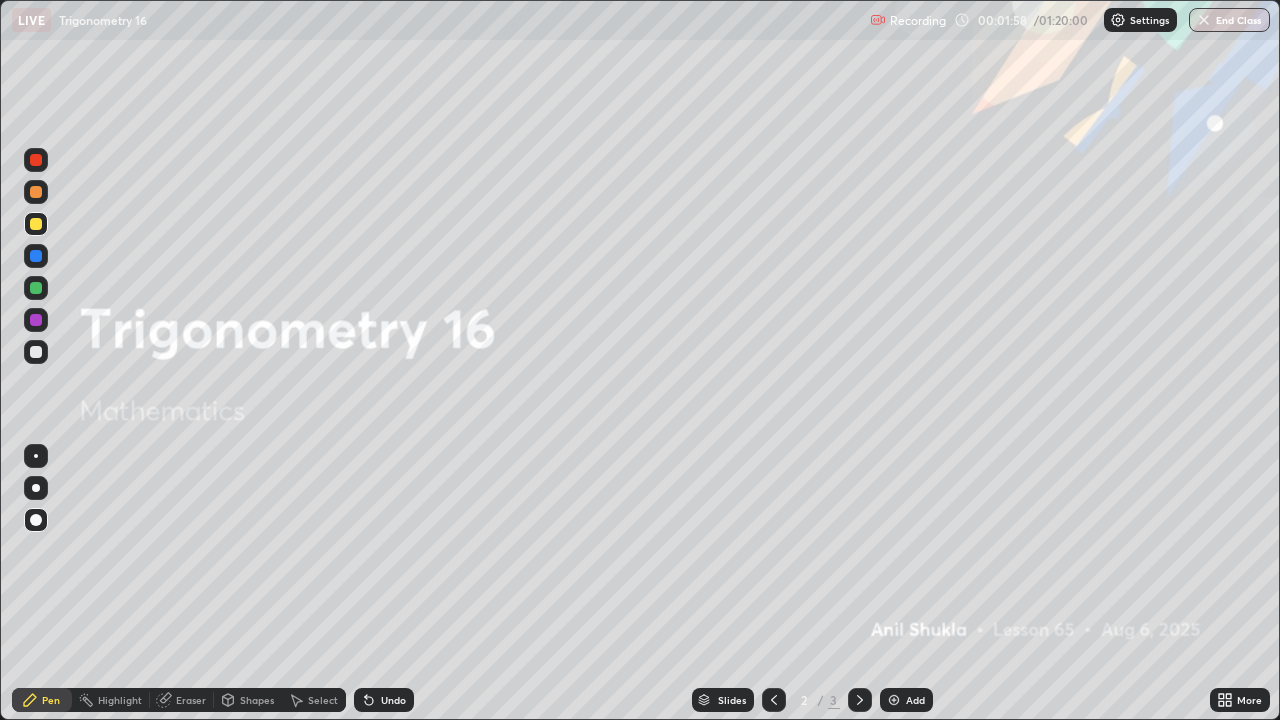 click at bounding box center [36, 320] 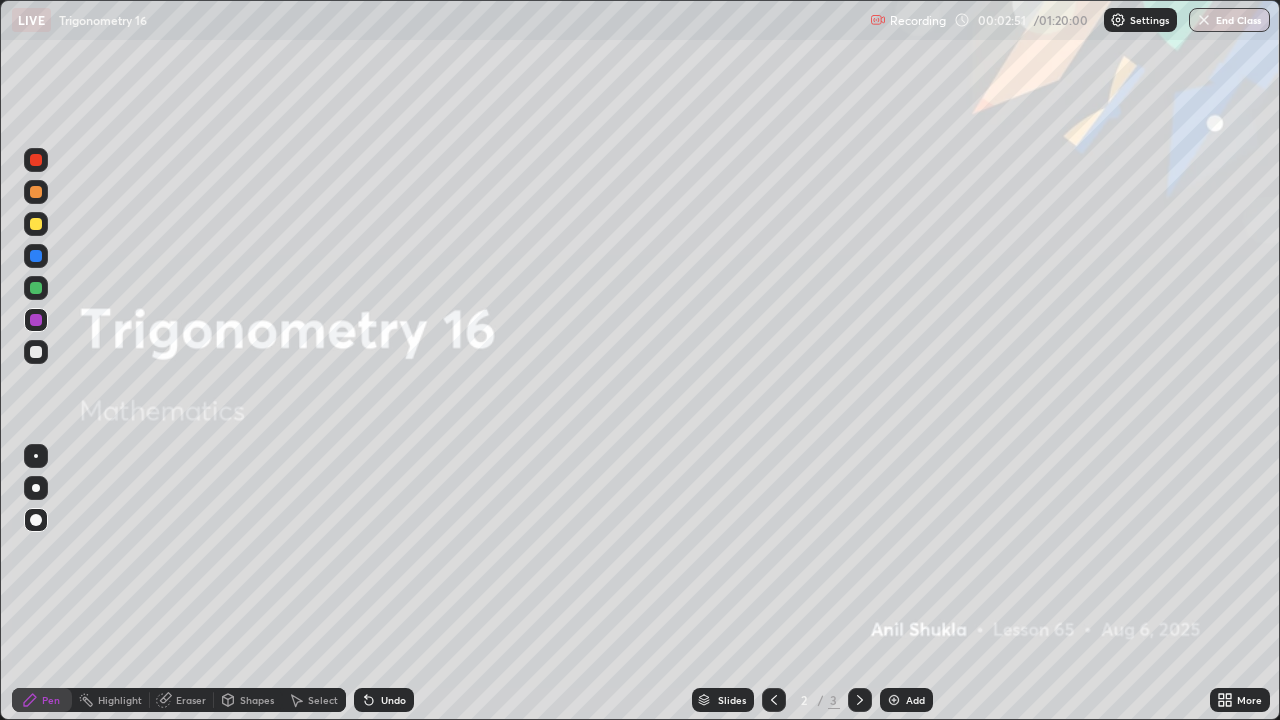 click at bounding box center (36, 288) 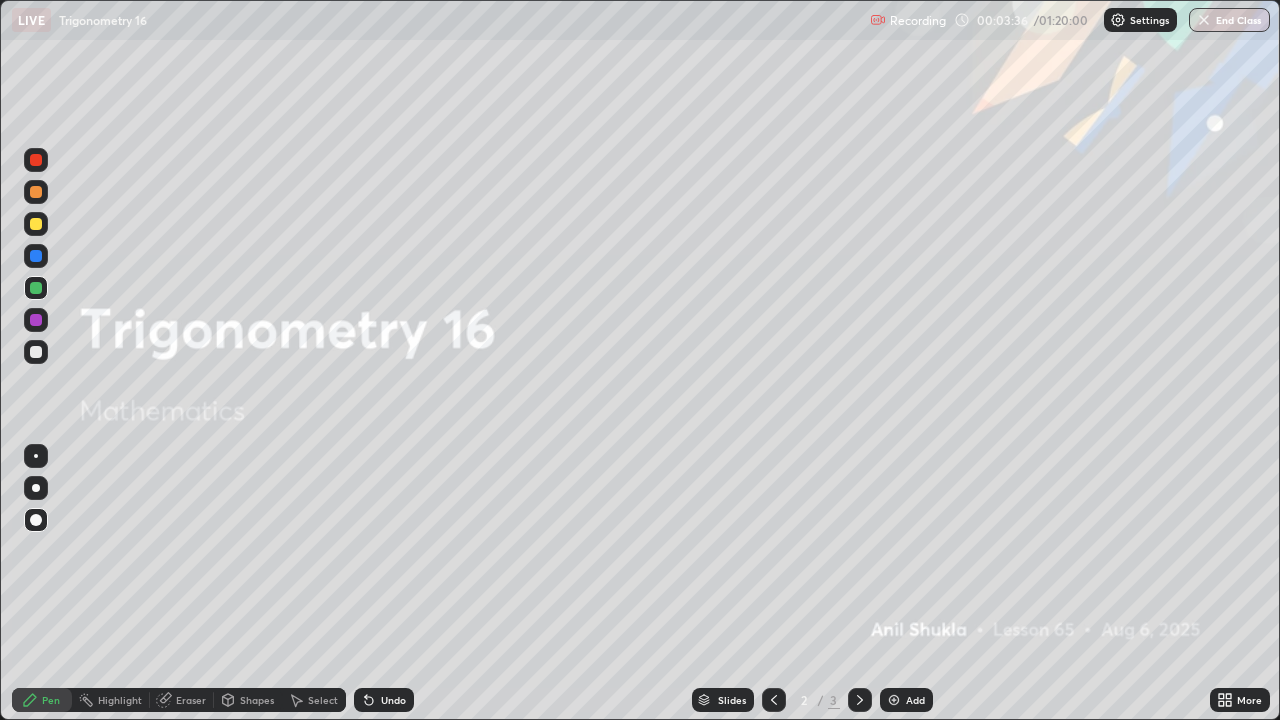 click on "Undo" at bounding box center [393, 700] 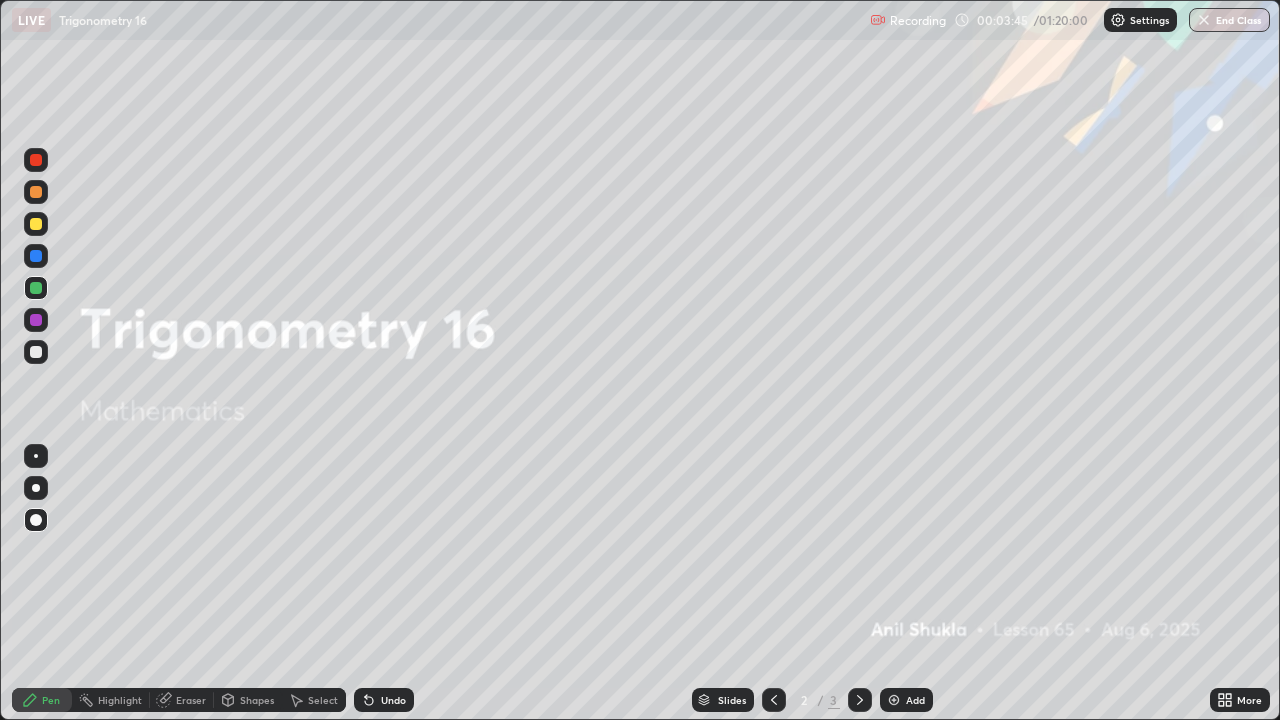 click on "Undo" at bounding box center [393, 700] 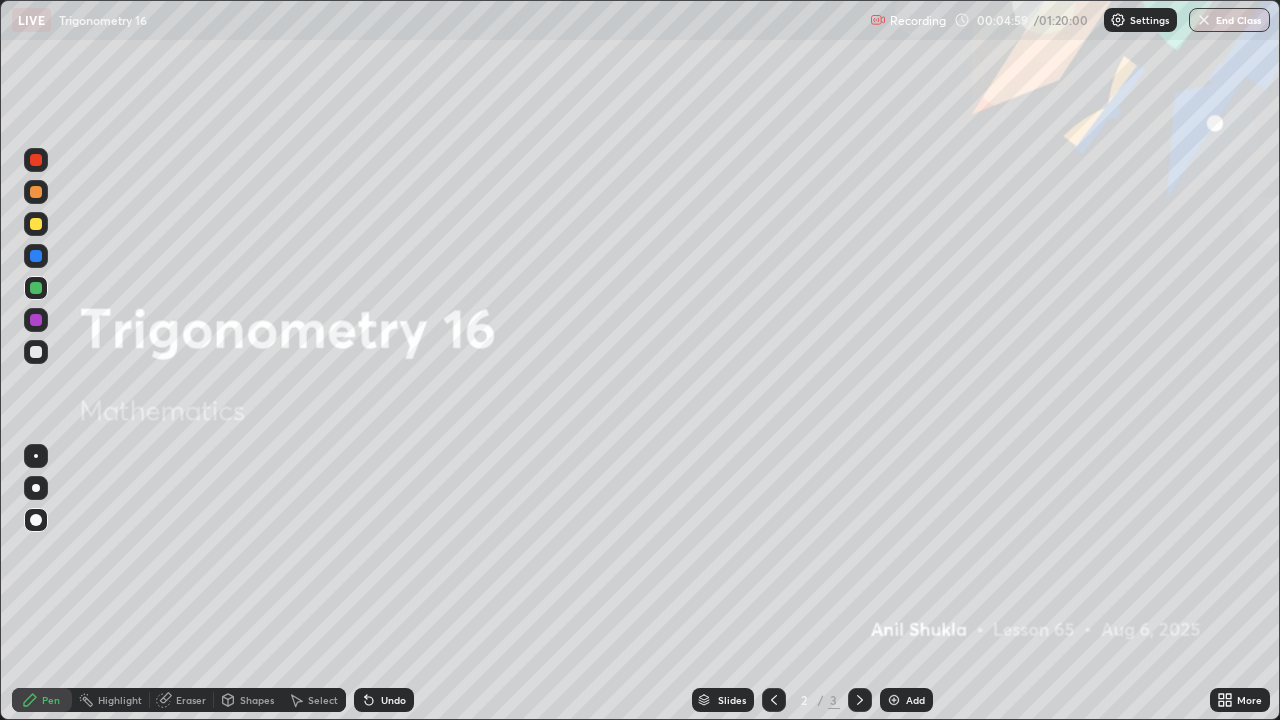 click at bounding box center [36, 160] 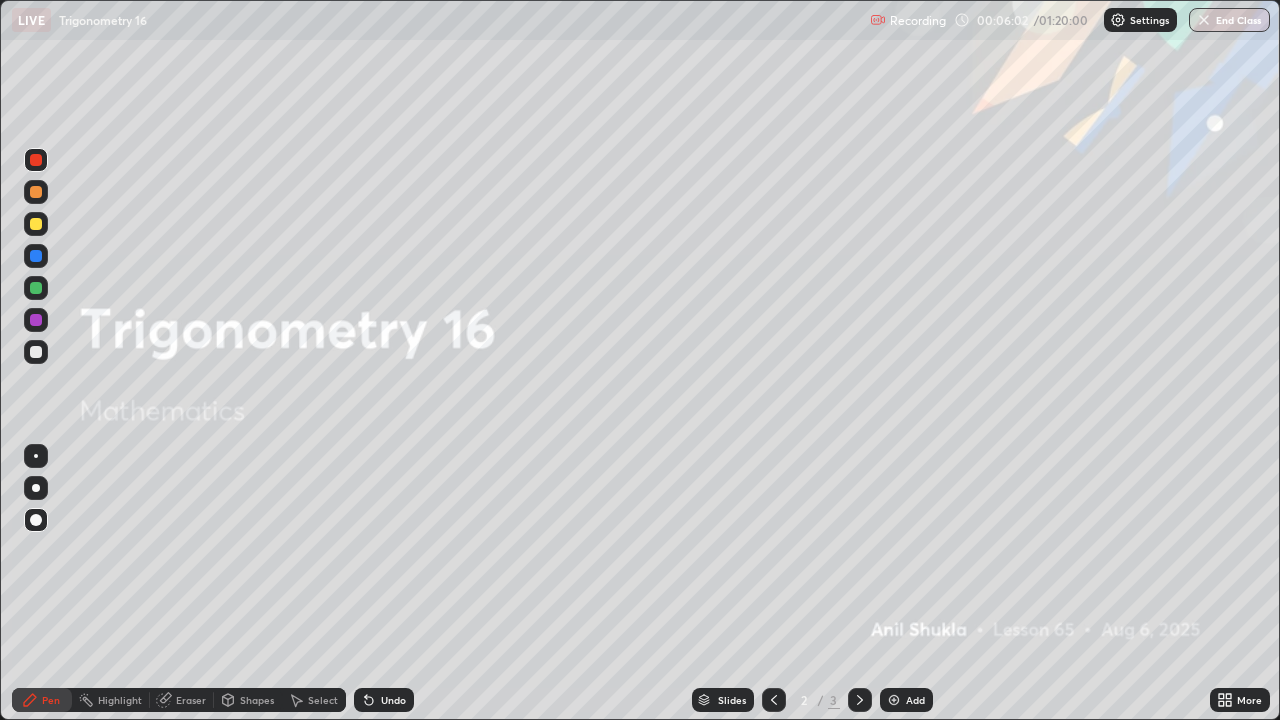 click on "Undo" at bounding box center (384, 700) 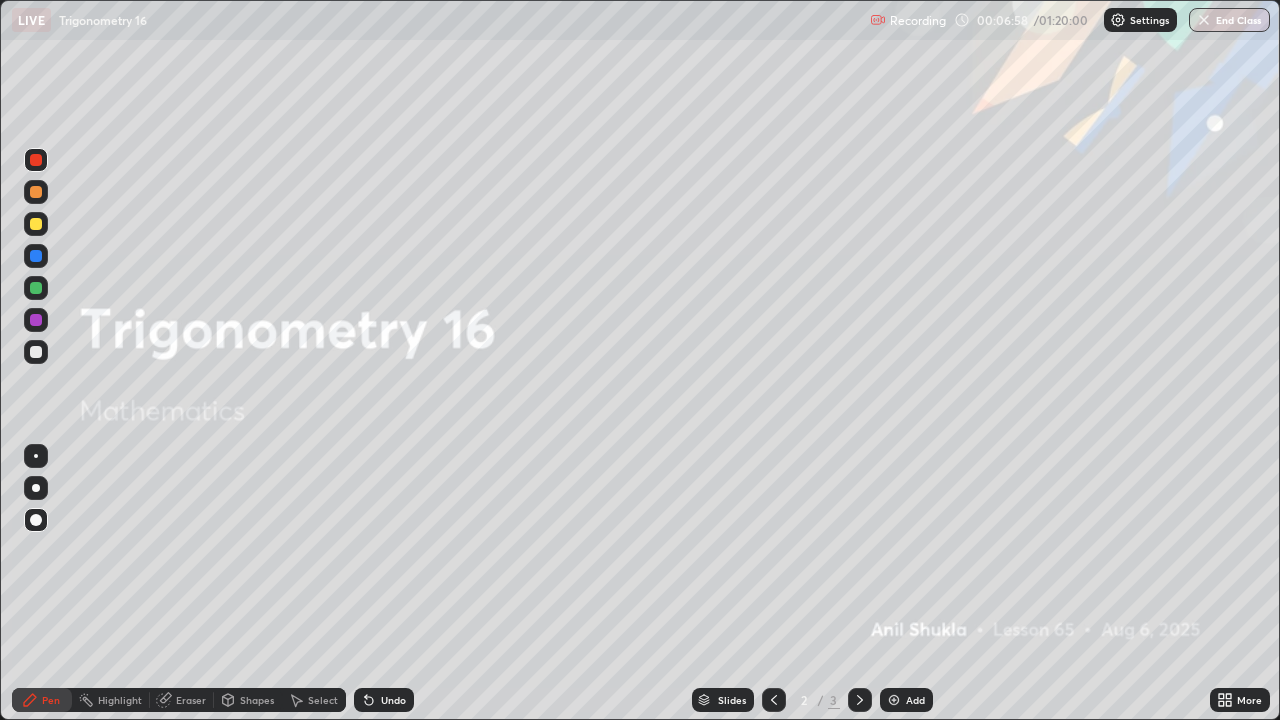 click at bounding box center (36, 224) 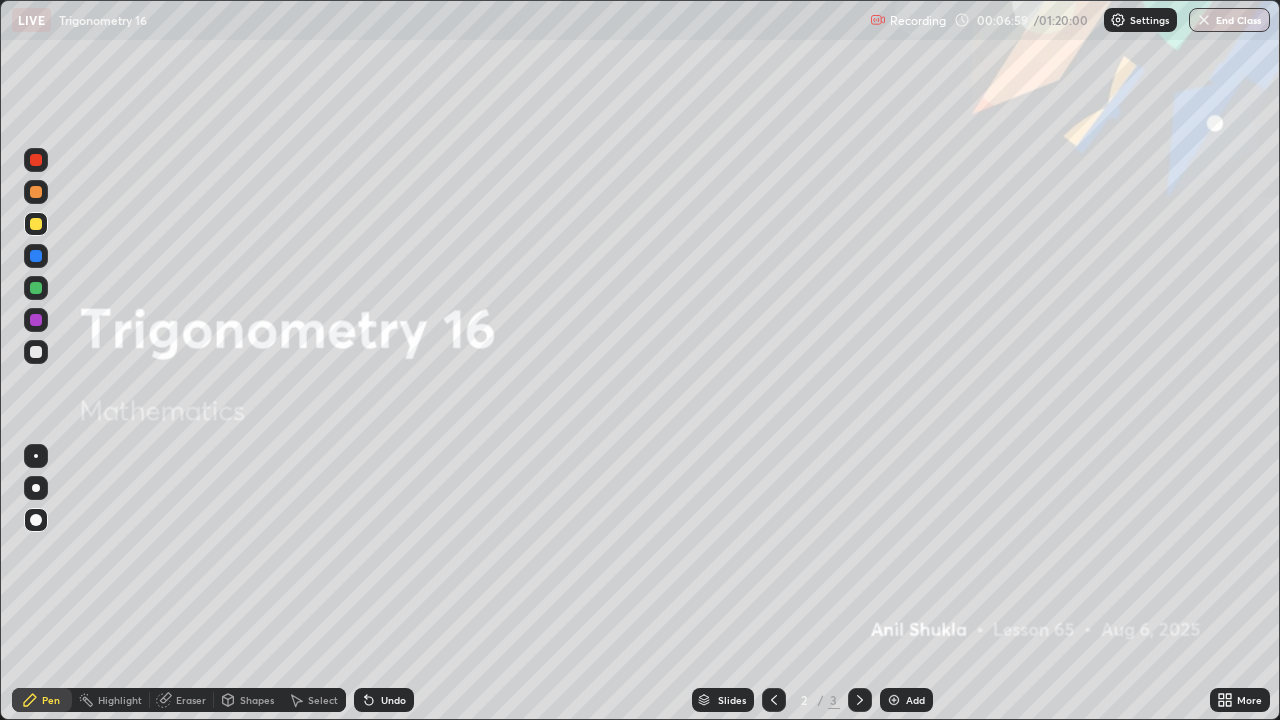 click at bounding box center [36, 488] 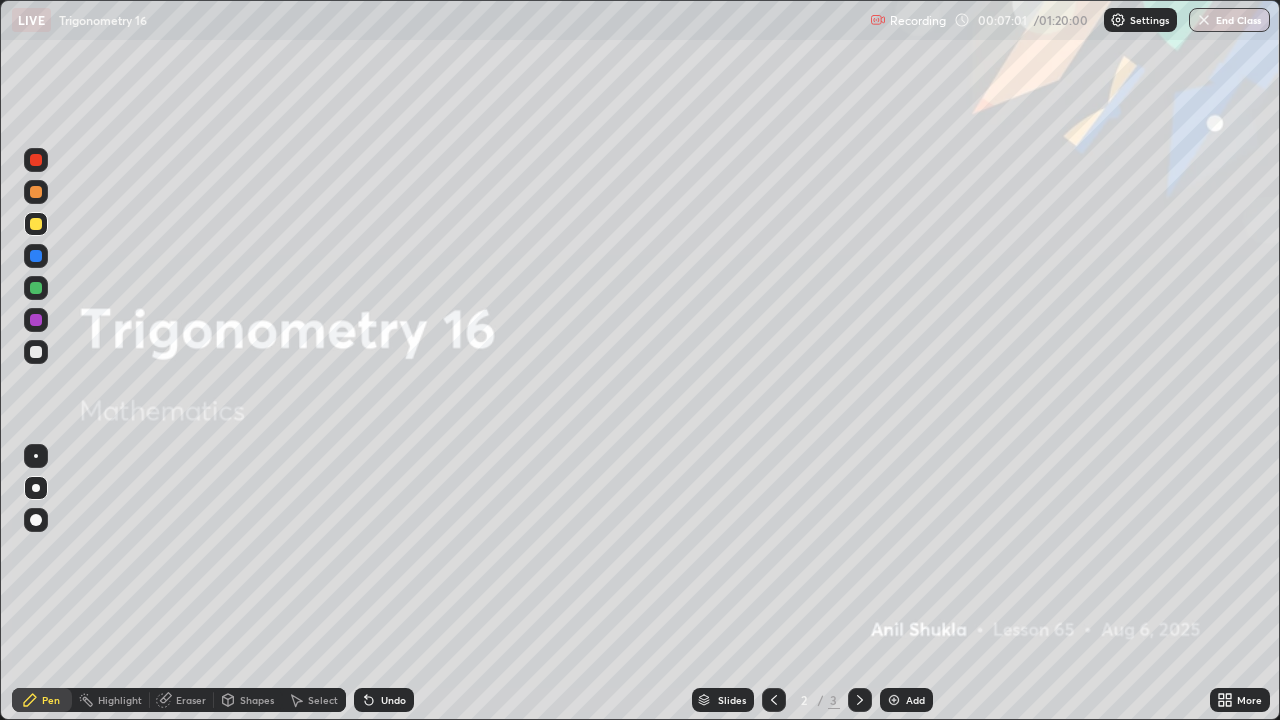click 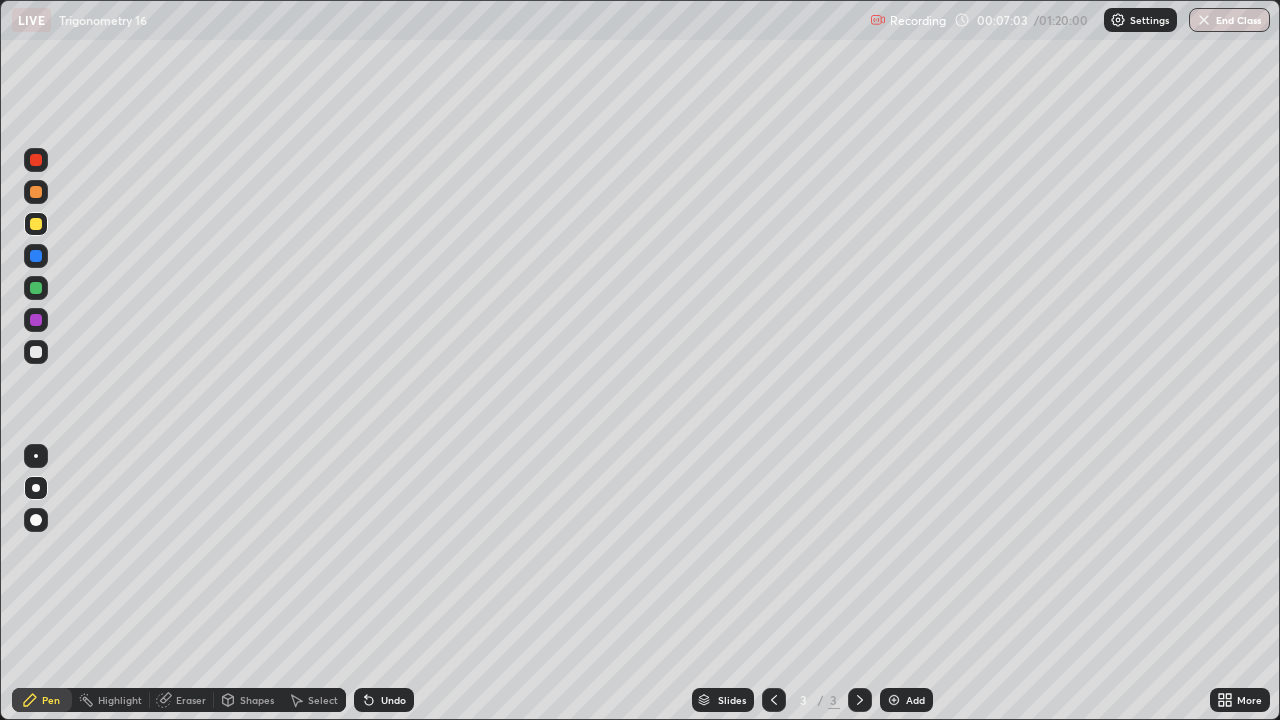 click at bounding box center (36, 224) 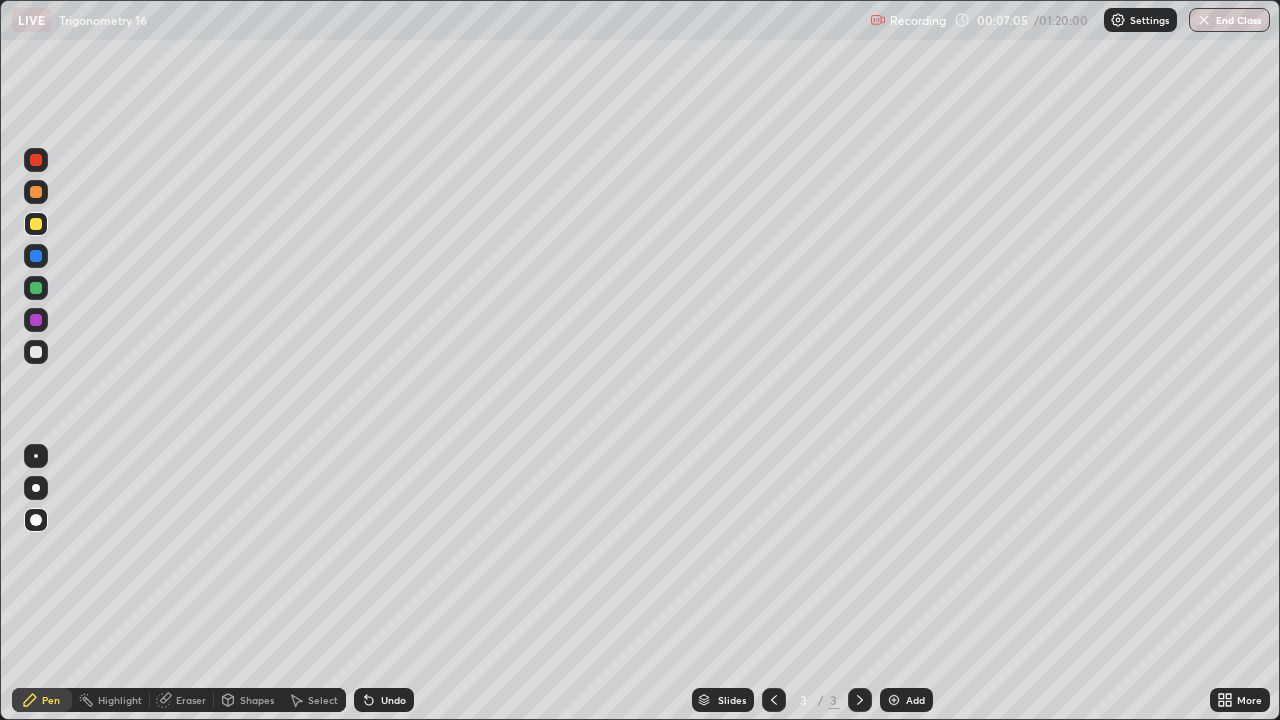 click 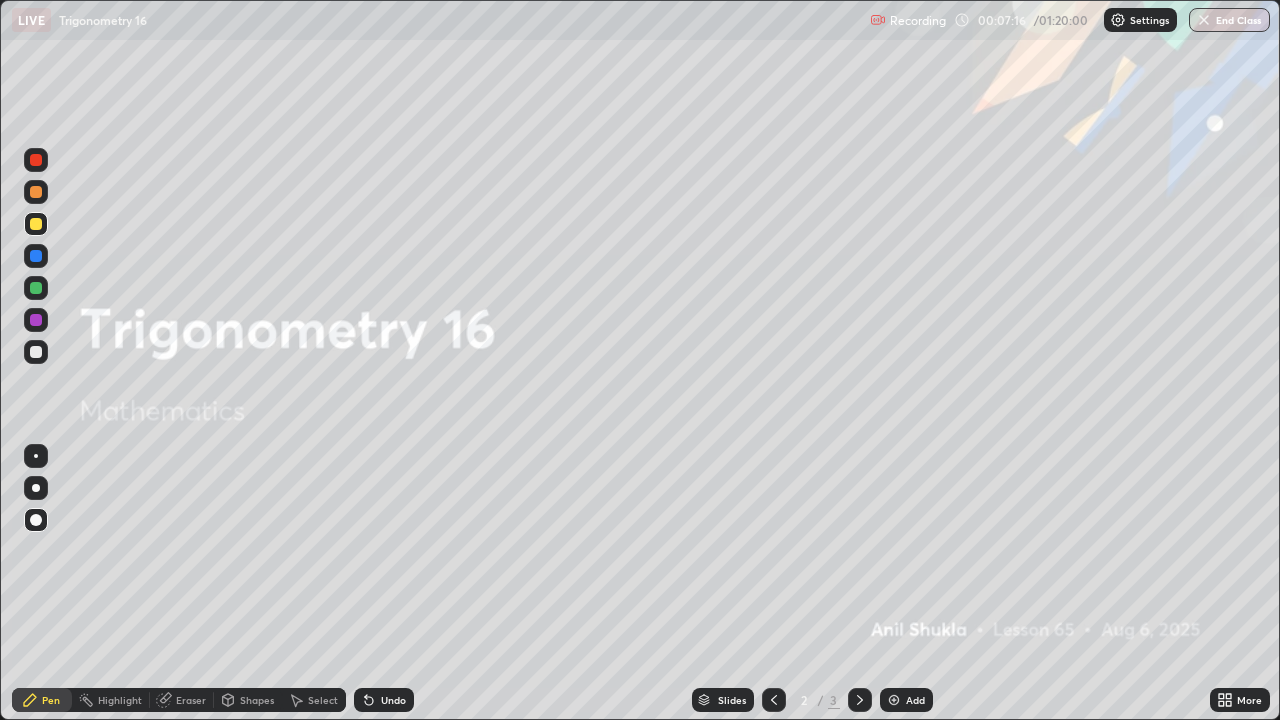 click 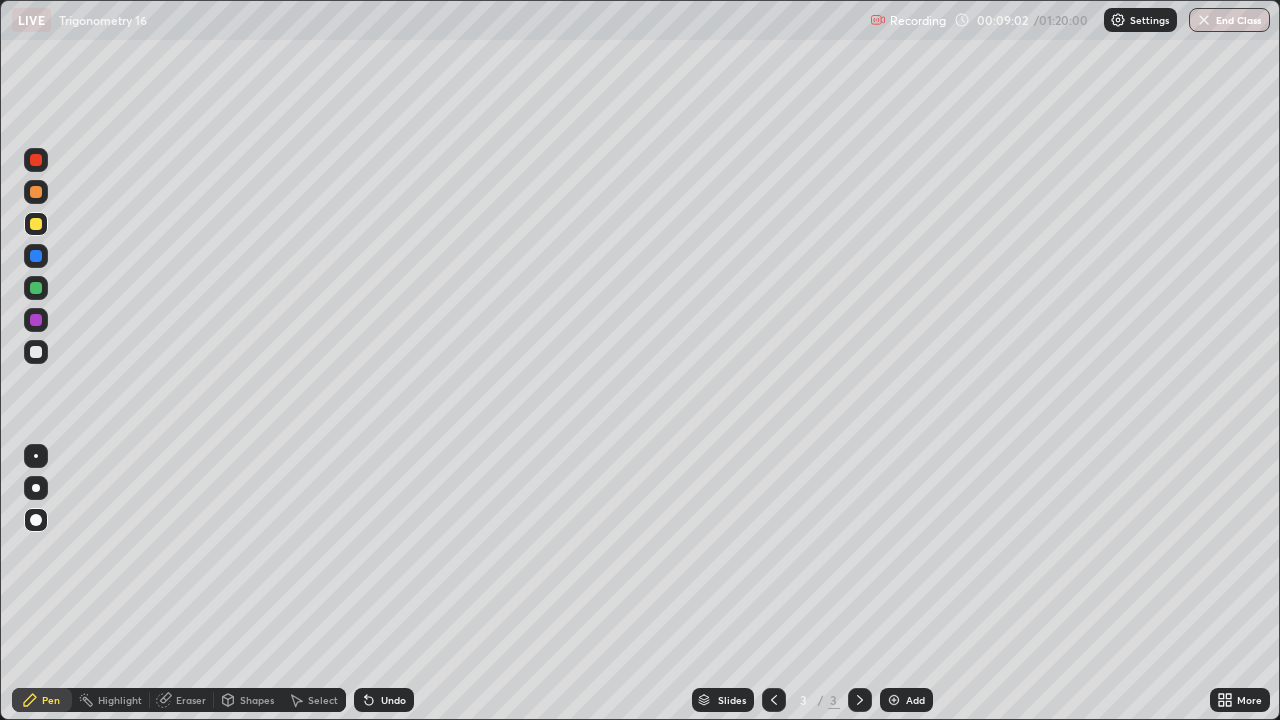 click on "Undo" at bounding box center (393, 700) 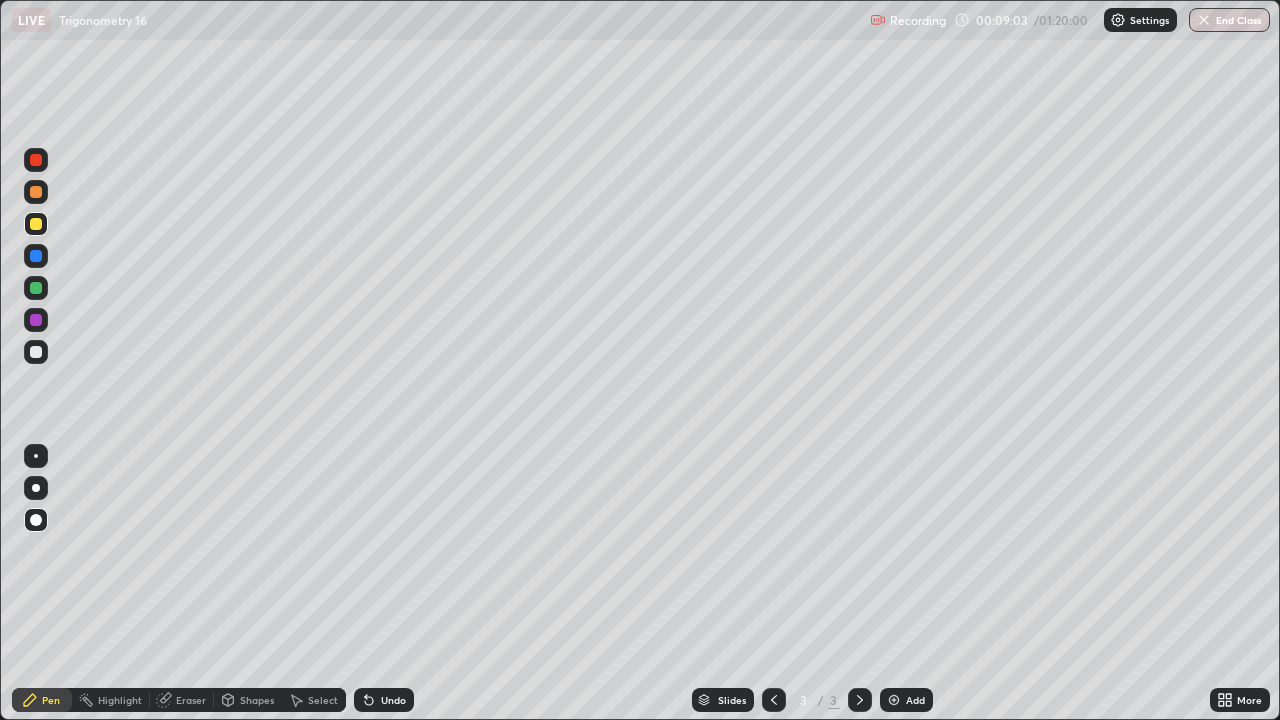 click on "Undo" at bounding box center (393, 700) 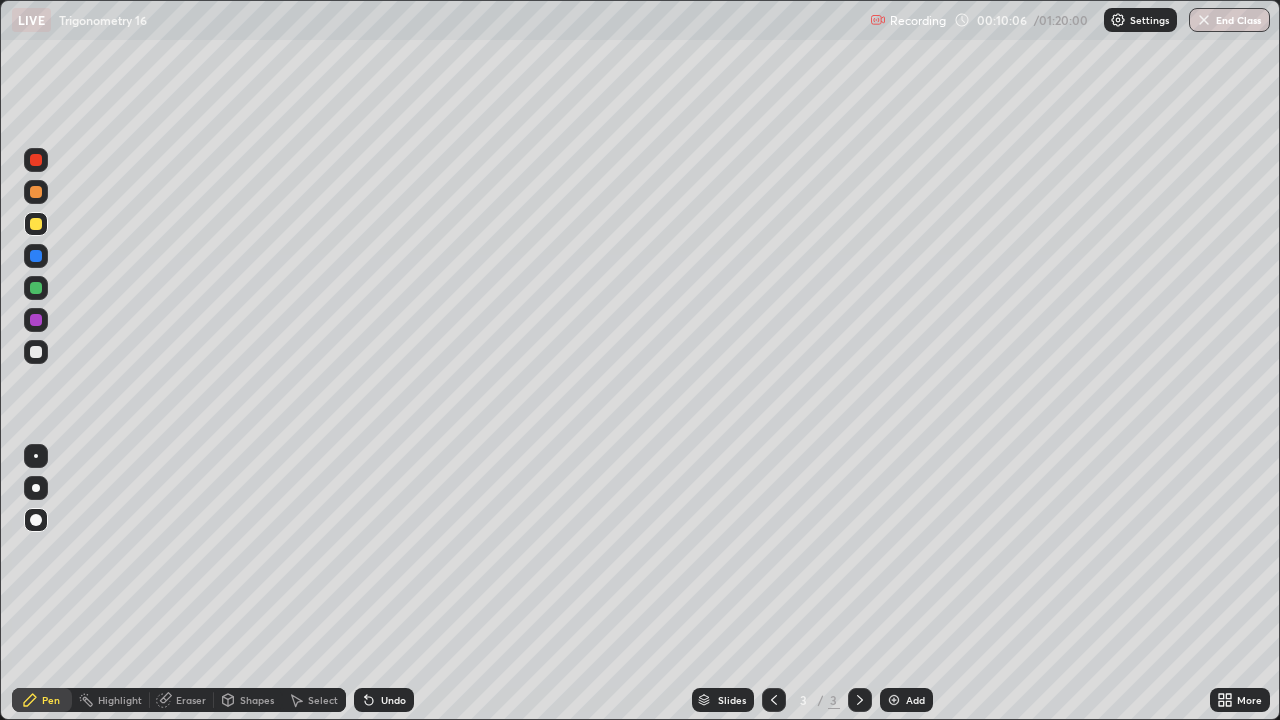 click at bounding box center [36, 320] 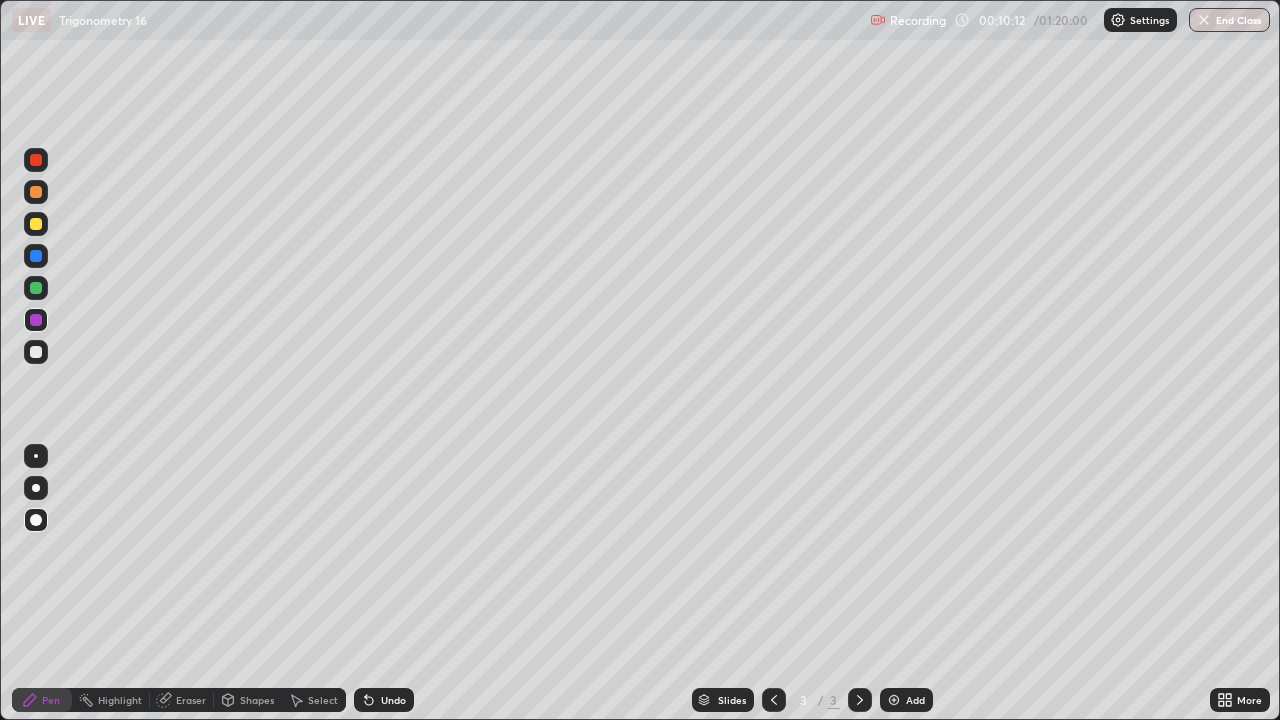 click at bounding box center (36, 288) 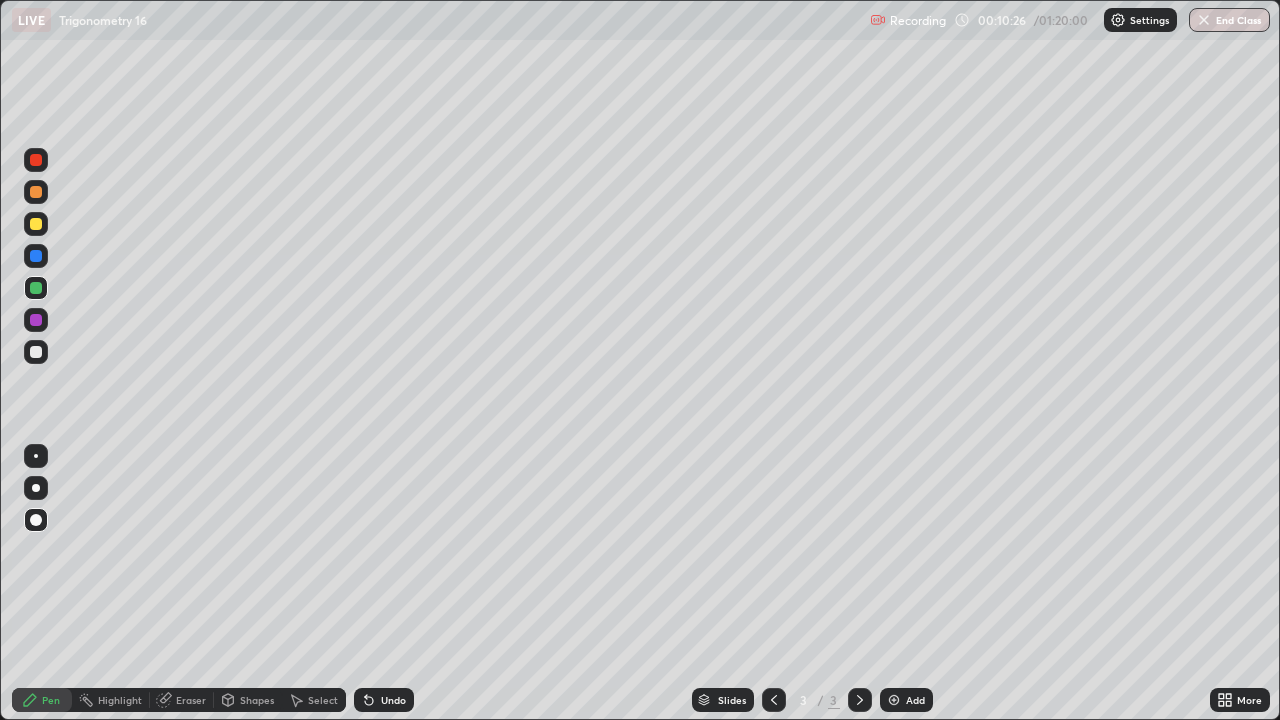 click at bounding box center [36, 256] 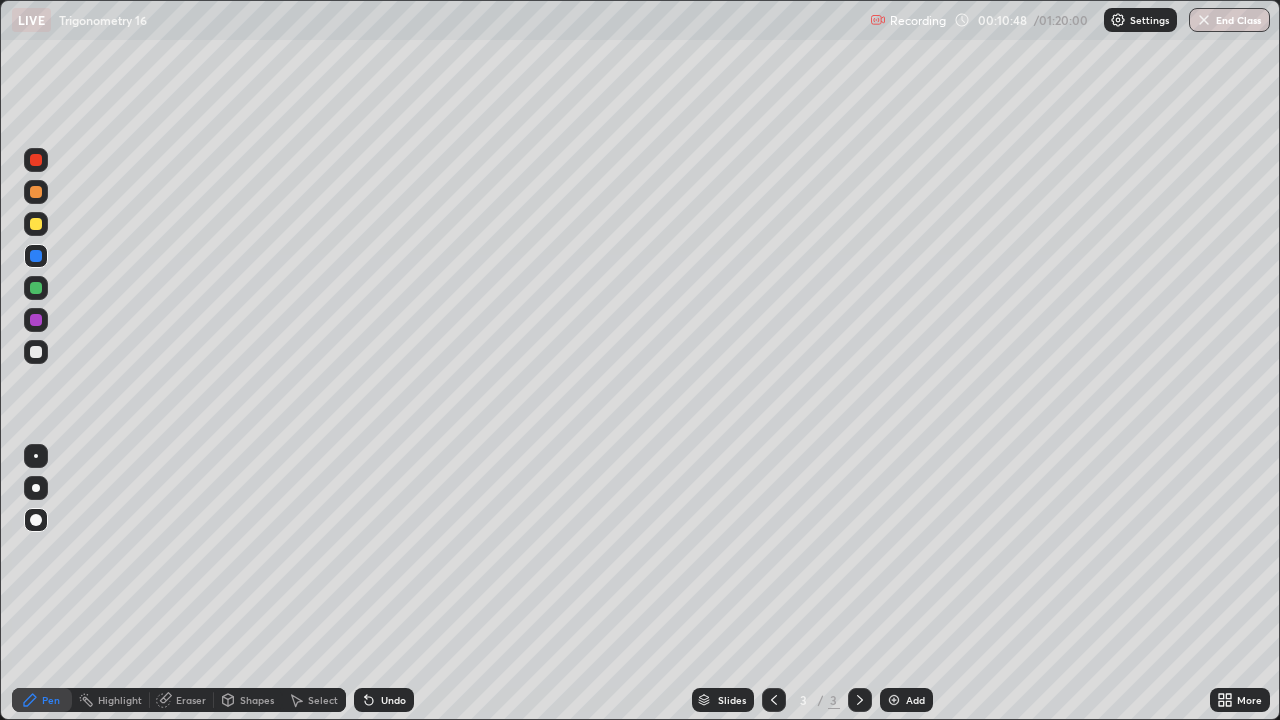 click at bounding box center (36, 320) 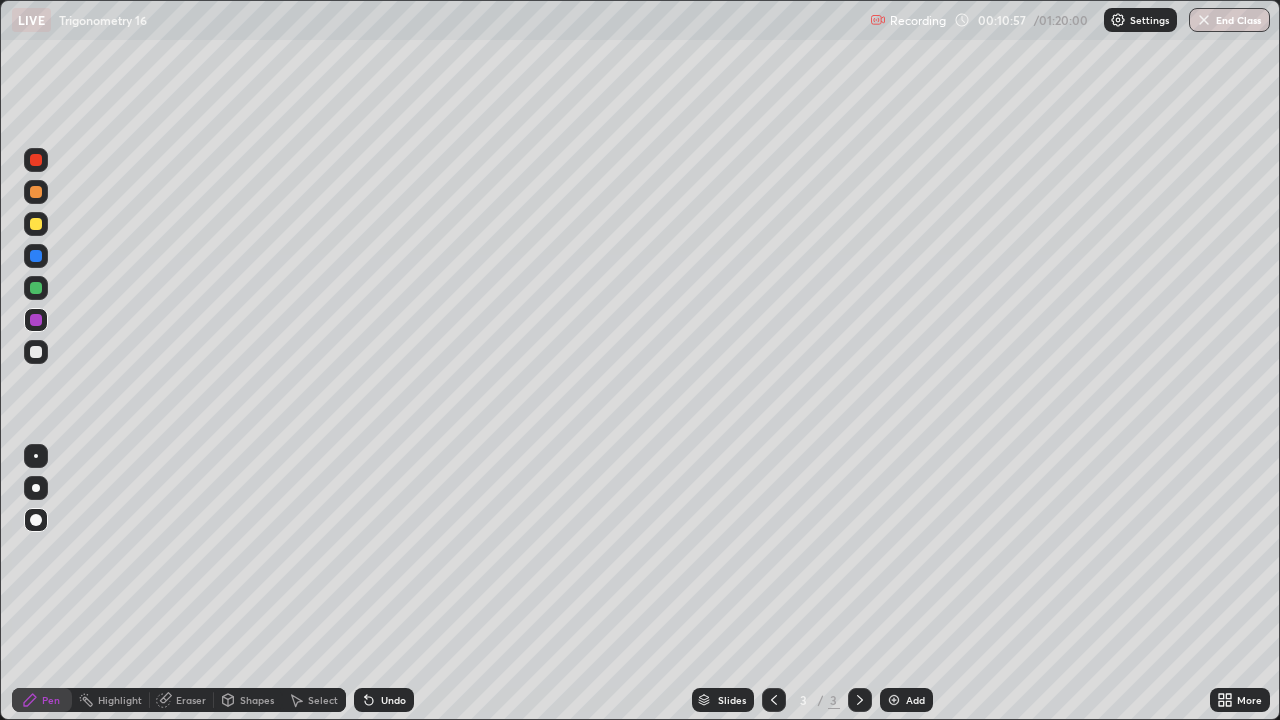 click at bounding box center (36, 352) 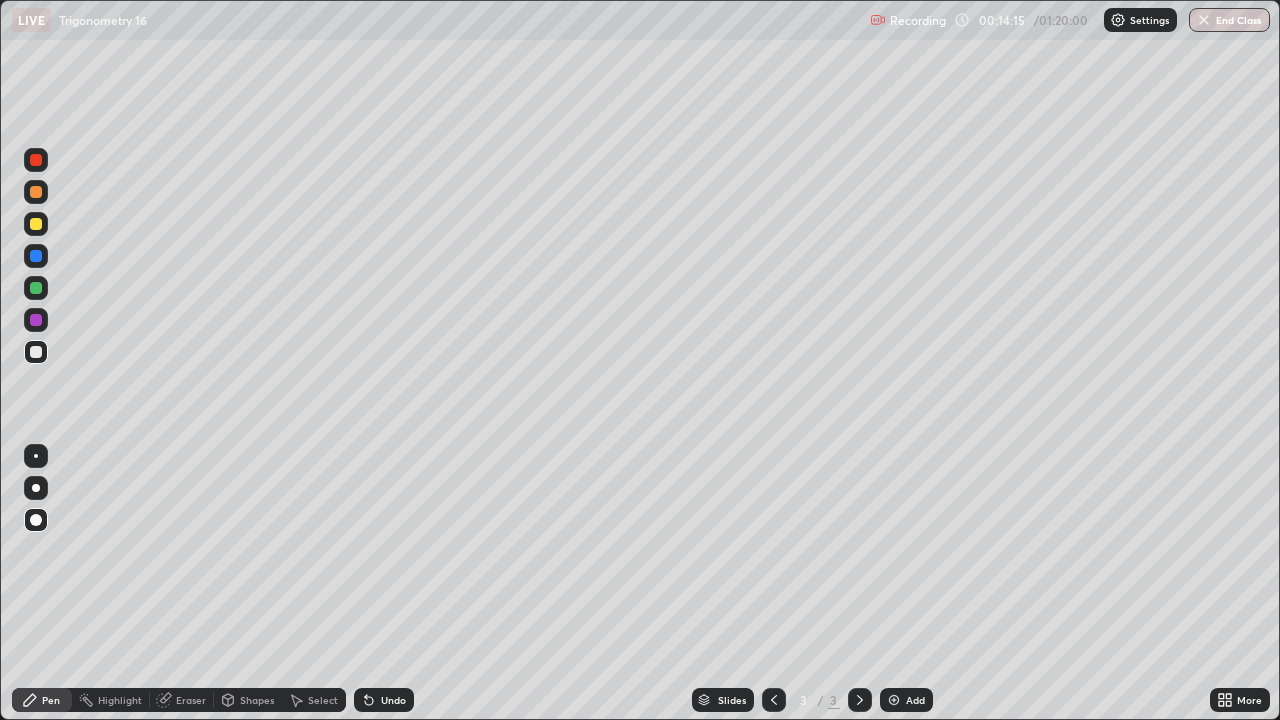 click at bounding box center (36, 288) 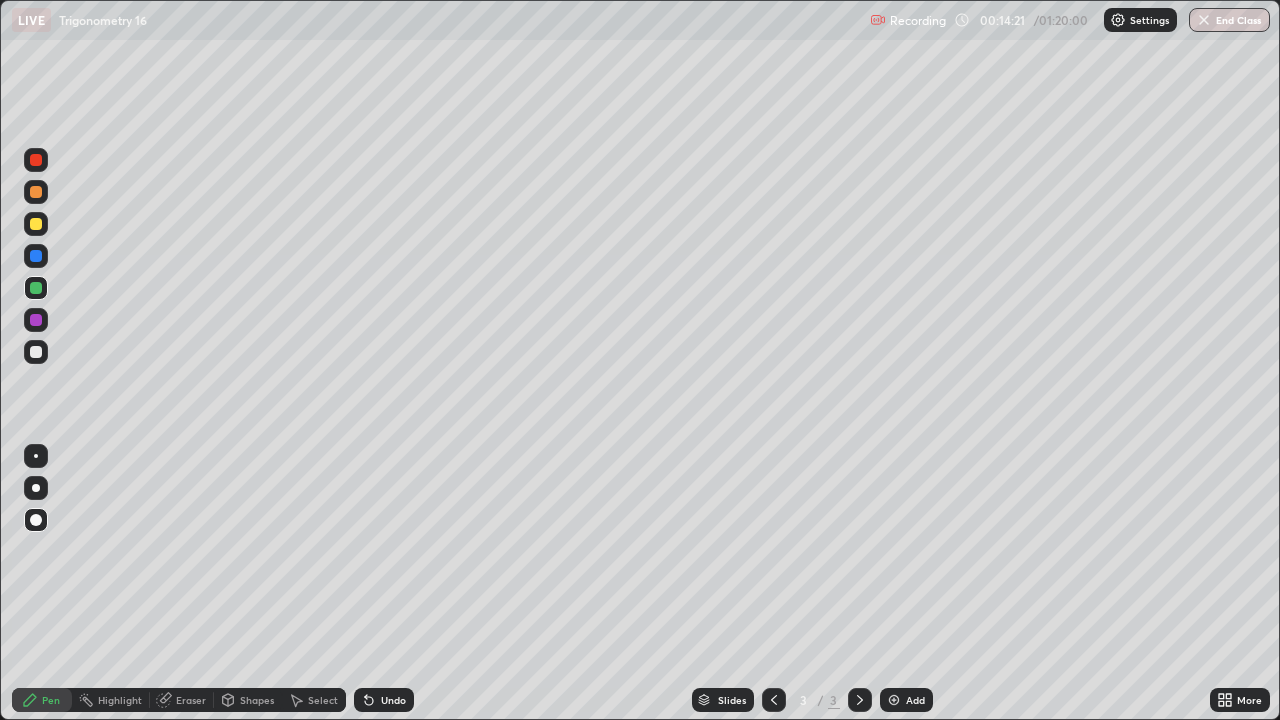 click 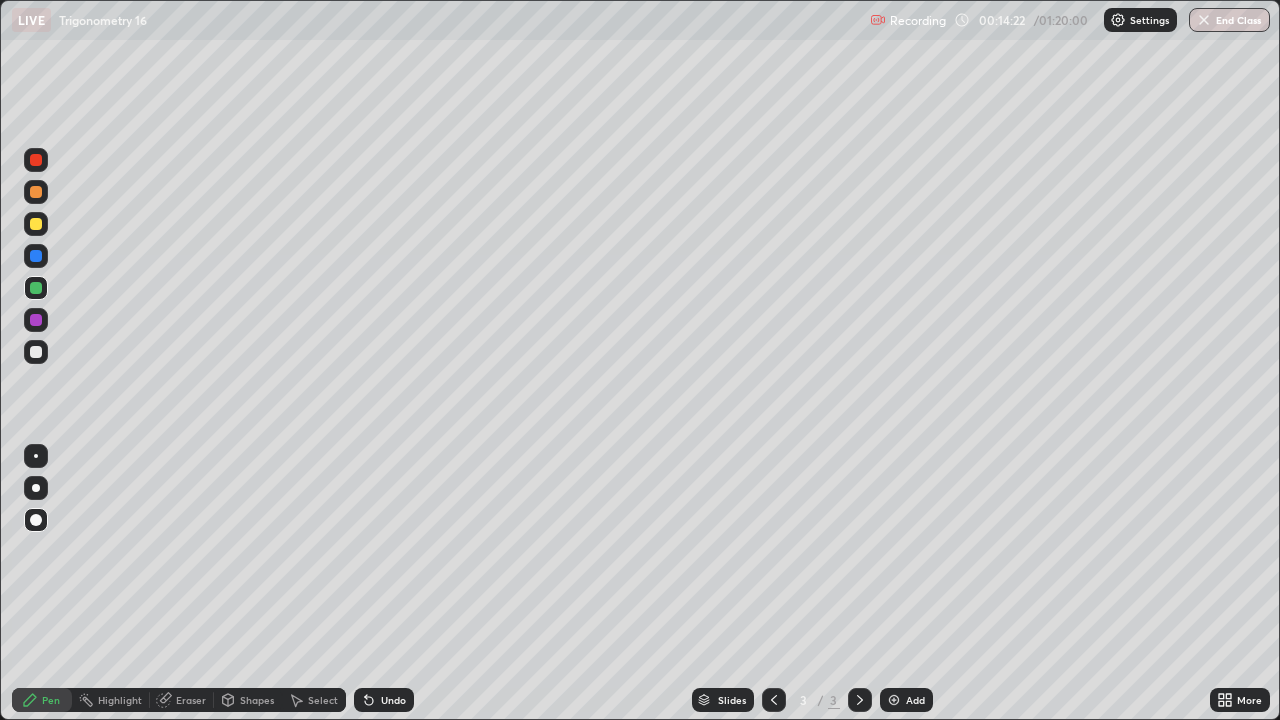 click 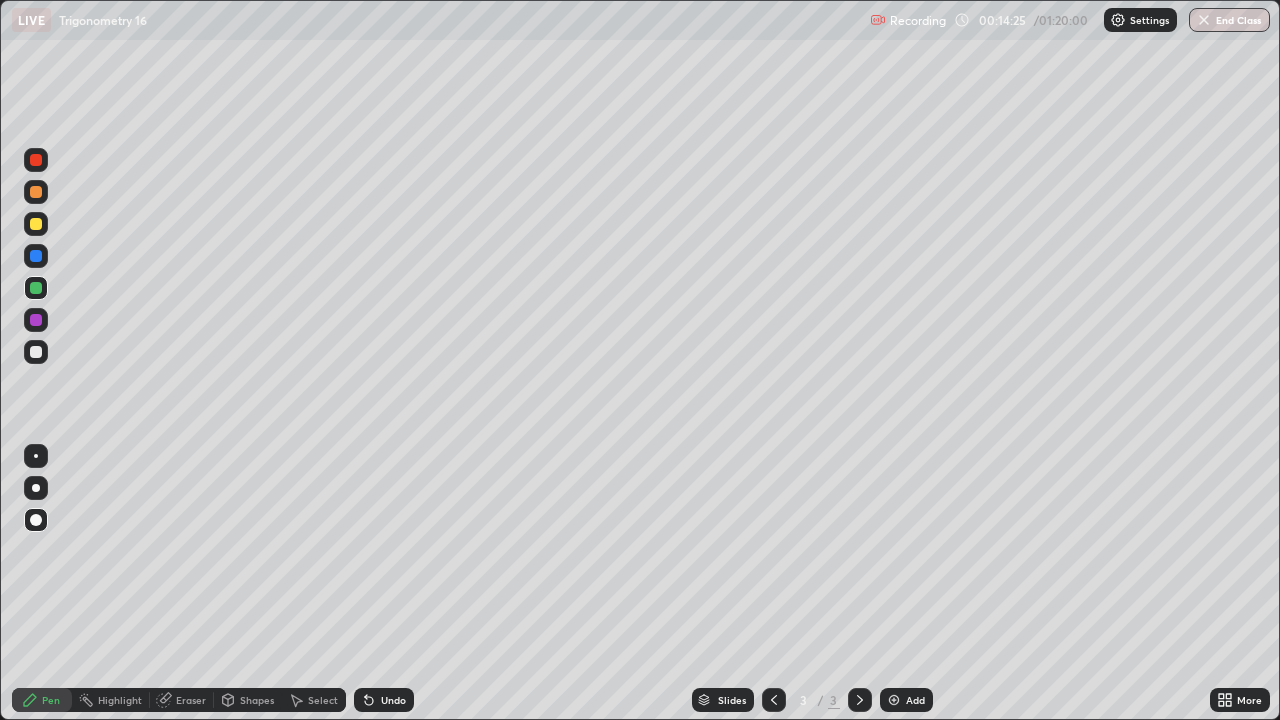 click at bounding box center (36, 160) 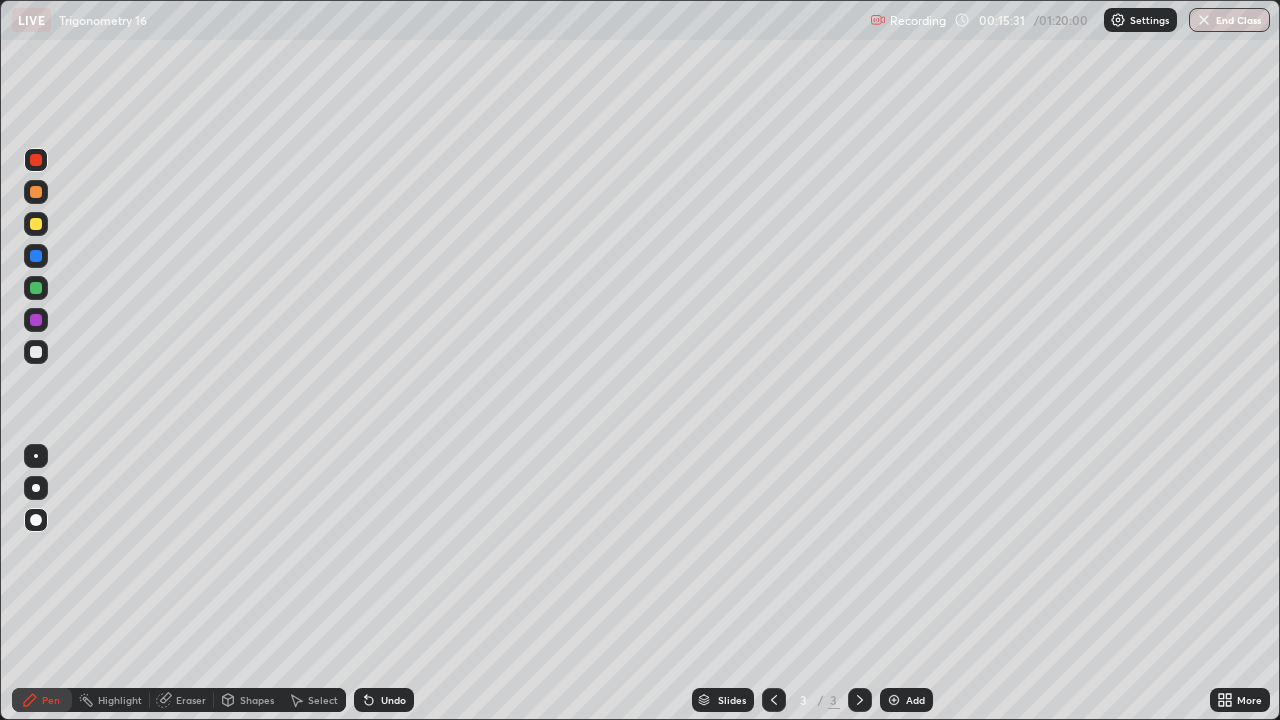 click at bounding box center (36, 224) 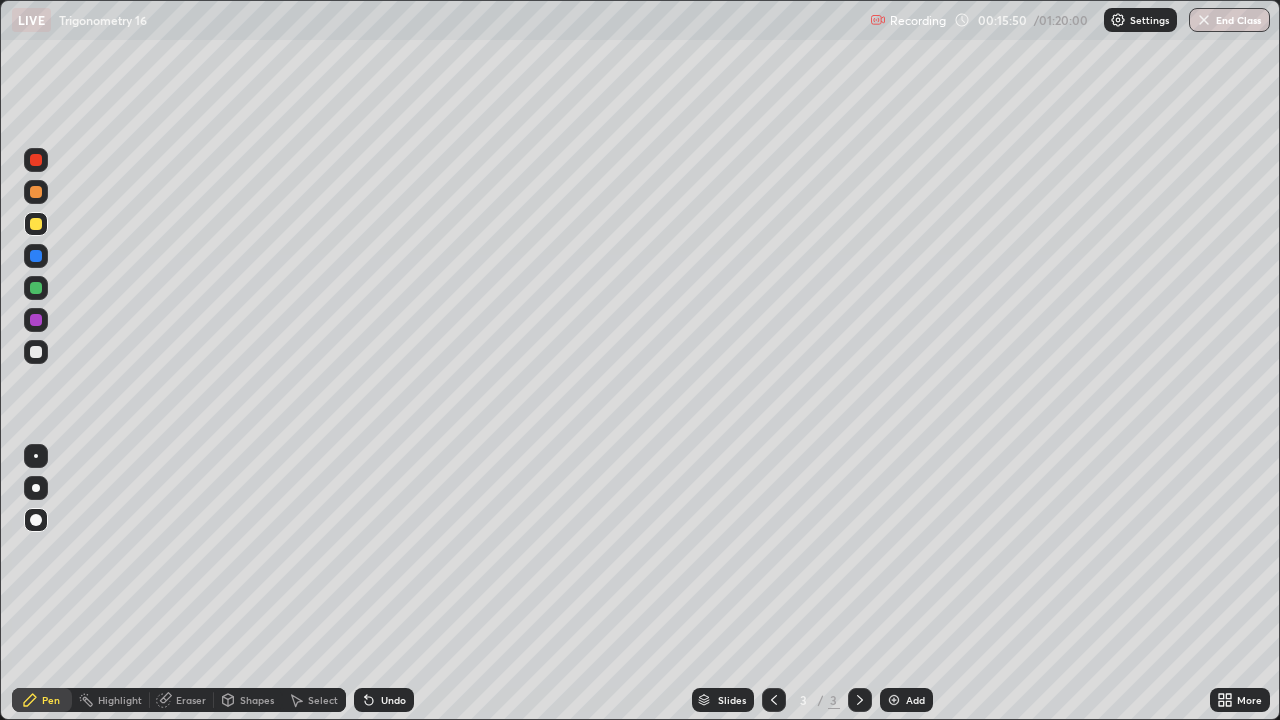 click 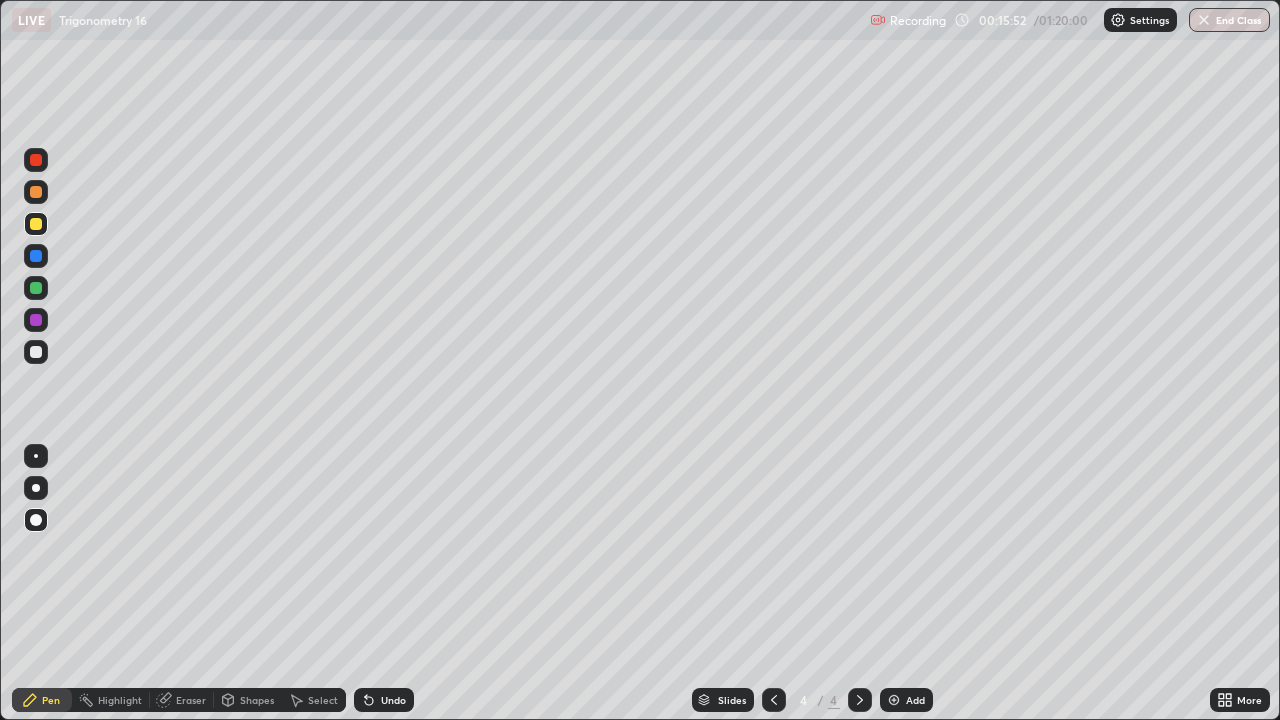 click at bounding box center (36, 352) 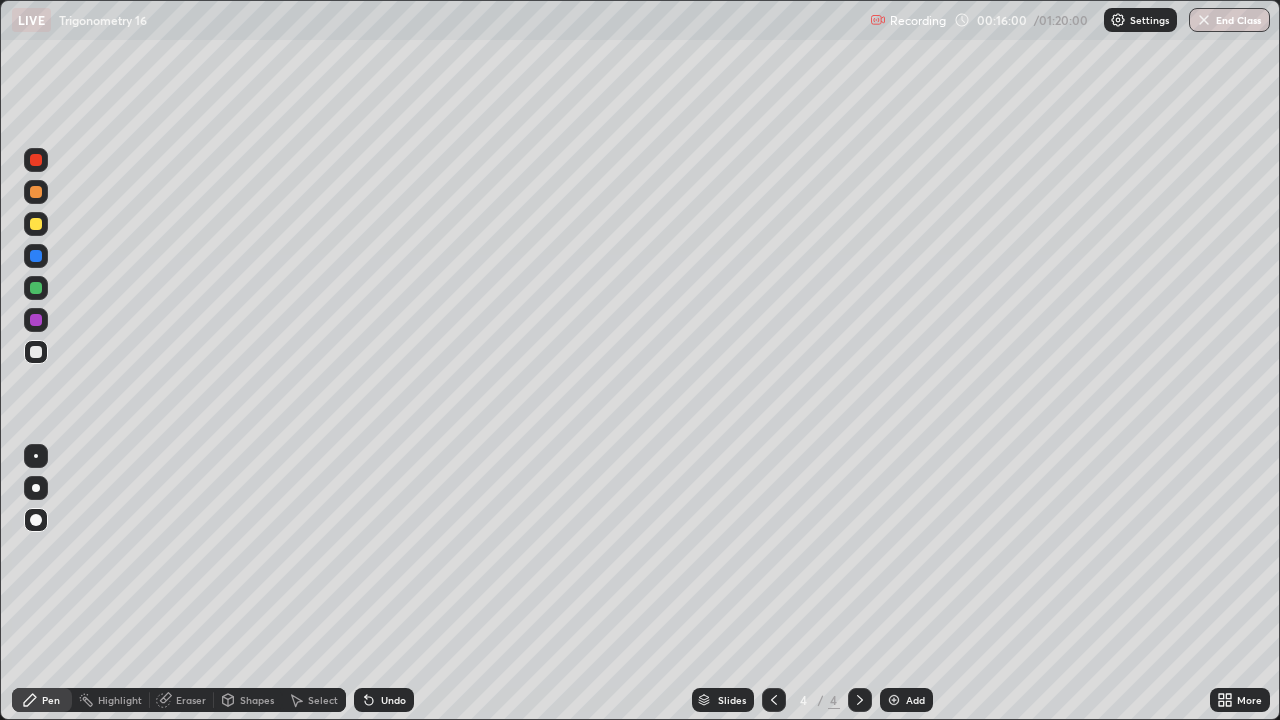 click at bounding box center [36, 320] 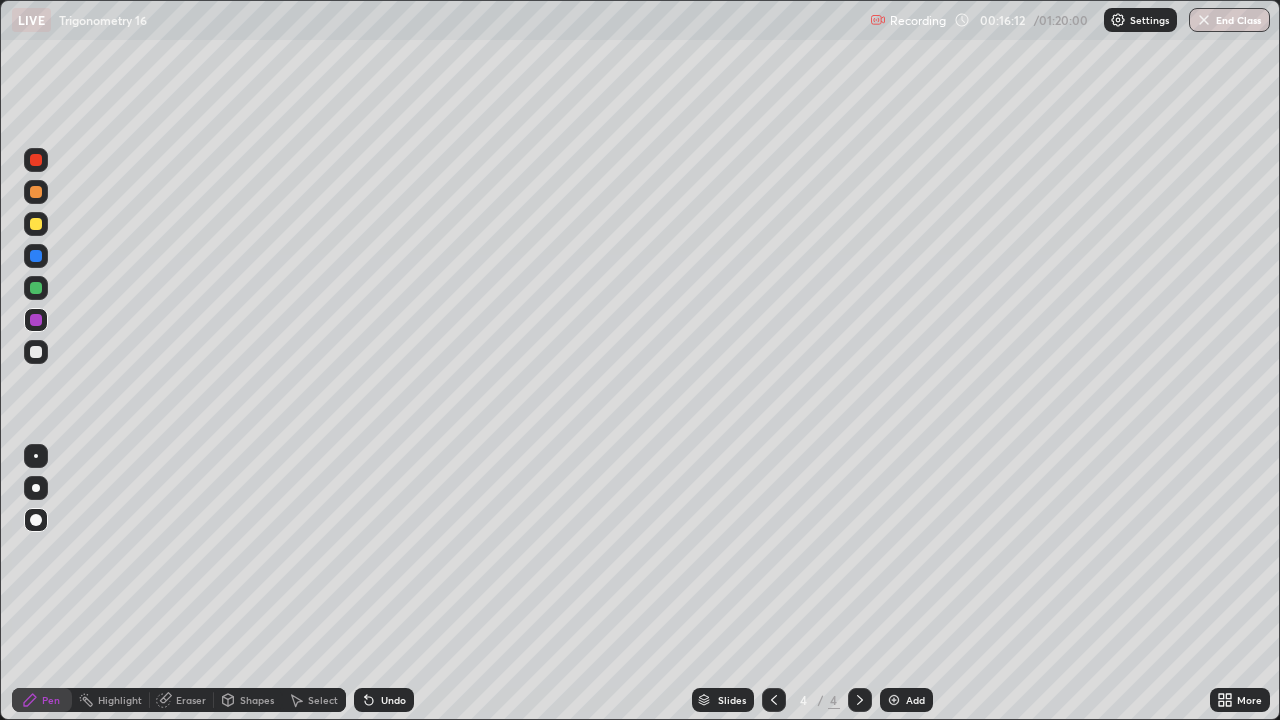 click on "Undo" at bounding box center (393, 700) 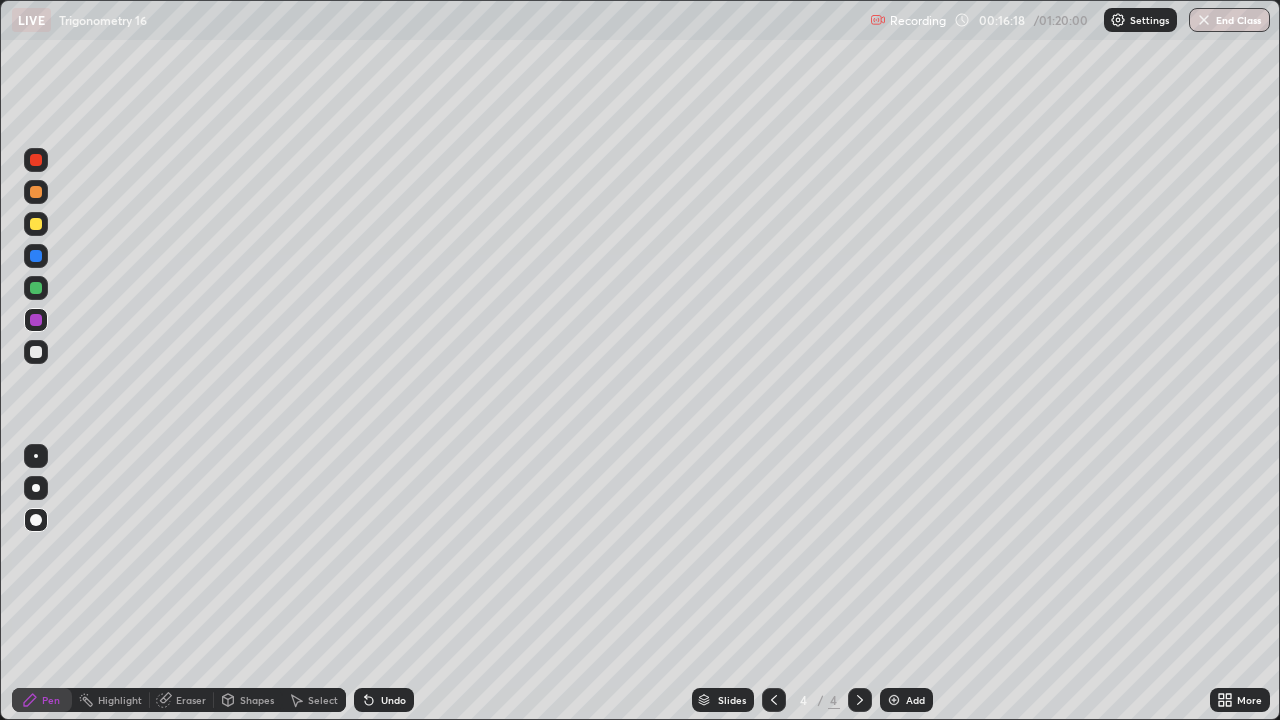 click at bounding box center [36, 256] 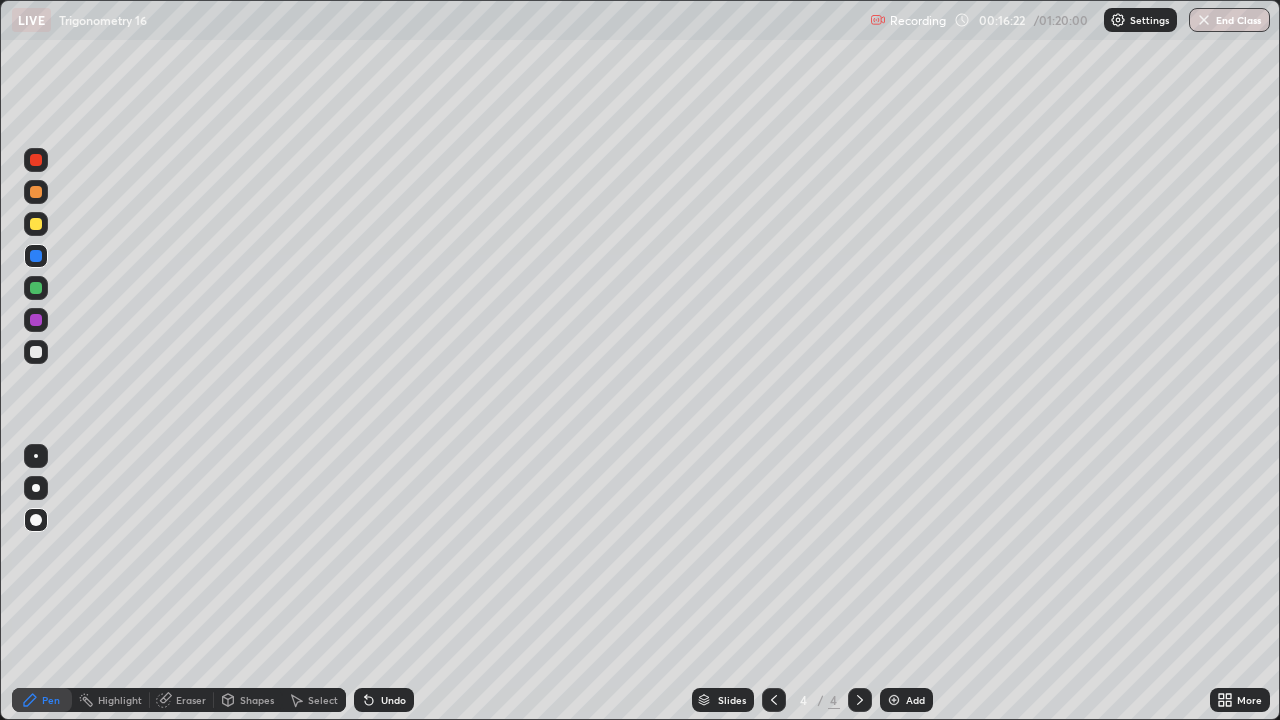 click on "Undo" at bounding box center [393, 700] 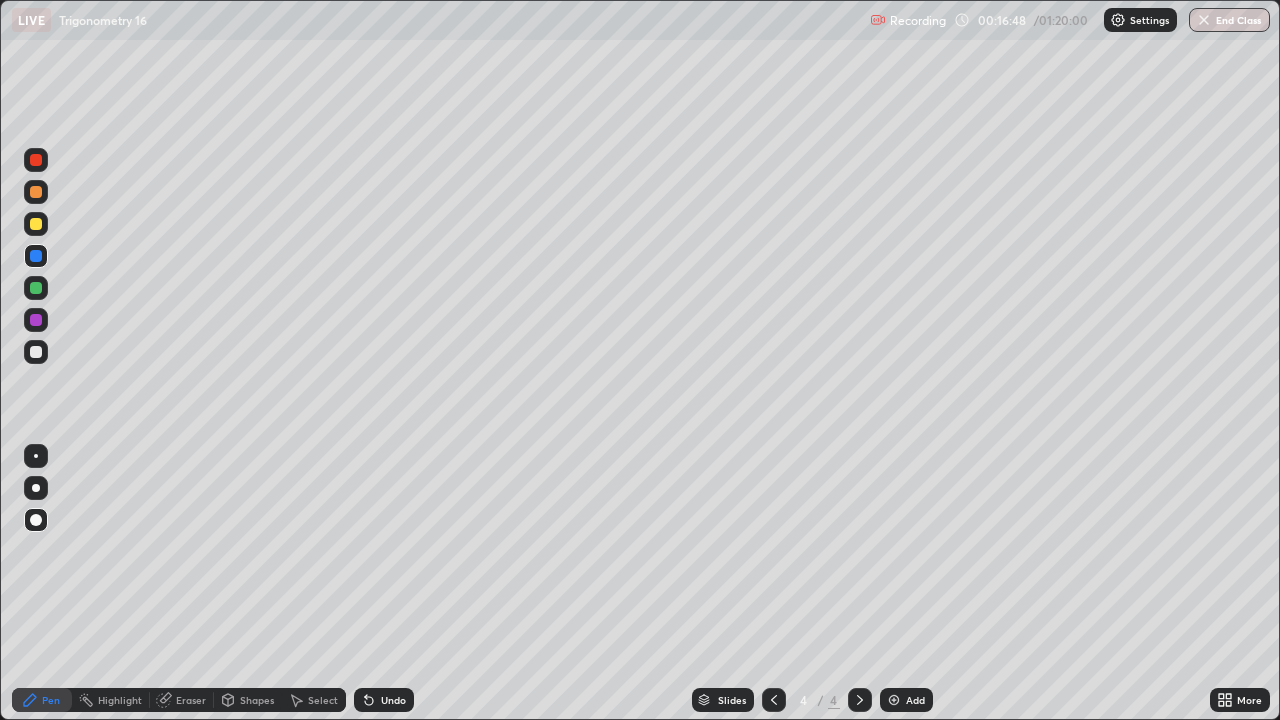 click on "Undo" at bounding box center (393, 700) 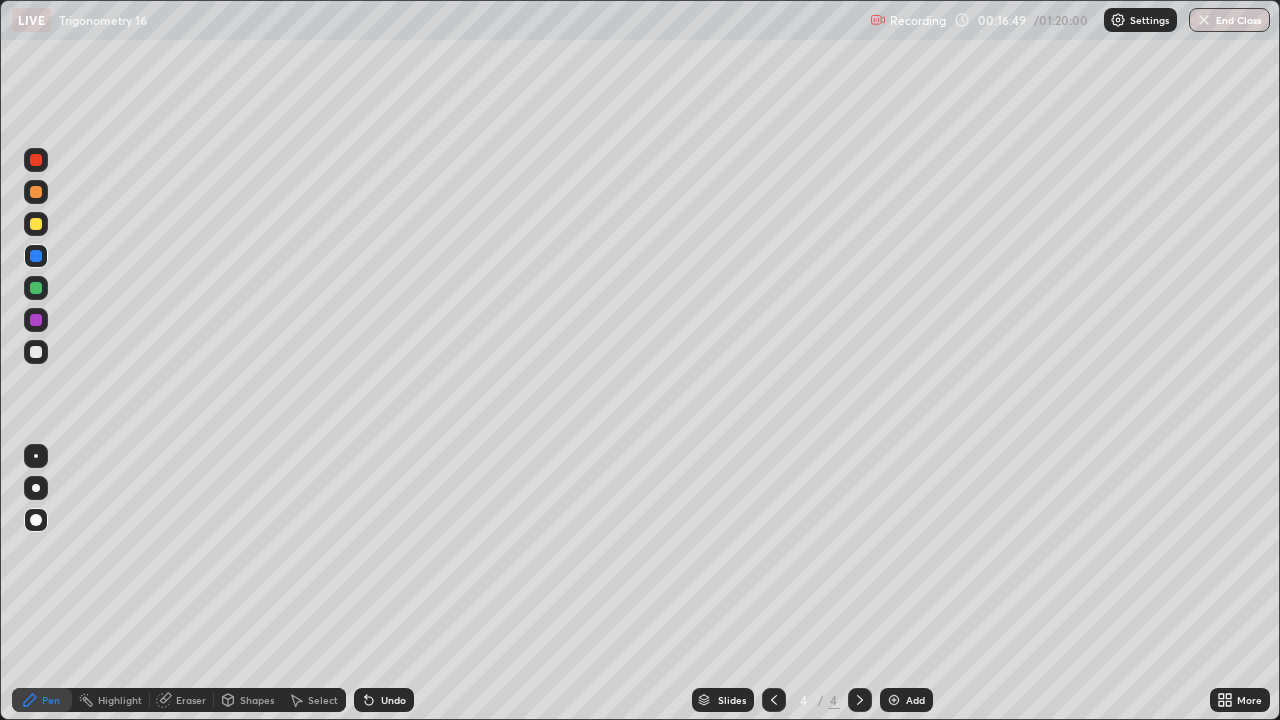 click on "Undo" at bounding box center [384, 700] 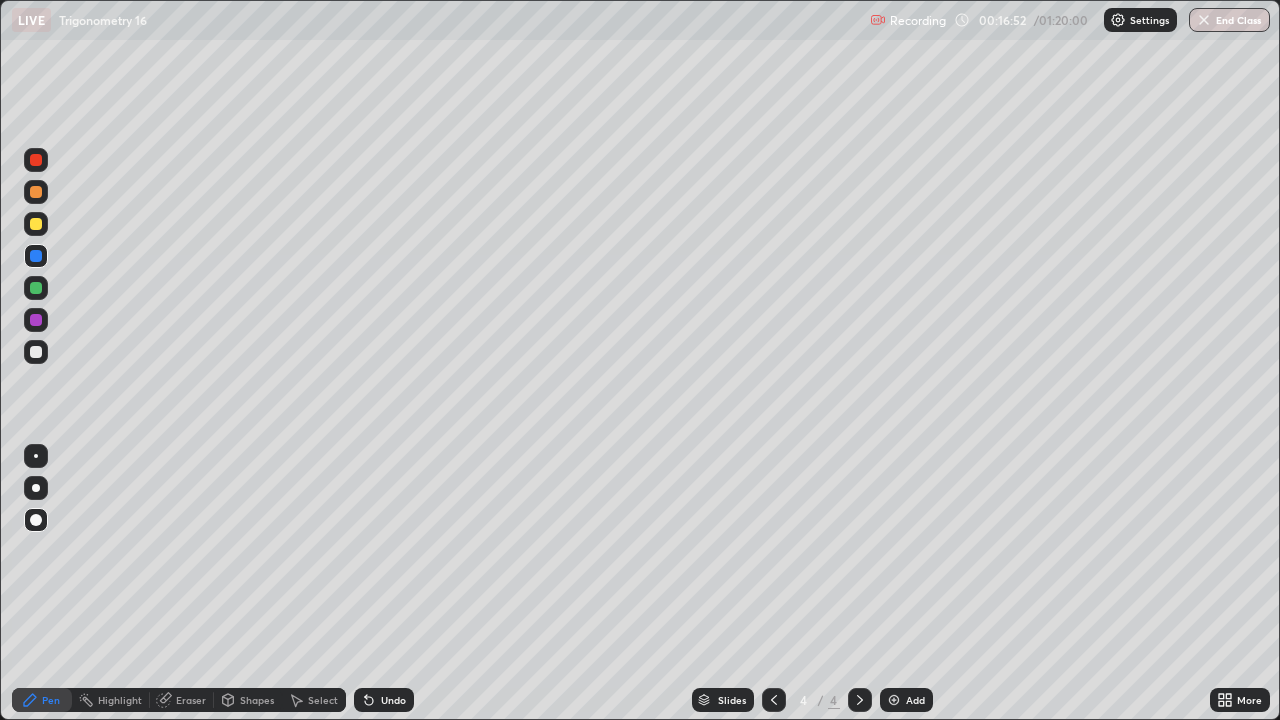 click at bounding box center [36, 160] 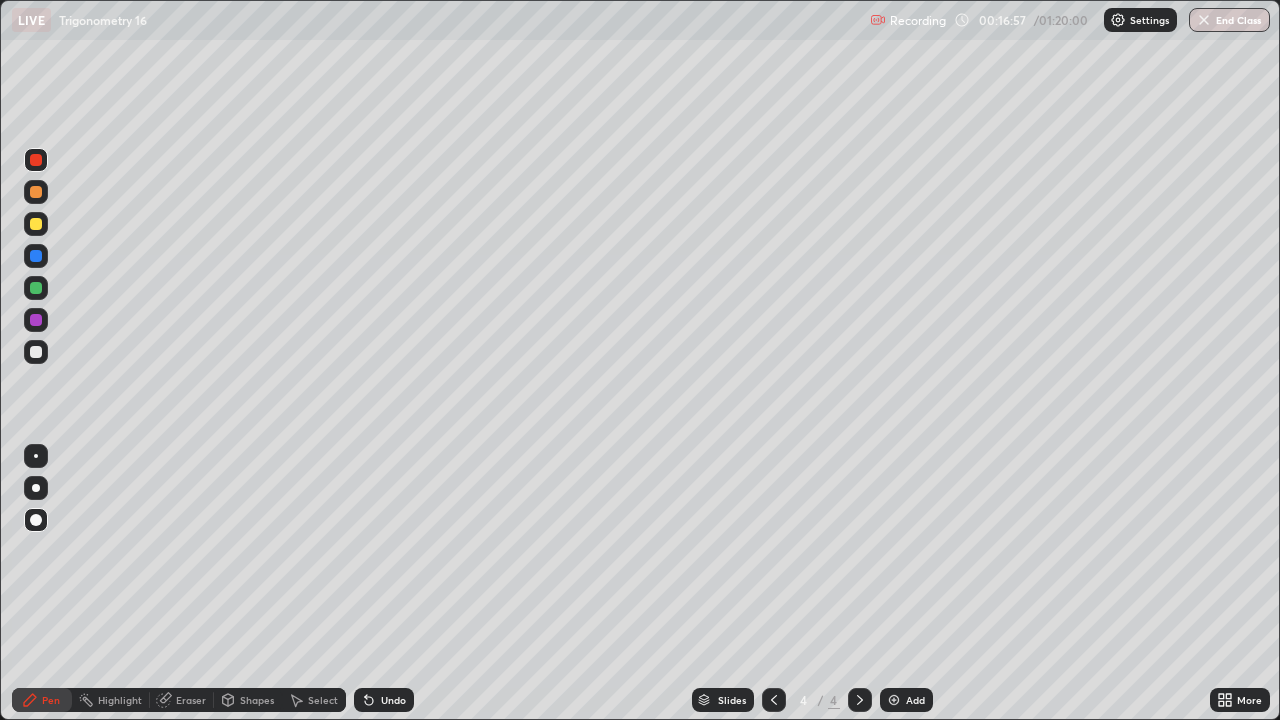 click at bounding box center [36, 352] 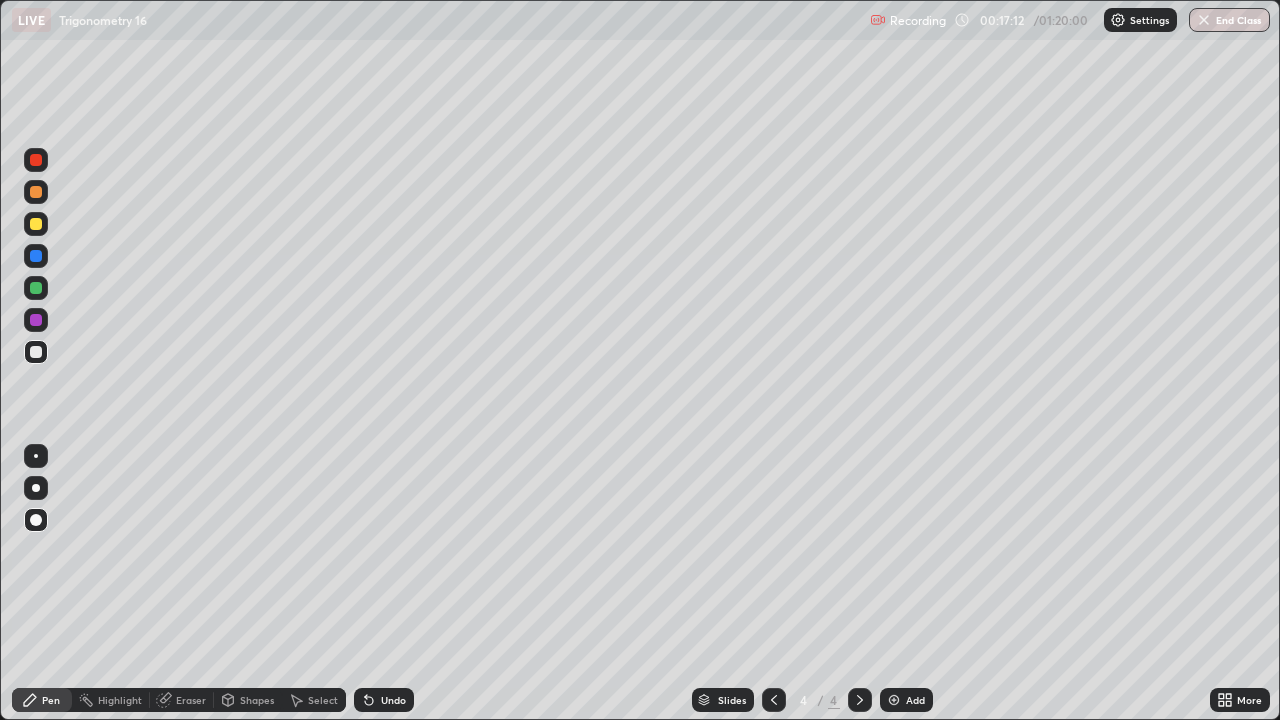 click on "Undo" at bounding box center [393, 700] 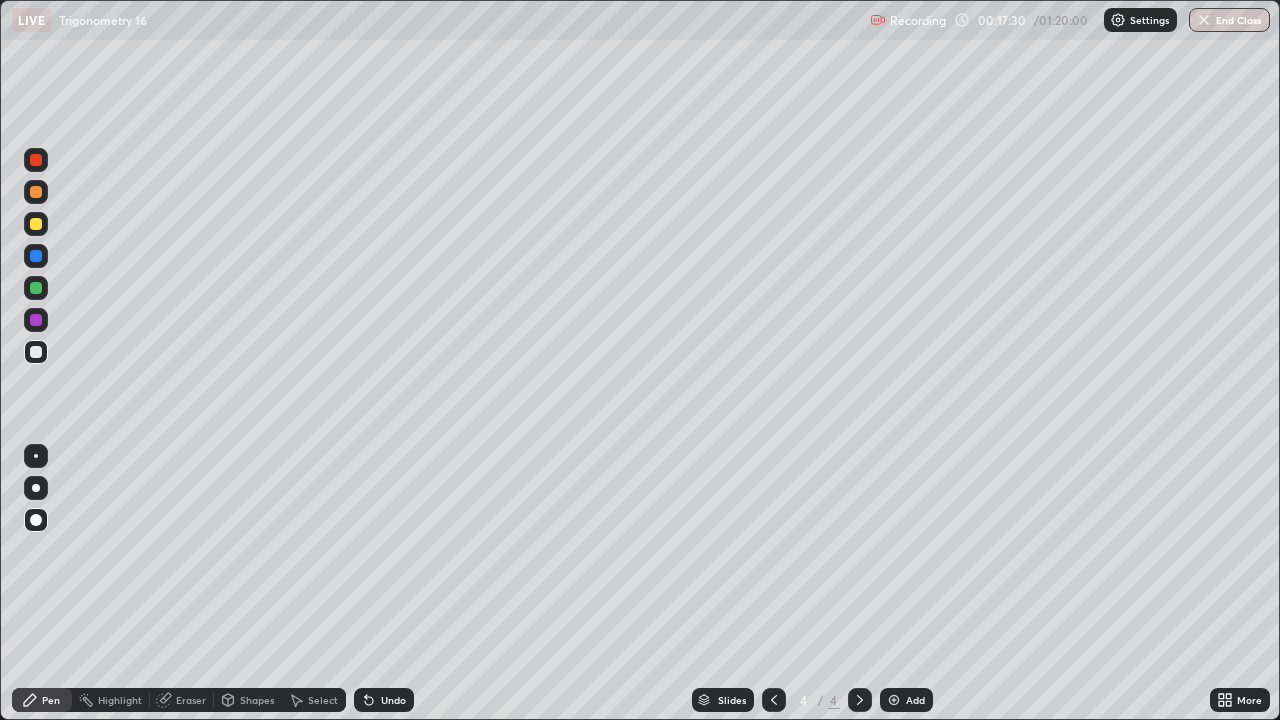 click at bounding box center [36, 320] 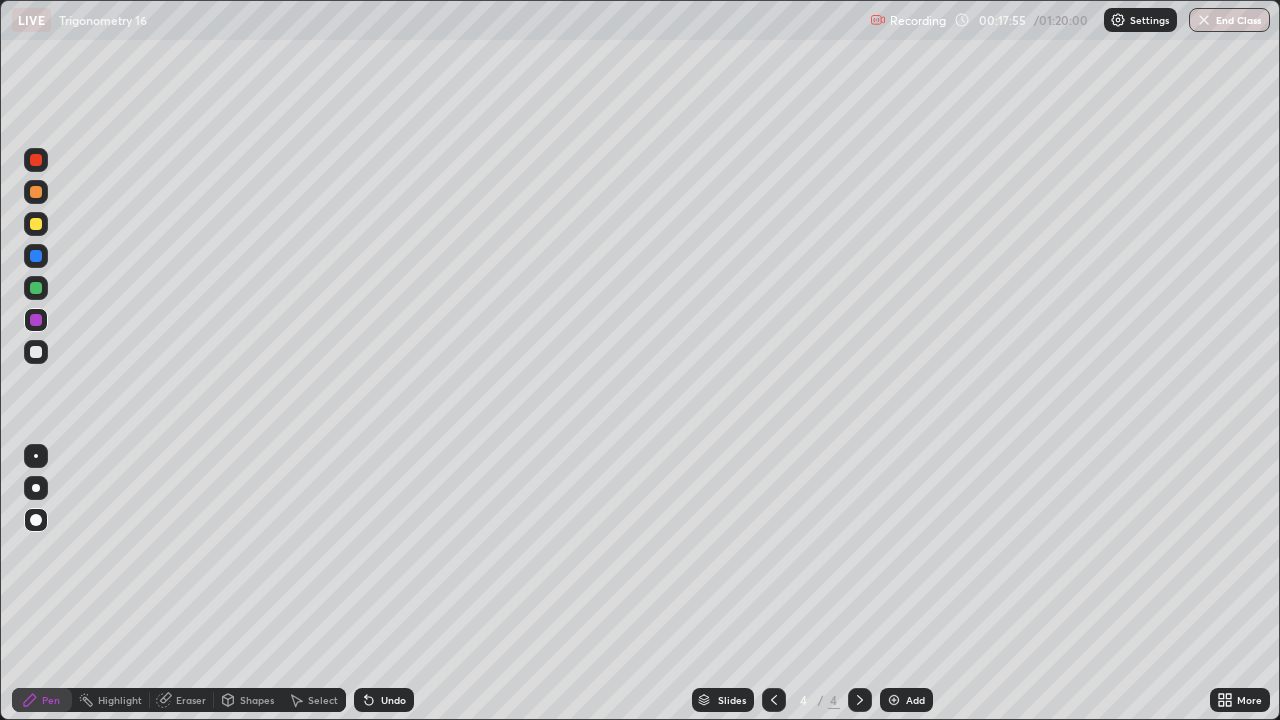 click at bounding box center [36, 160] 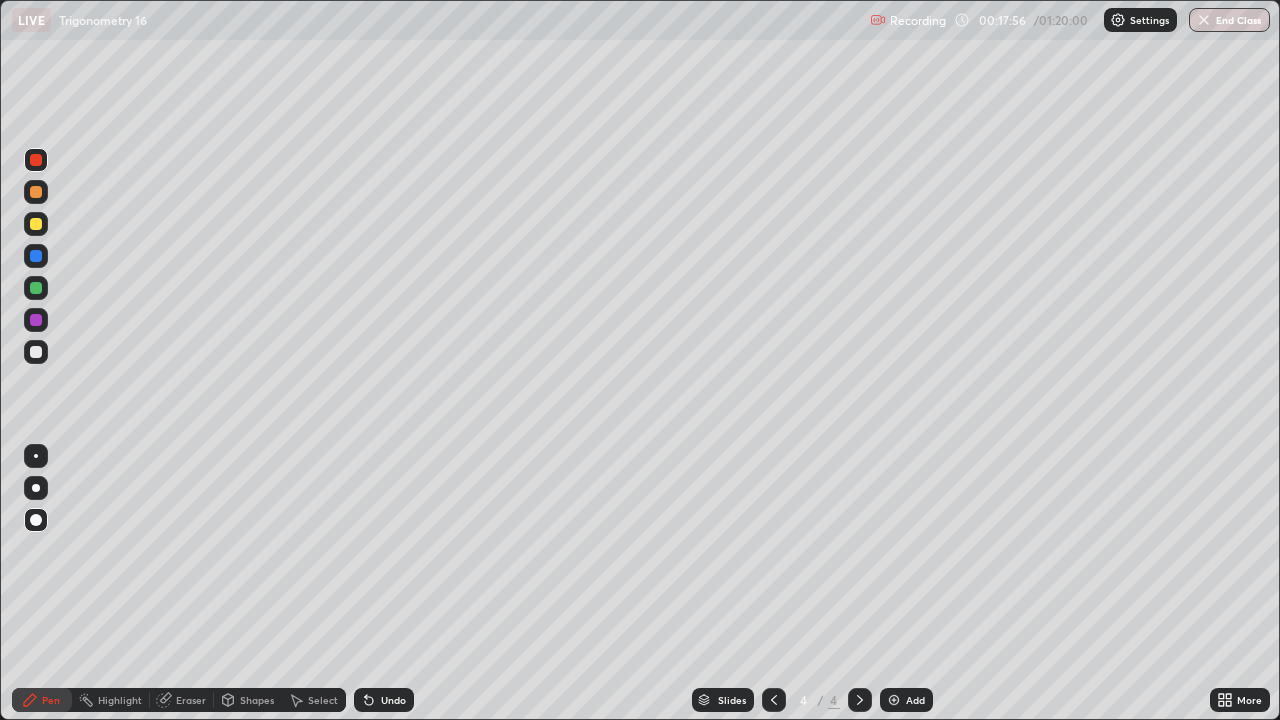 click at bounding box center (36, 192) 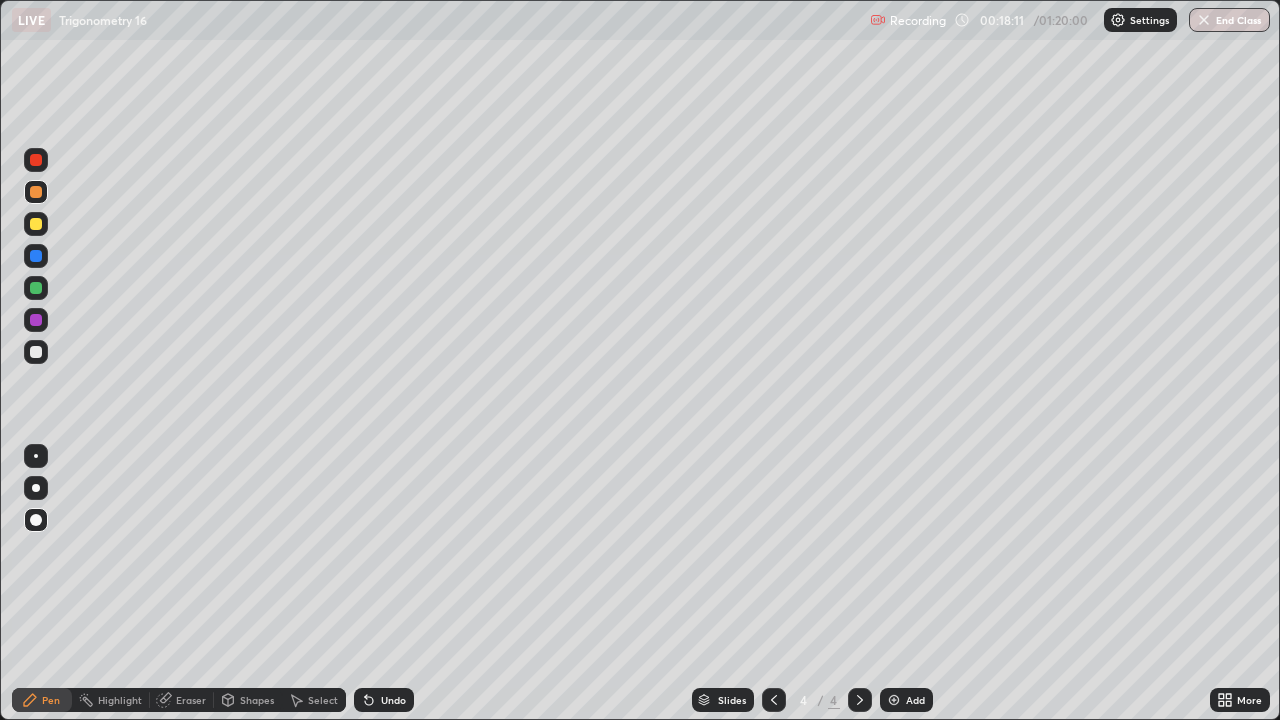 click on "Eraser" at bounding box center [191, 700] 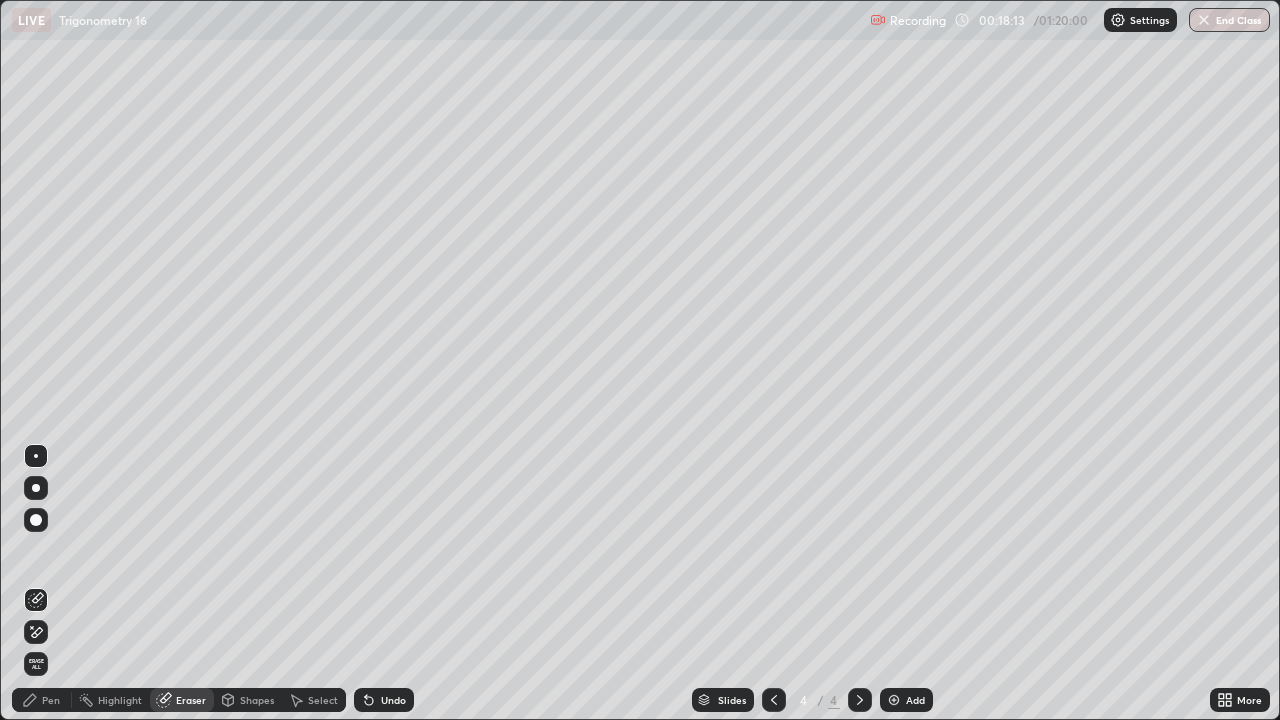 click on "Pen" at bounding box center [42, 700] 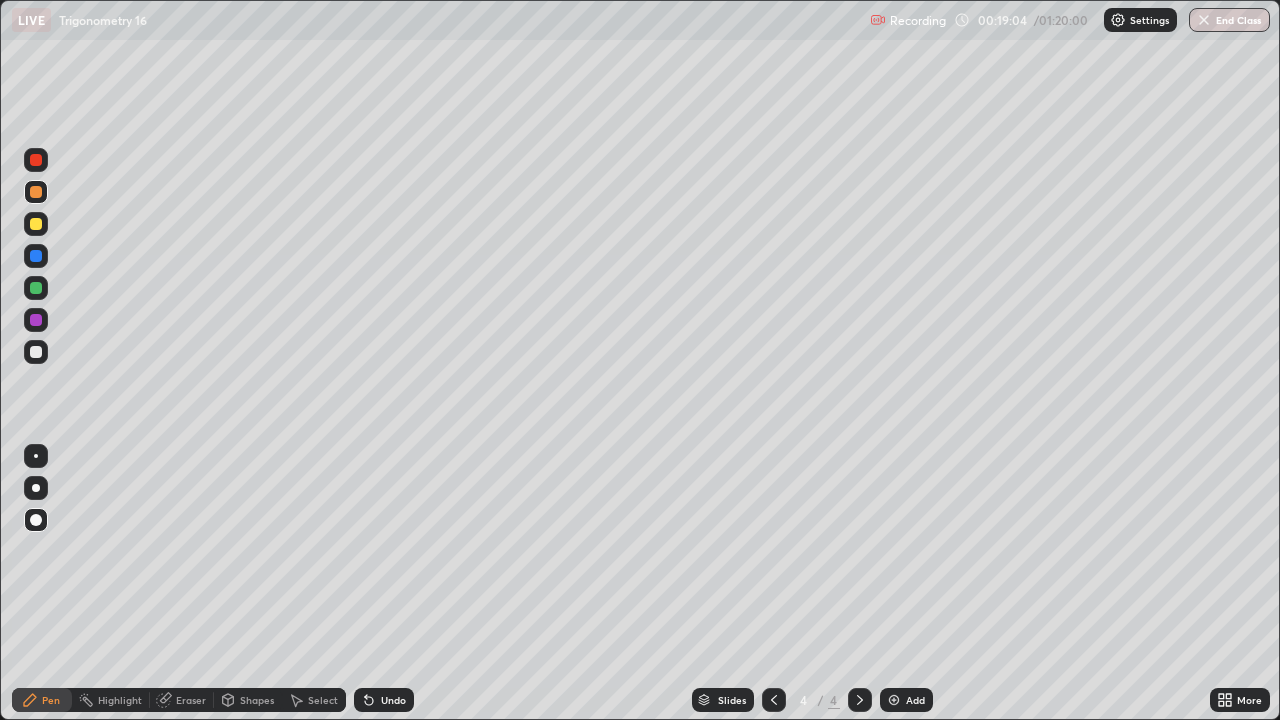 click 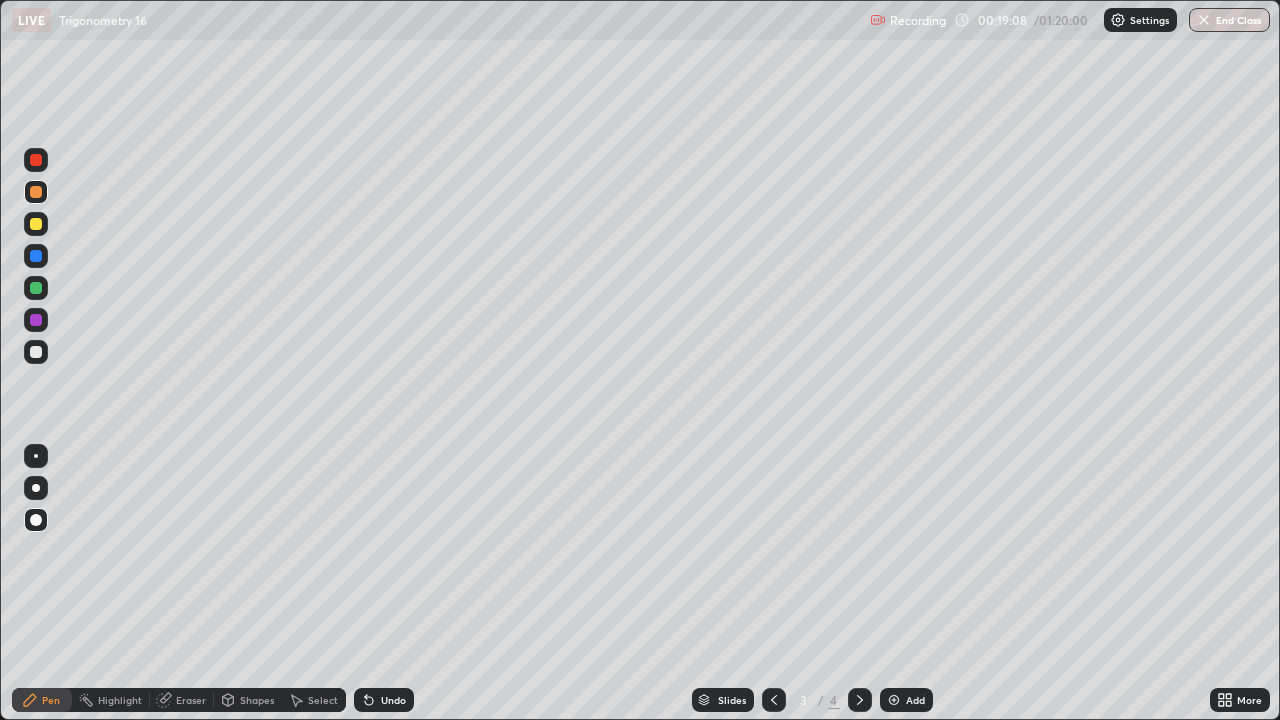 click 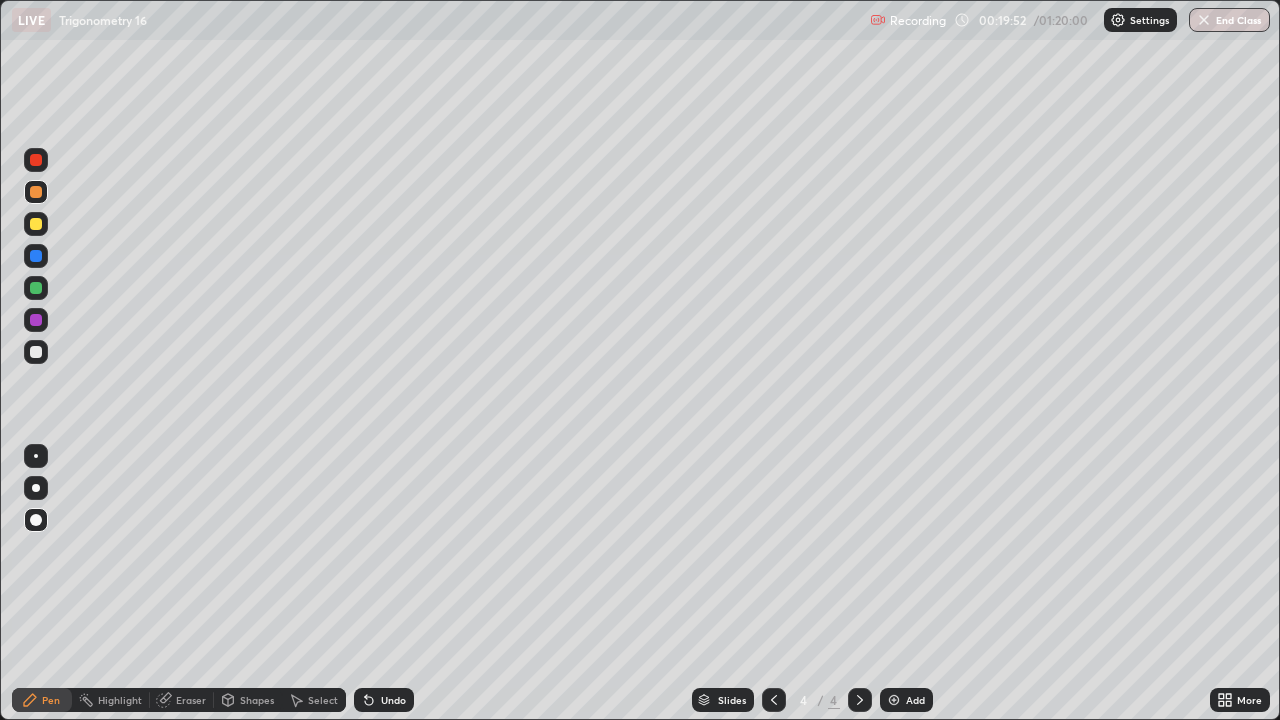 click on "Undo" at bounding box center [393, 700] 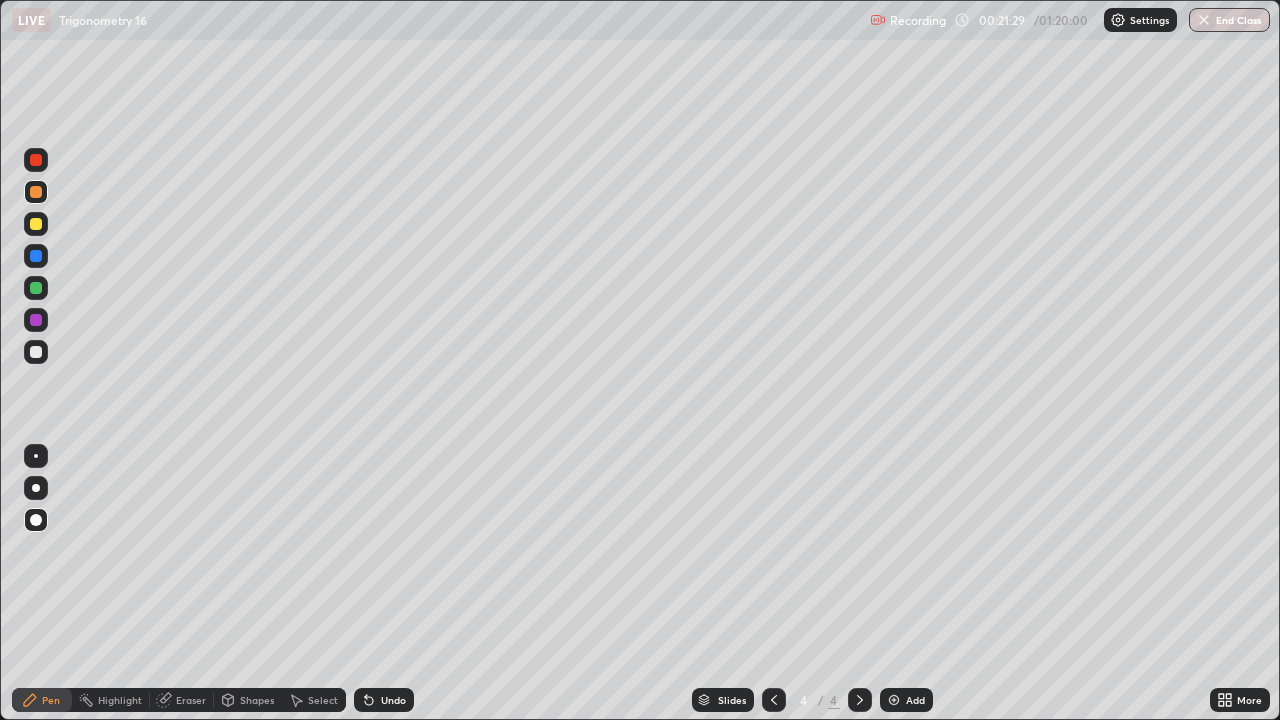 click at bounding box center (36, 224) 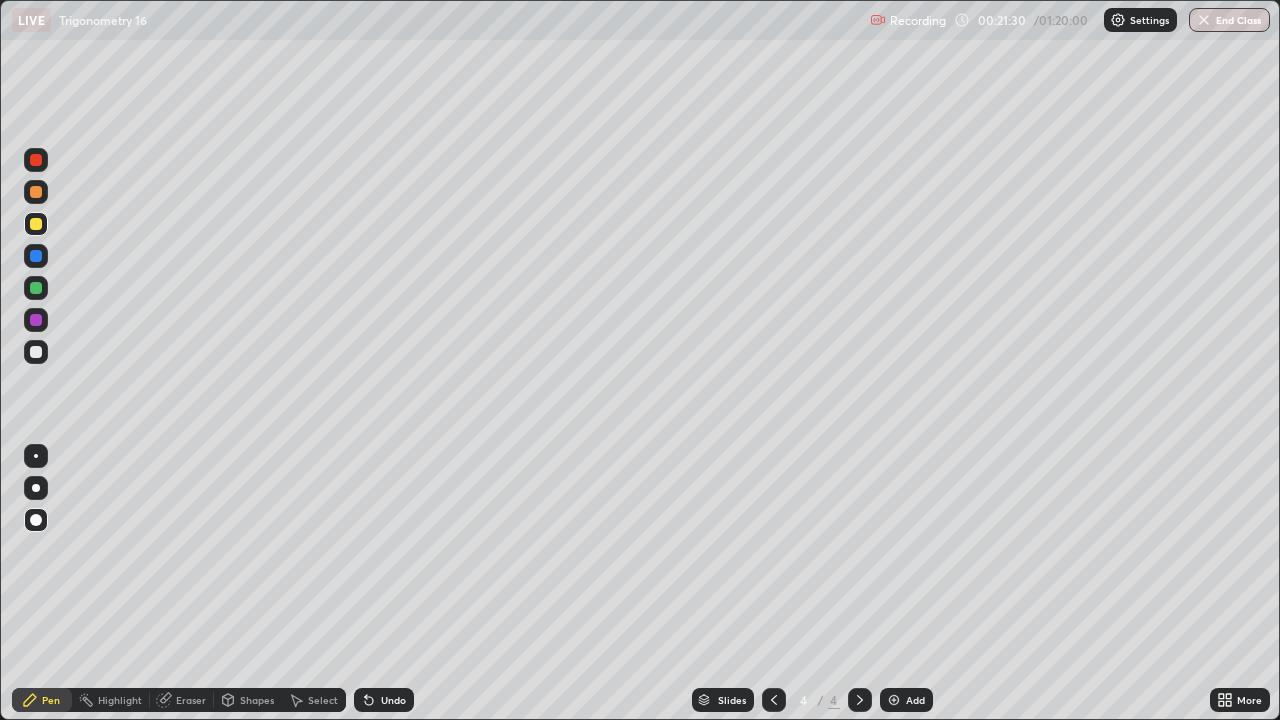click at bounding box center [36, 488] 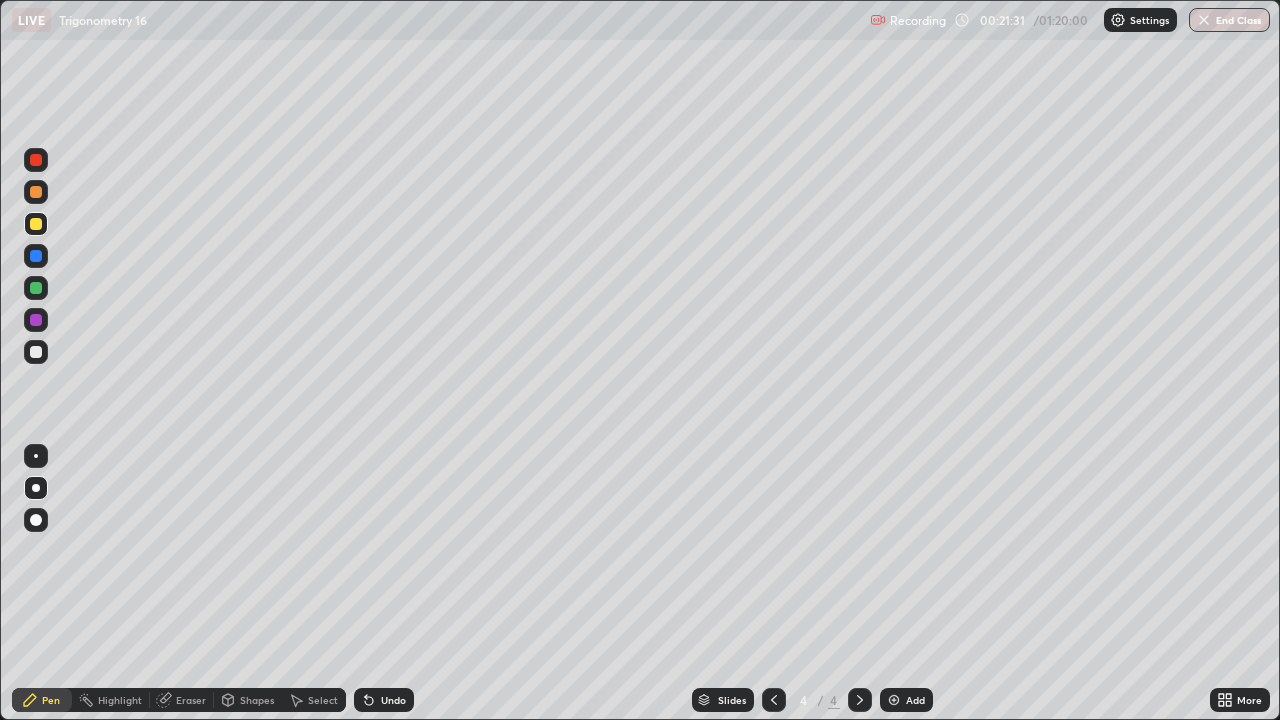 click on "Pen" at bounding box center (42, 700) 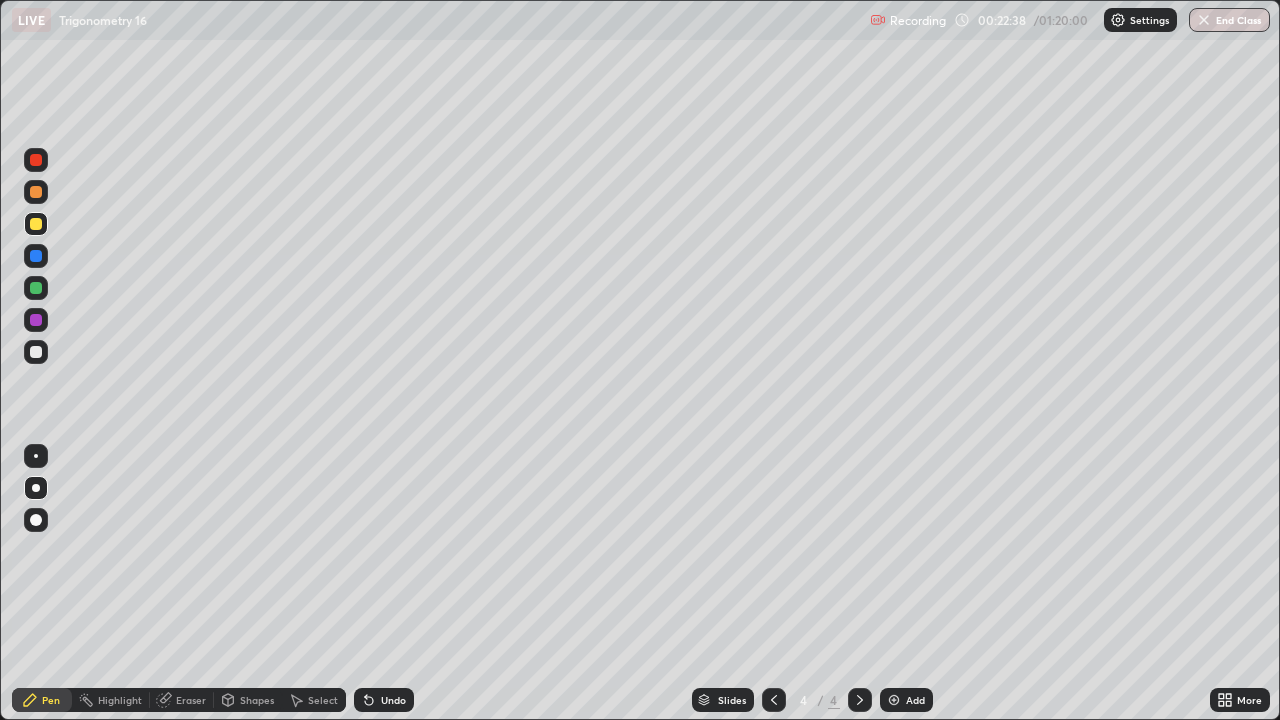 click at bounding box center [36, 224] 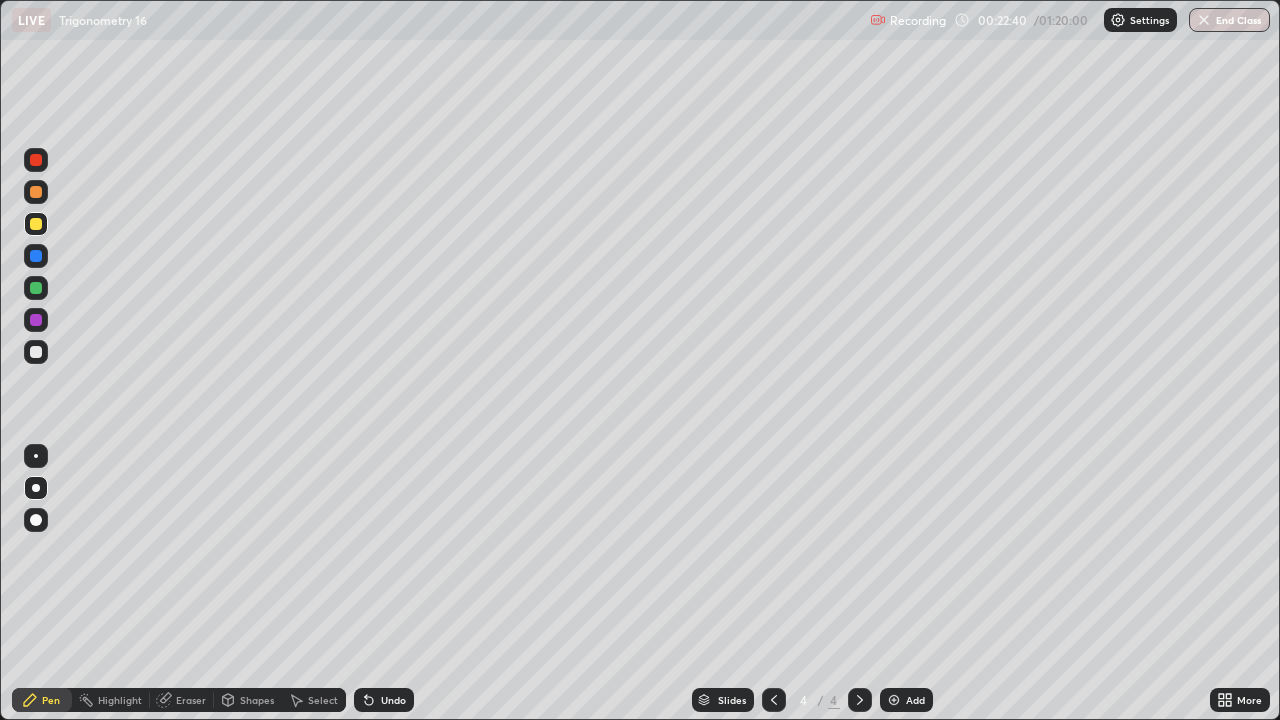 click 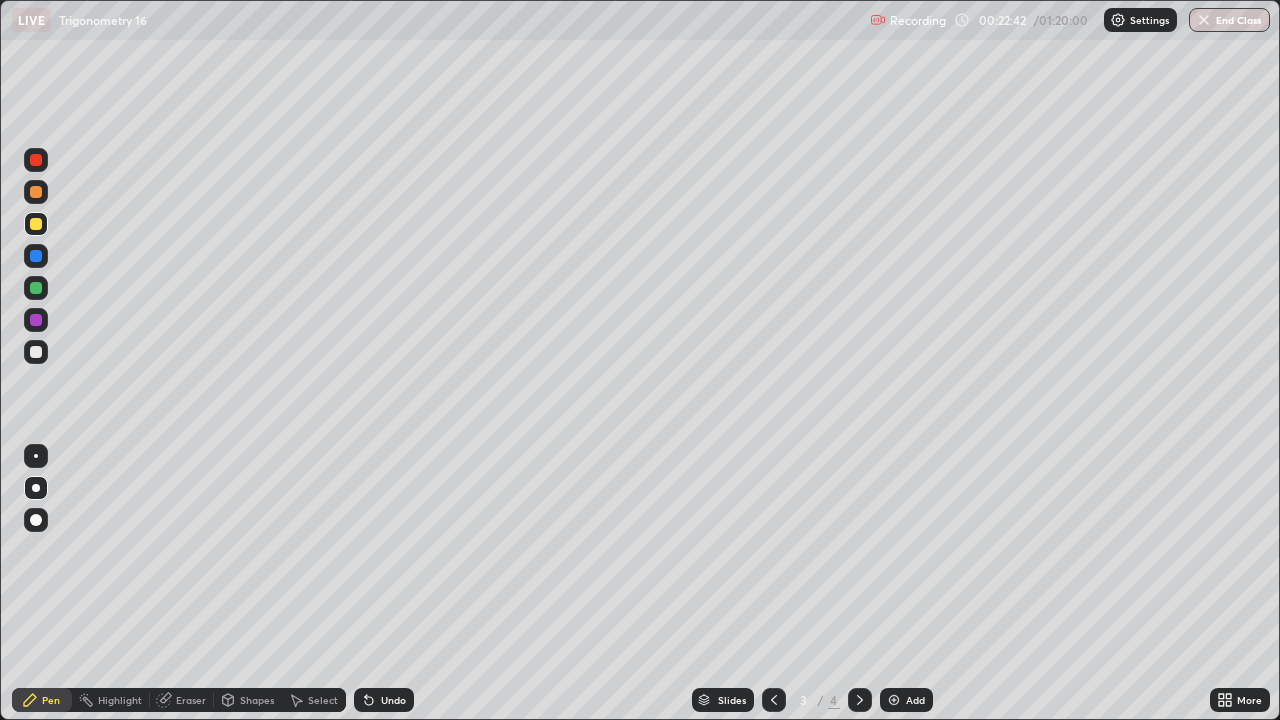 click 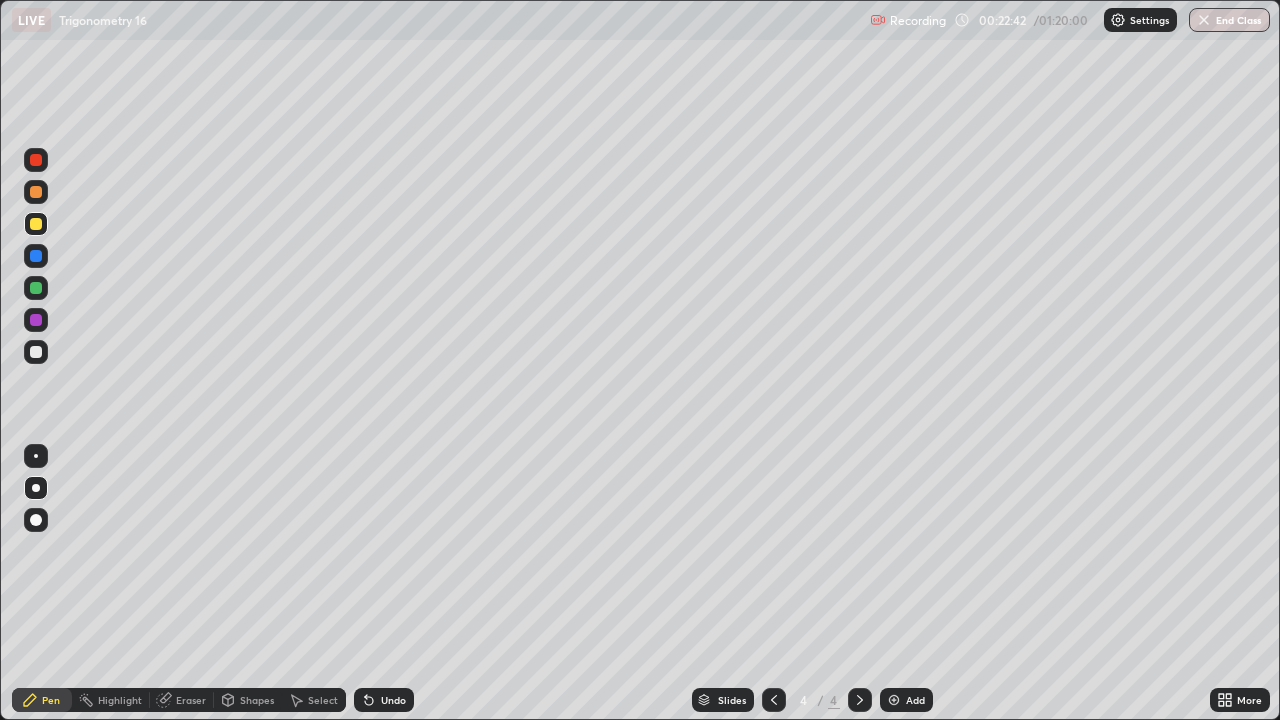 click 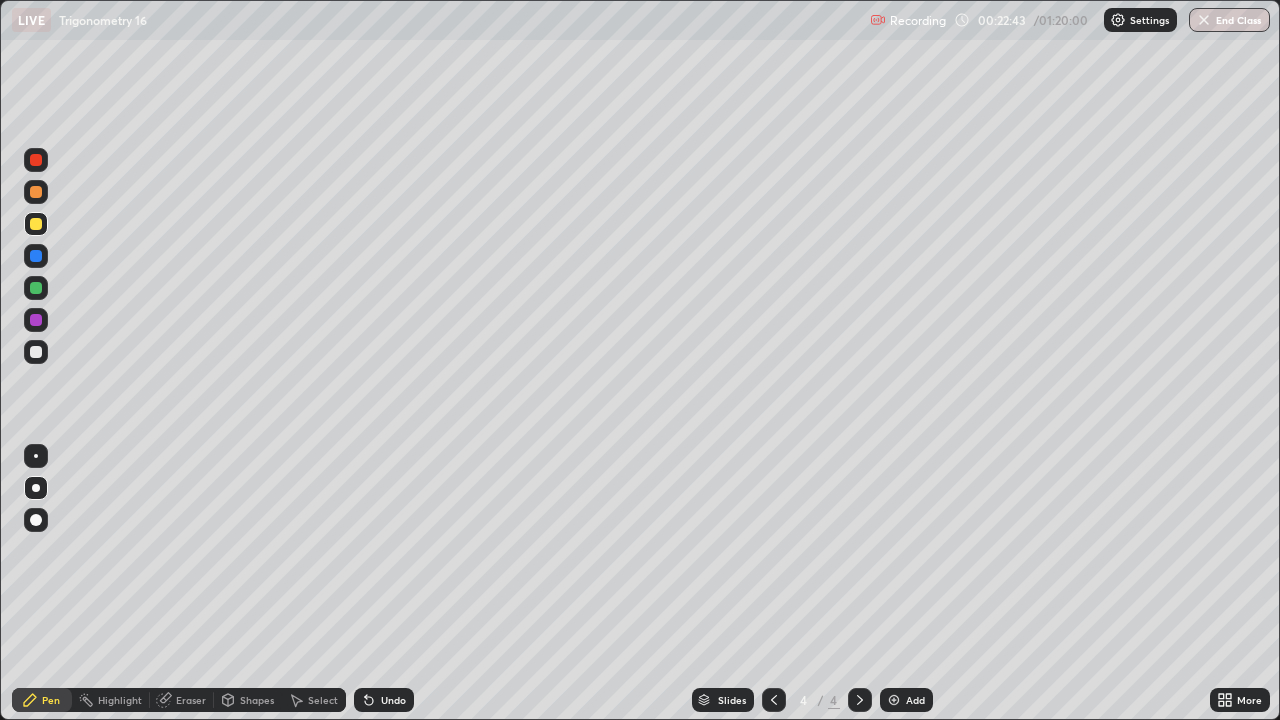 click at bounding box center [894, 700] 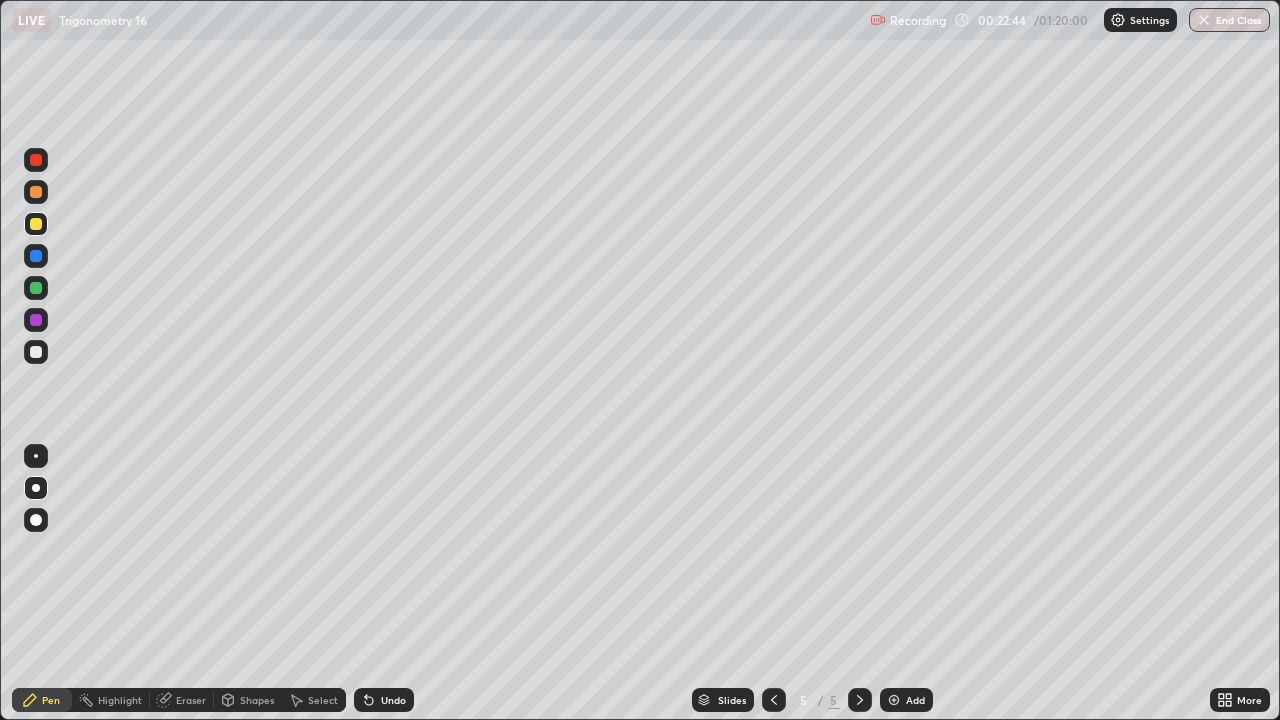 click at bounding box center (36, 224) 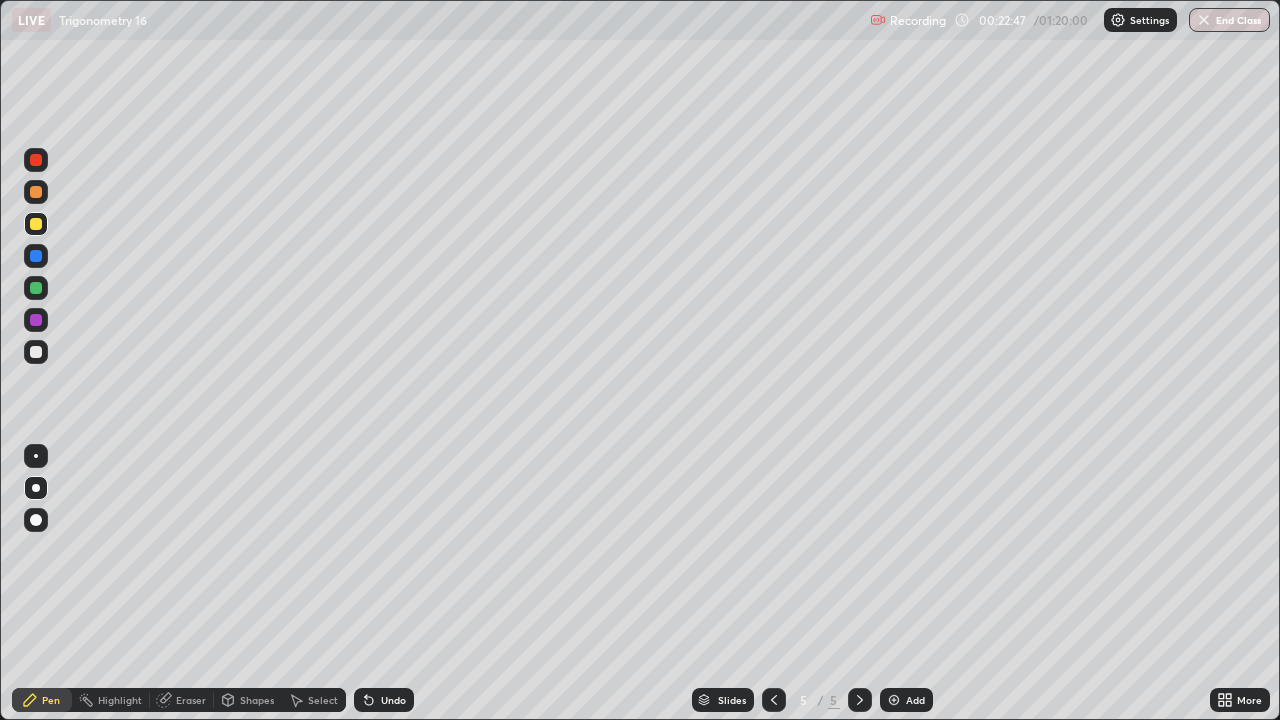 click at bounding box center [36, 520] 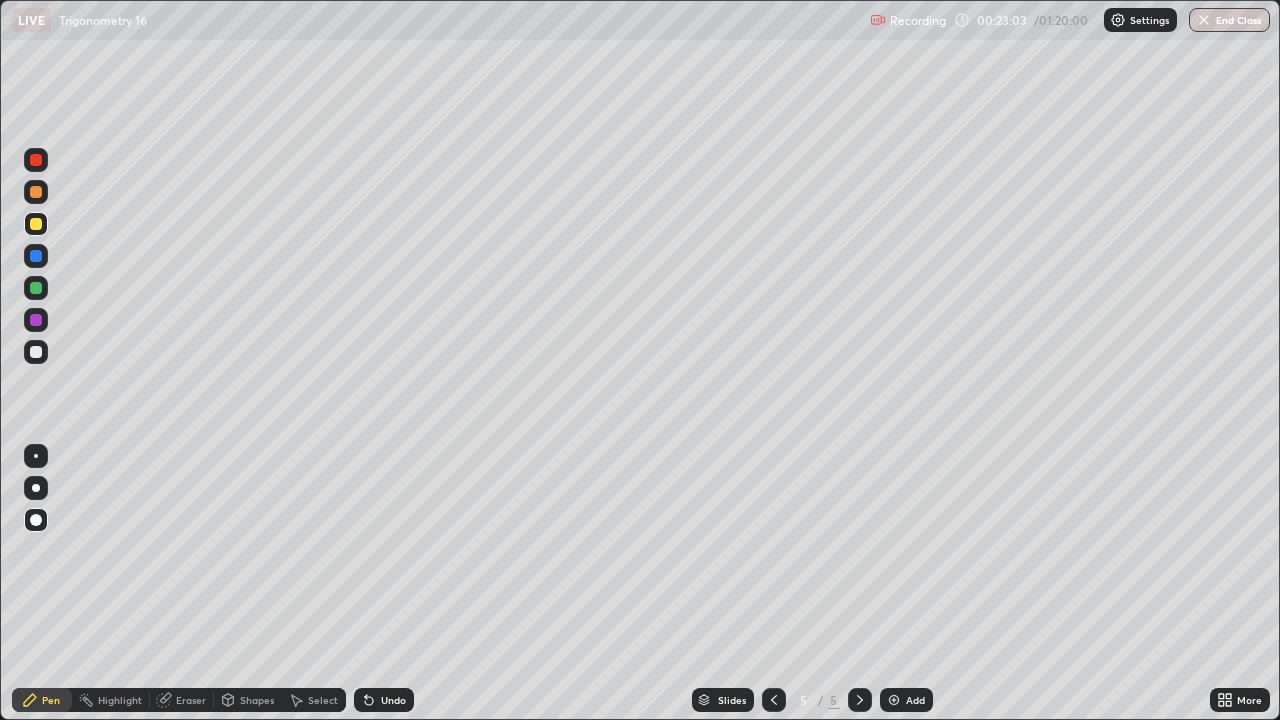 click on "Undo" at bounding box center (393, 700) 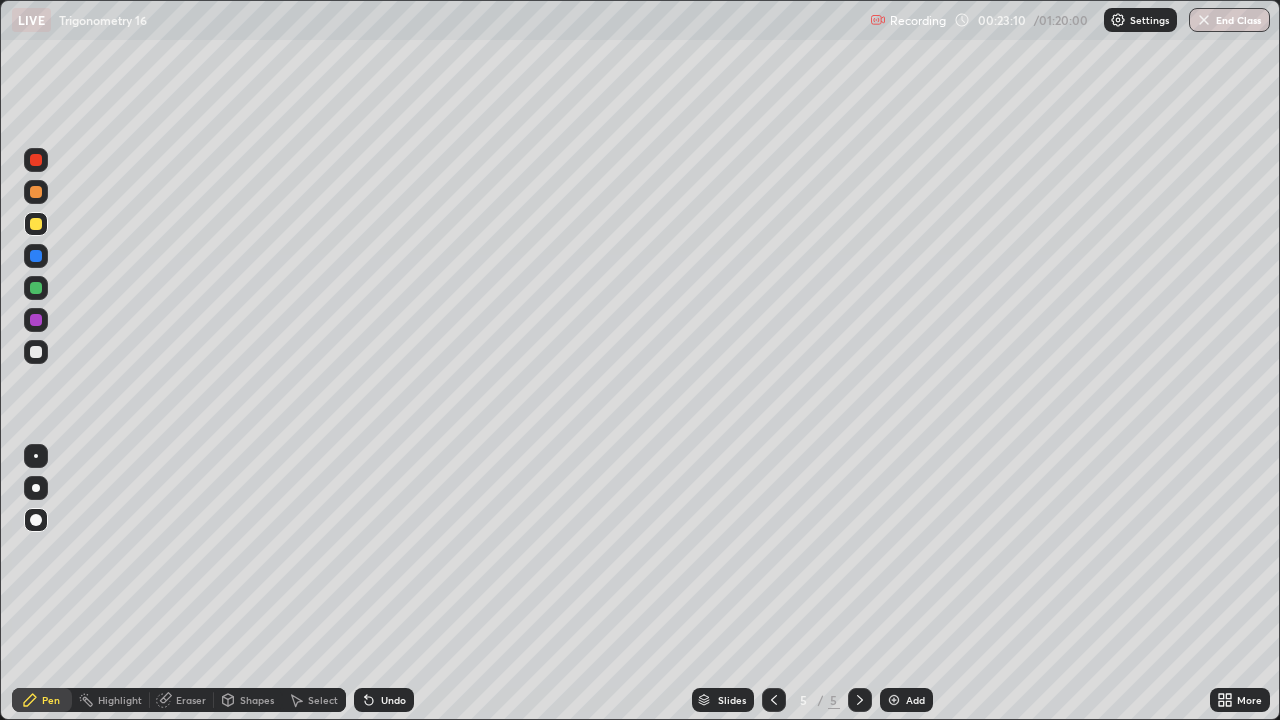 click 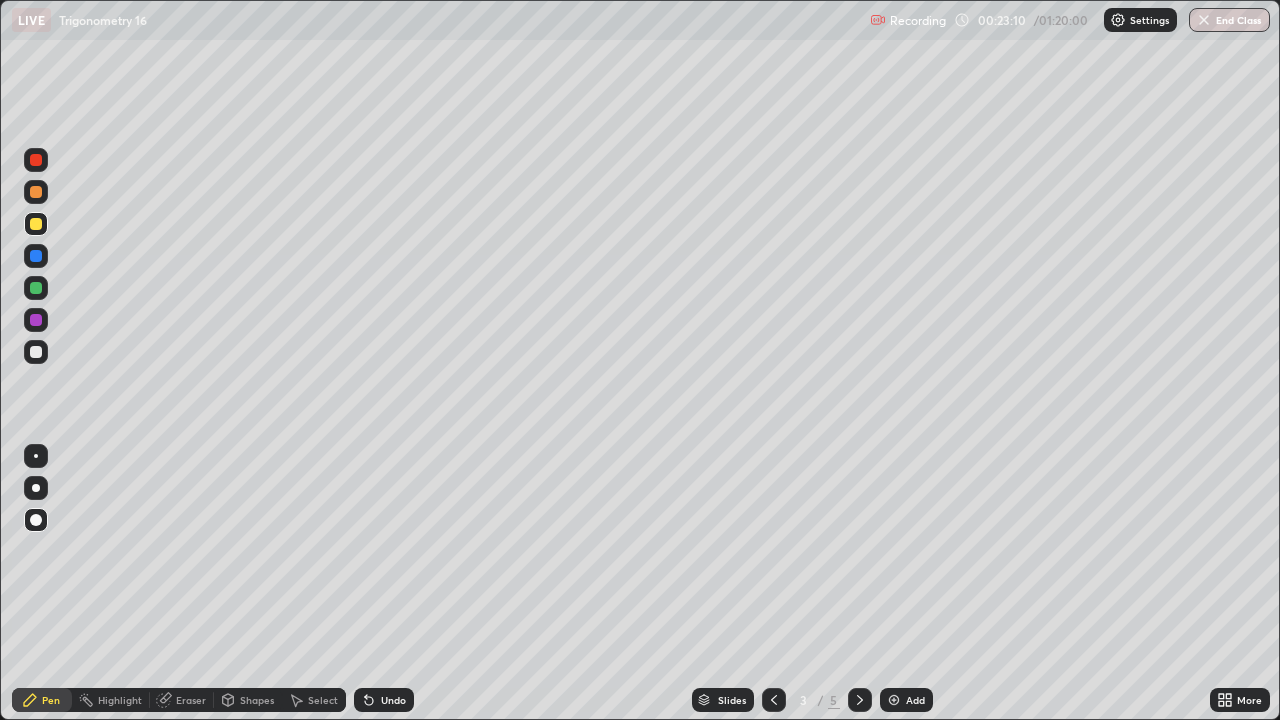 click at bounding box center [774, 700] 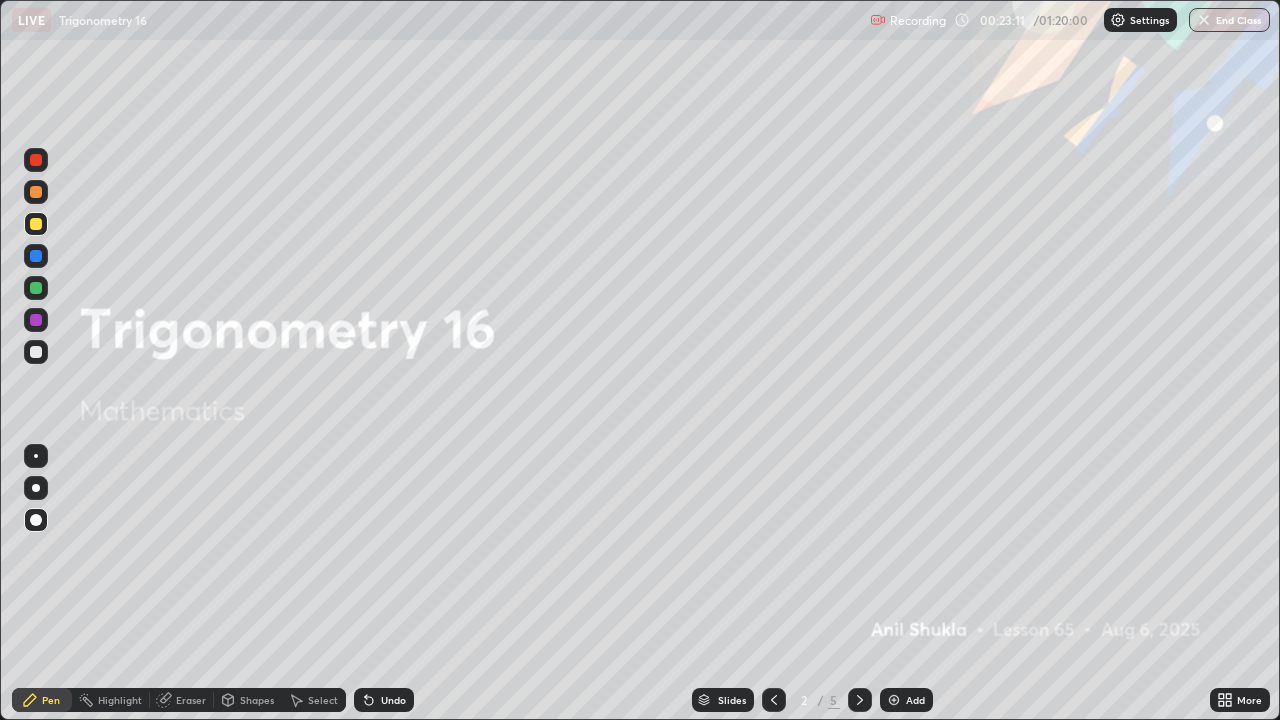 click 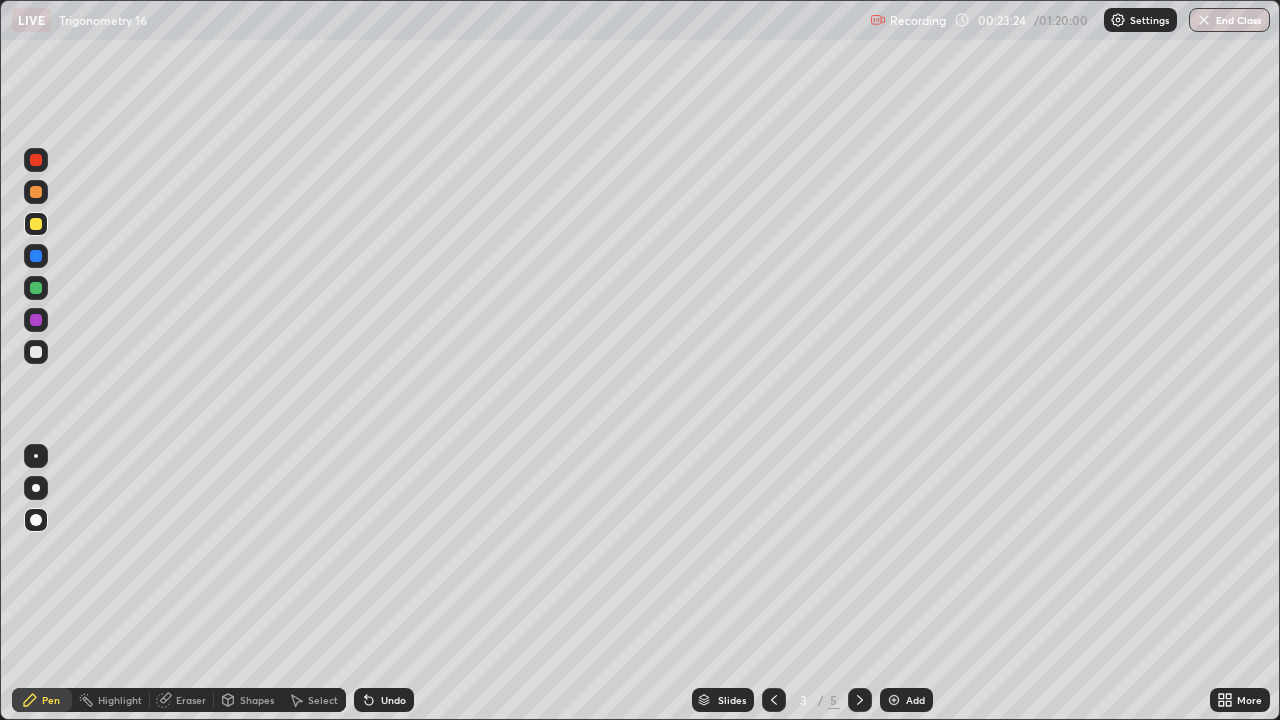 click 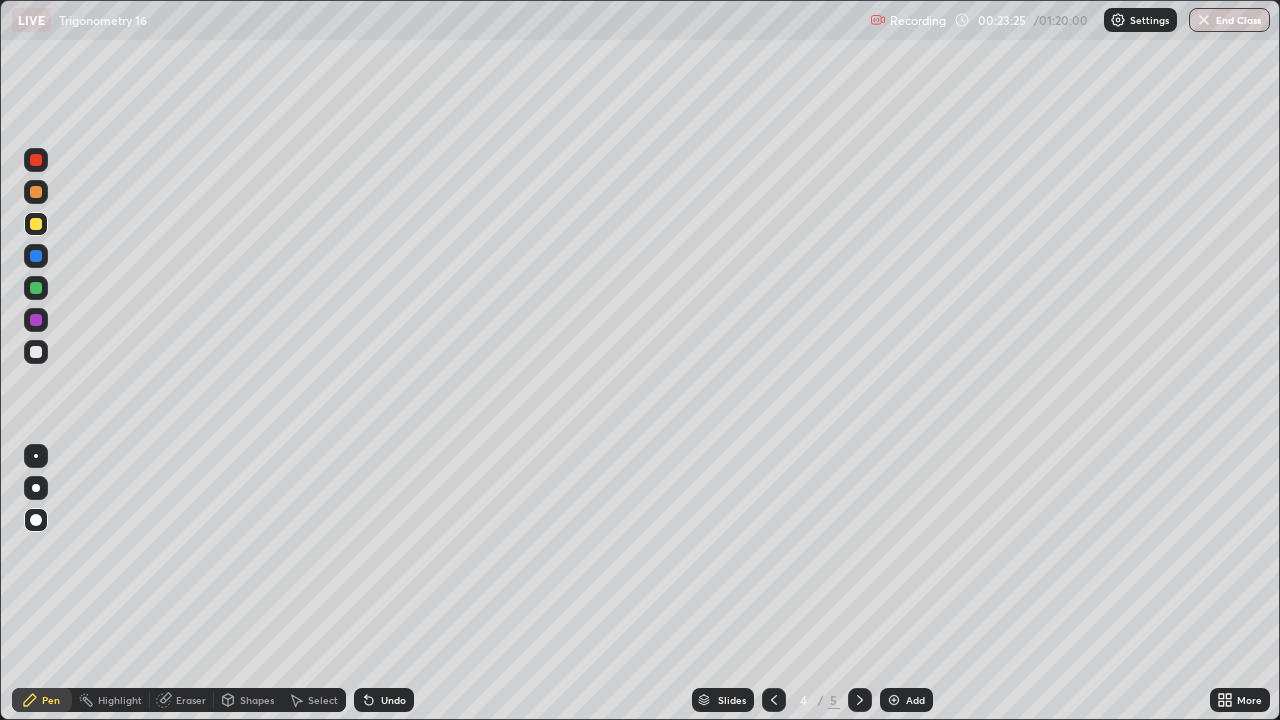 click 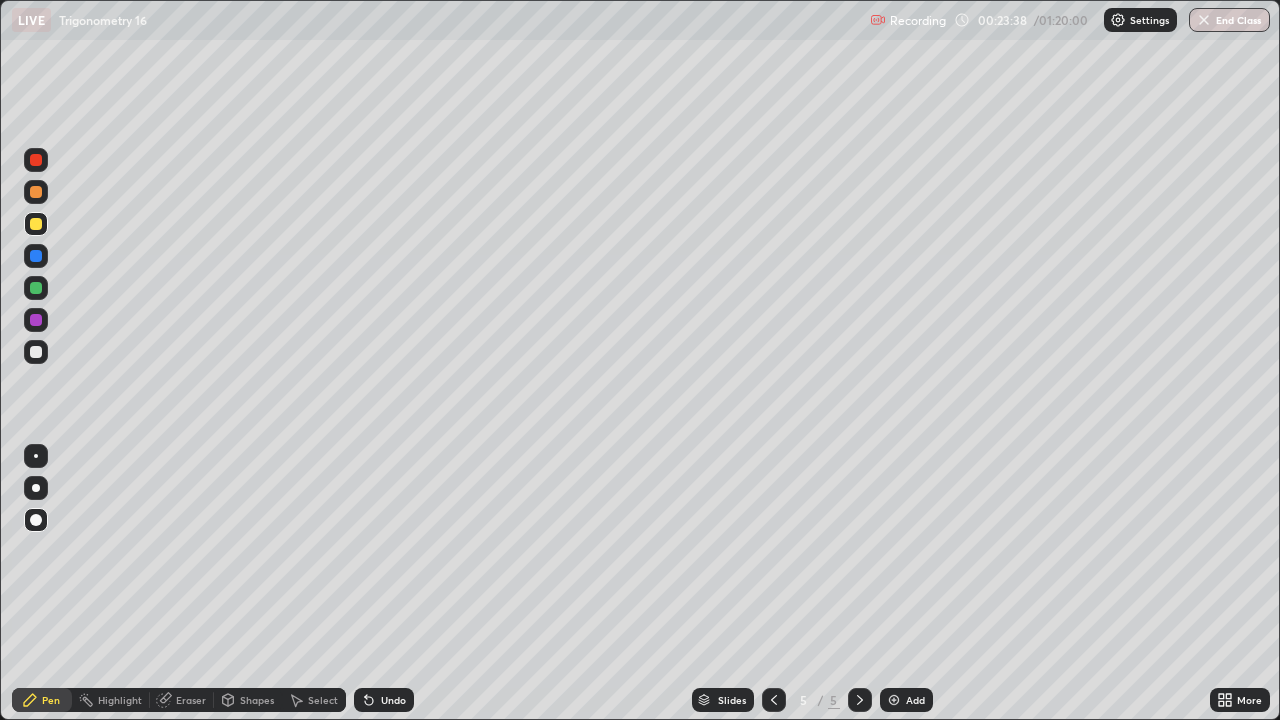 click on "Undo" at bounding box center (384, 700) 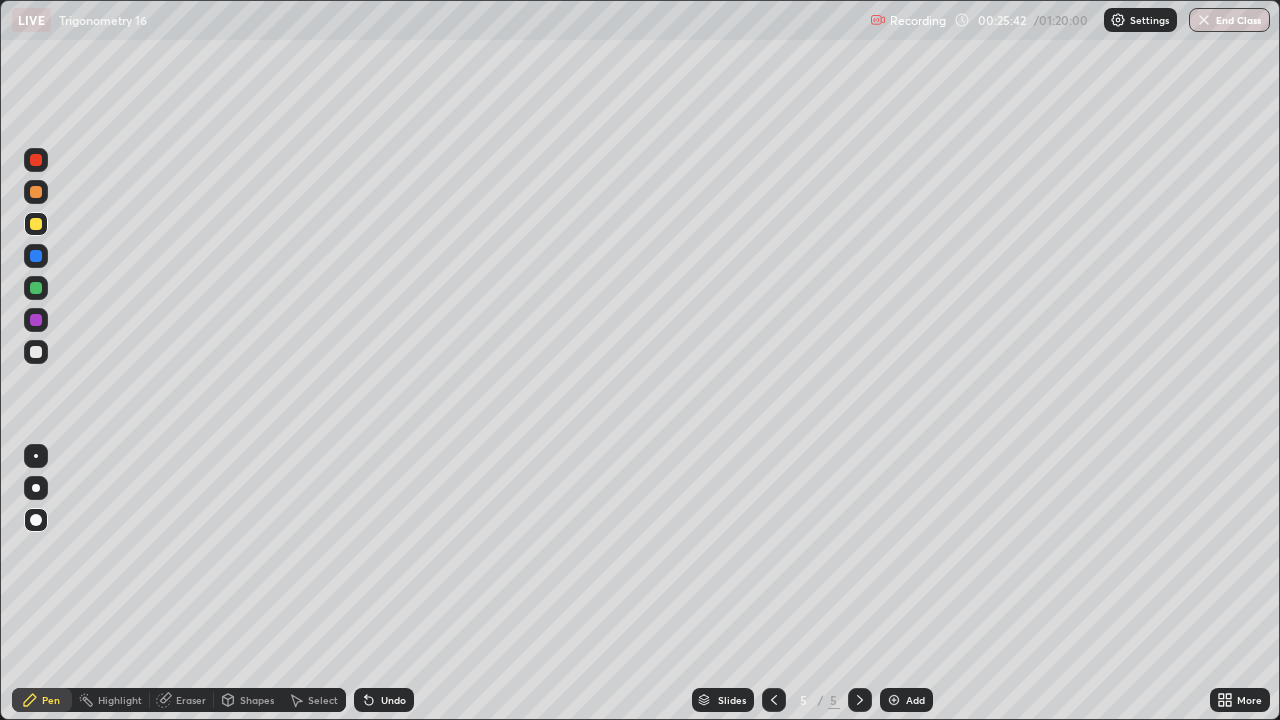 click at bounding box center [36, 224] 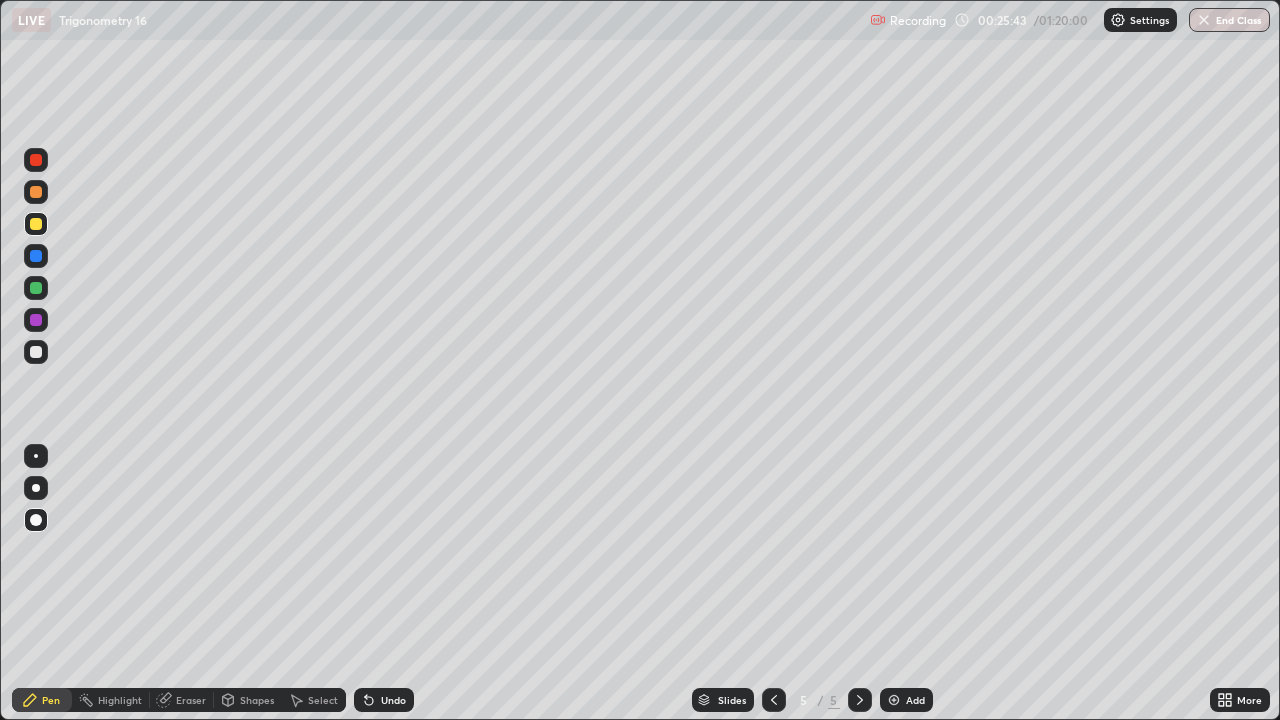 click at bounding box center [36, 488] 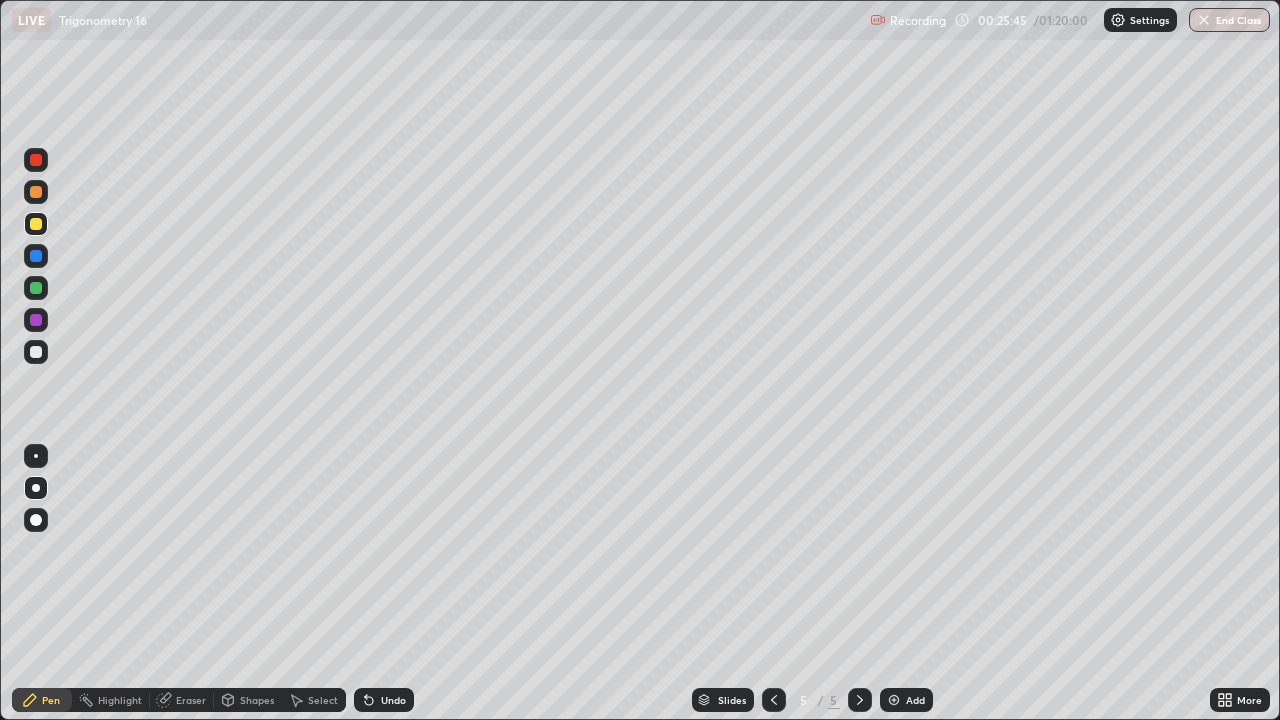click at bounding box center [36, 520] 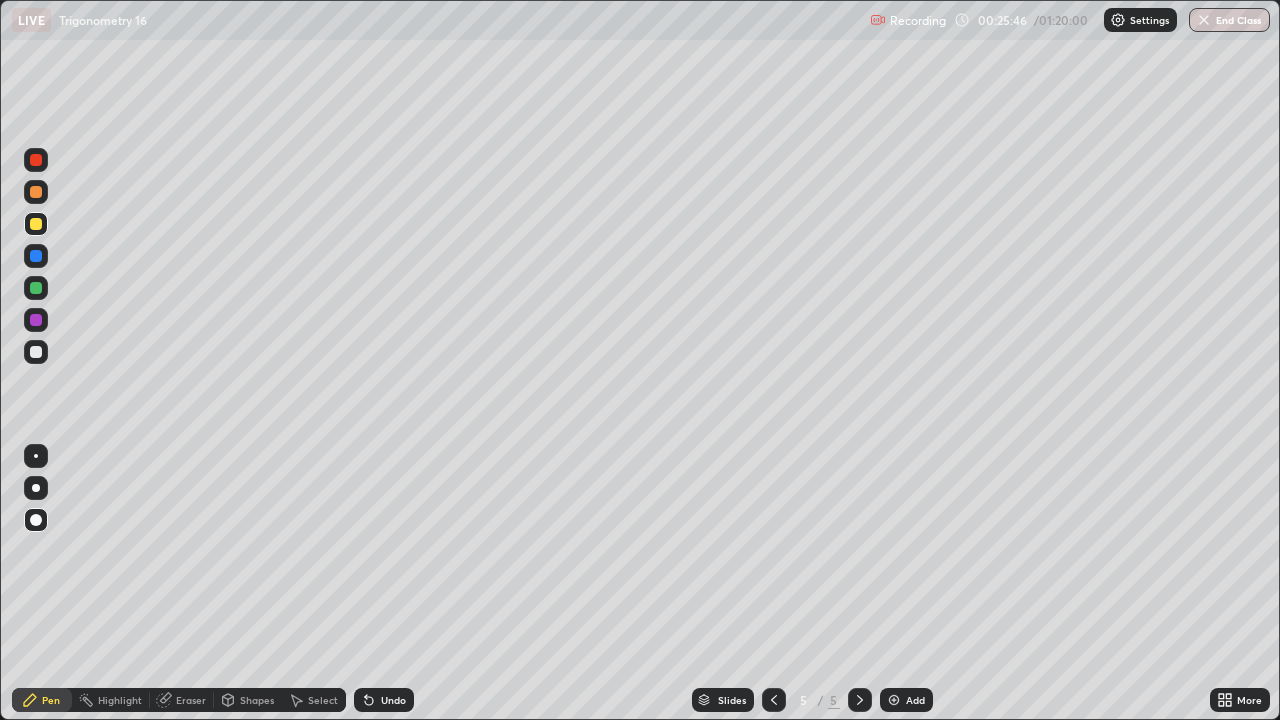 click at bounding box center [36, 224] 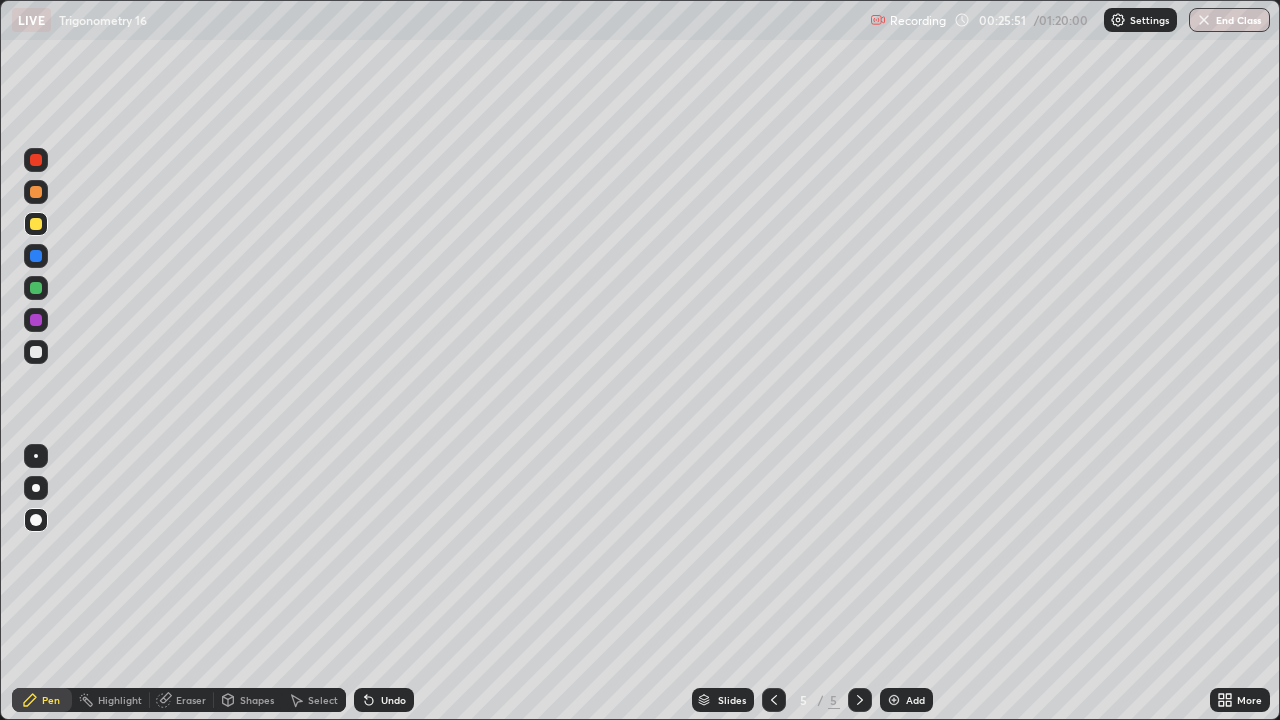 click at bounding box center (36, 352) 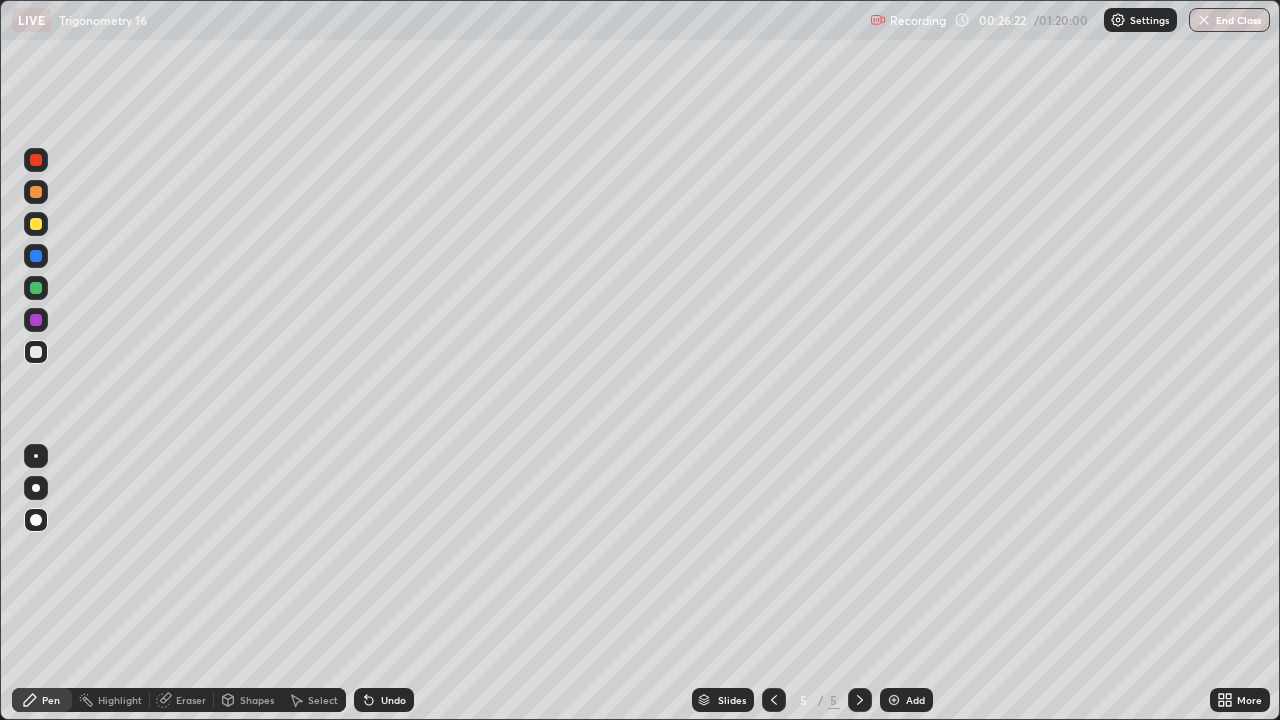 click at bounding box center [36, 160] 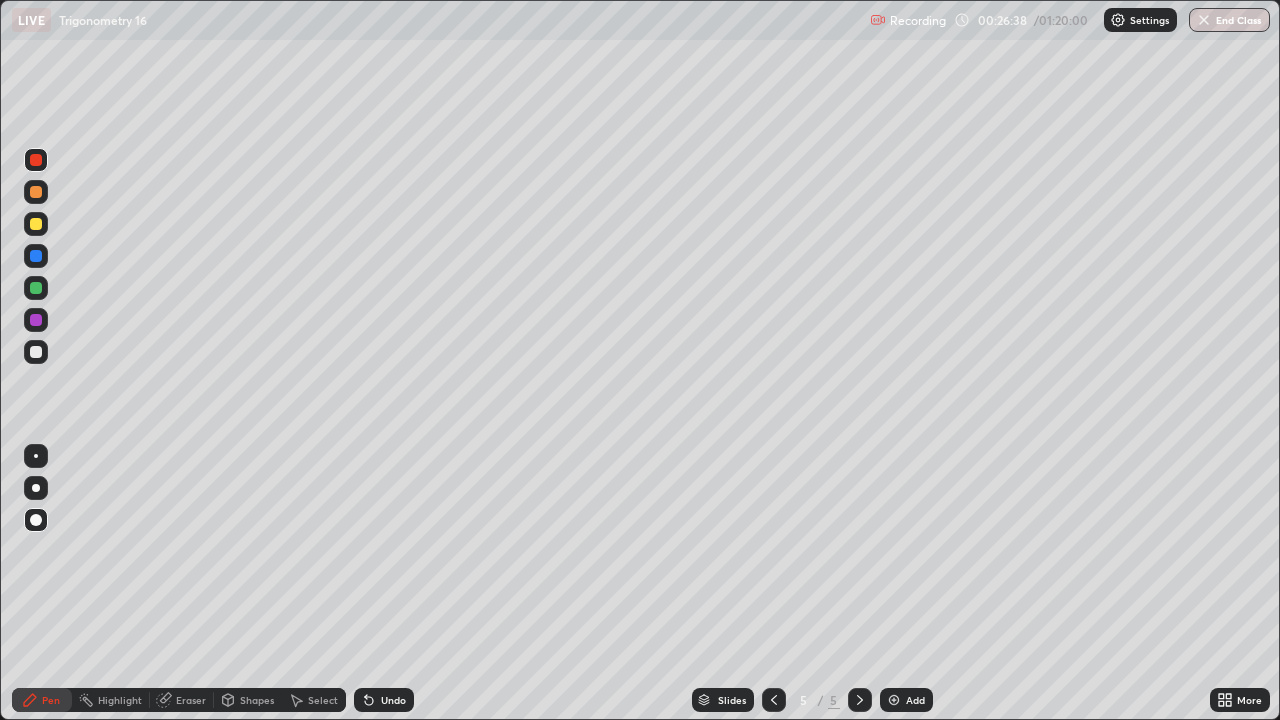 click at bounding box center [36, 288] 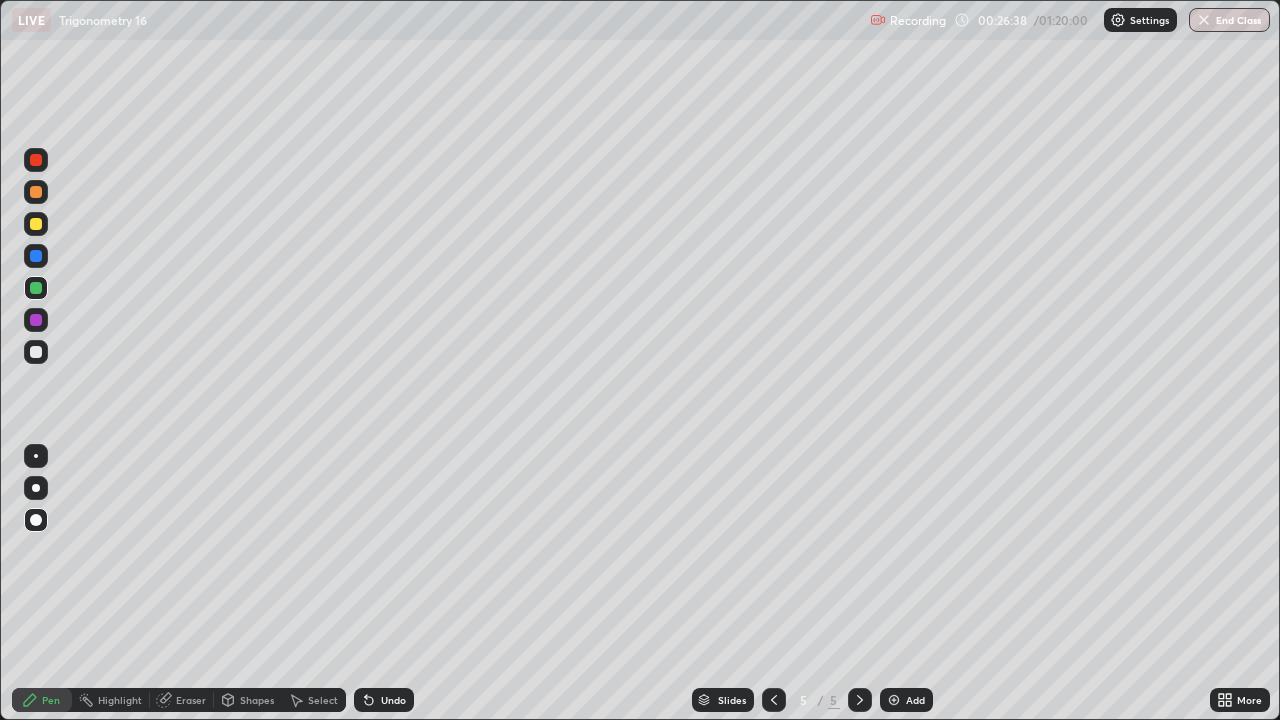 click at bounding box center [36, 456] 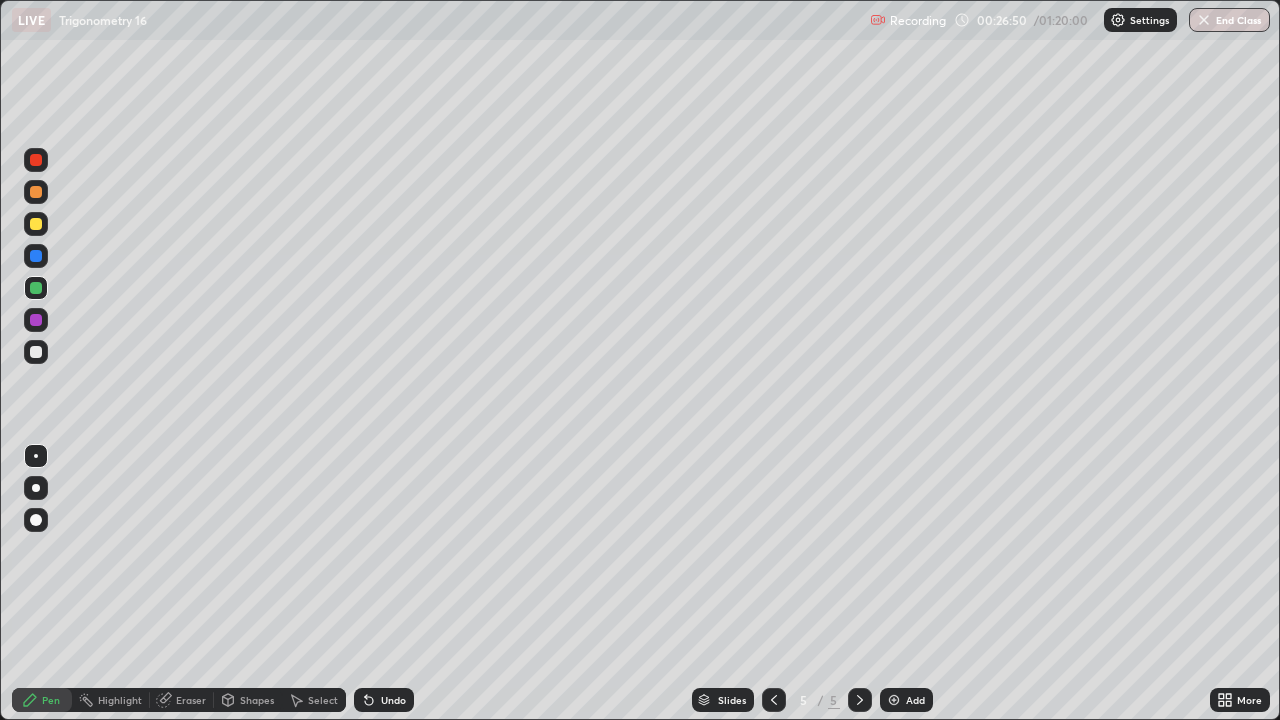 click 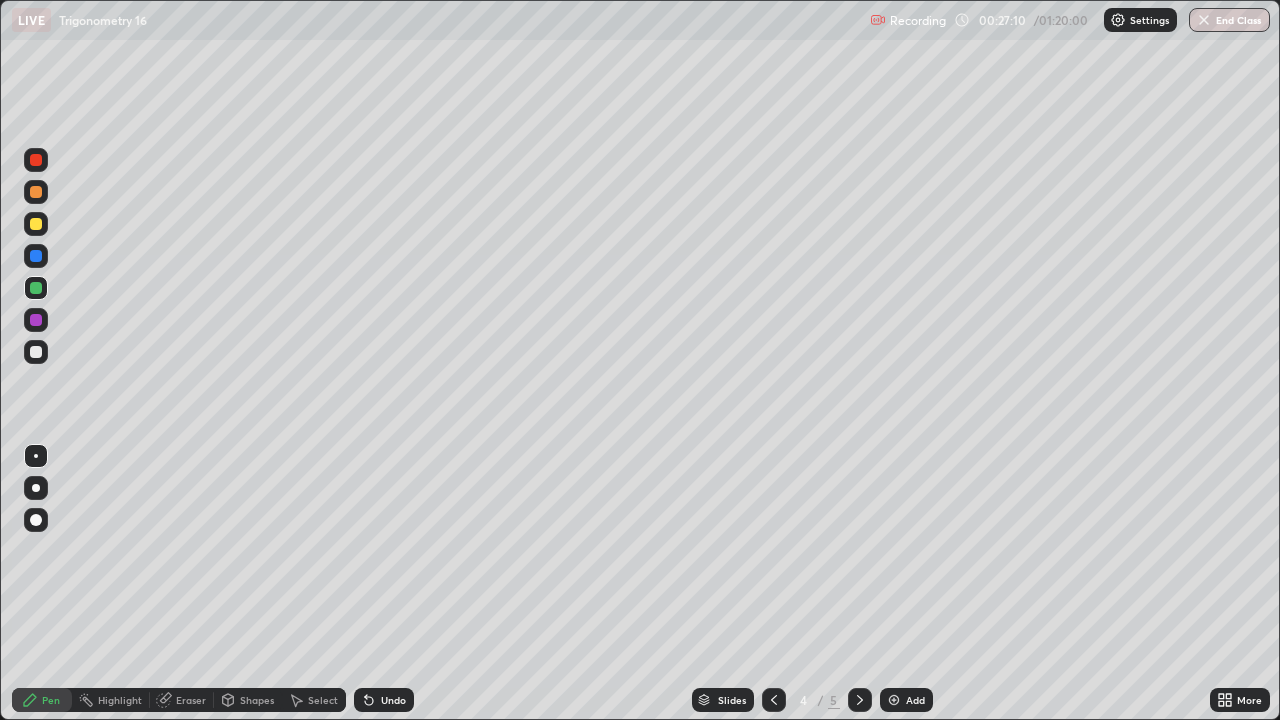 click 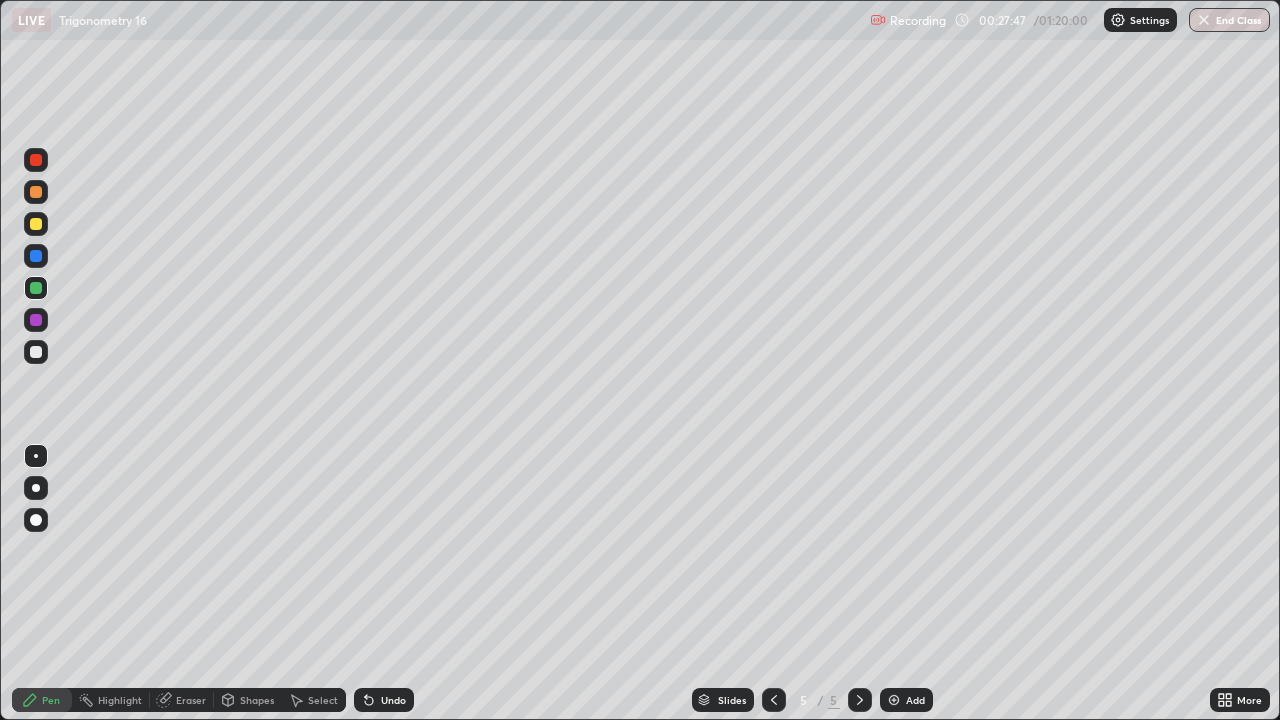 click at bounding box center (36, 488) 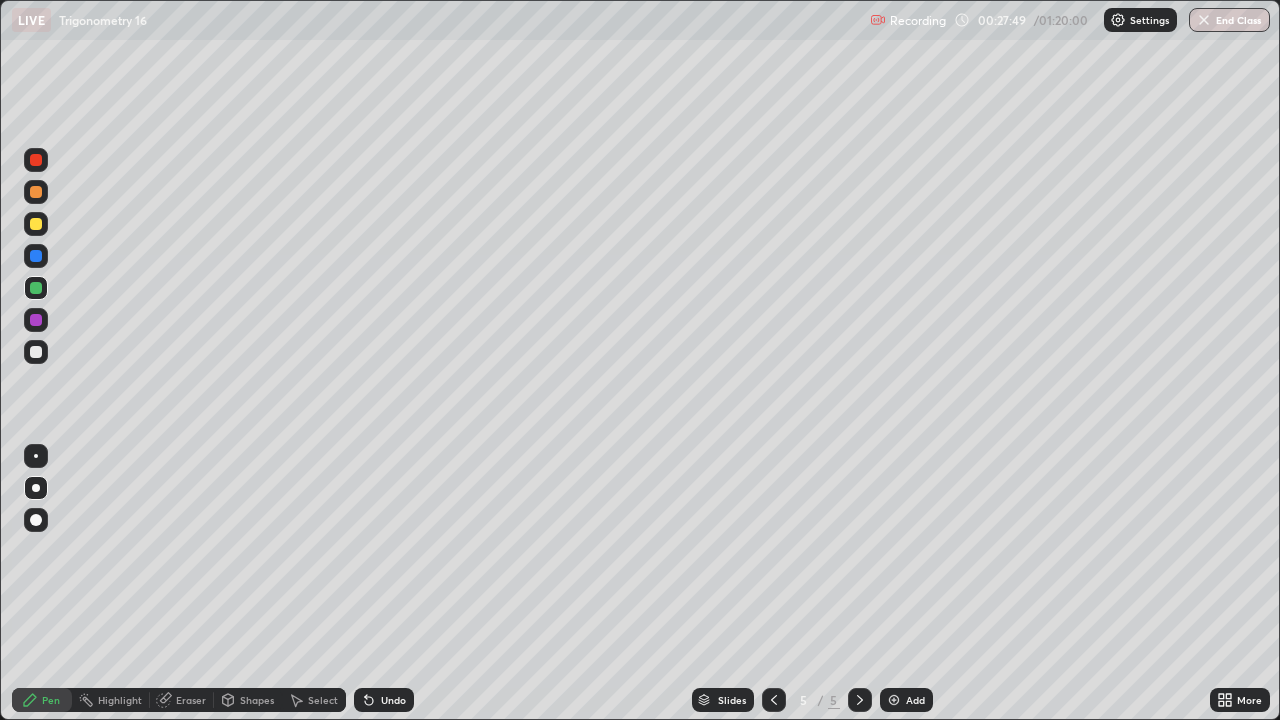click at bounding box center (36, 224) 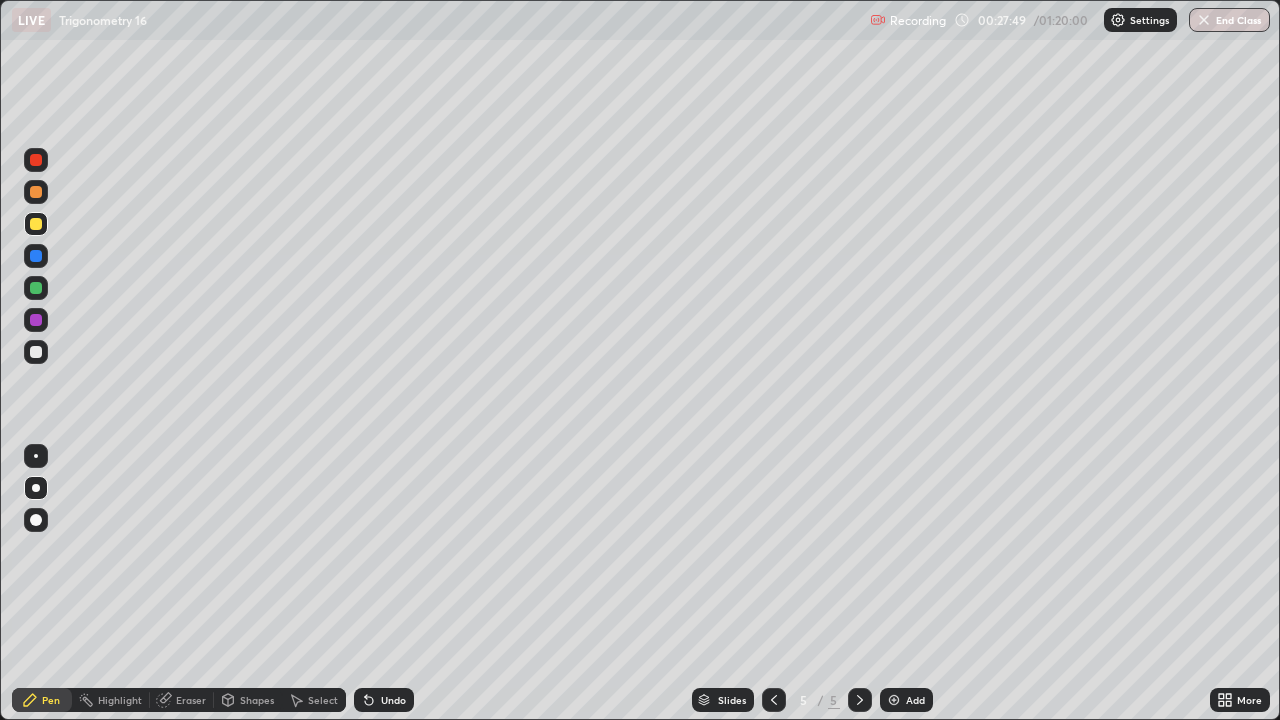 click at bounding box center [36, 352] 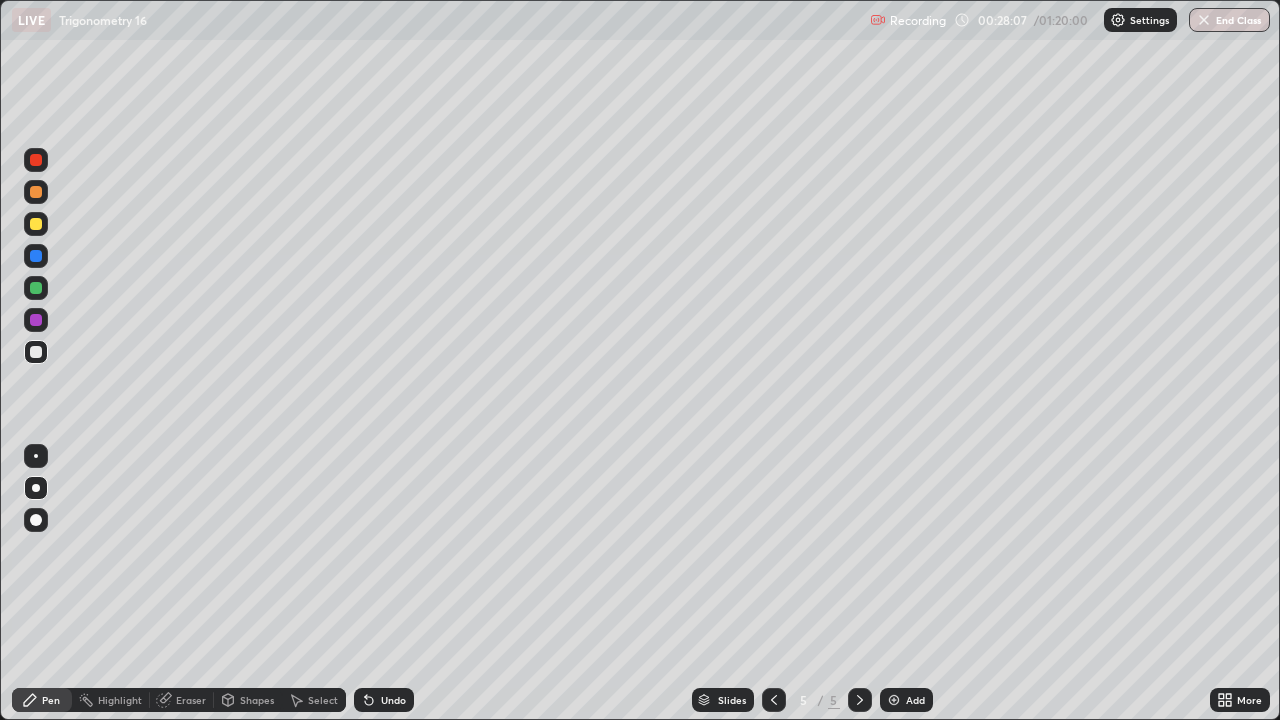 click at bounding box center (36, 160) 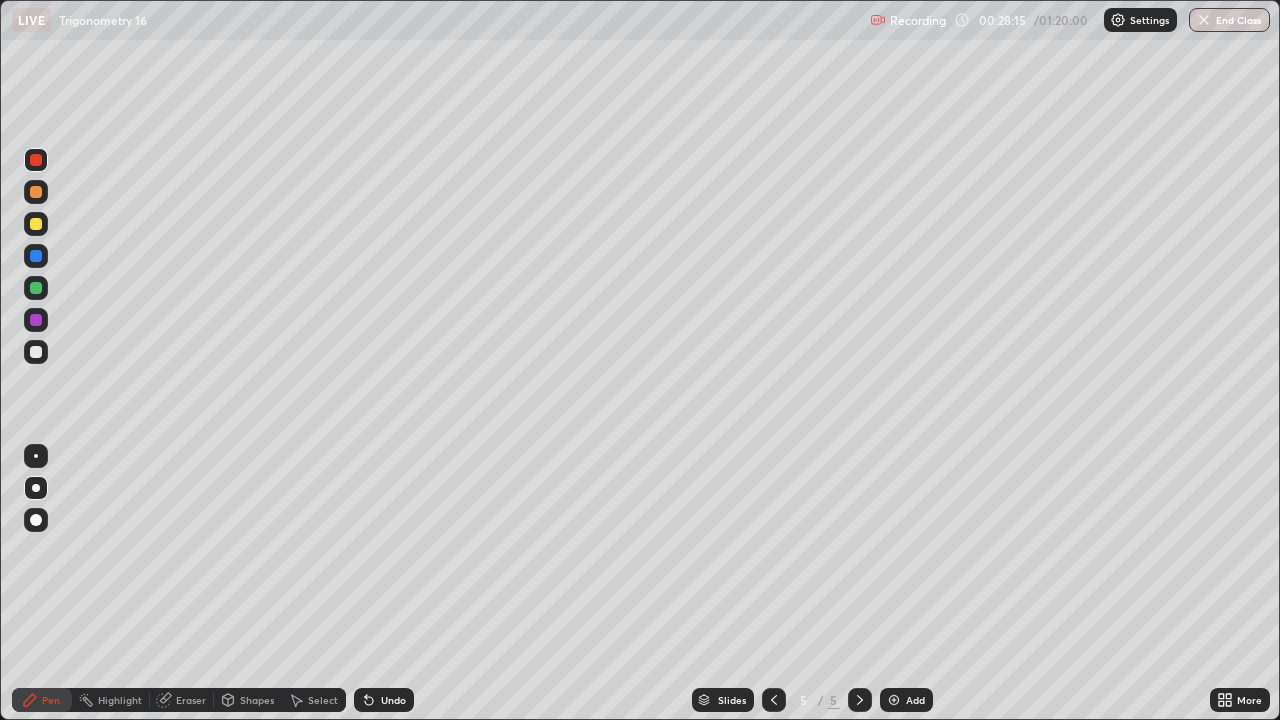 click on "Undo" at bounding box center [393, 700] 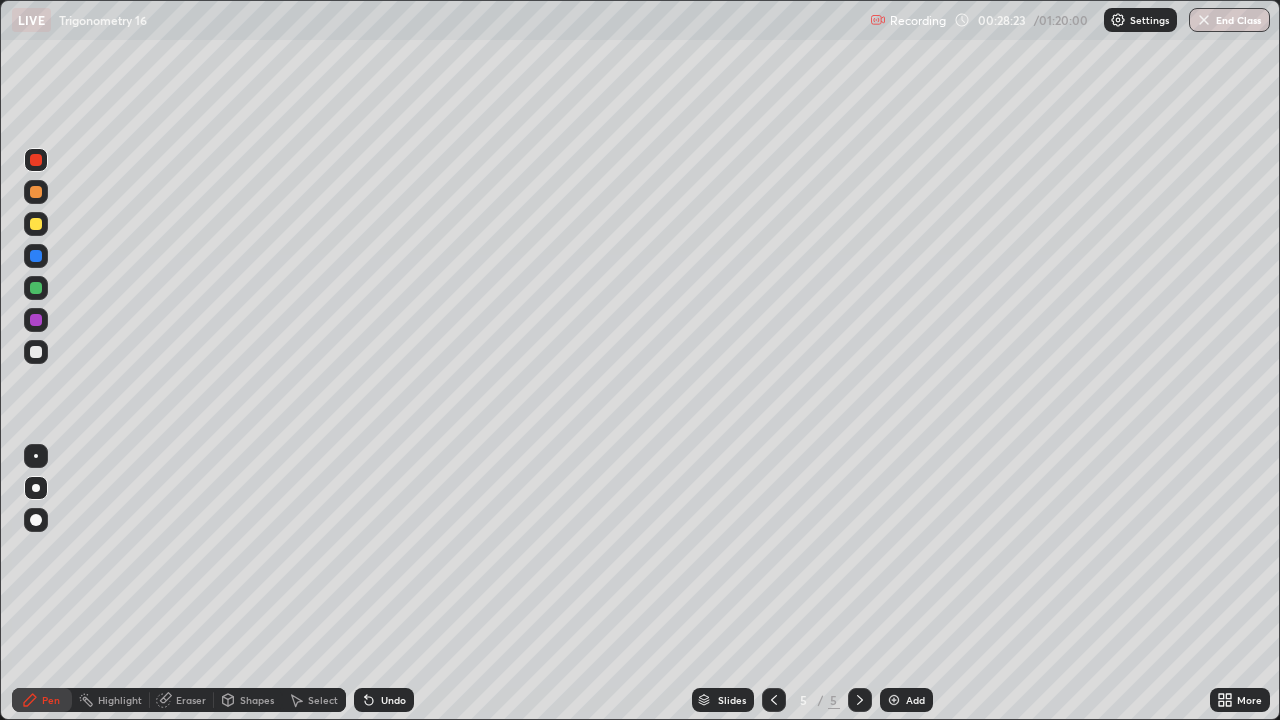 click at bounding box center (36, 352) 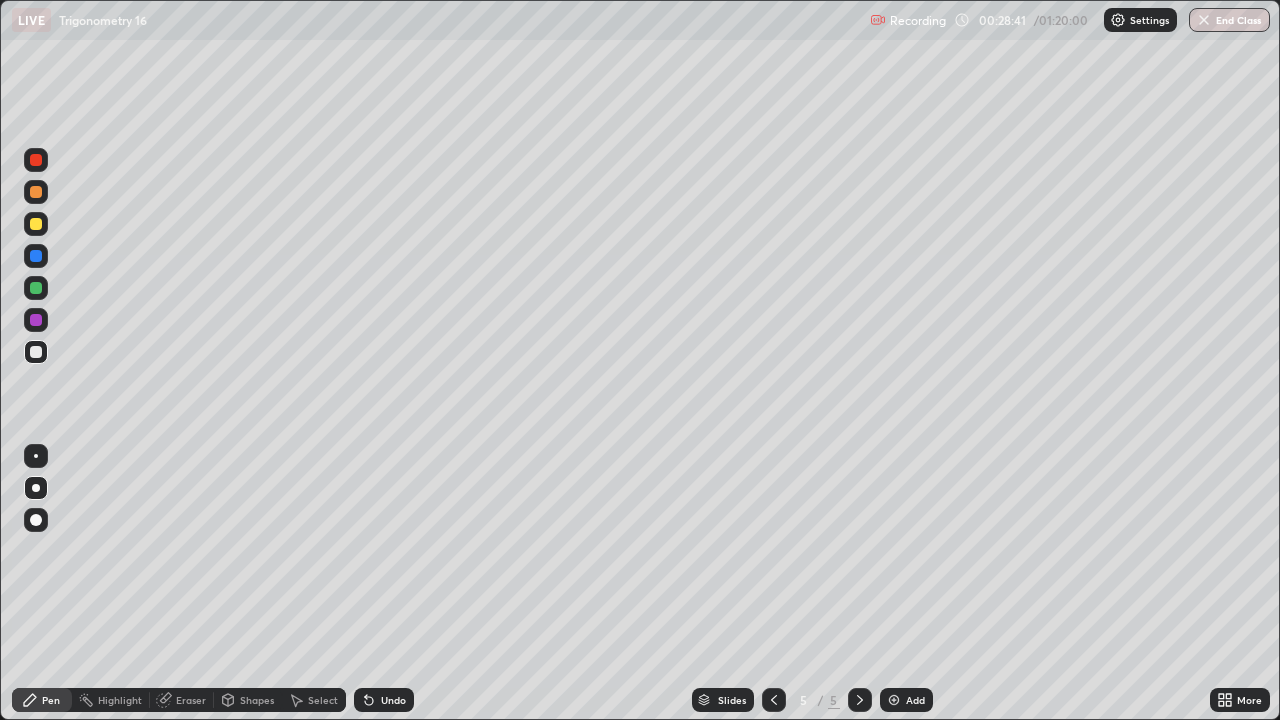 click at bounding box center [36, 320] 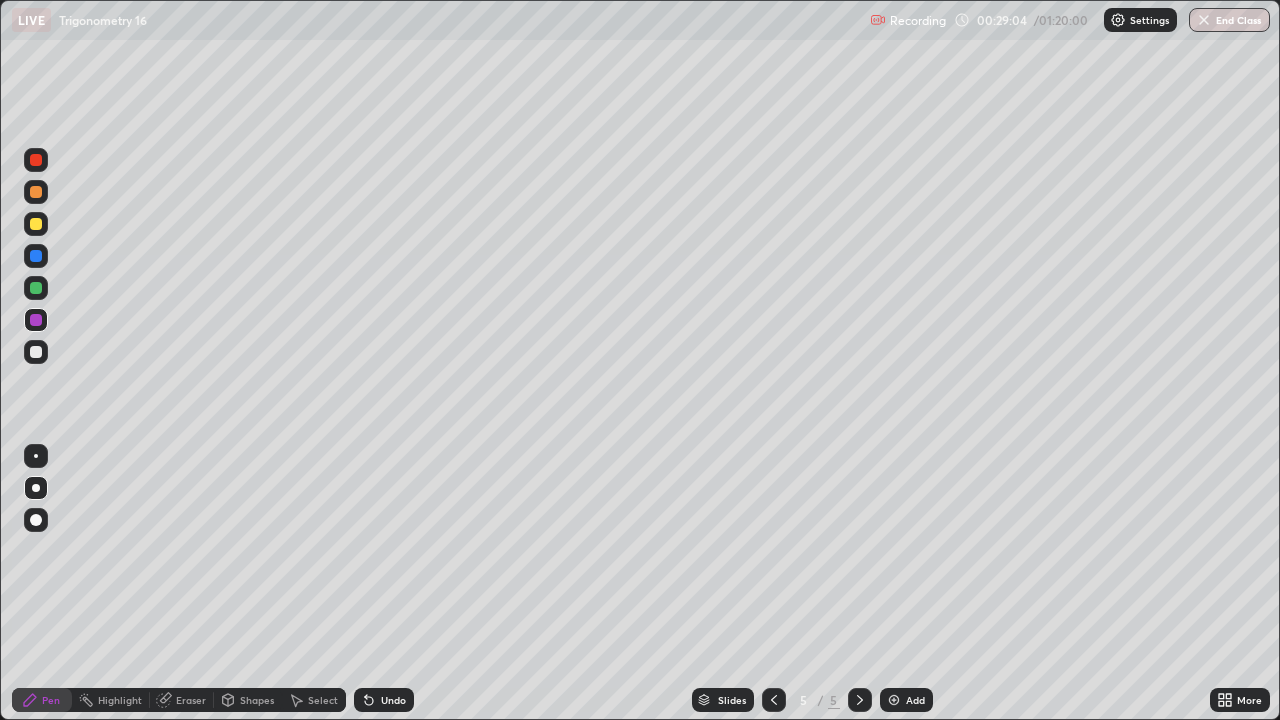 click at bounding box center (36, 352) 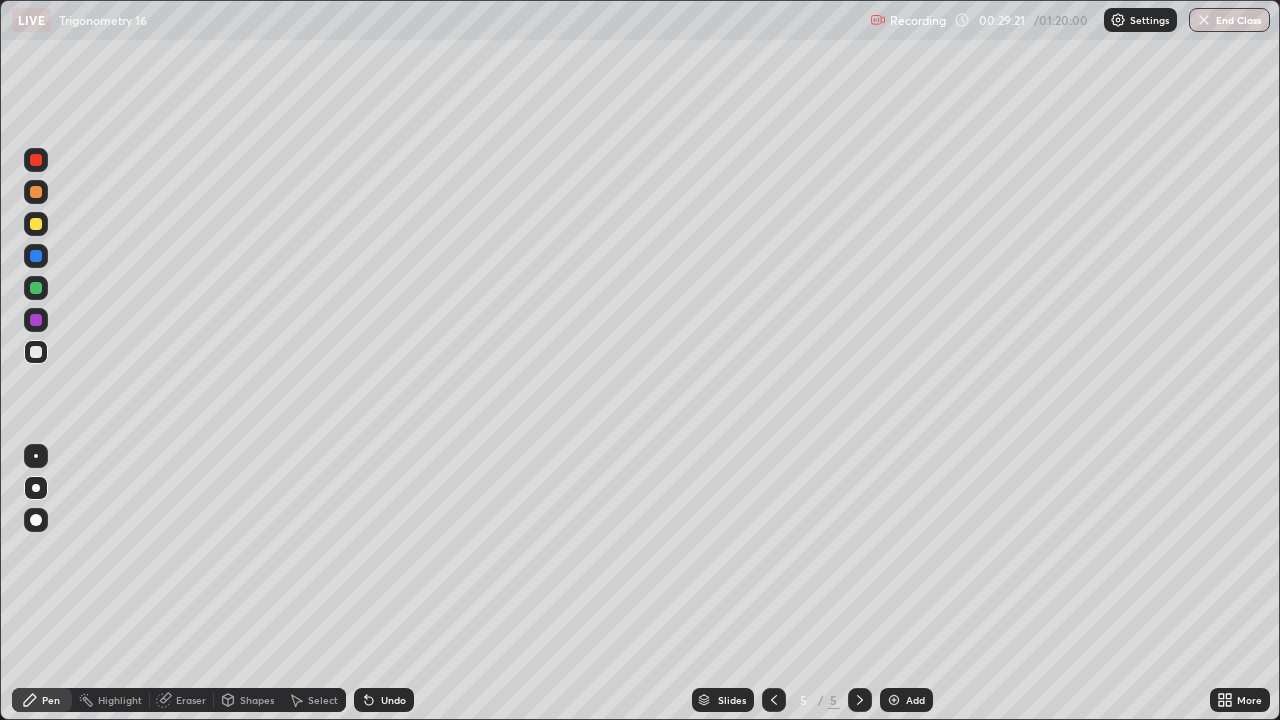 click on "Undo" at bounding box center (393, 700) 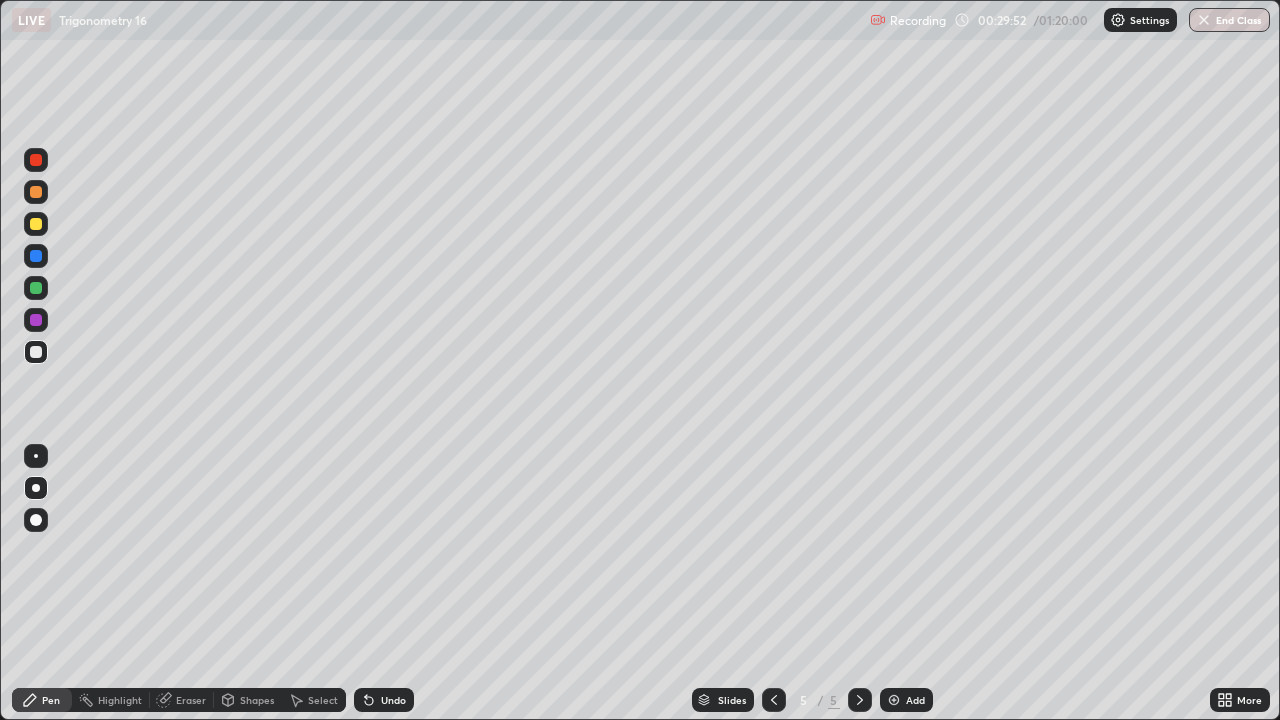 click at bounding box center [36, 288] 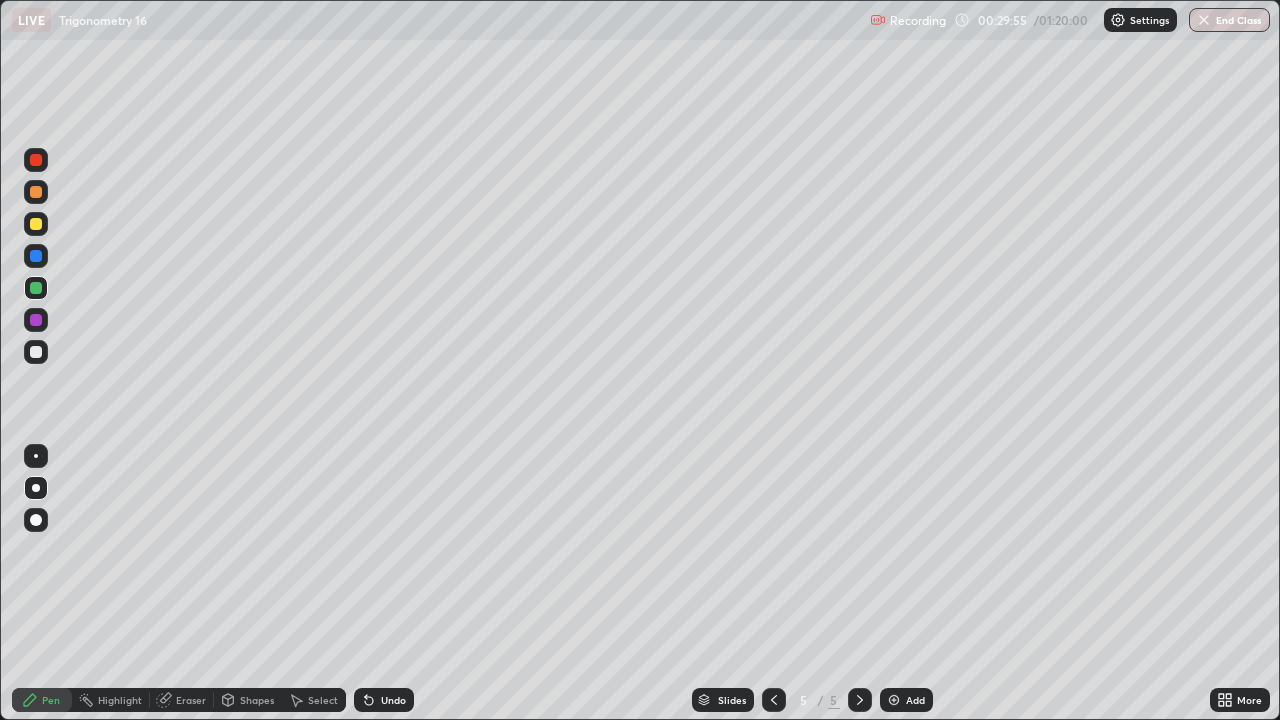 click at bounding box center [36, 192] 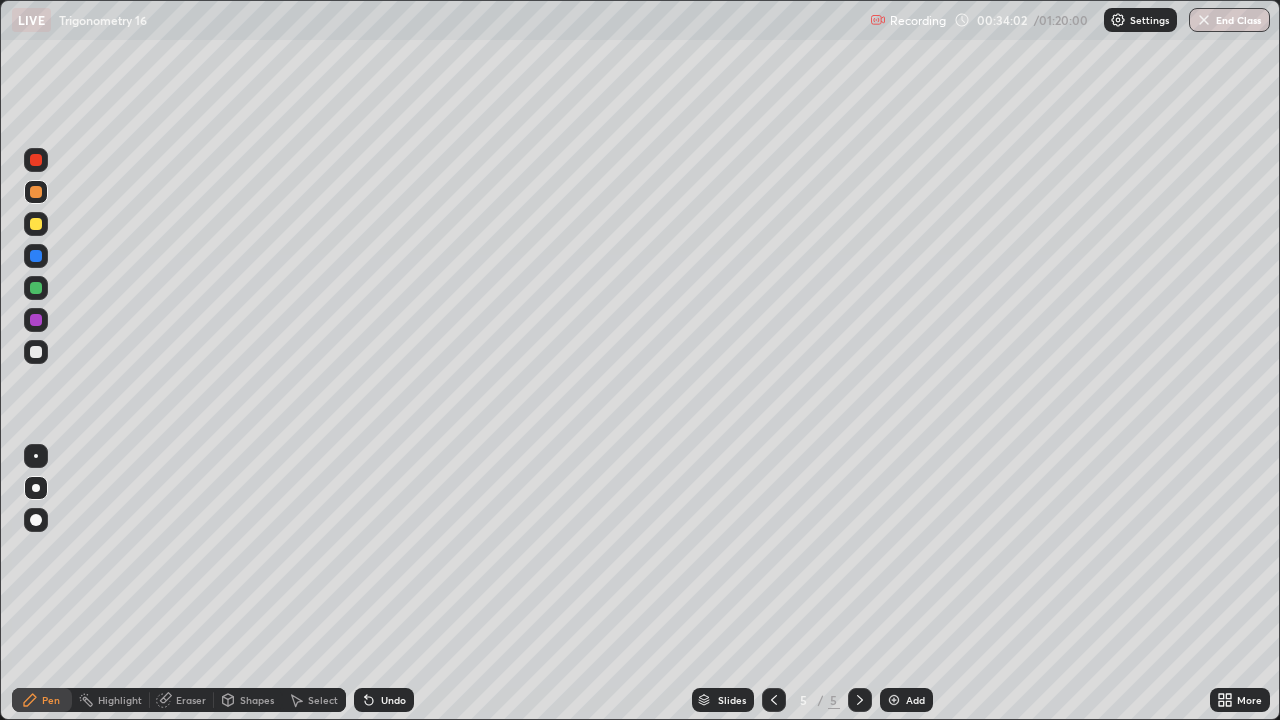 click at bounding box center (36, 224) 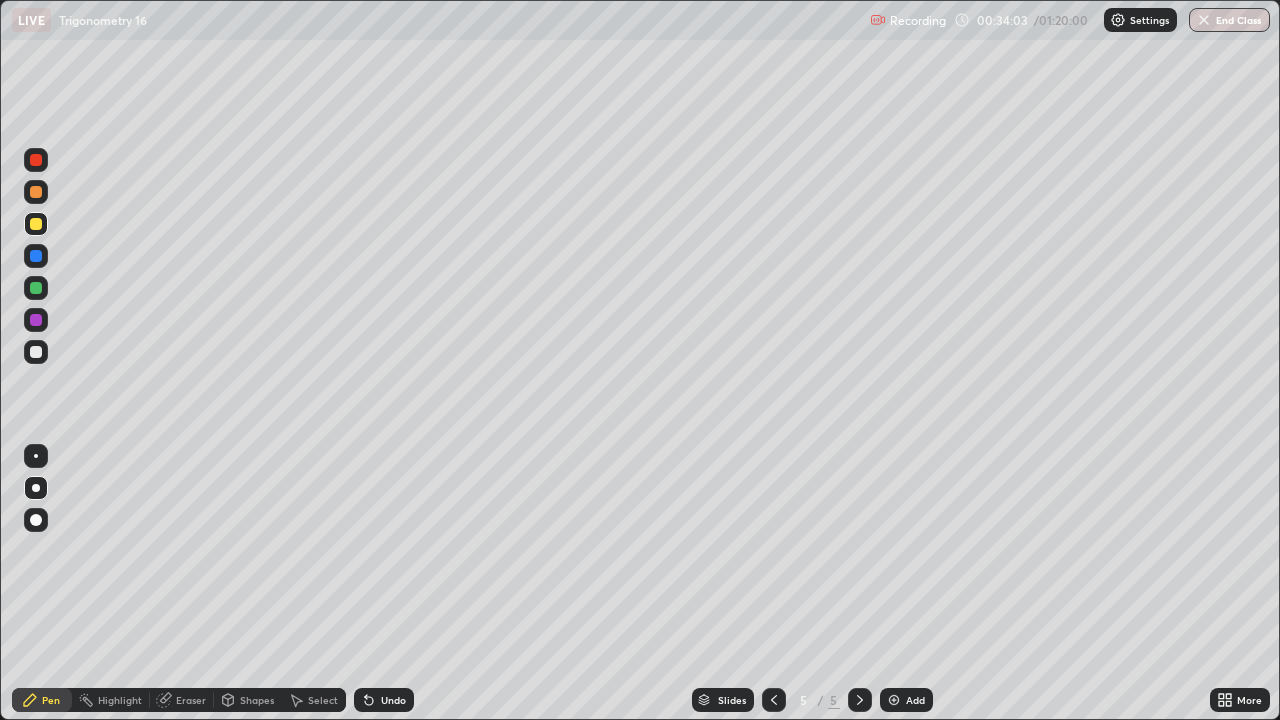 click at bounding box center [36, 488] 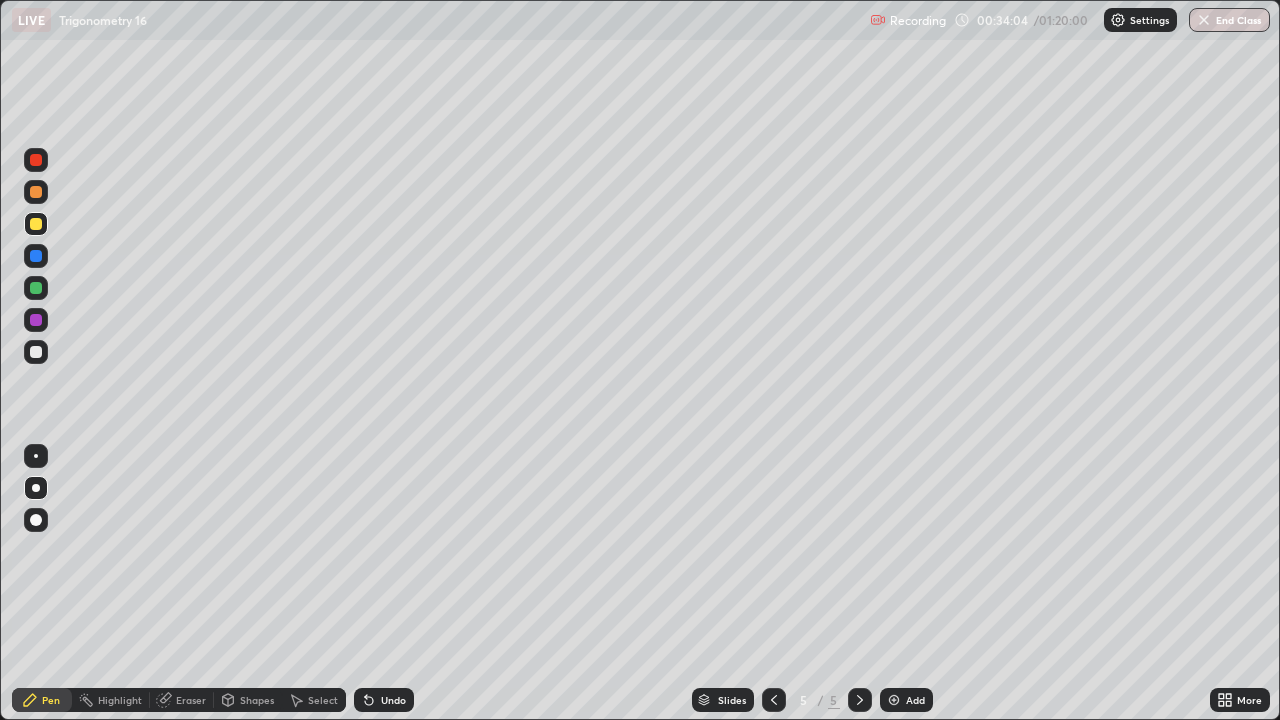 click 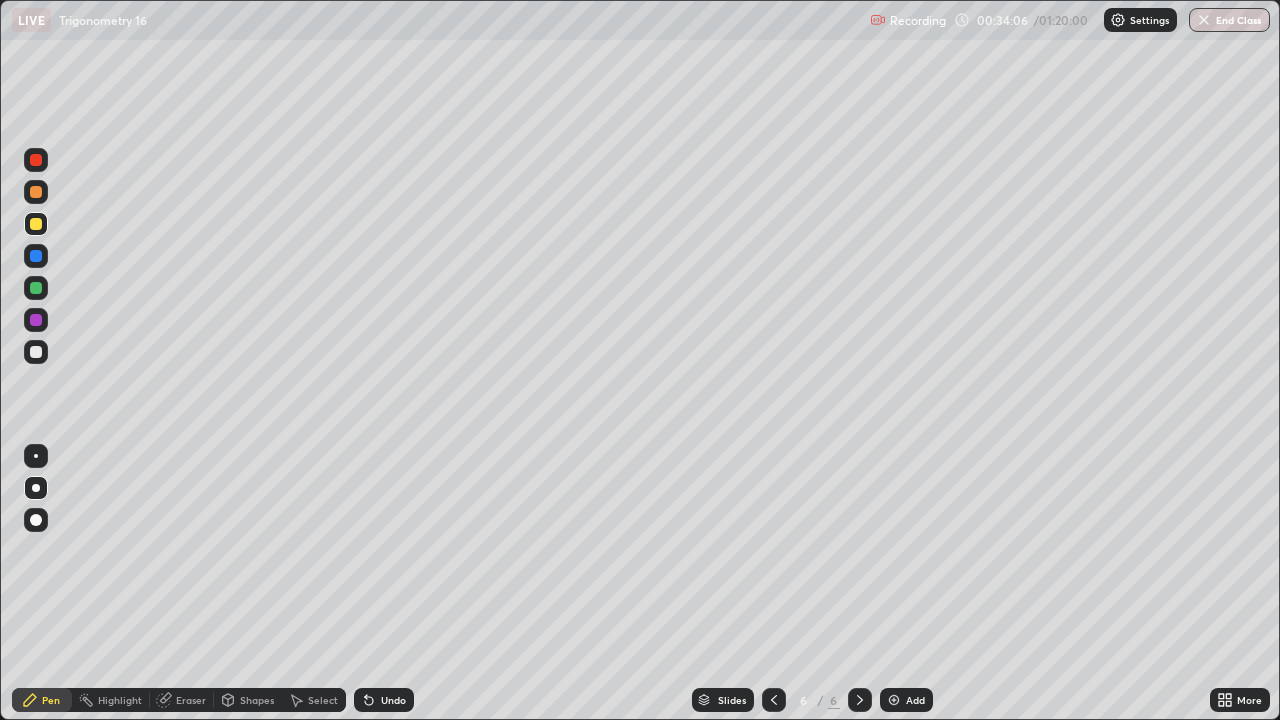 click 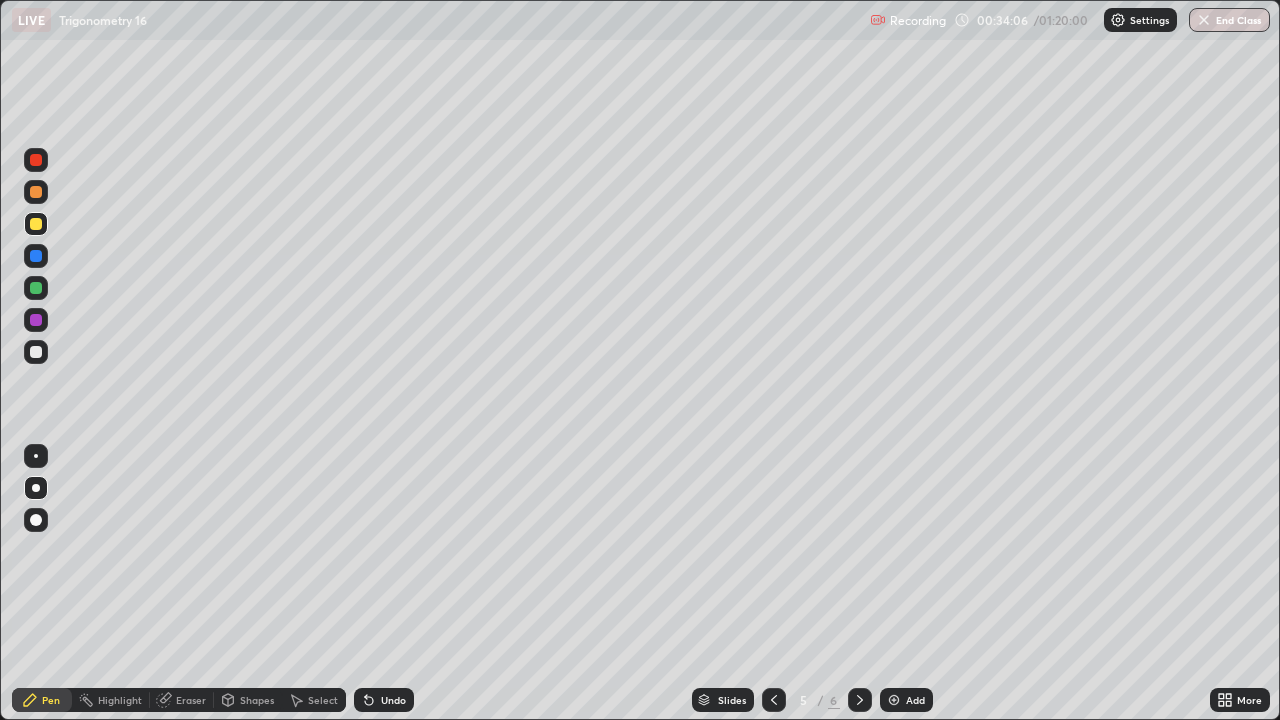 click 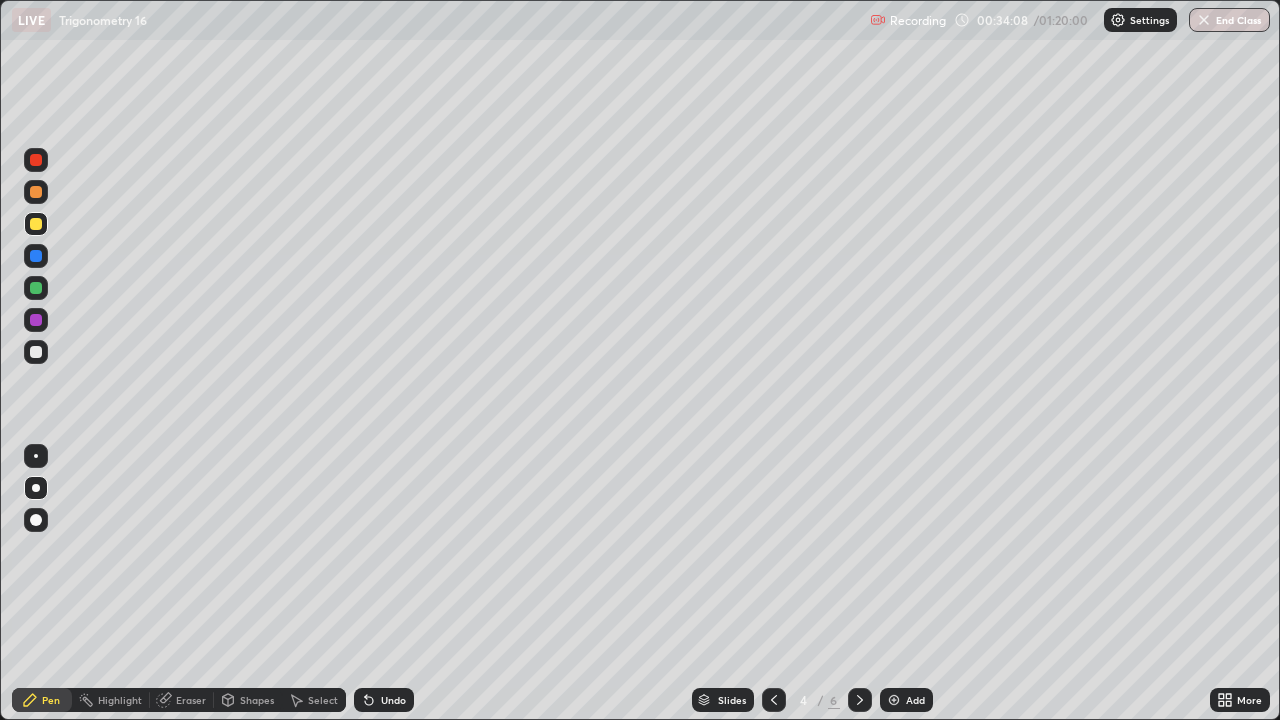click 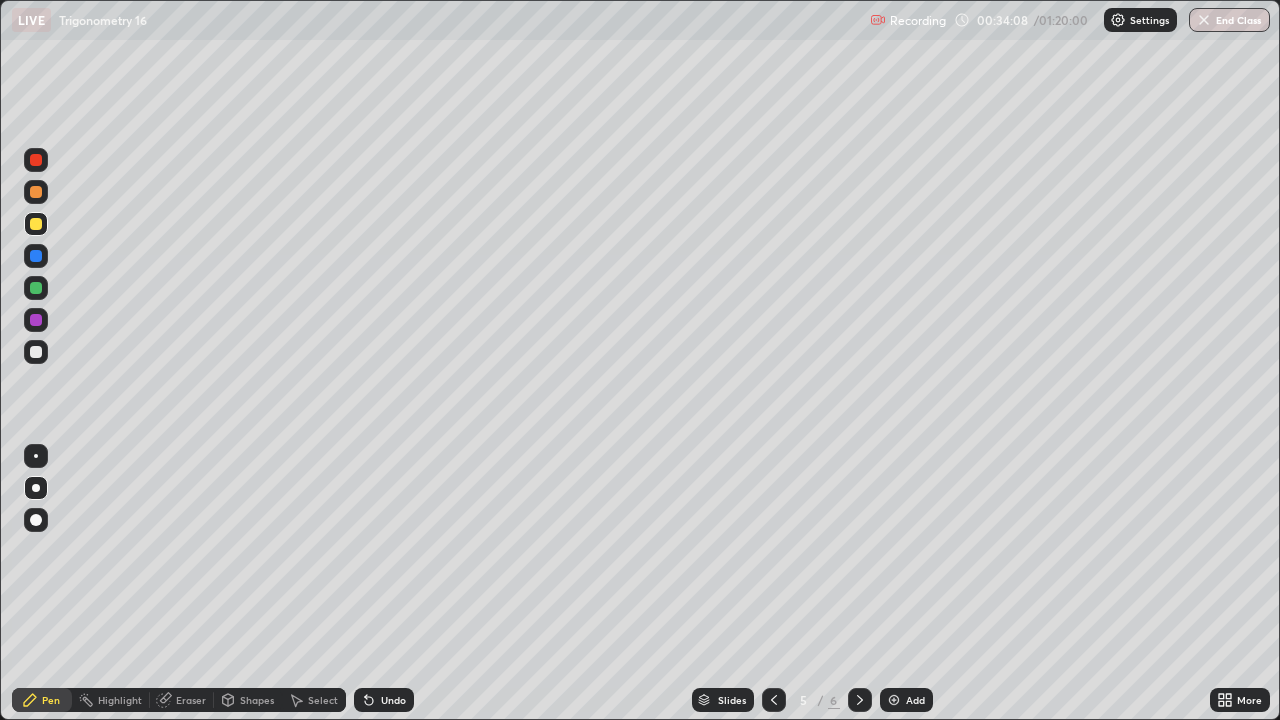 click 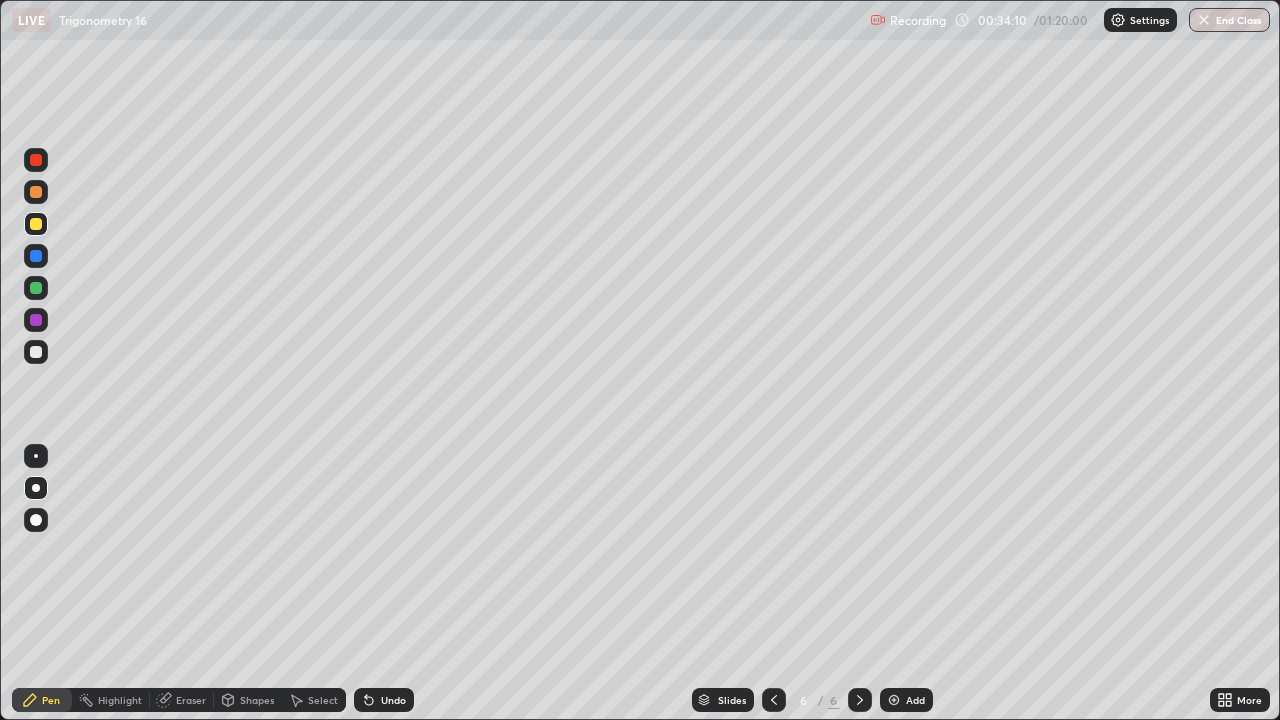 click at bounding box center (36, 520) 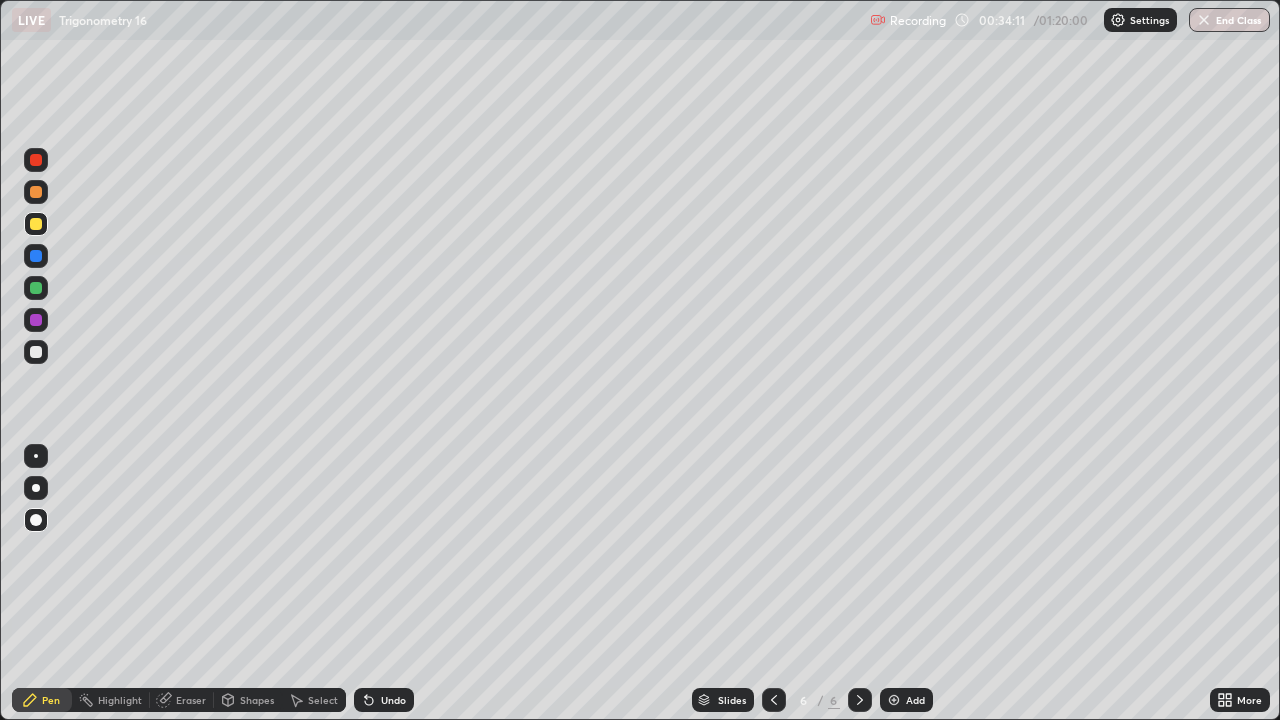 click at bounding box center (36, 224) 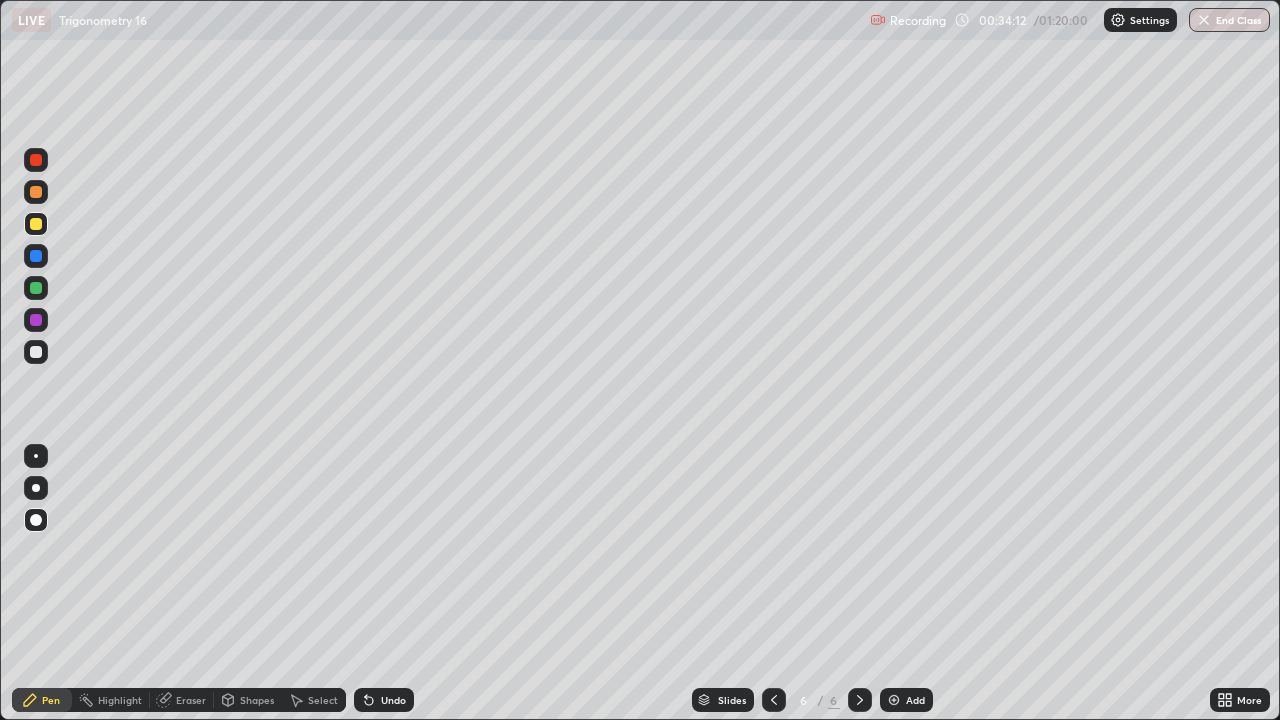click at bounding box center (36, 488) 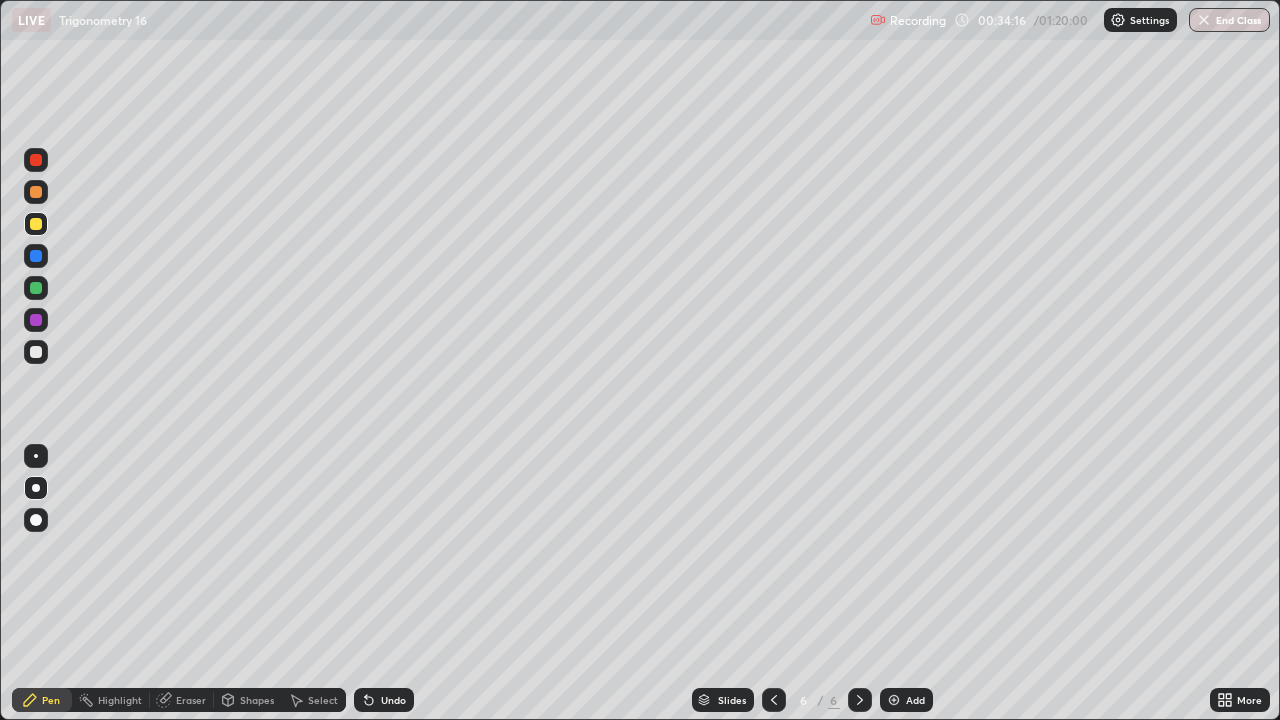 click at bounding box center [36, 488] 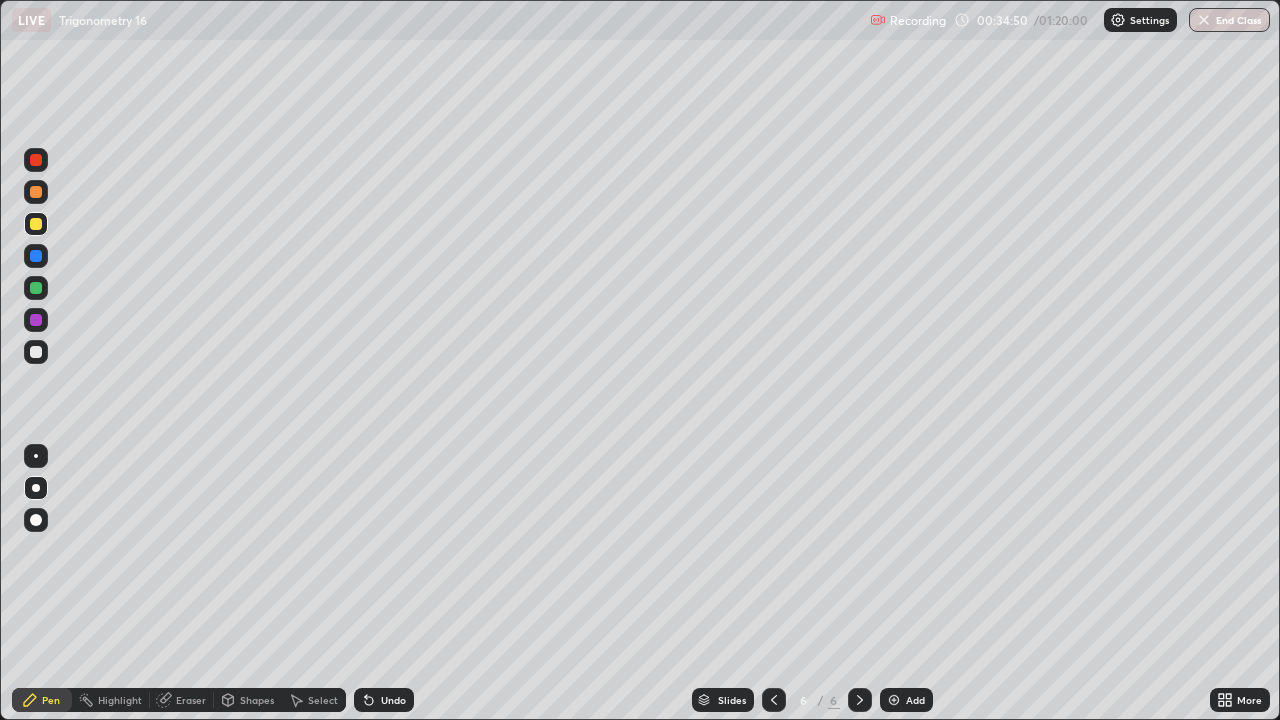 click on "Eraser" at bounding box center (191, 700) 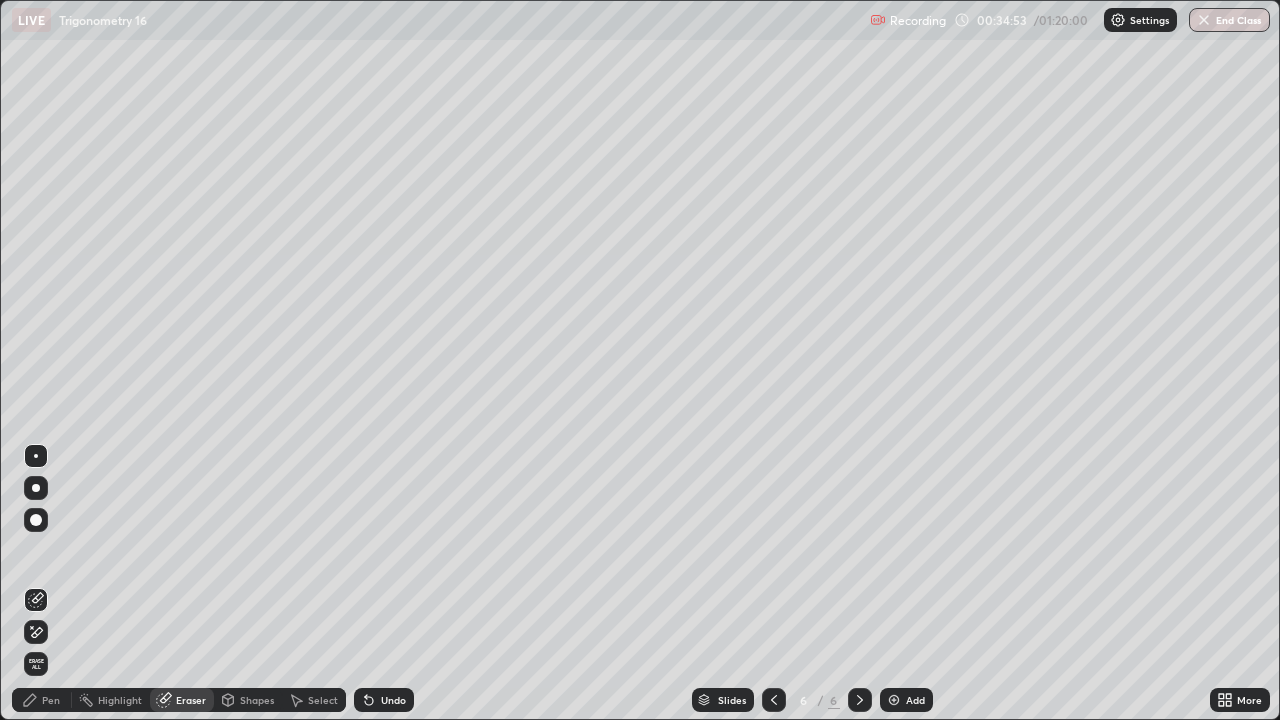 click on "Pen" at bounding box center (51, 700) 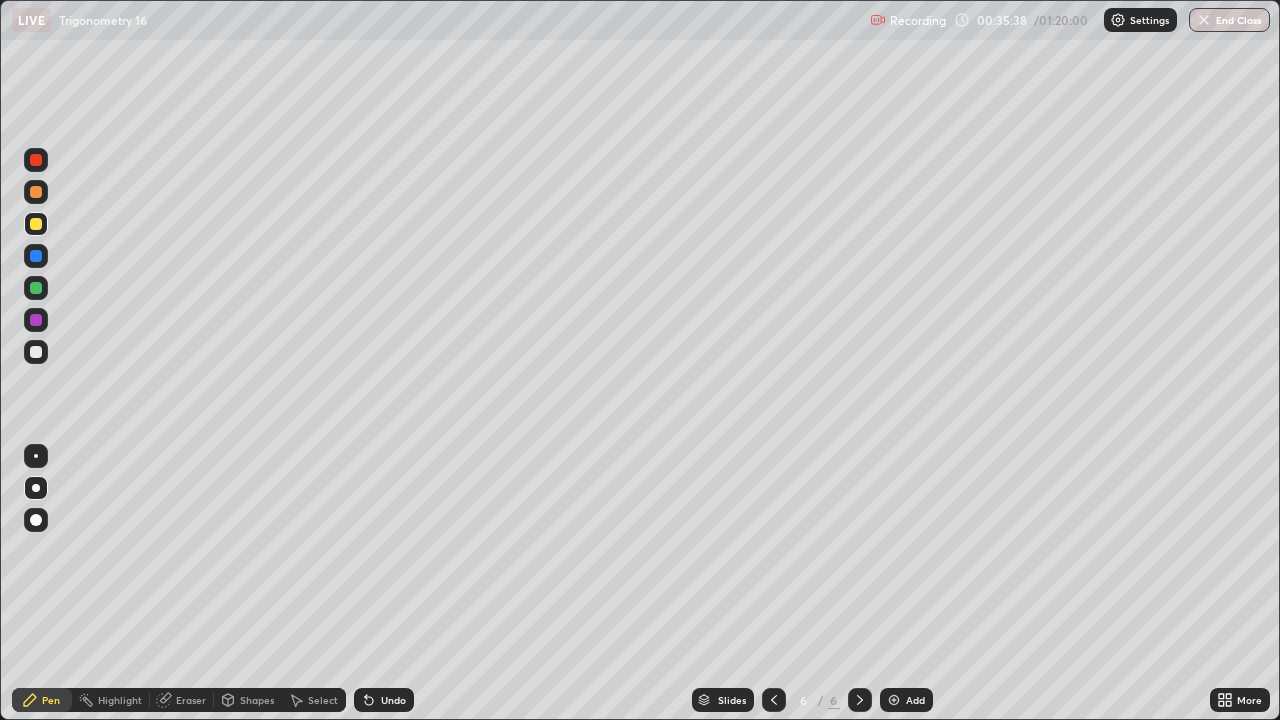click at bounding box center (36, 352) 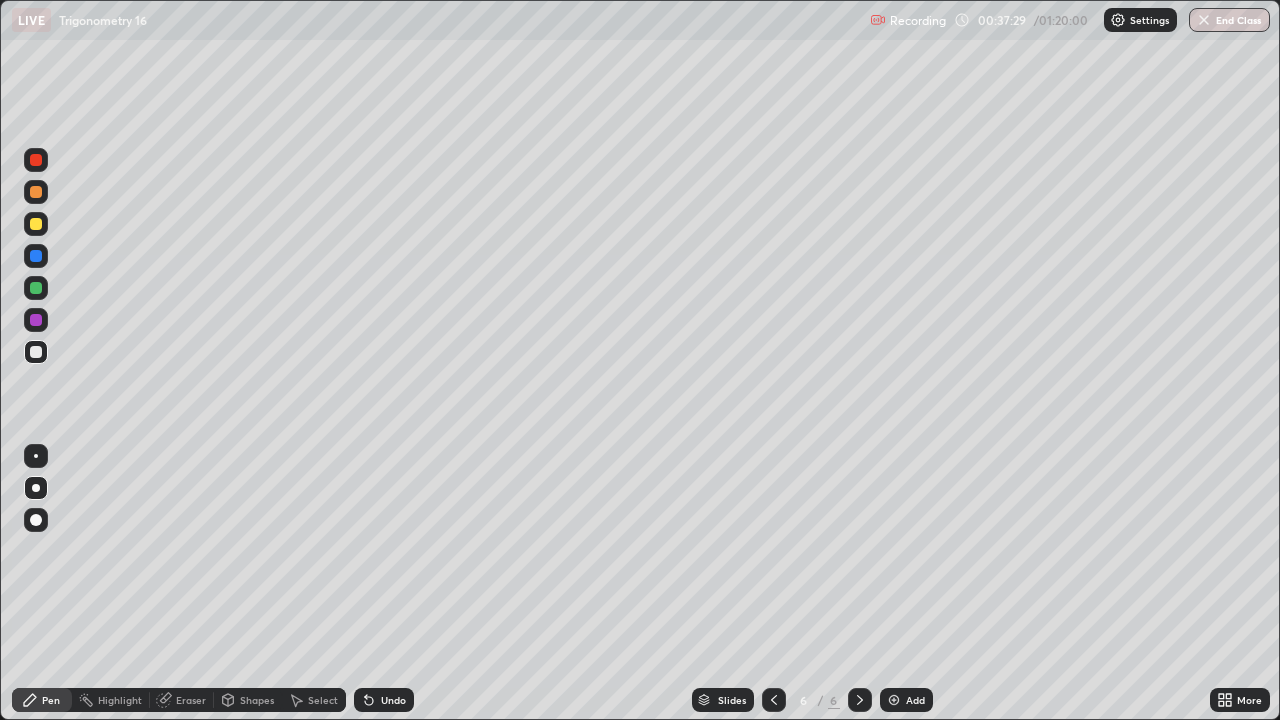 click at bounding box center [36, 352] 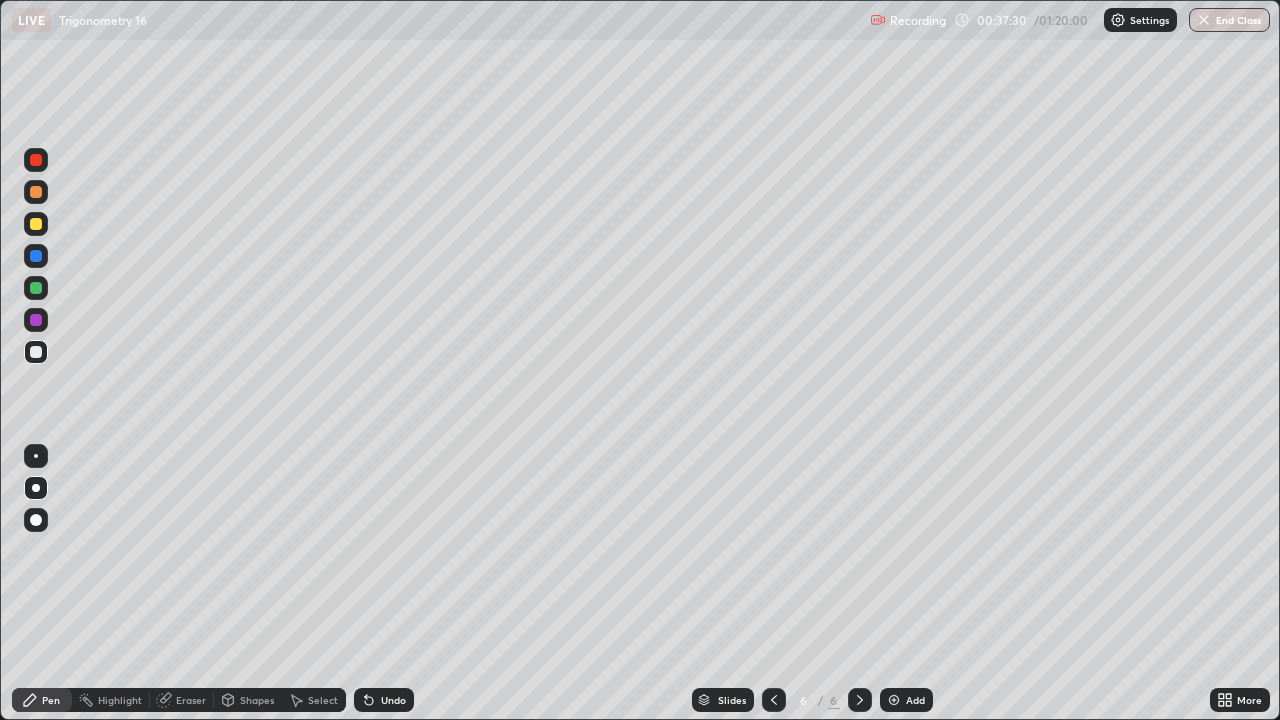 click at bounding box center [36, 488] 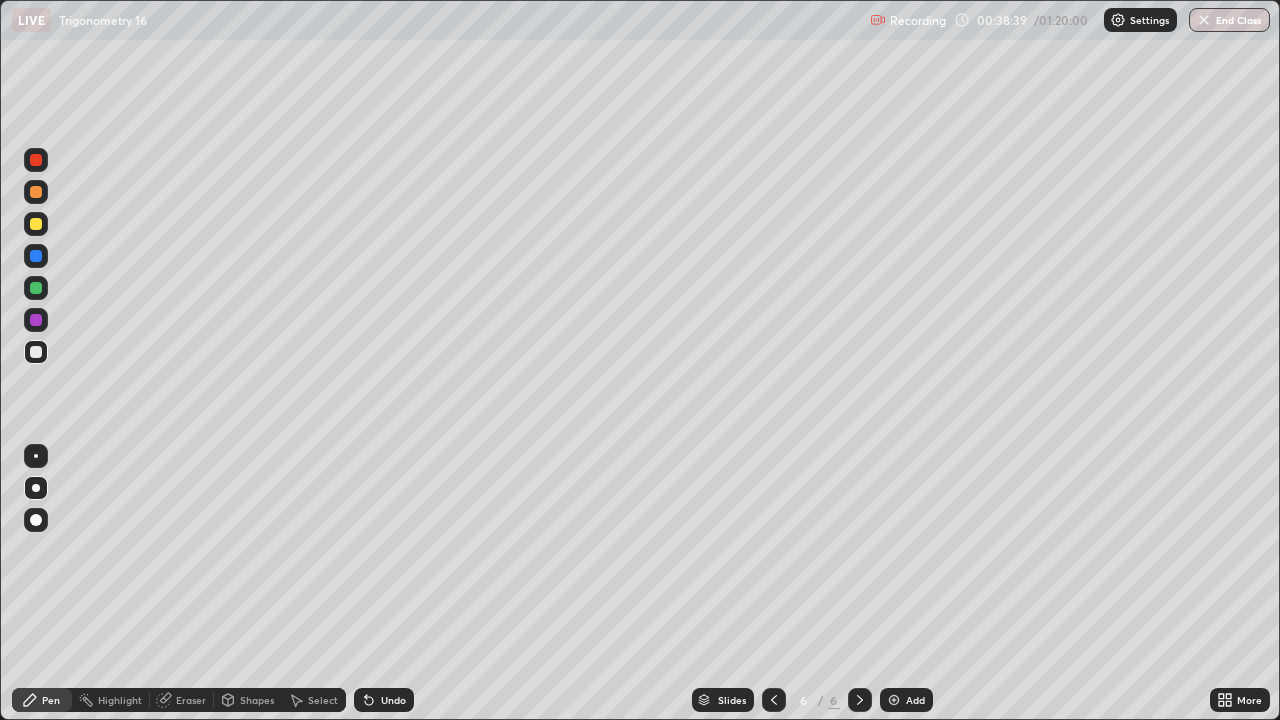 click on "Undo" at bounding box center (384, 700) 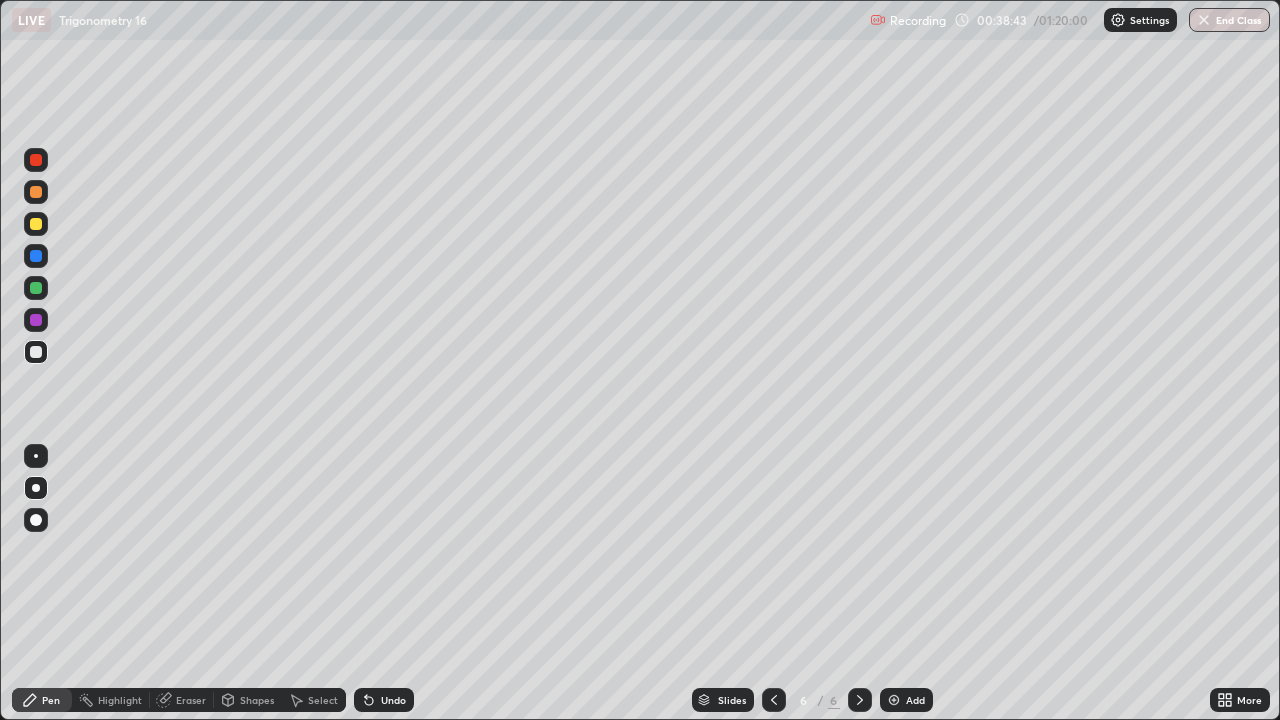 click 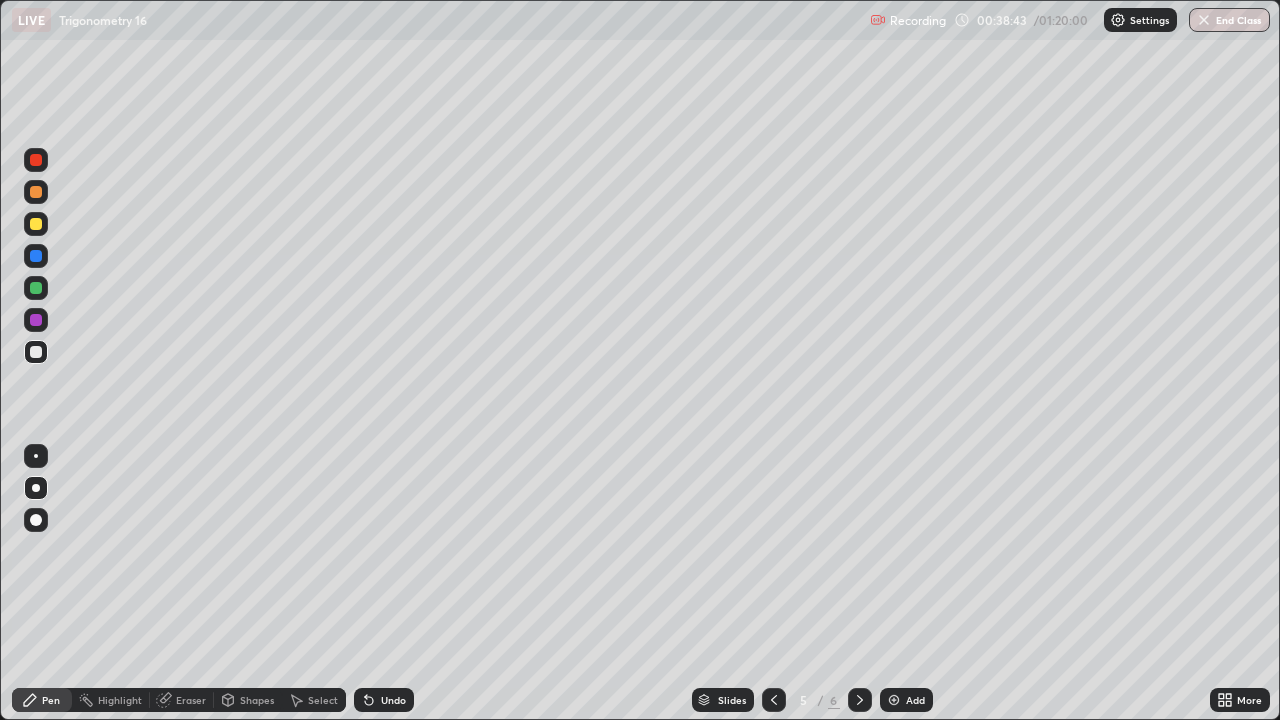 click 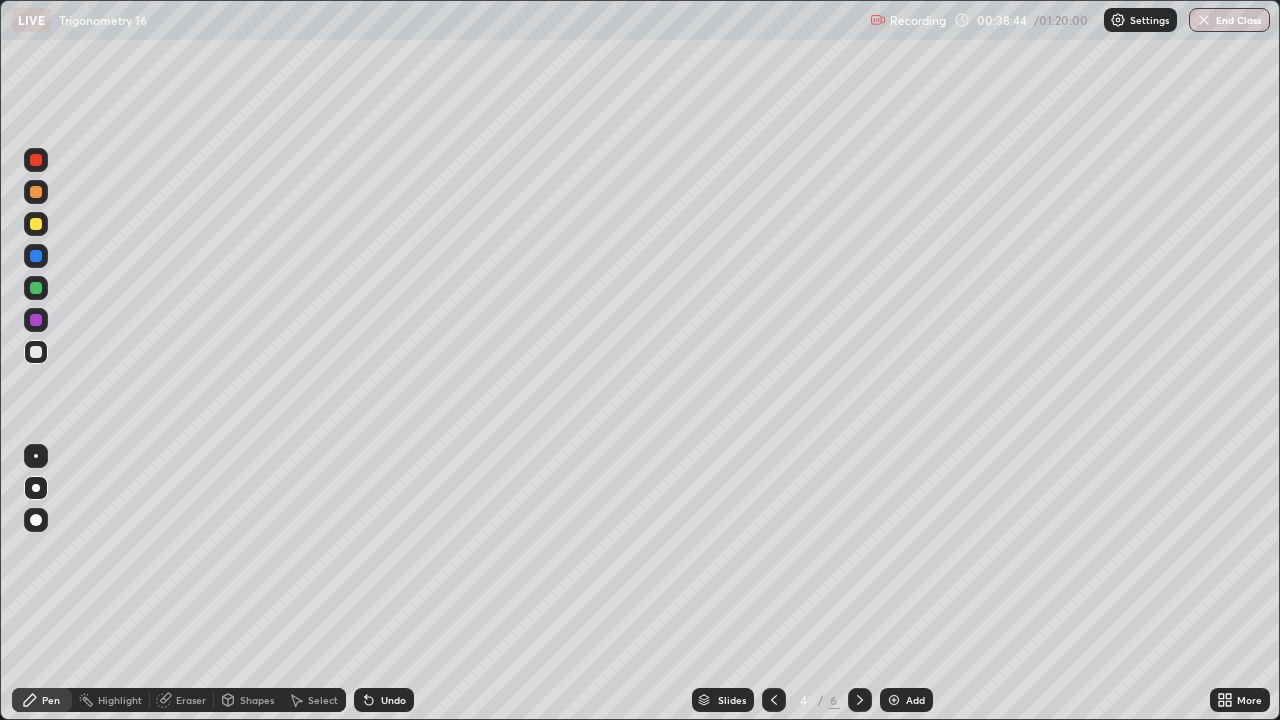 click 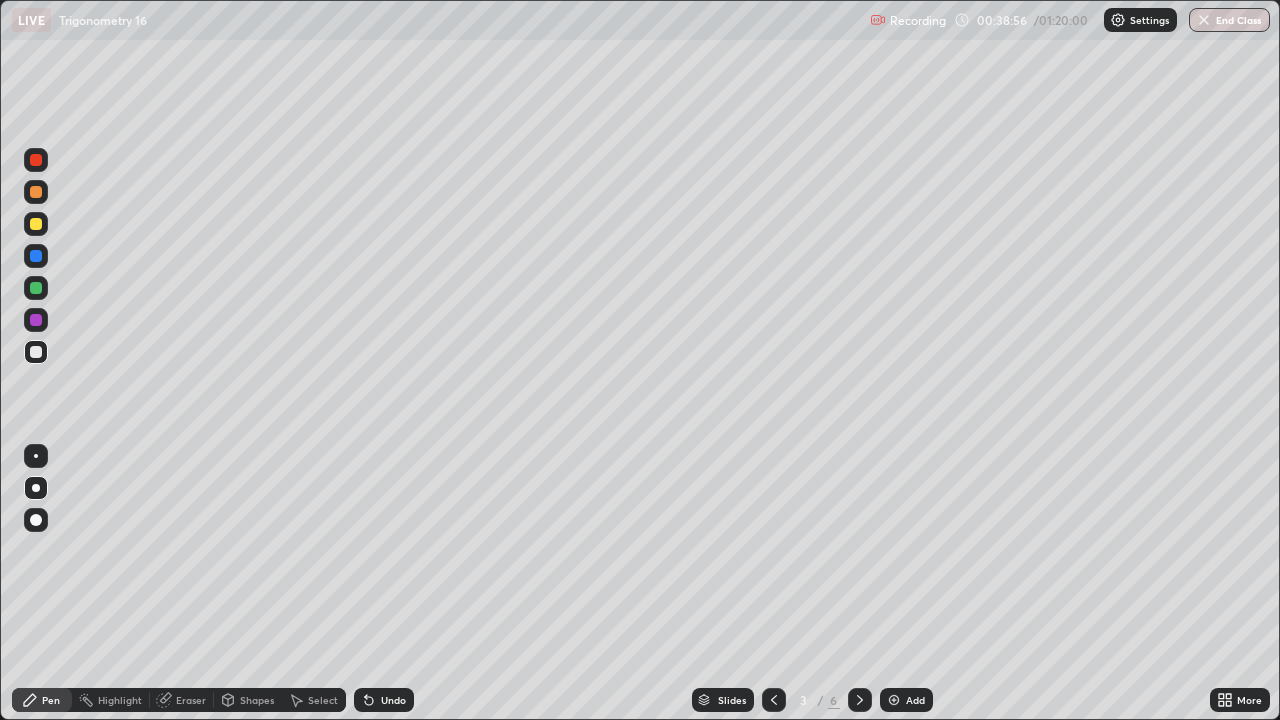 click 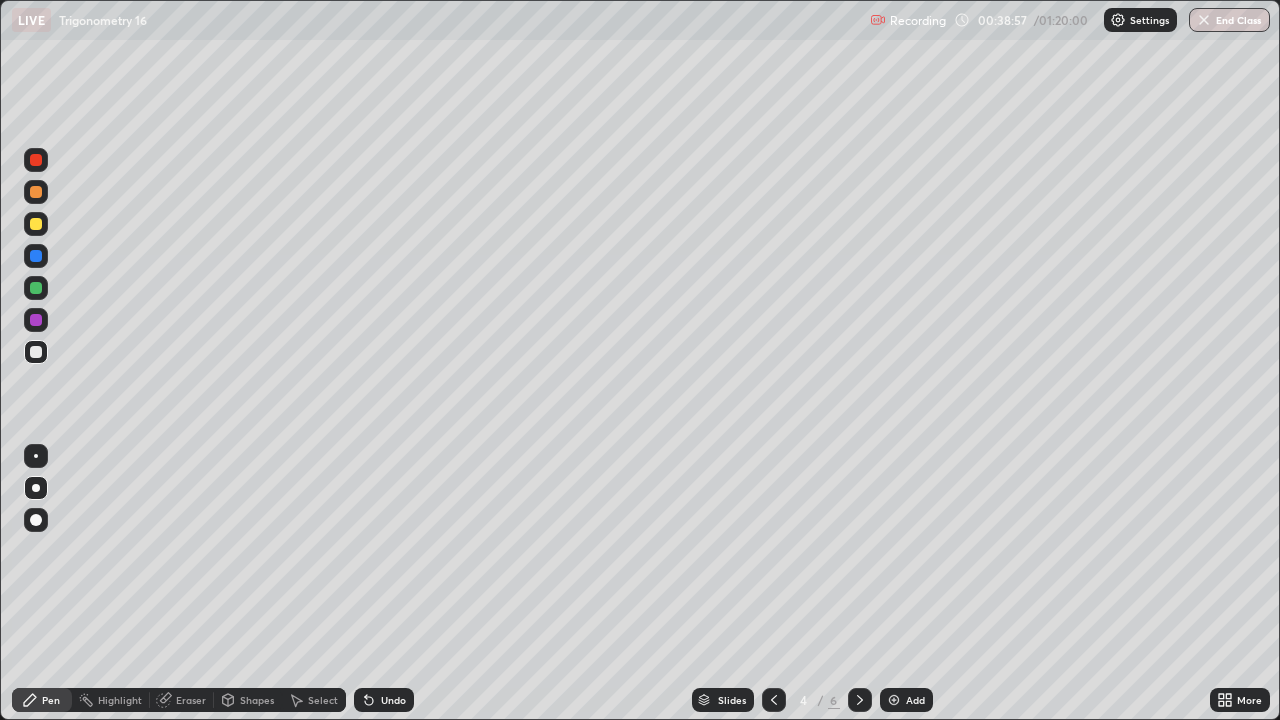 click 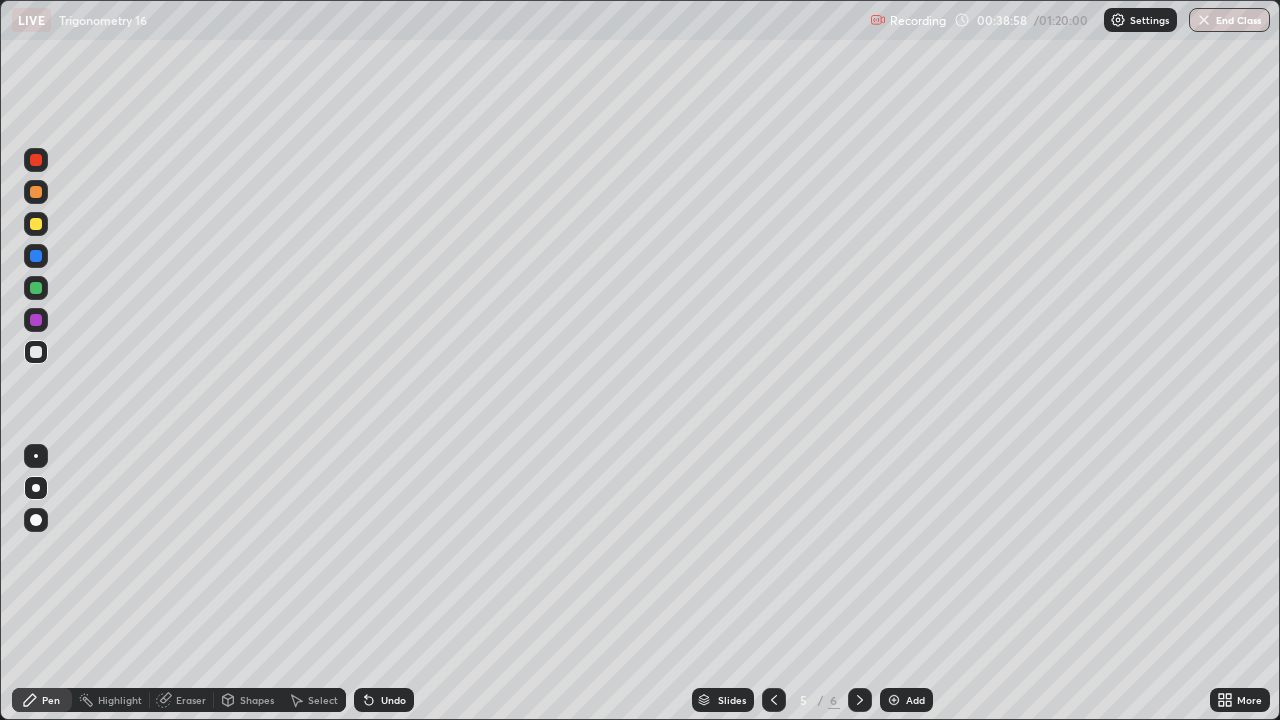 click 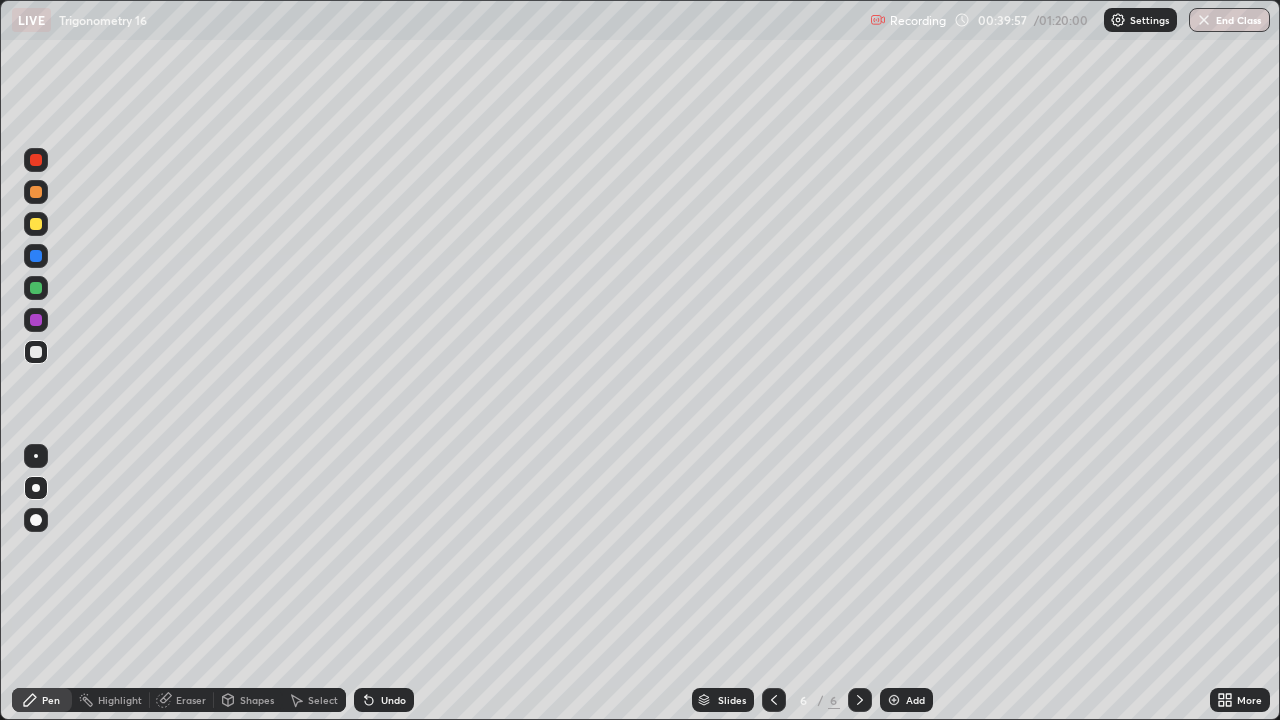 click at bounding box center (36, 320) 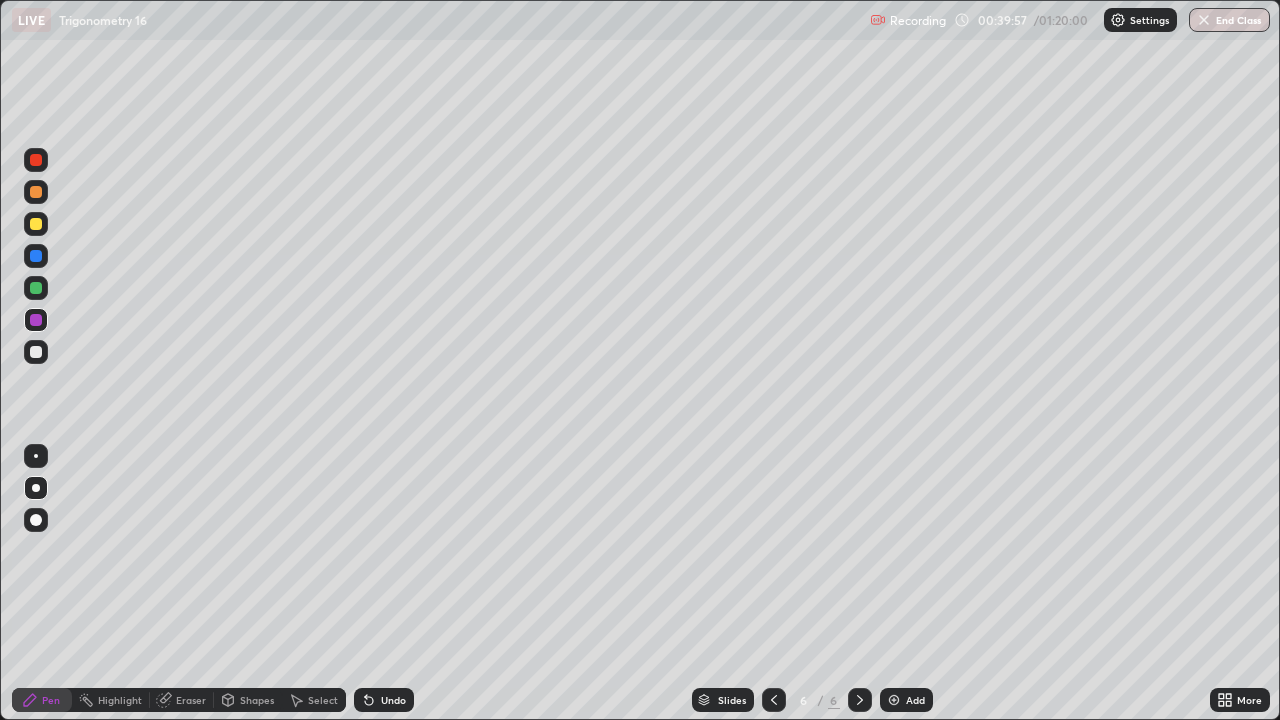 click at bounding box center [36, 456] 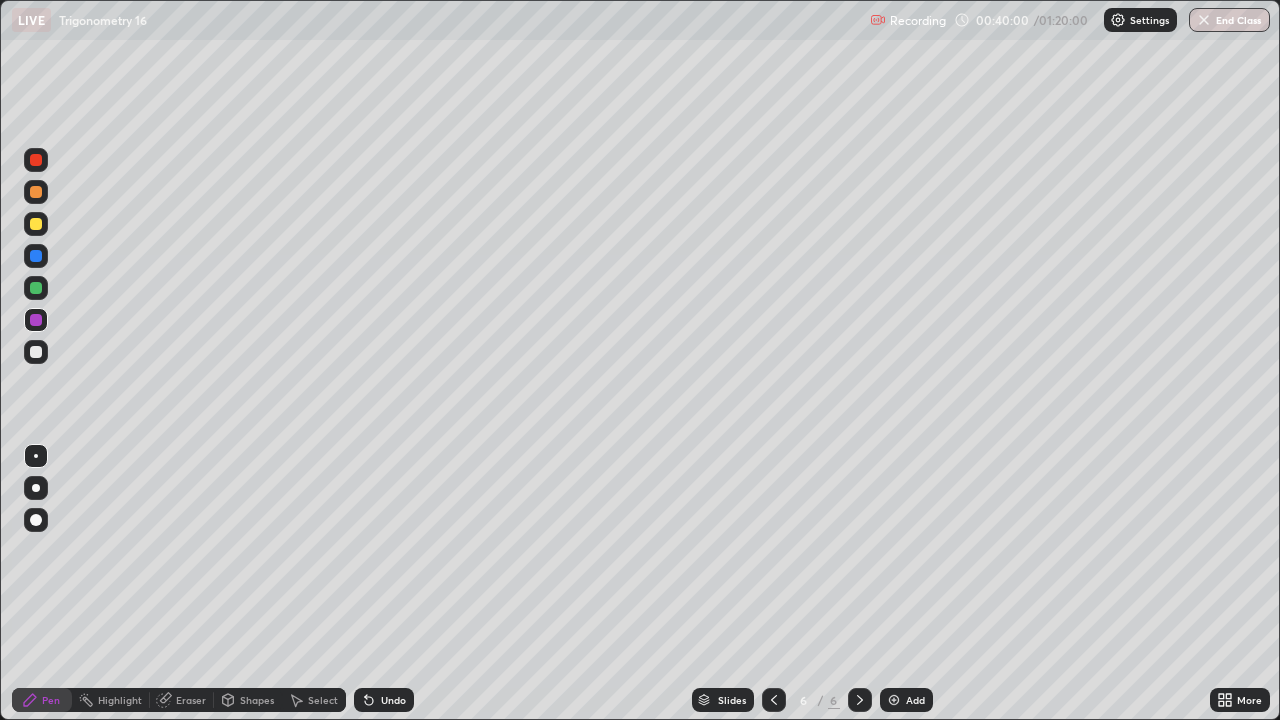 click at bounding box center (36, 352) 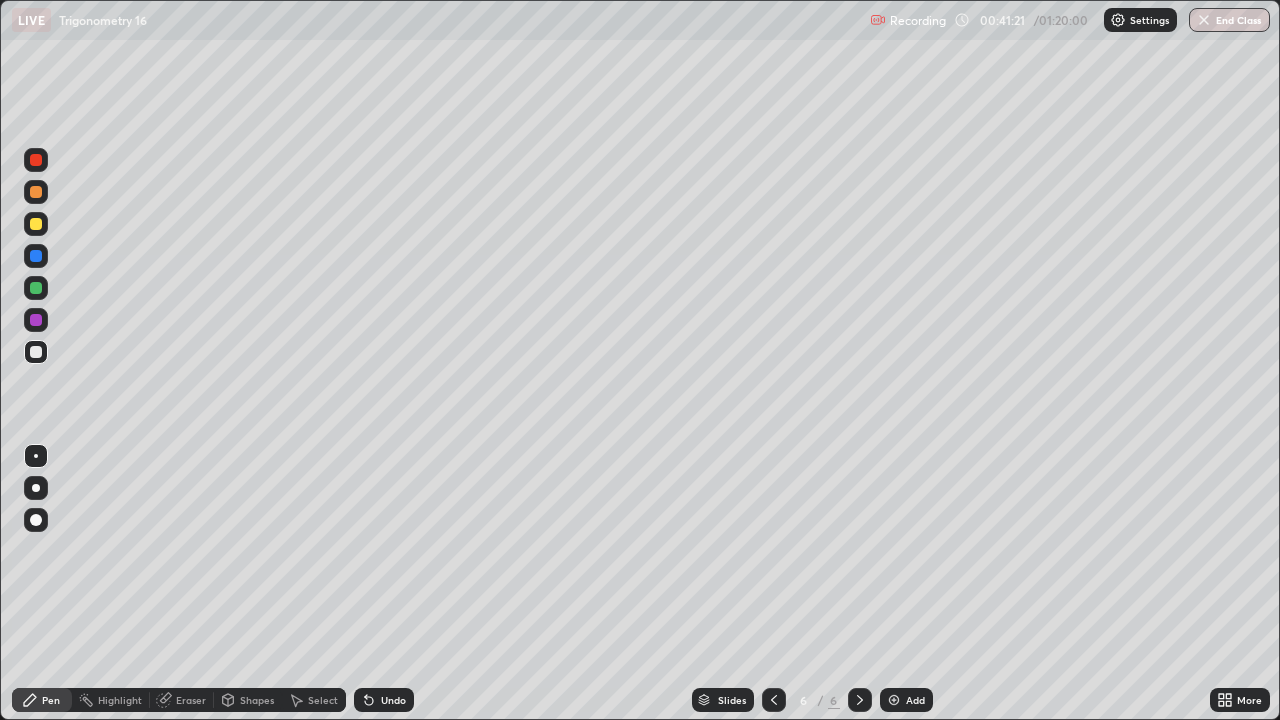 click at bounding box center [36, 320] 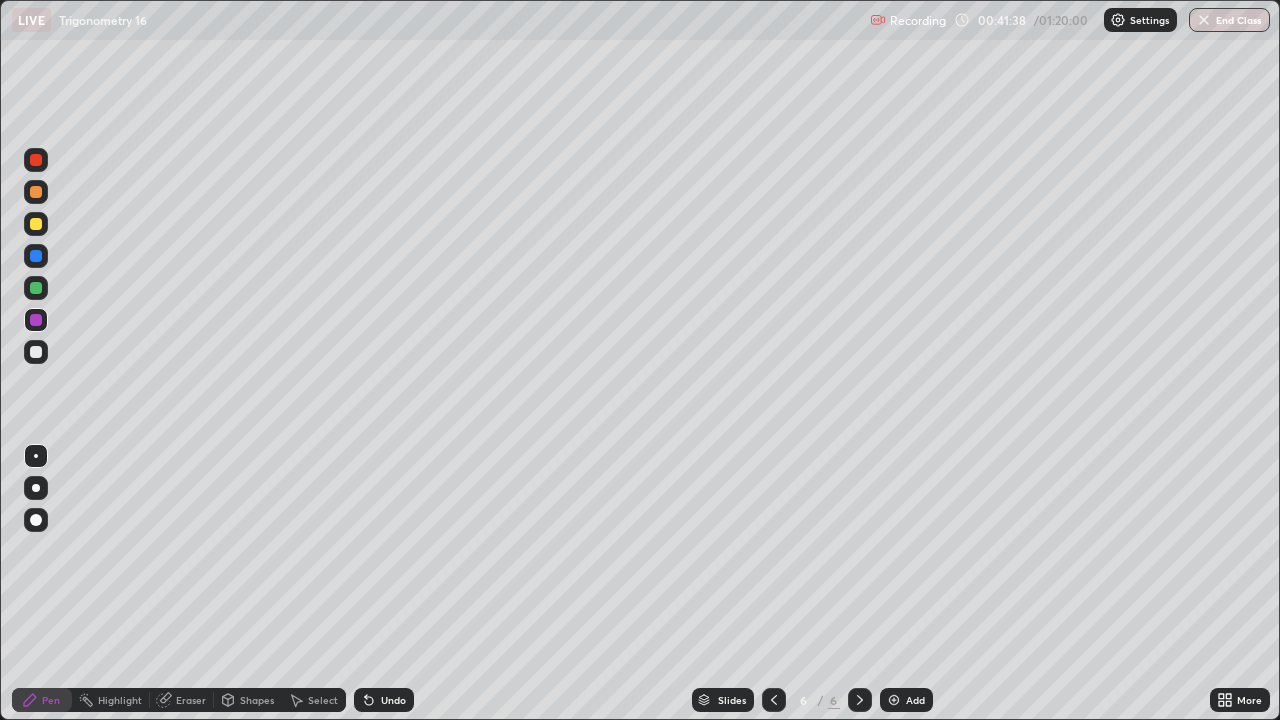 click 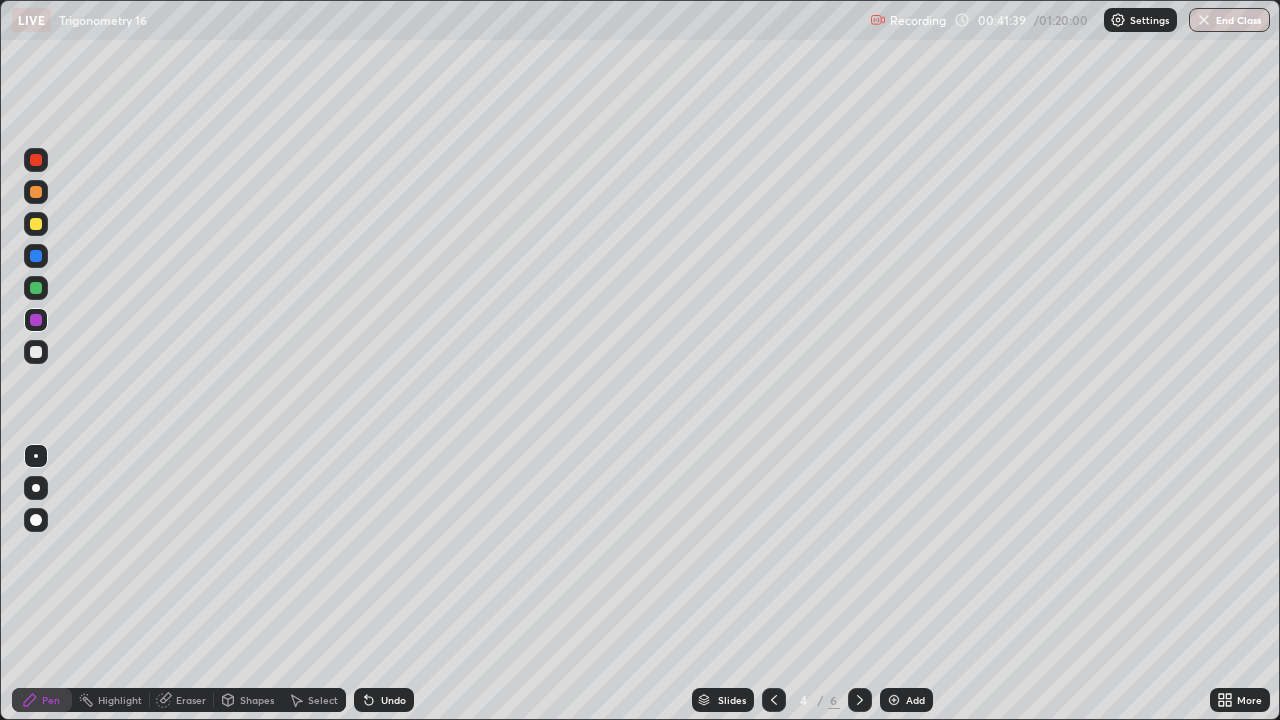 click 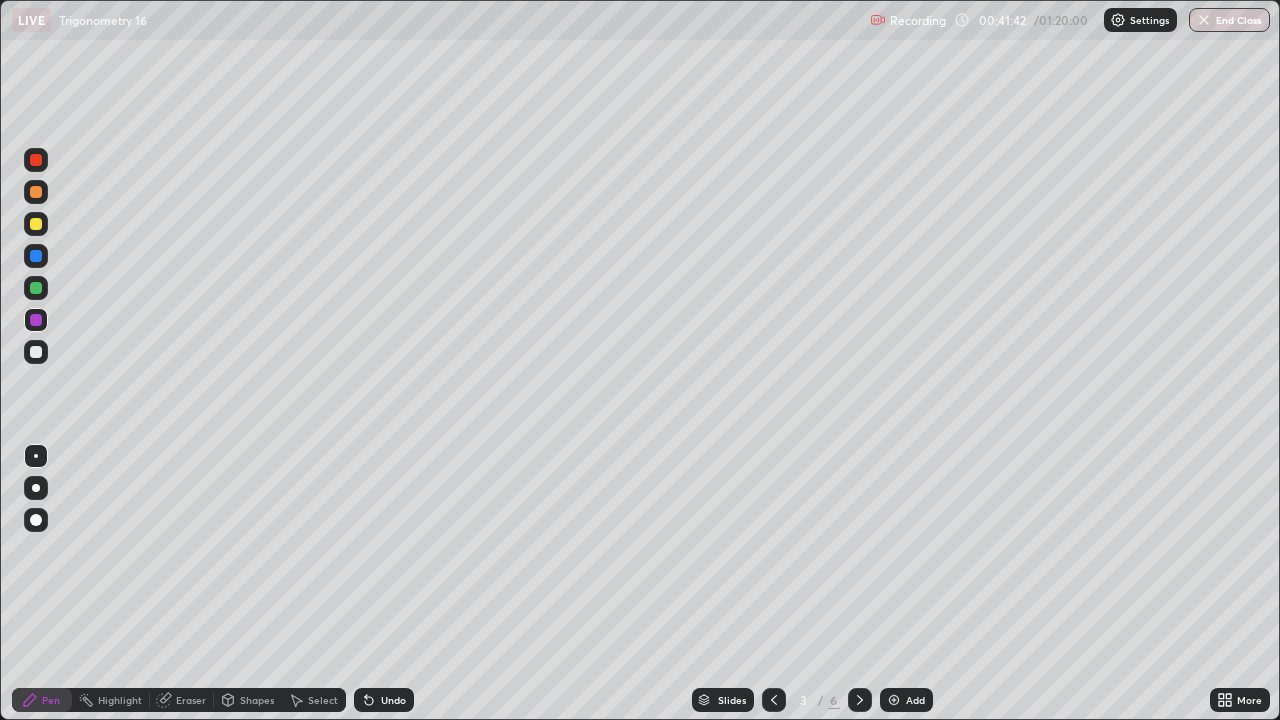 click 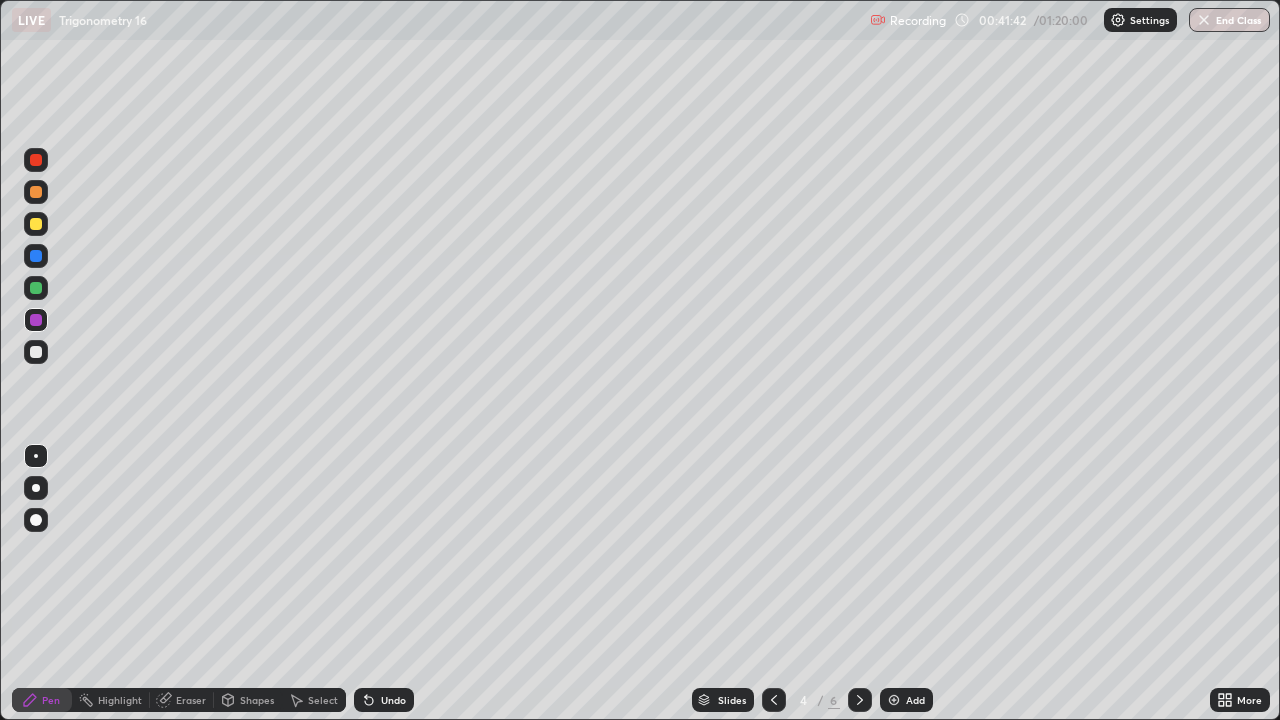 click 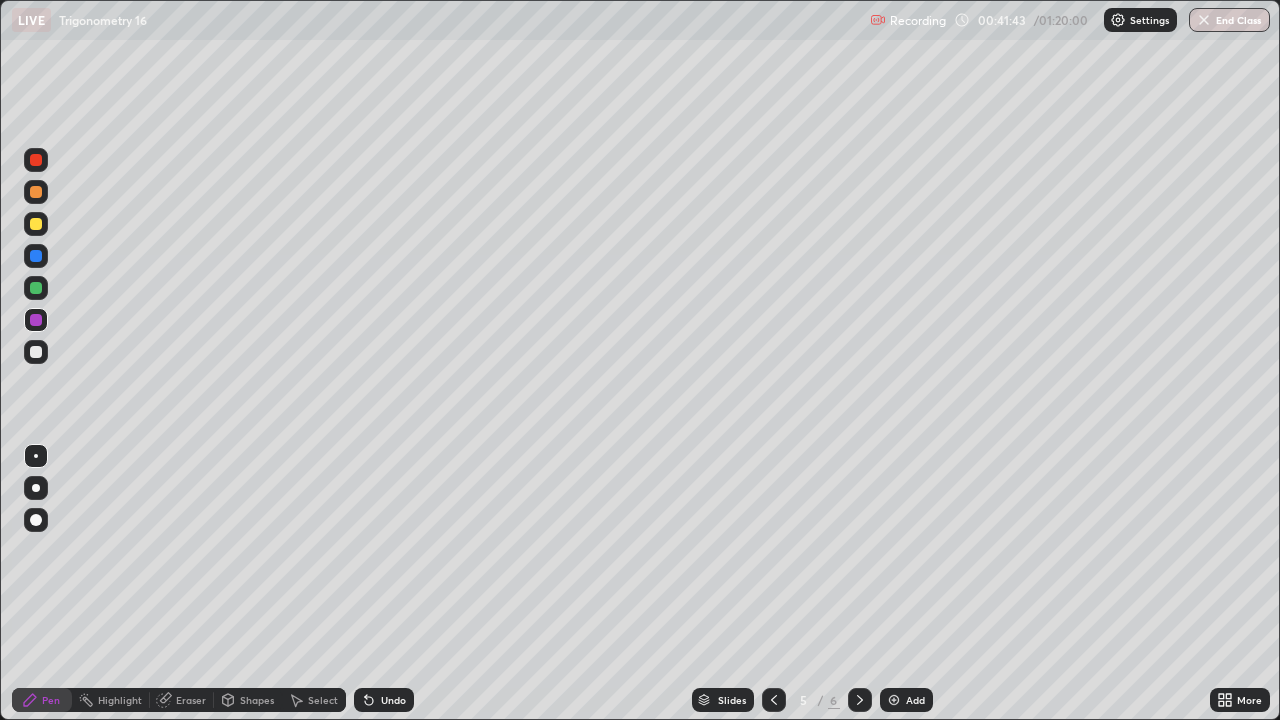 click 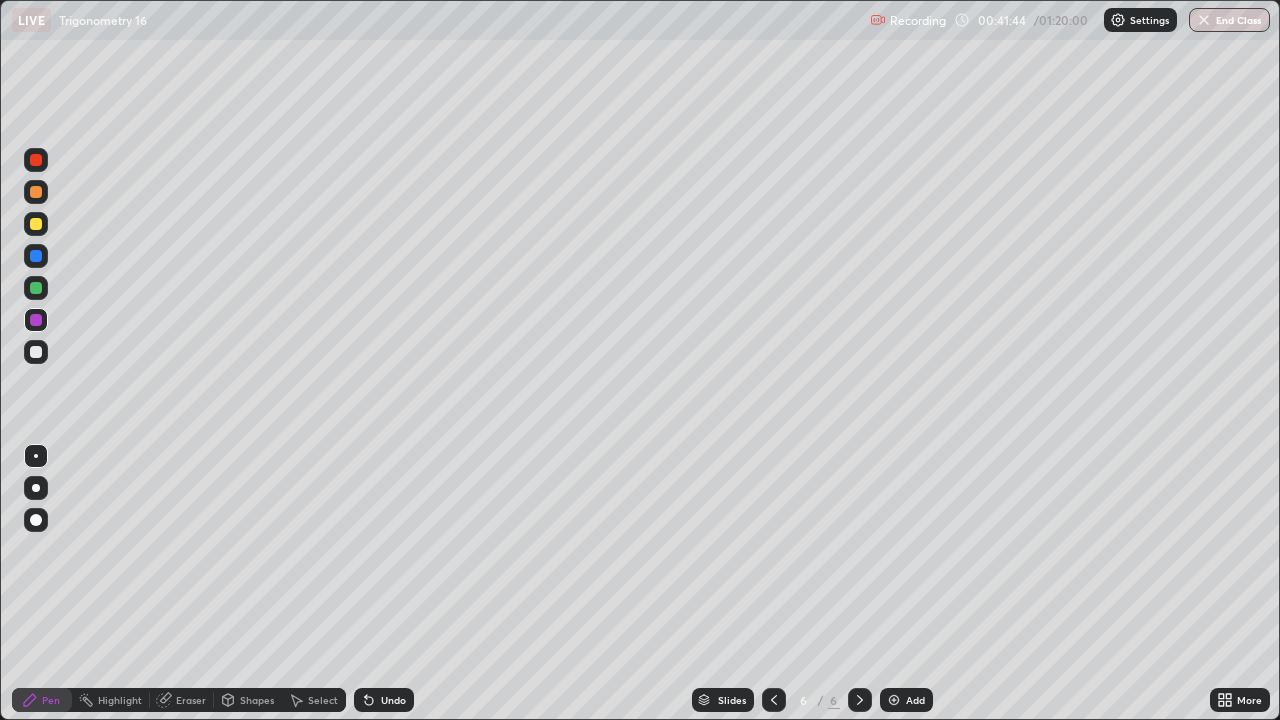 click 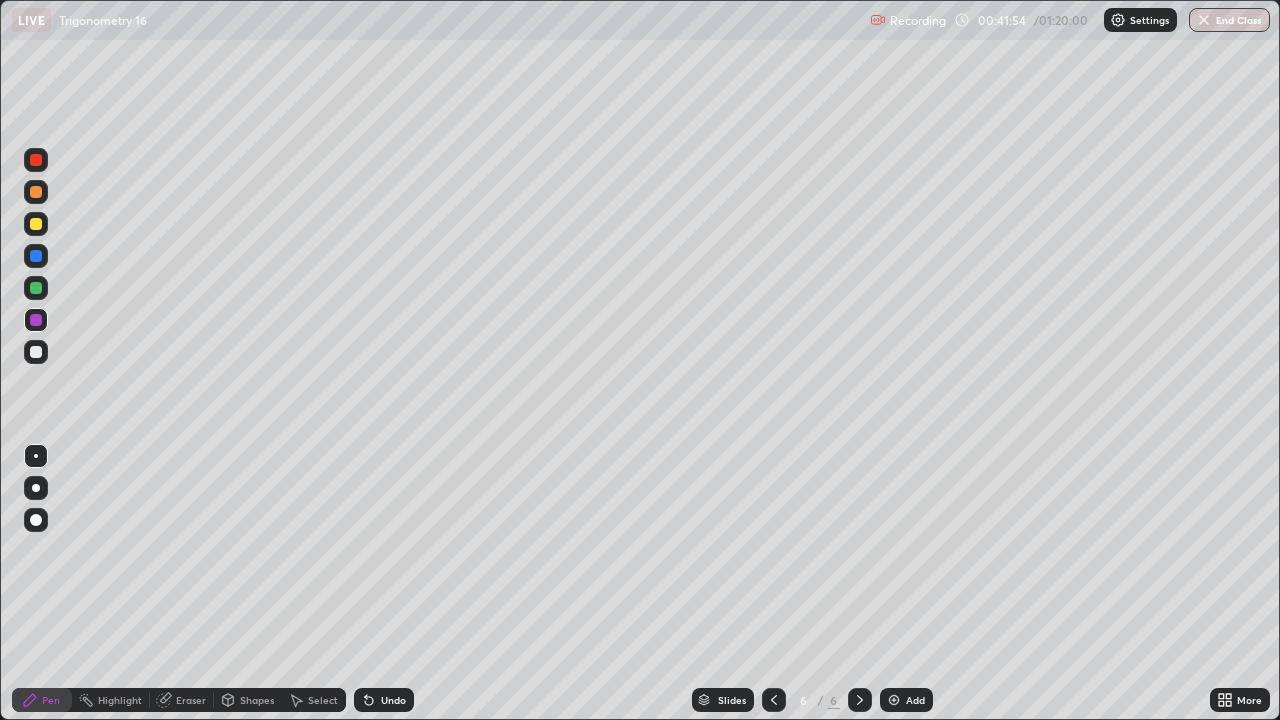 click on "Undo" at bounding box center (393, 700) 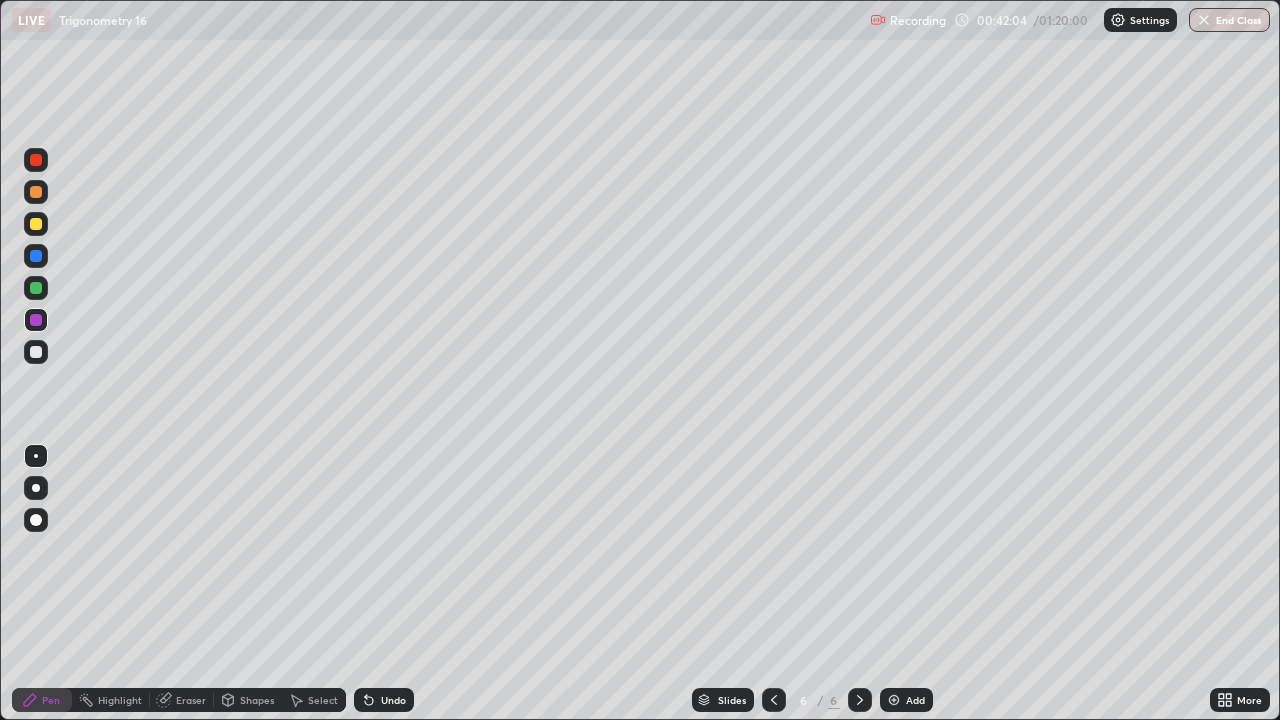 click on "Eraser" at bounding box center (191, 700) 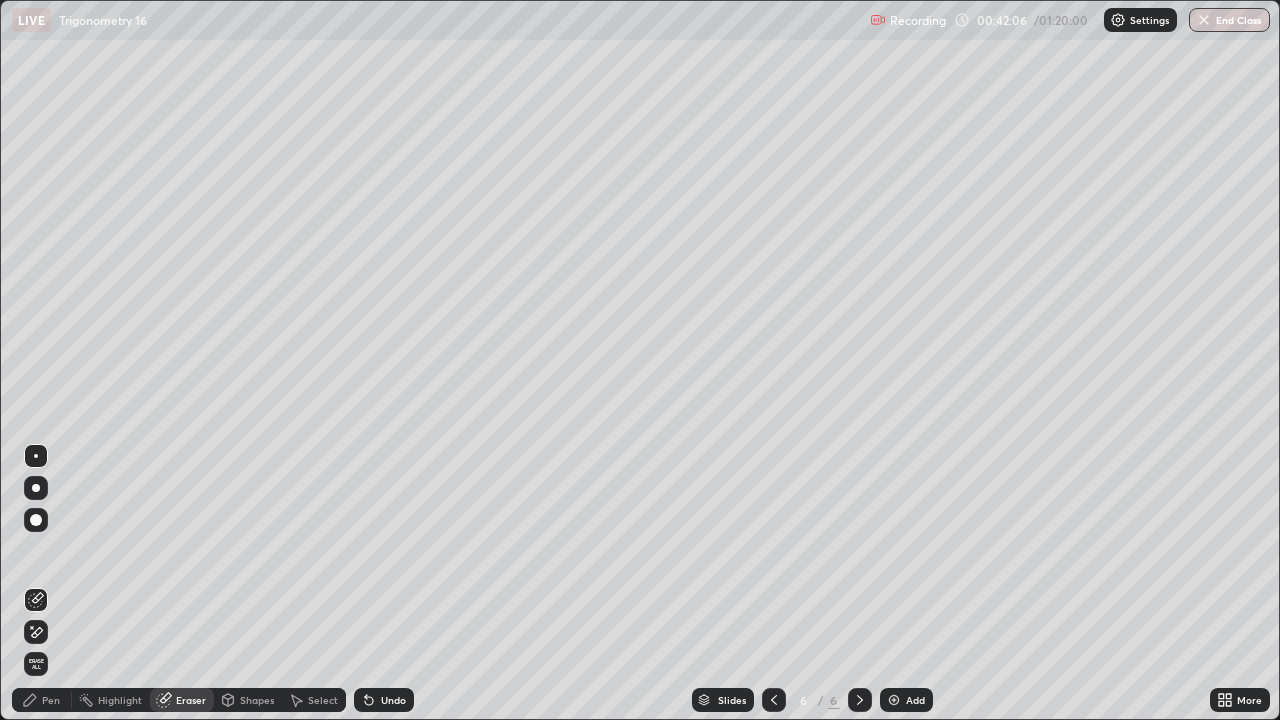 click on "Pen" at bounding box center [51, 700] 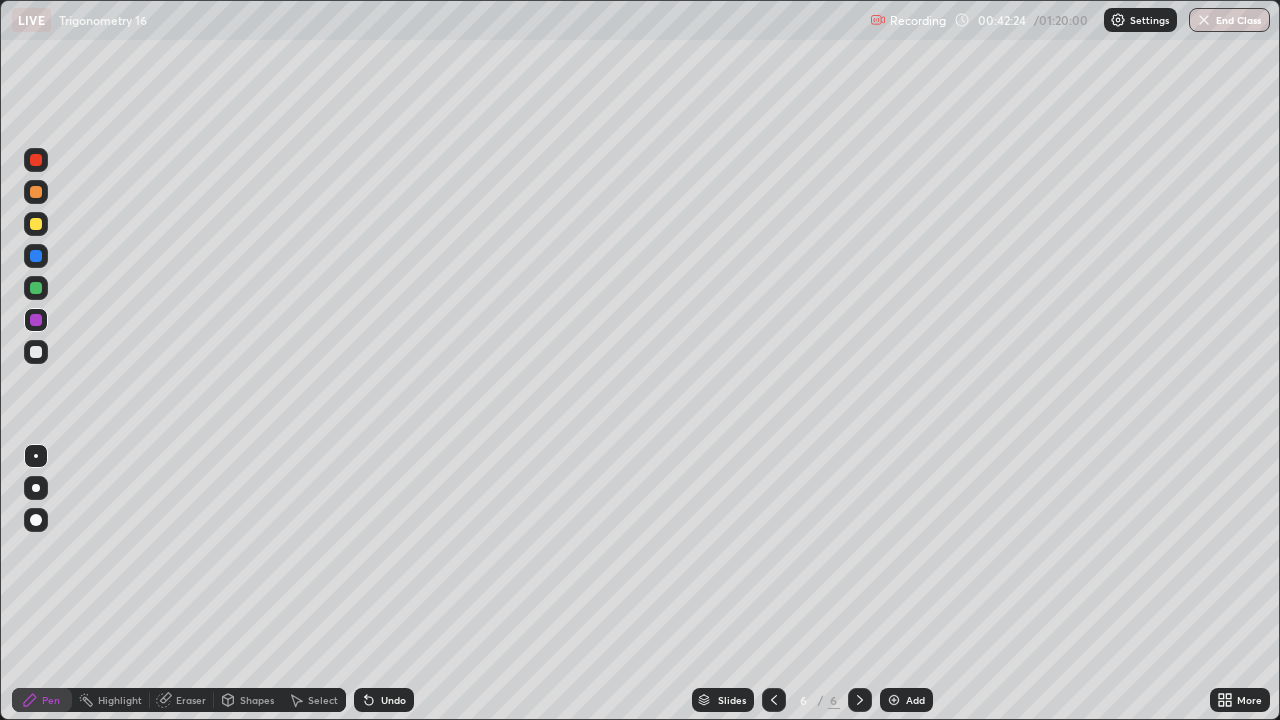click at bounding box center [36, 352] 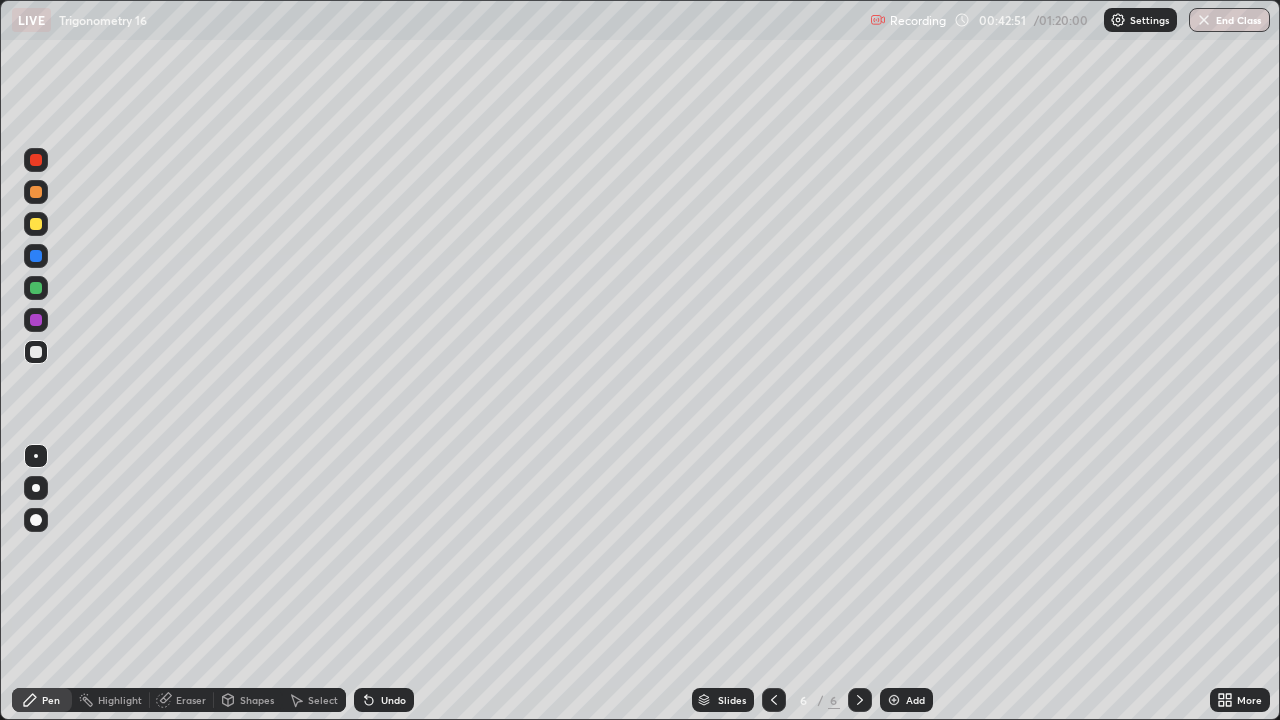 click at bounding box center [36, 288] 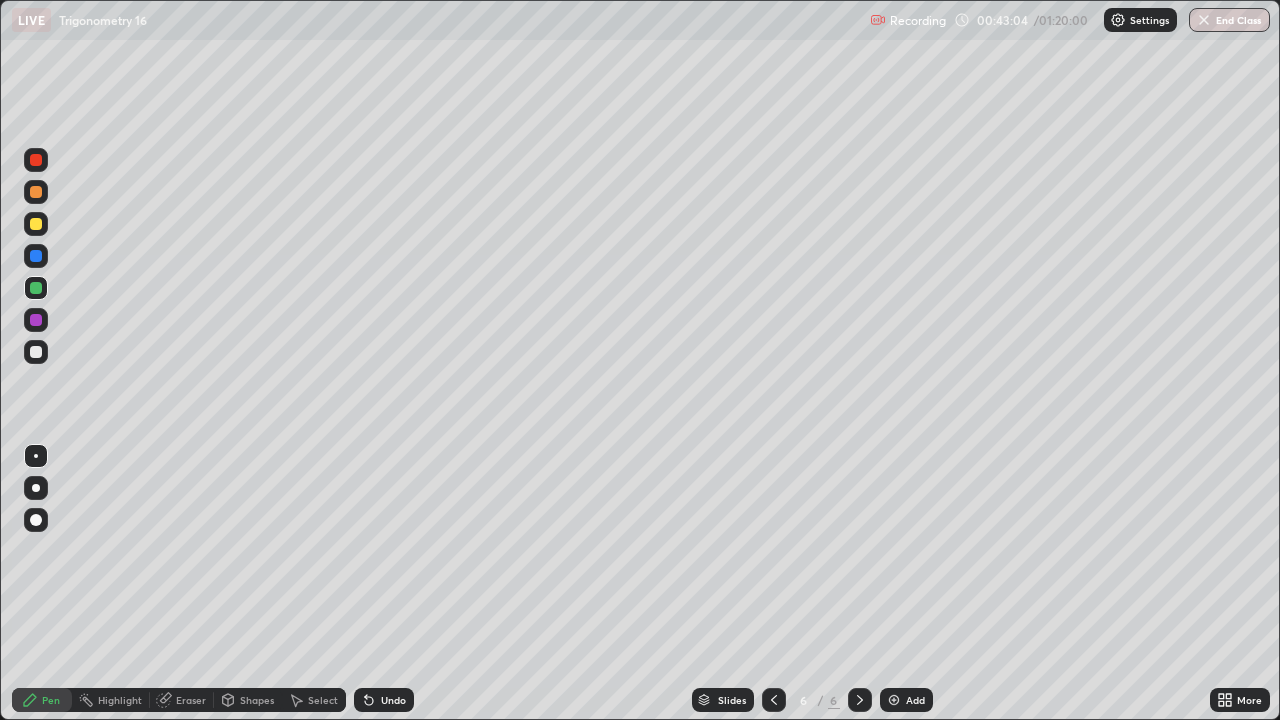 click on "Undo" at bounding box center [393, 700] 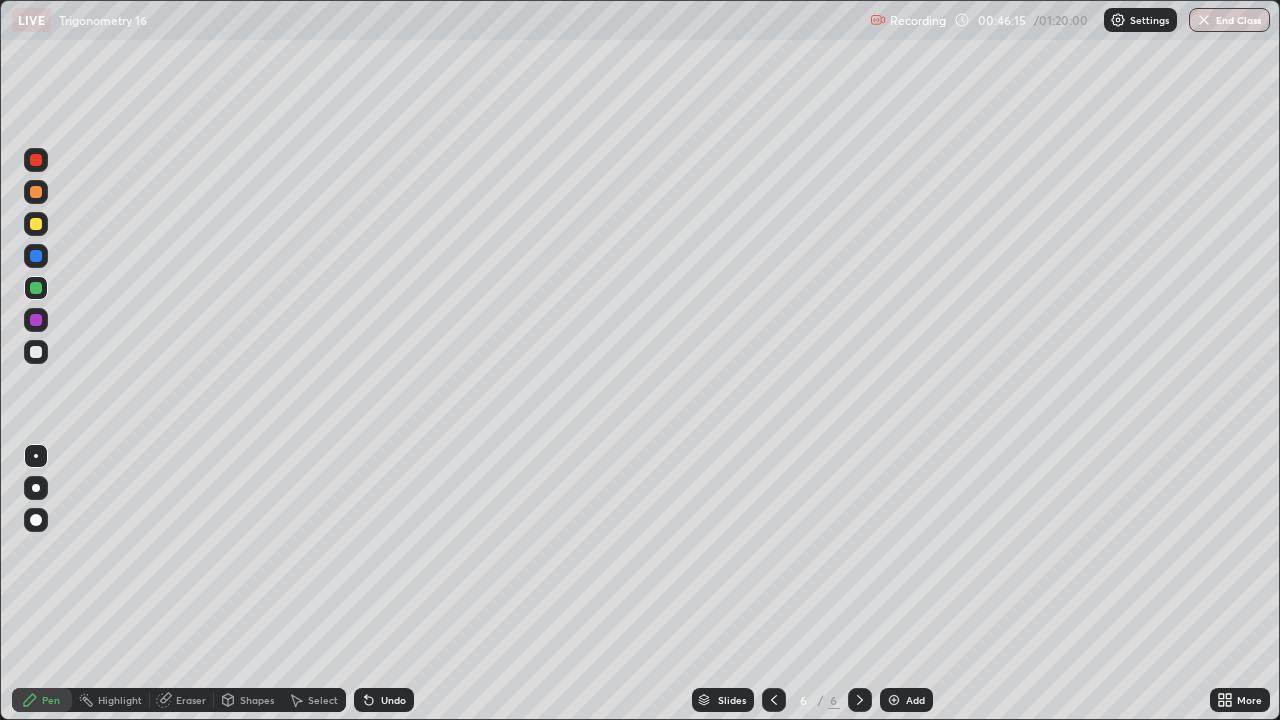 click at bounding box center [36, 224] 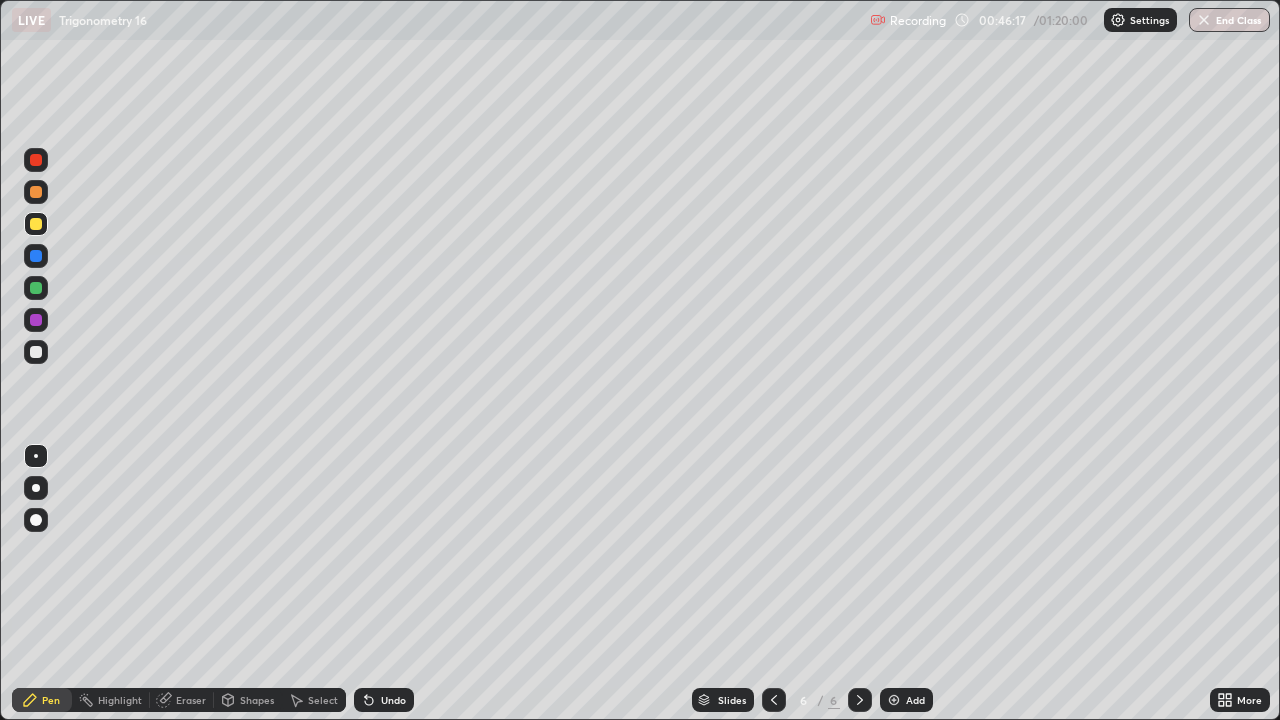 click 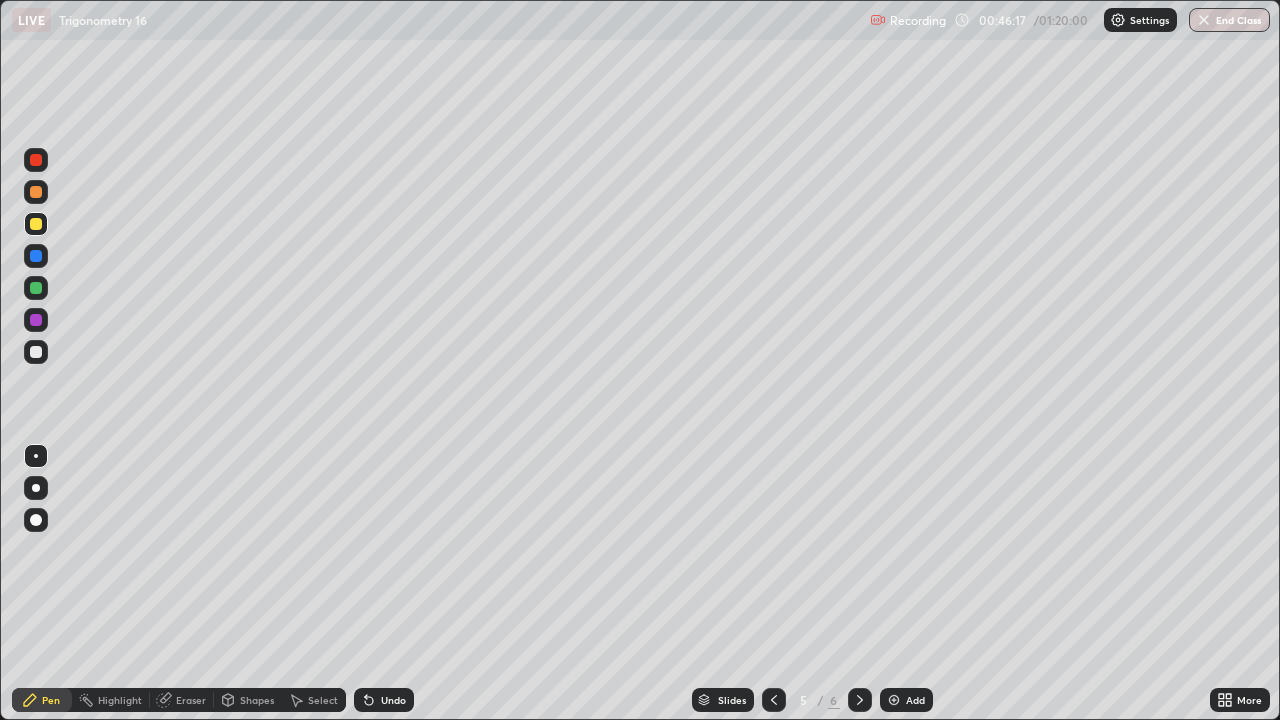 click 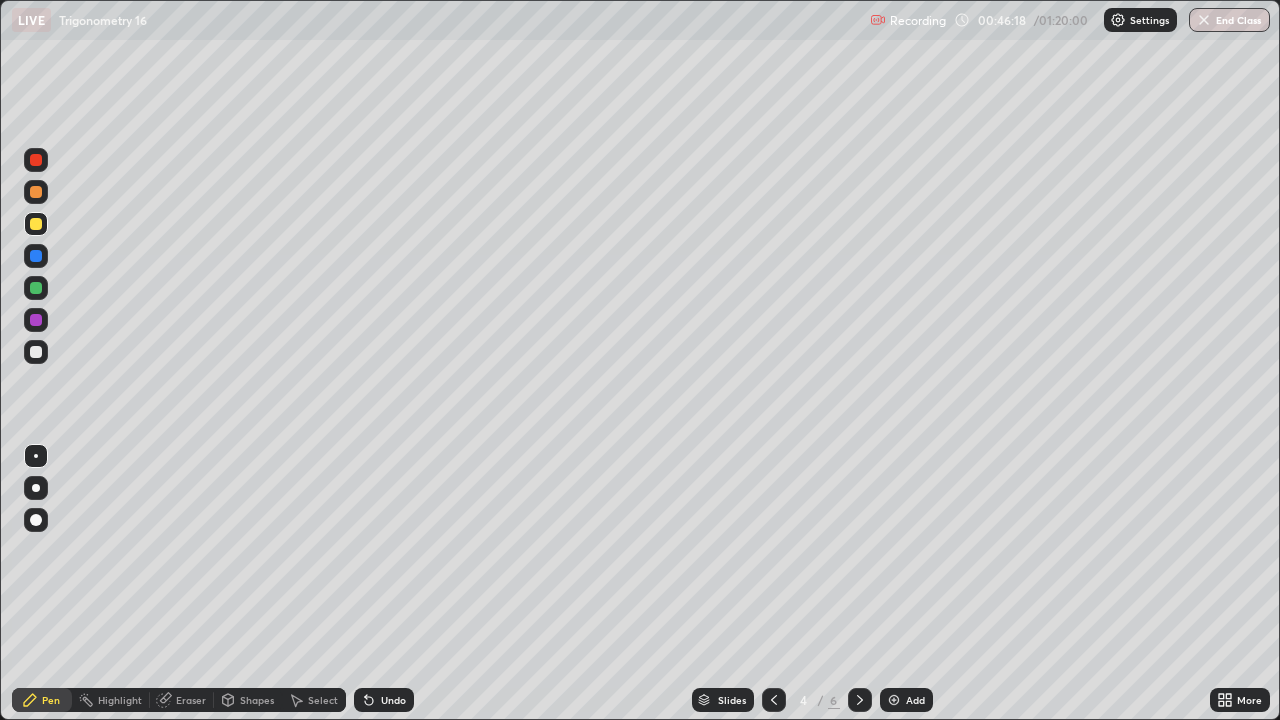 click 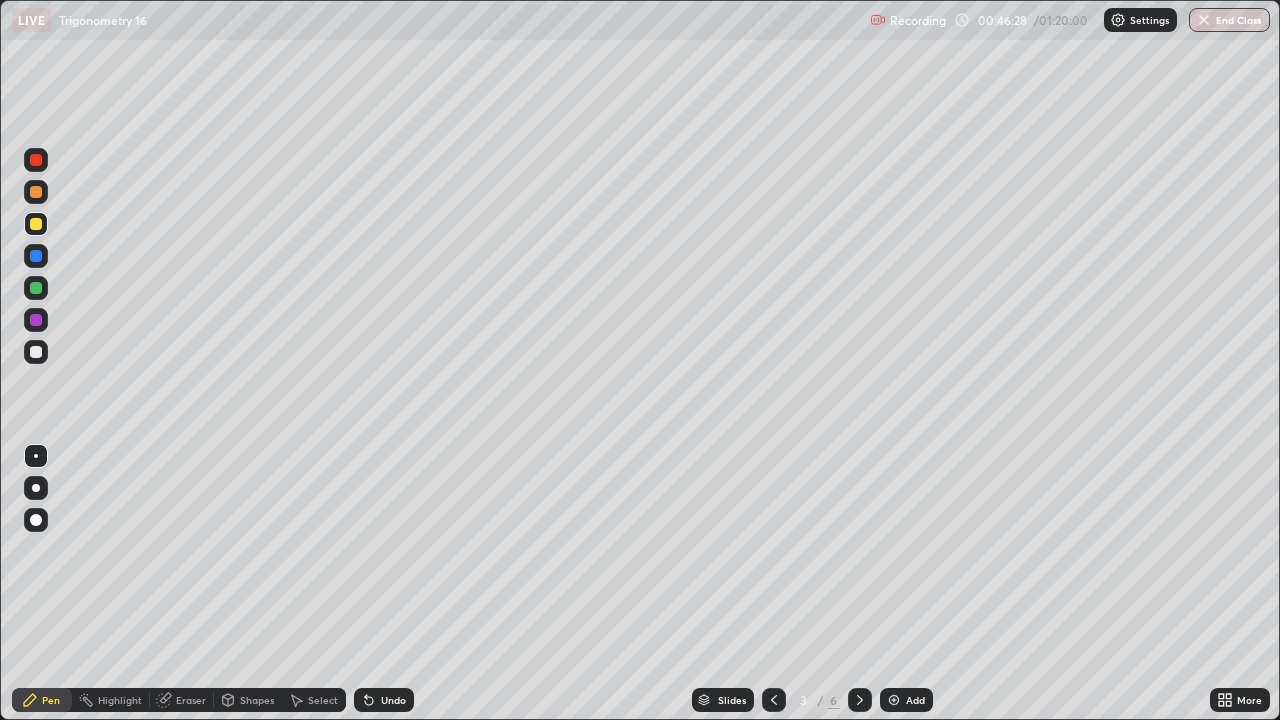 click 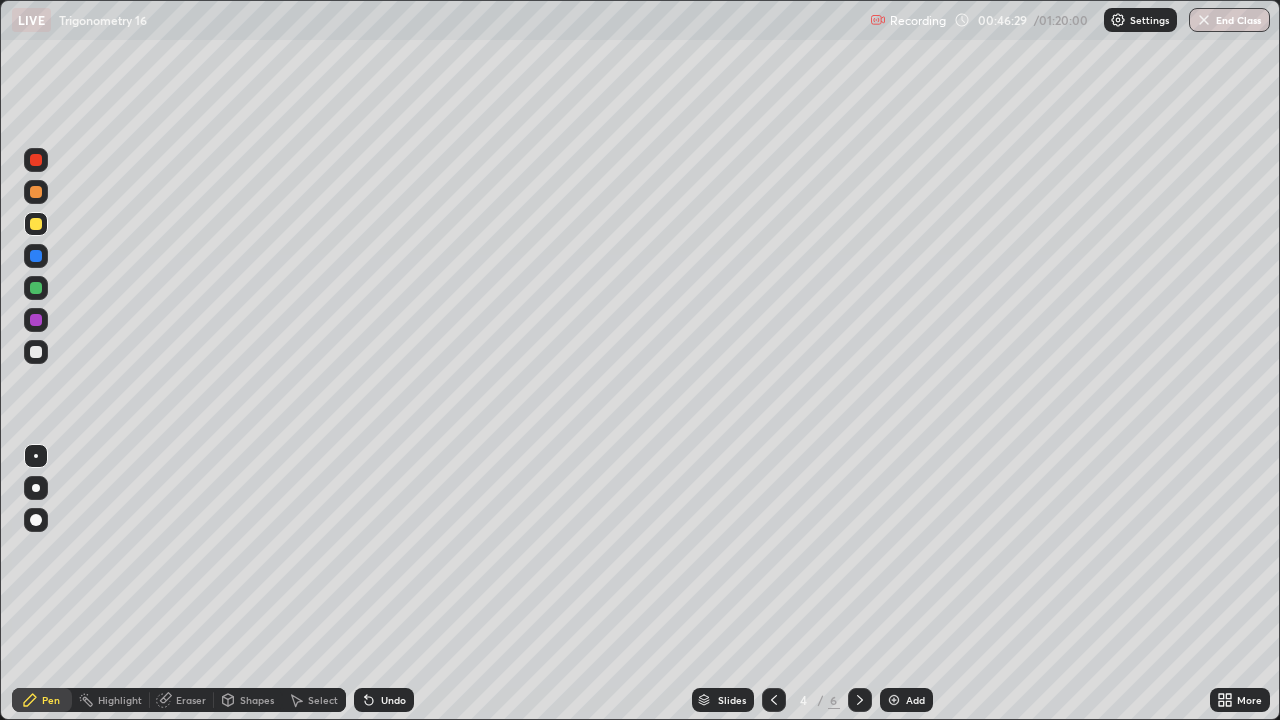 click 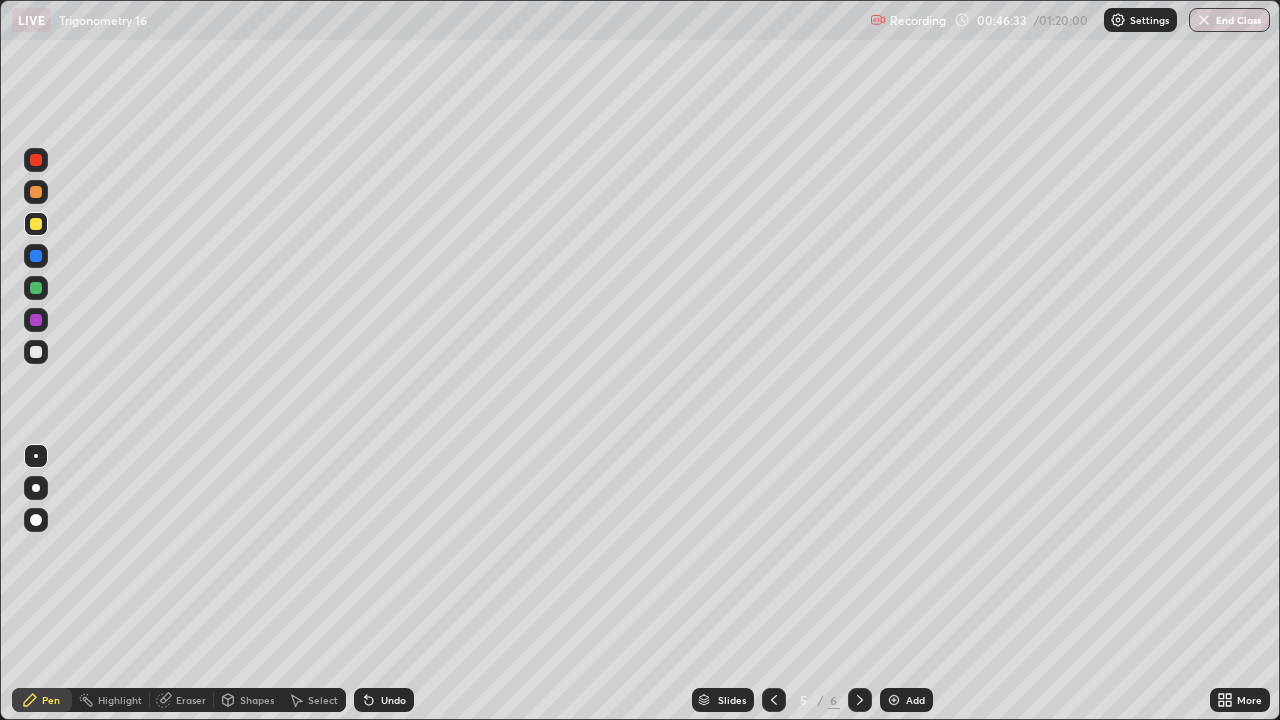 click 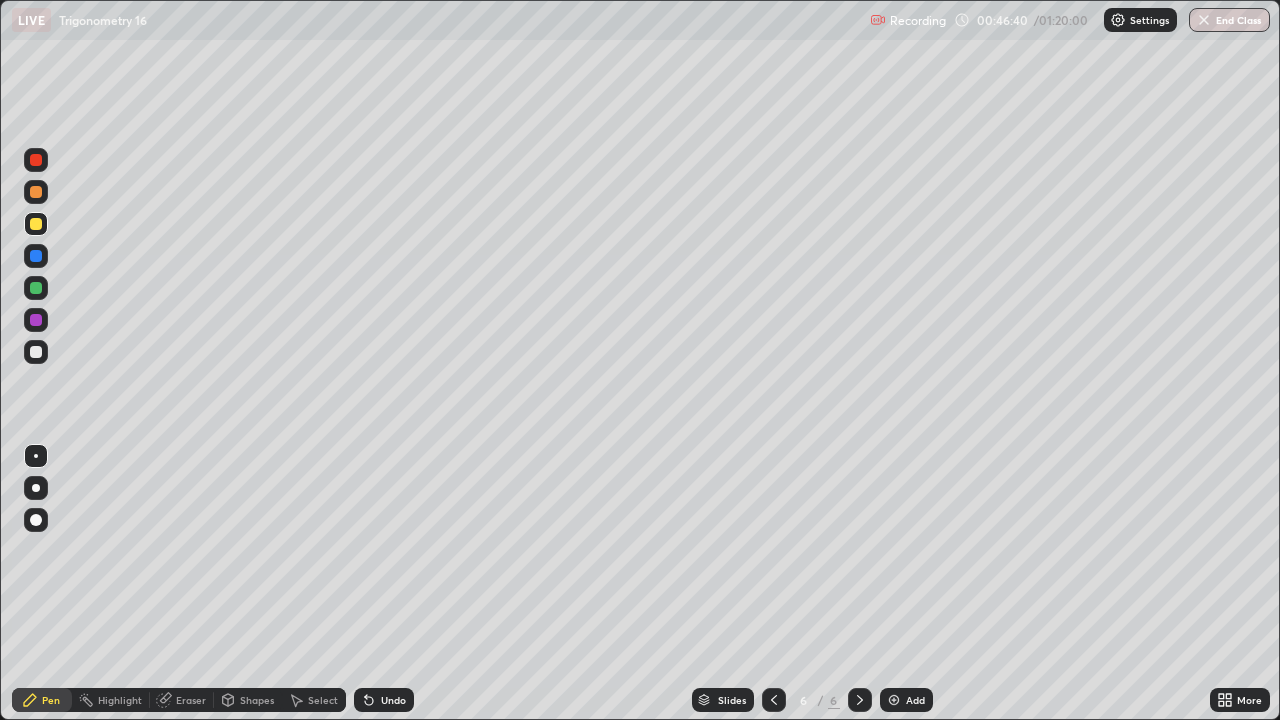 click 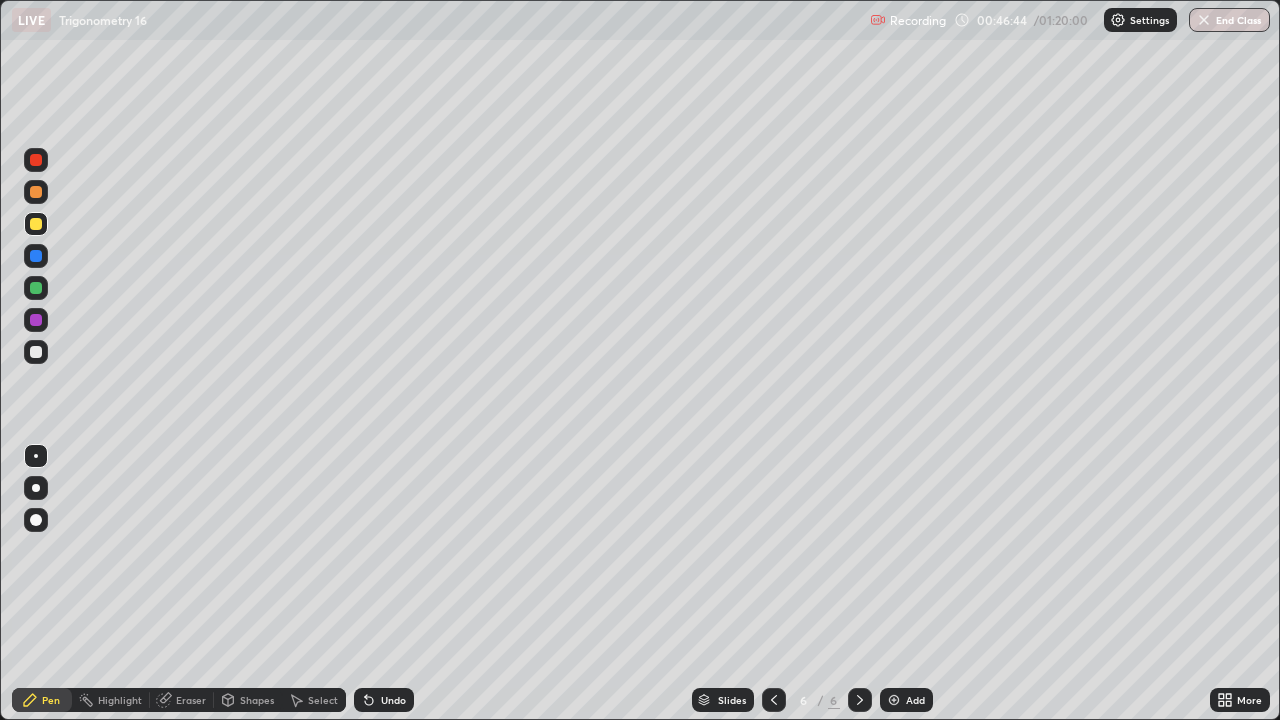 click at bounding box center (36, 224) 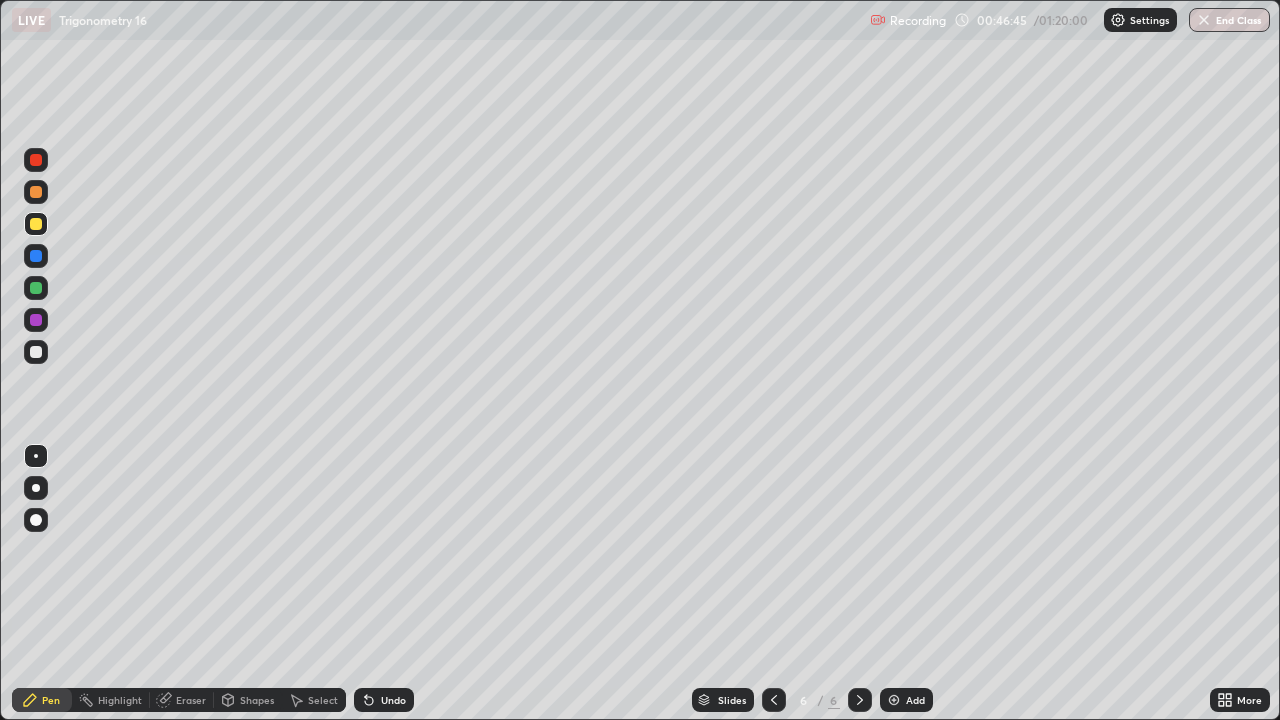 click at bounding box center (36, 488) 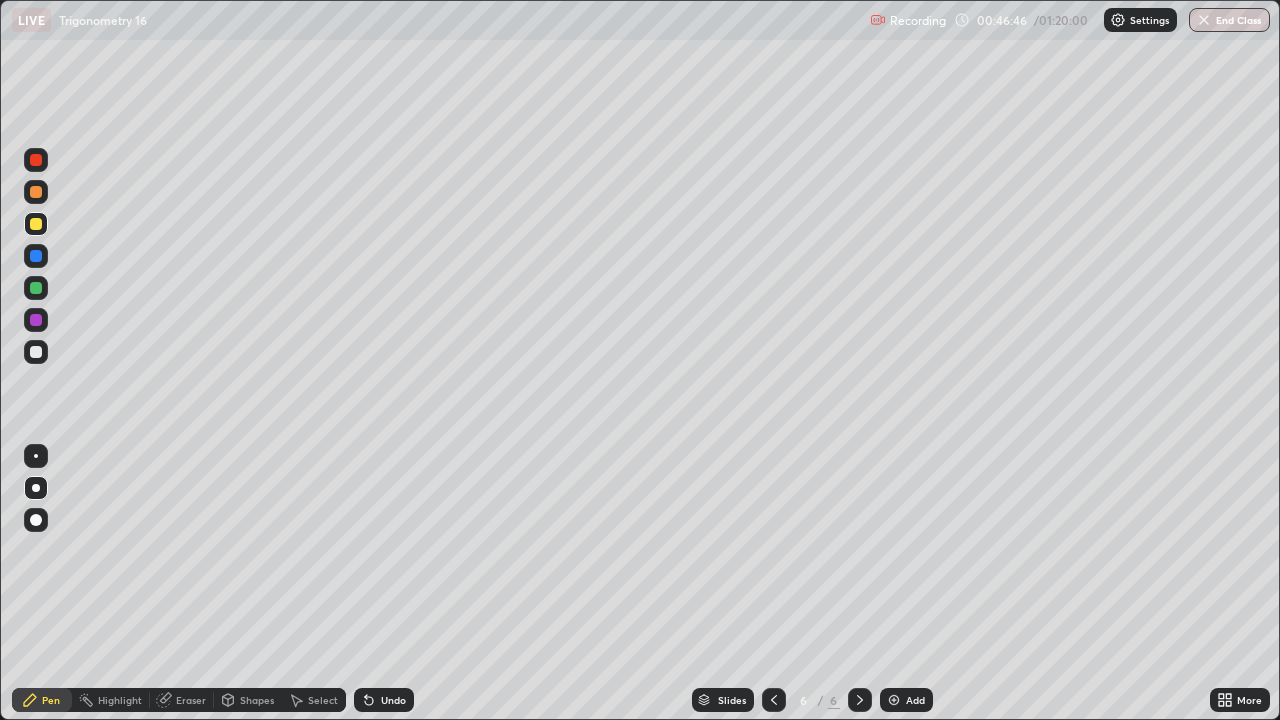 click 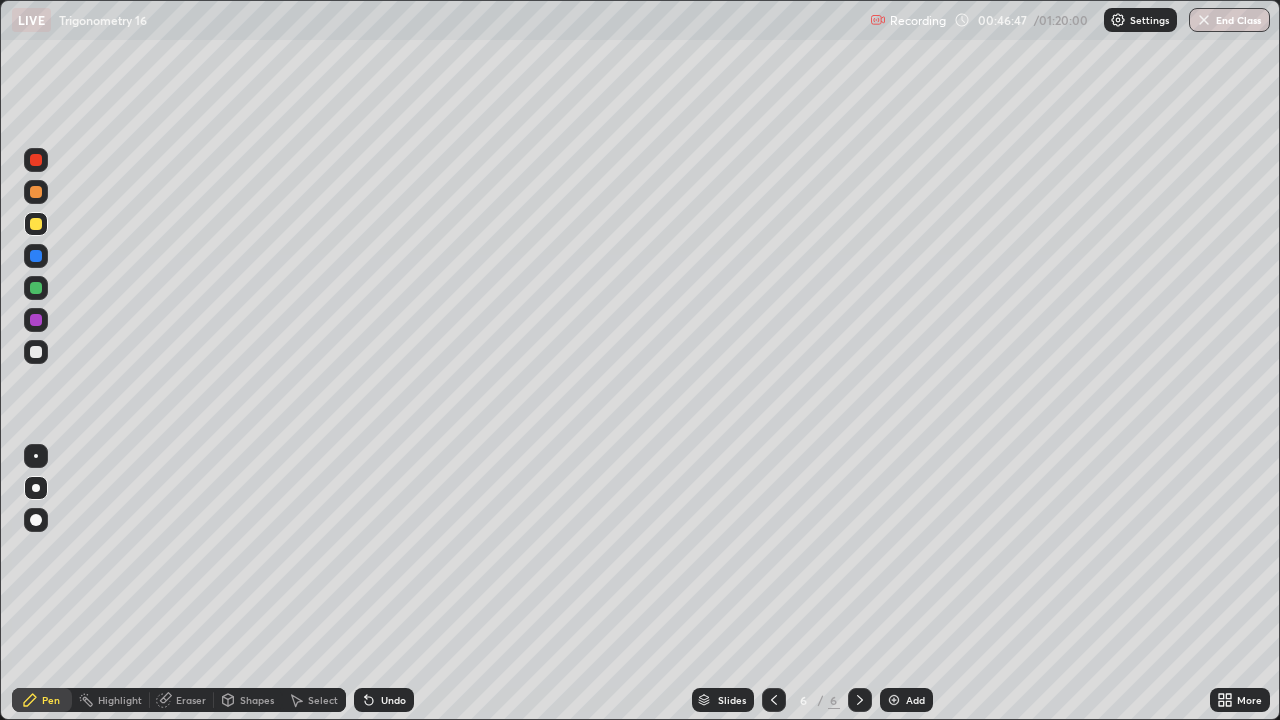click at bounding box center (894, 700) 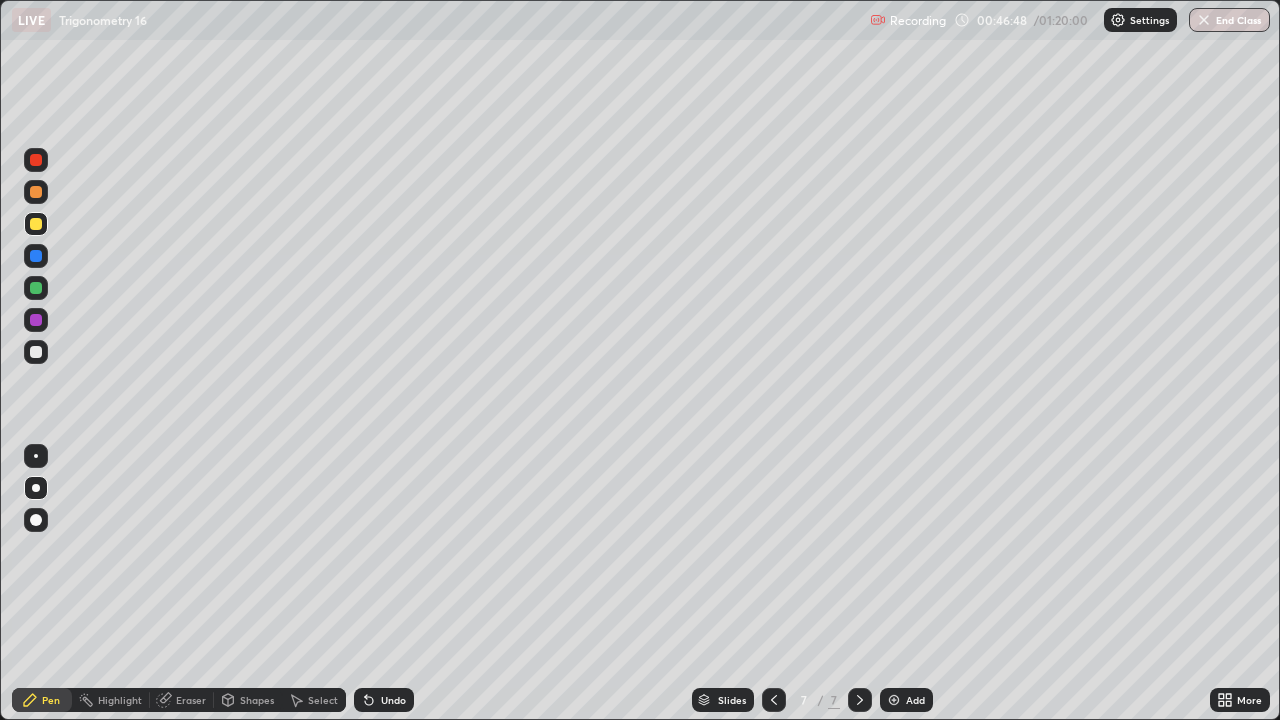 click at bounding box center (36, 488) 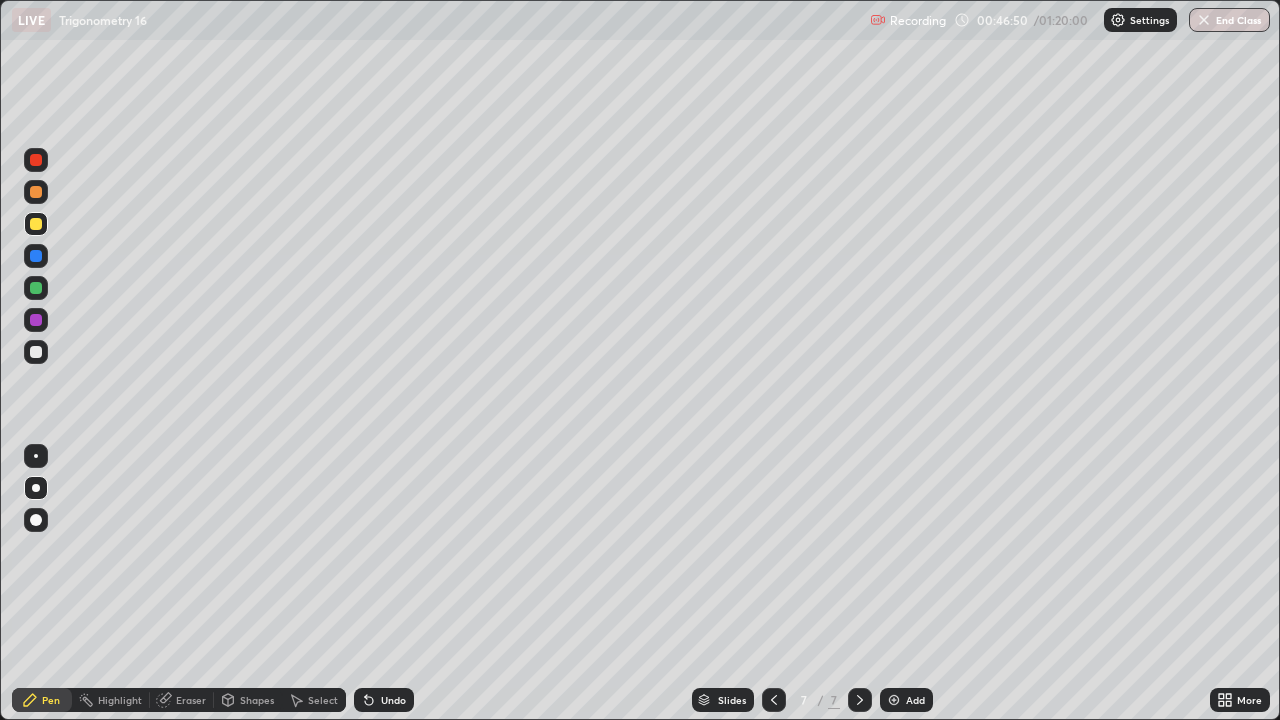 click at bounding box center (36, 224) 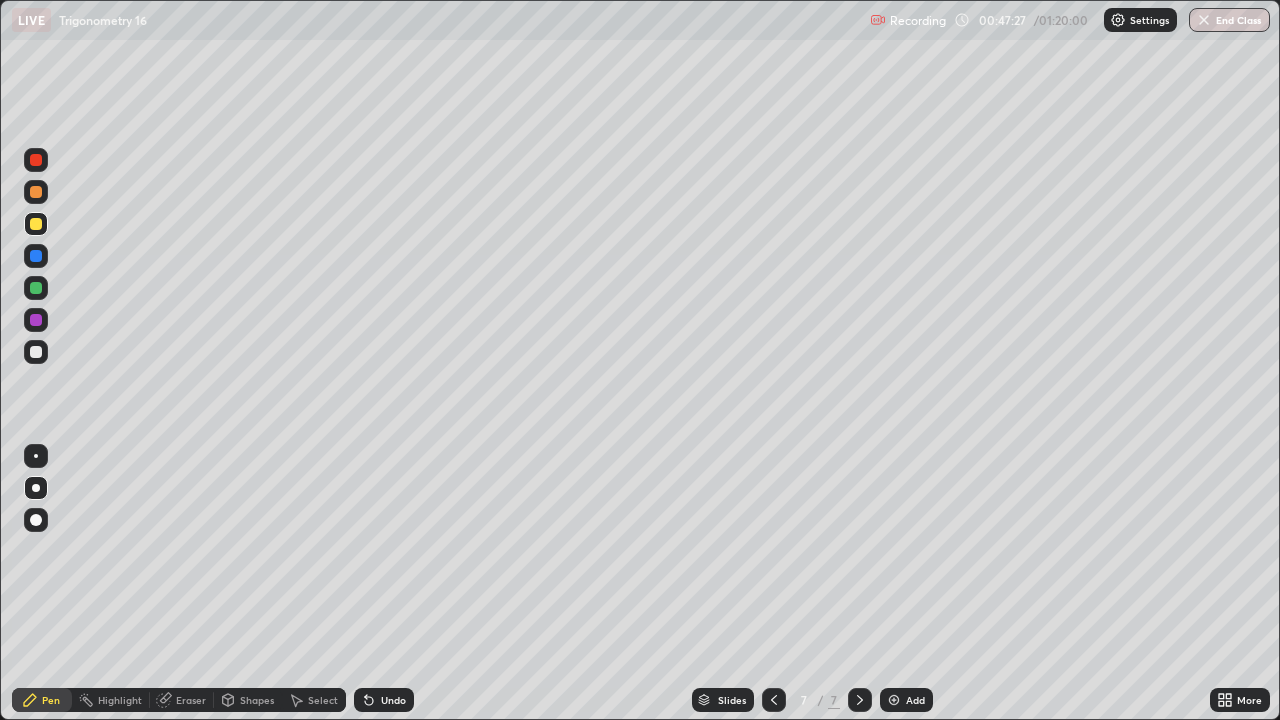 click at bounding box center [36, 352] 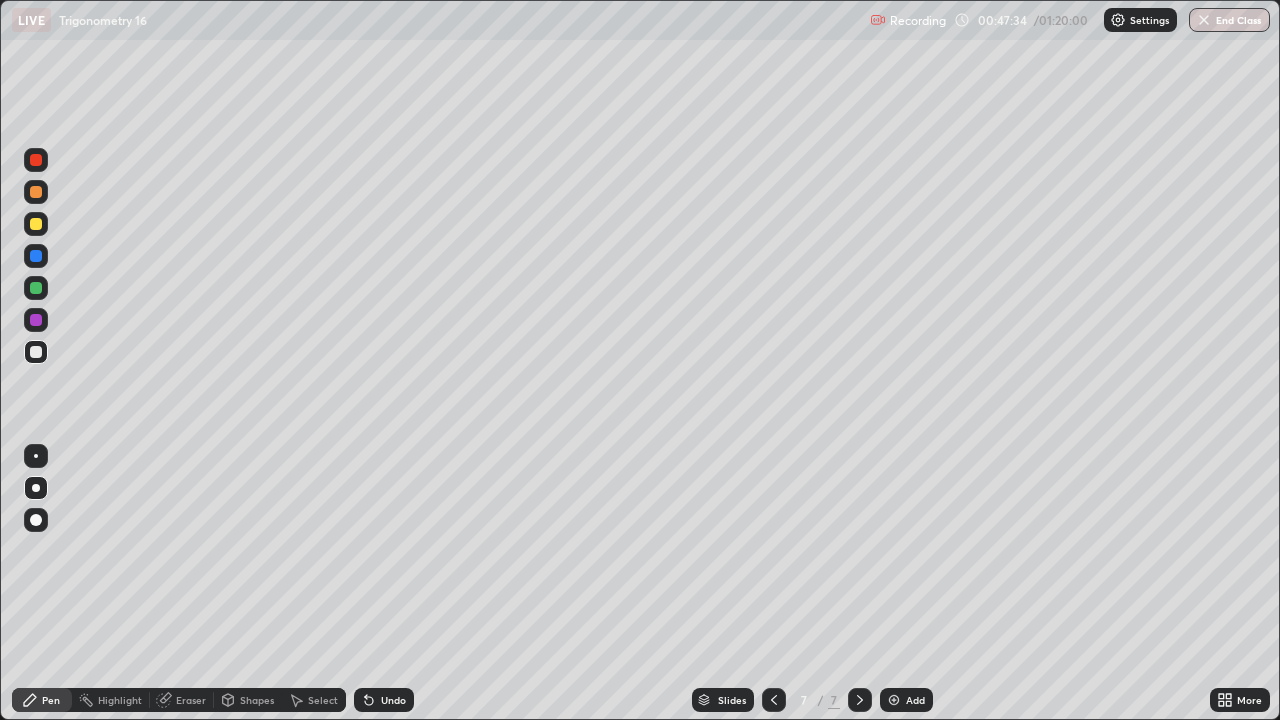 click 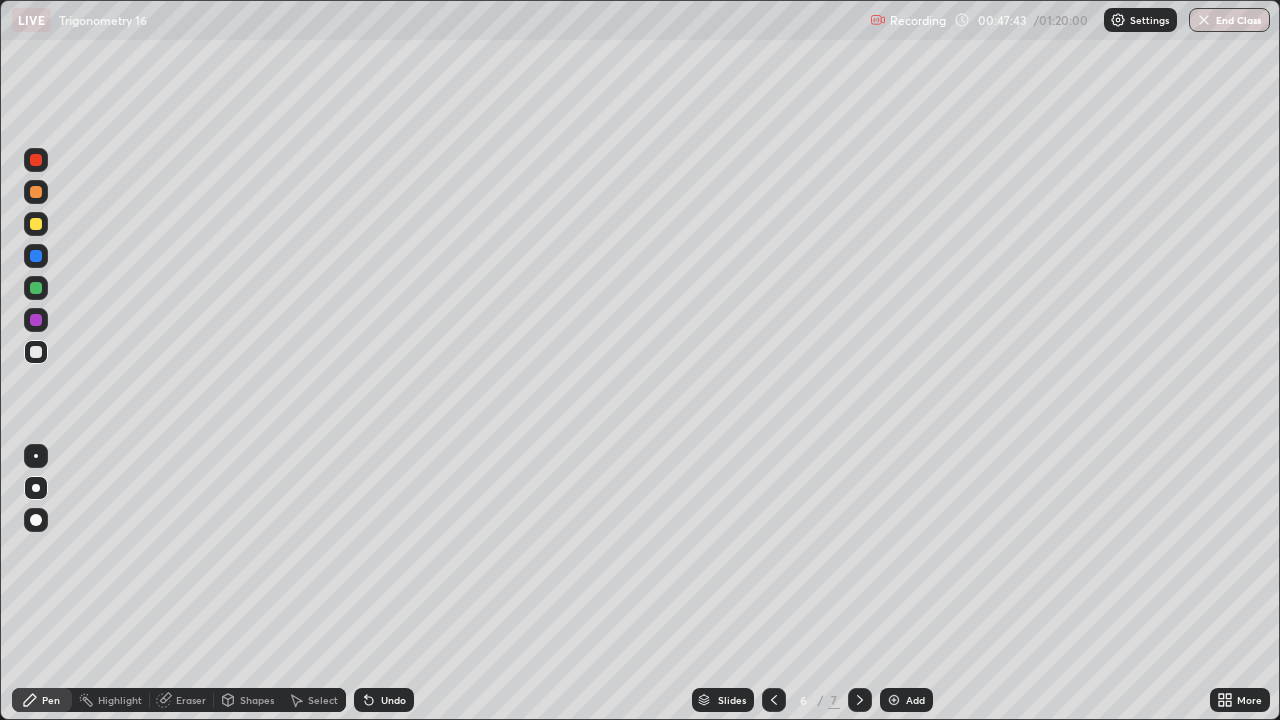 click 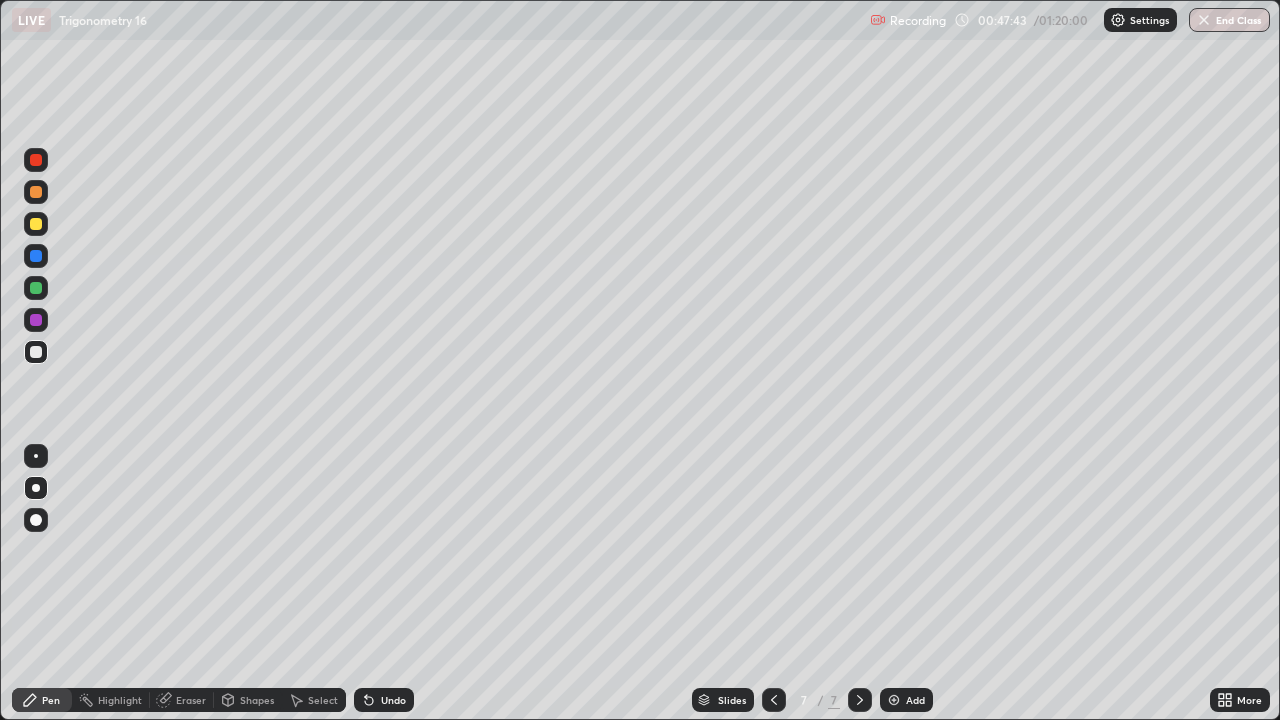 click 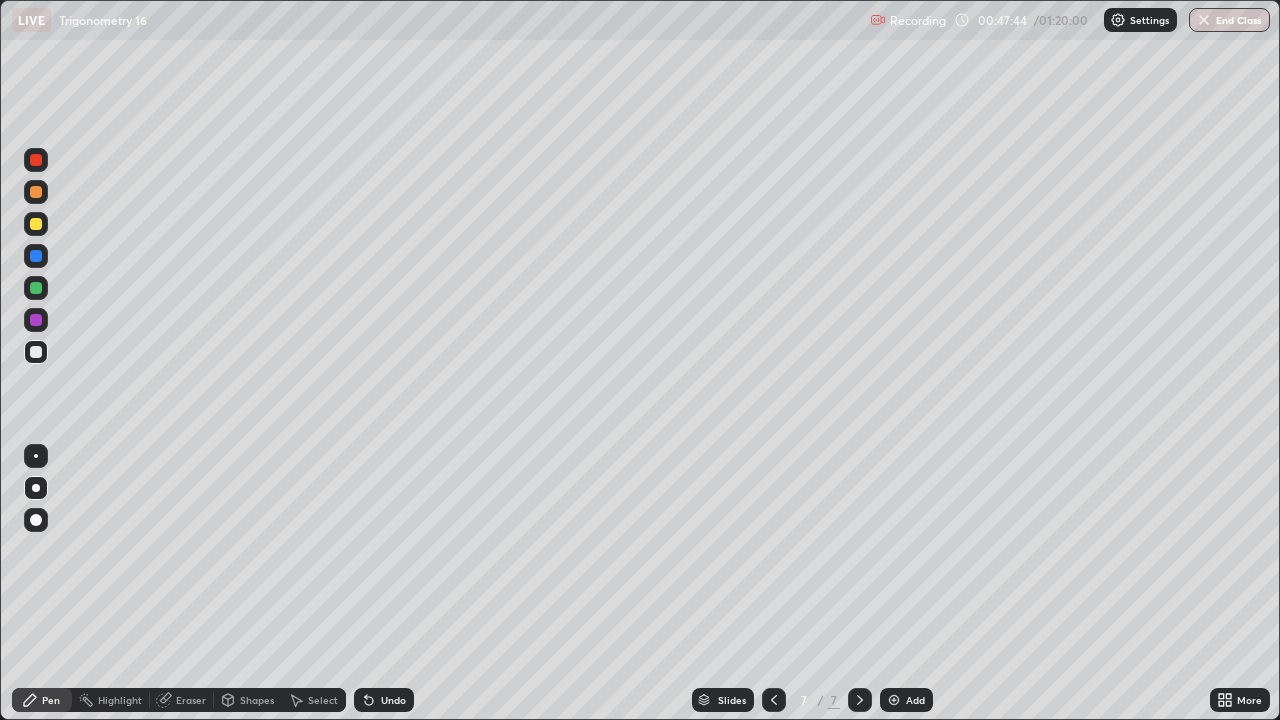 click 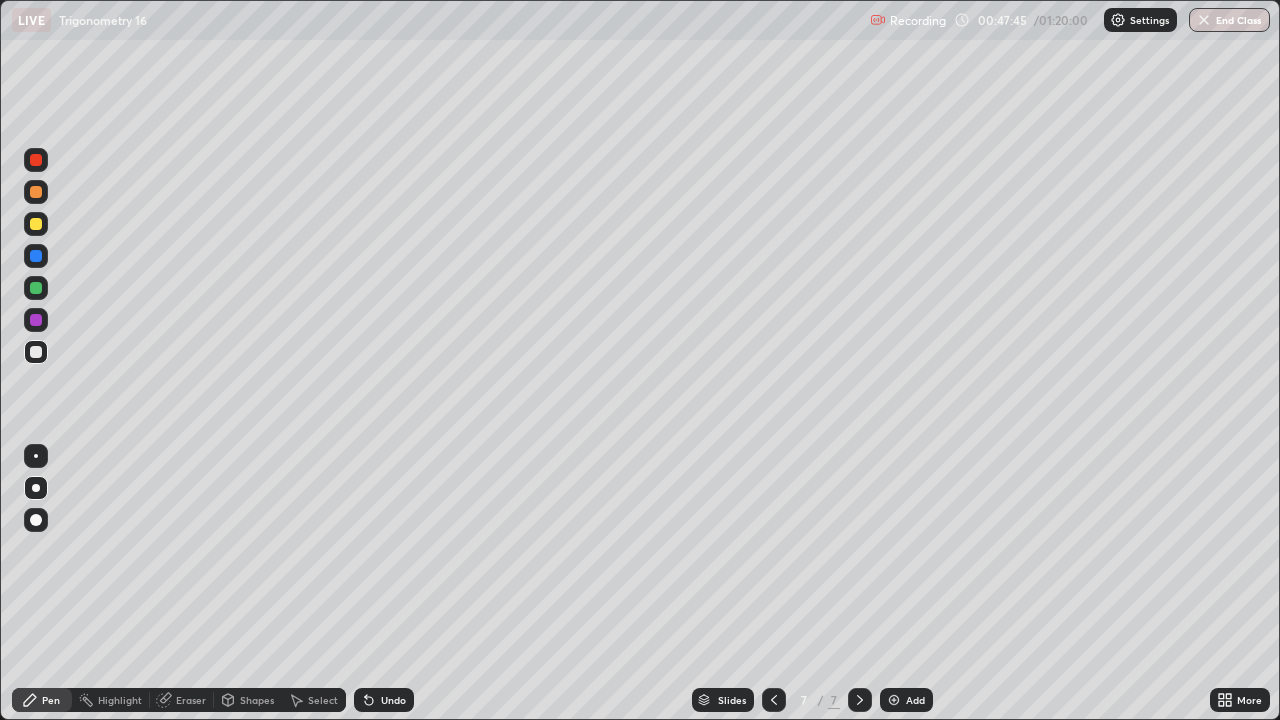 click at bounding box center (36, 352) 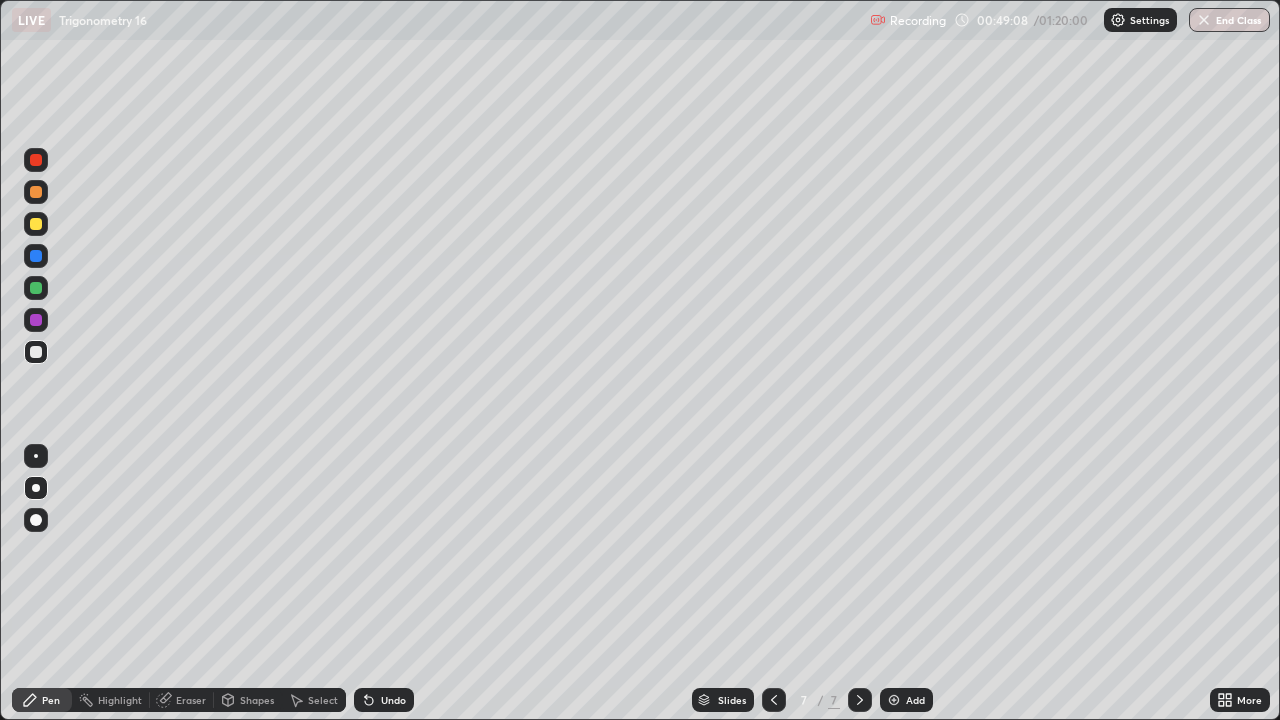 click on "Undo" at bounding box center [393, 700] 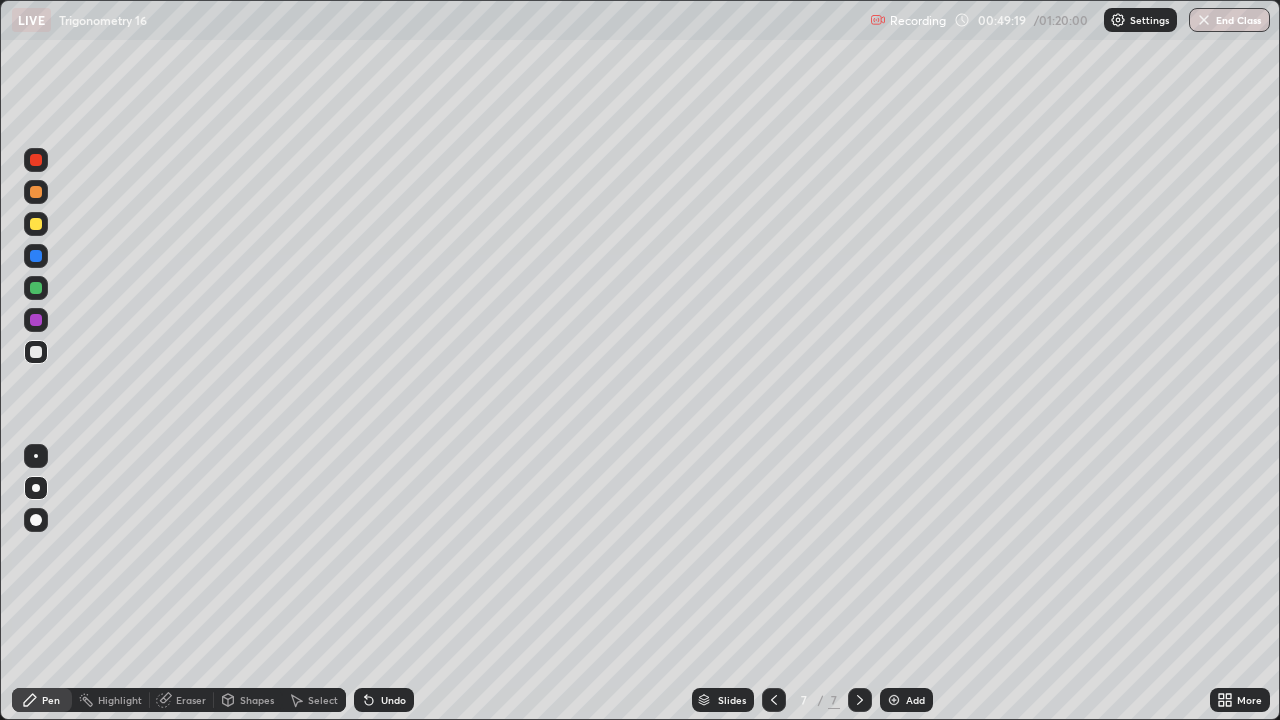 click 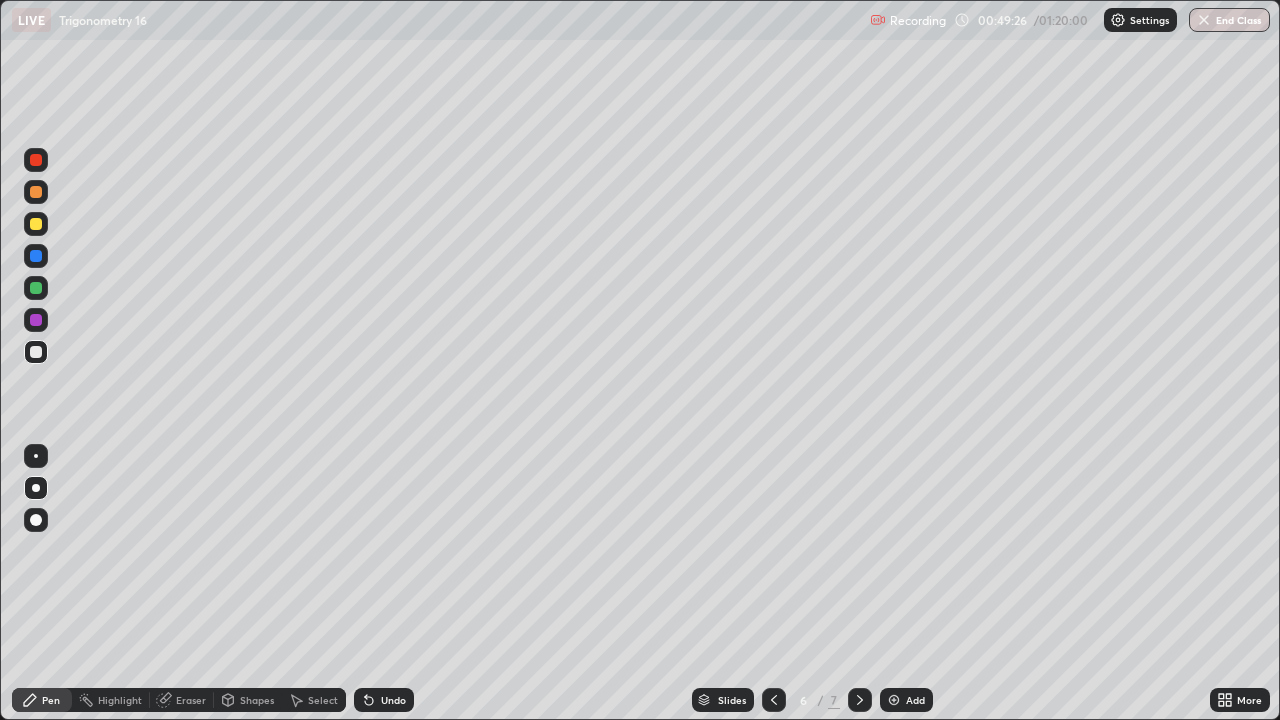 click 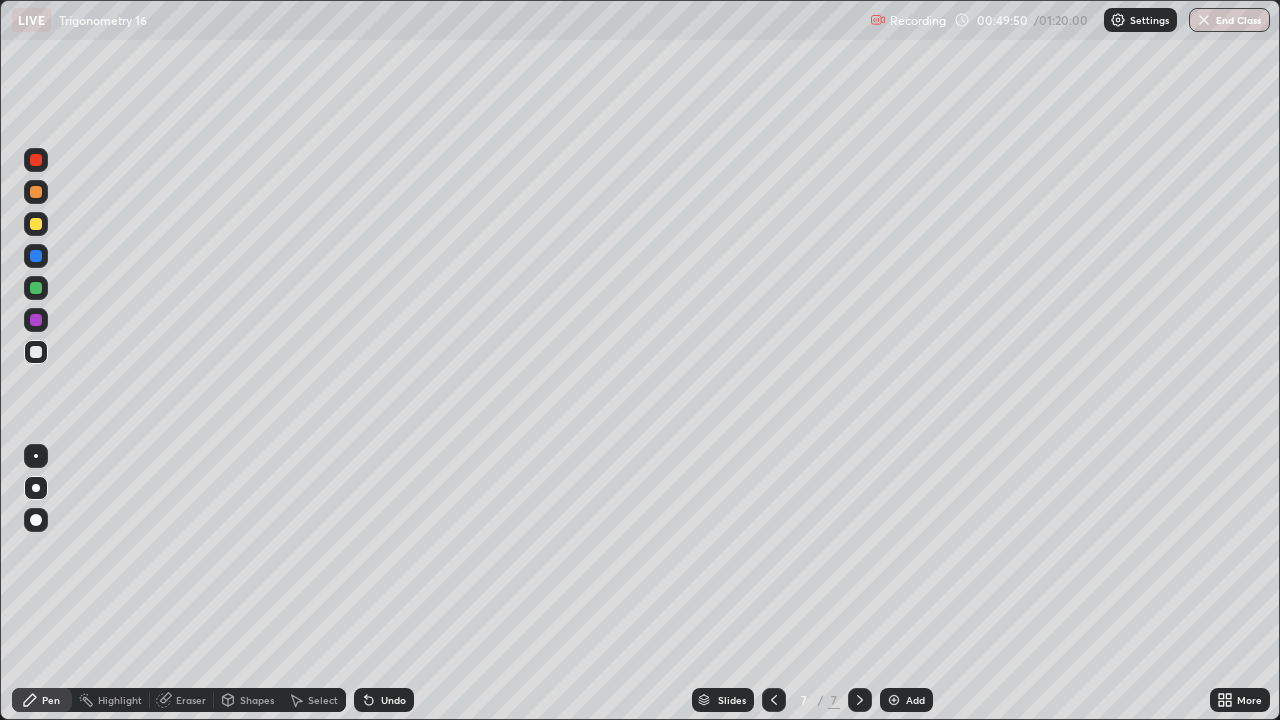click at bounding box center [36, 192] 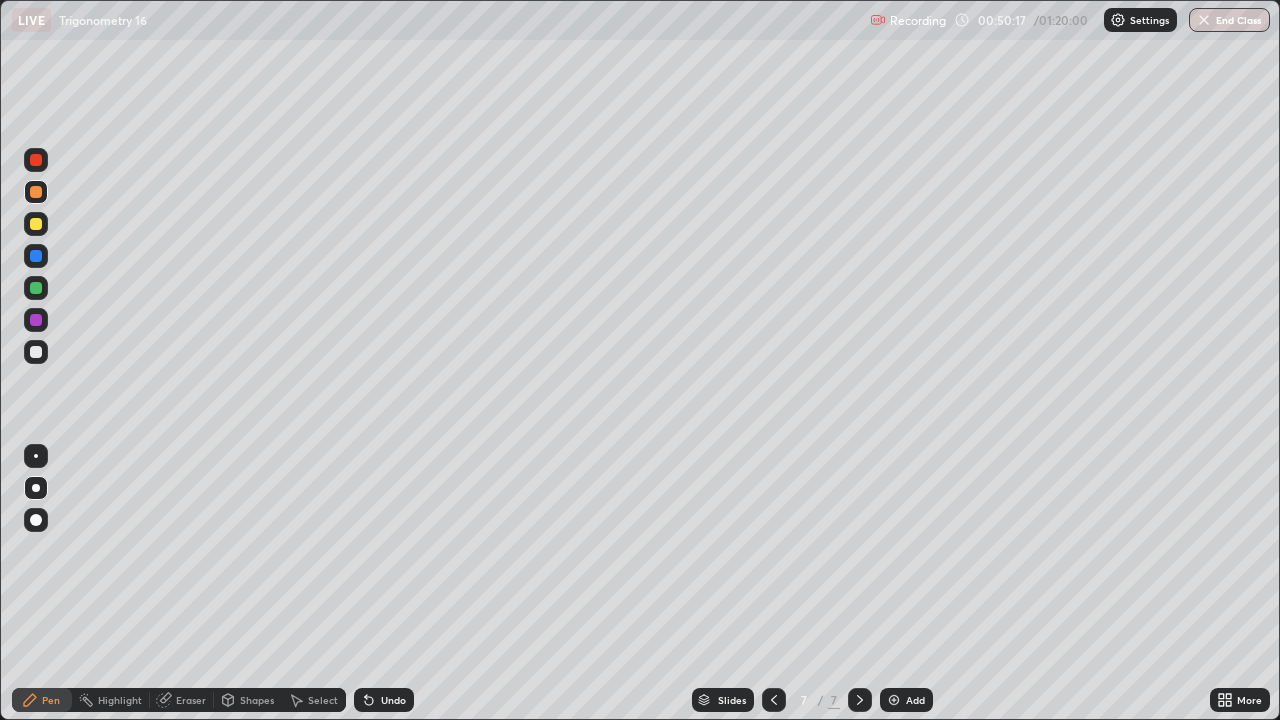click on "Eraser" at bounding box center [191, 700] 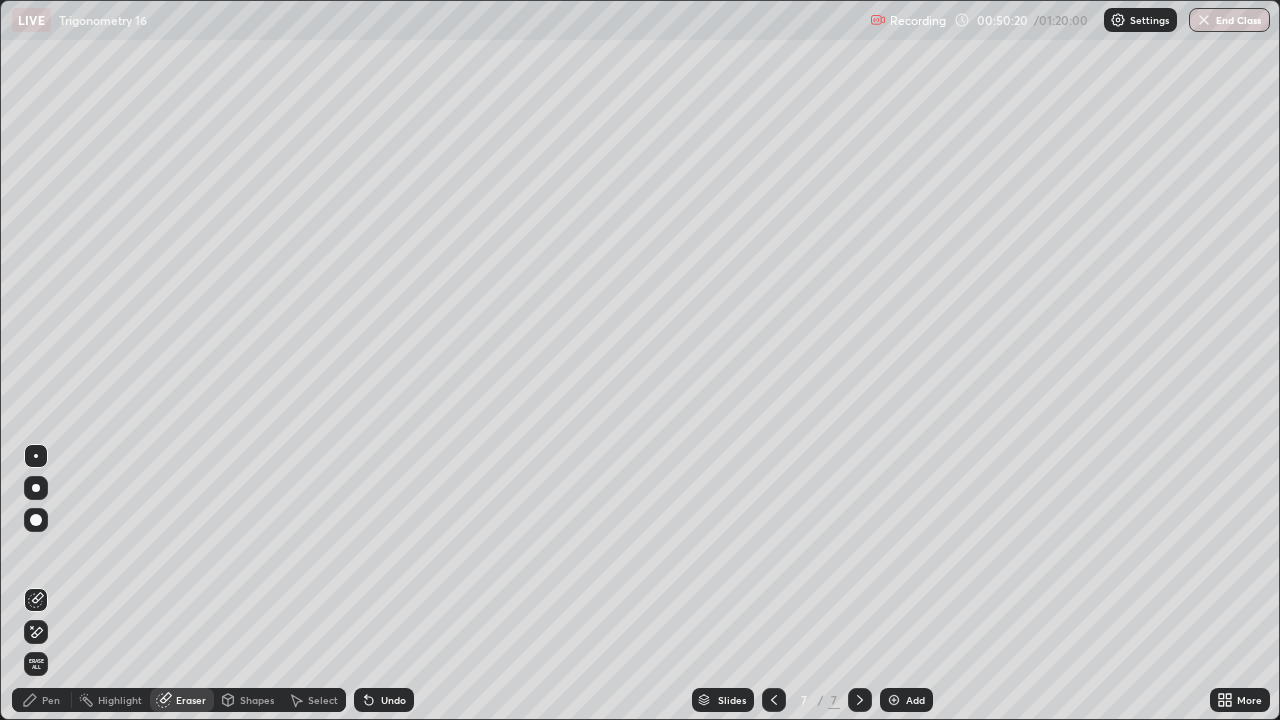 click on "Pen" at bounding box center [51, 700] 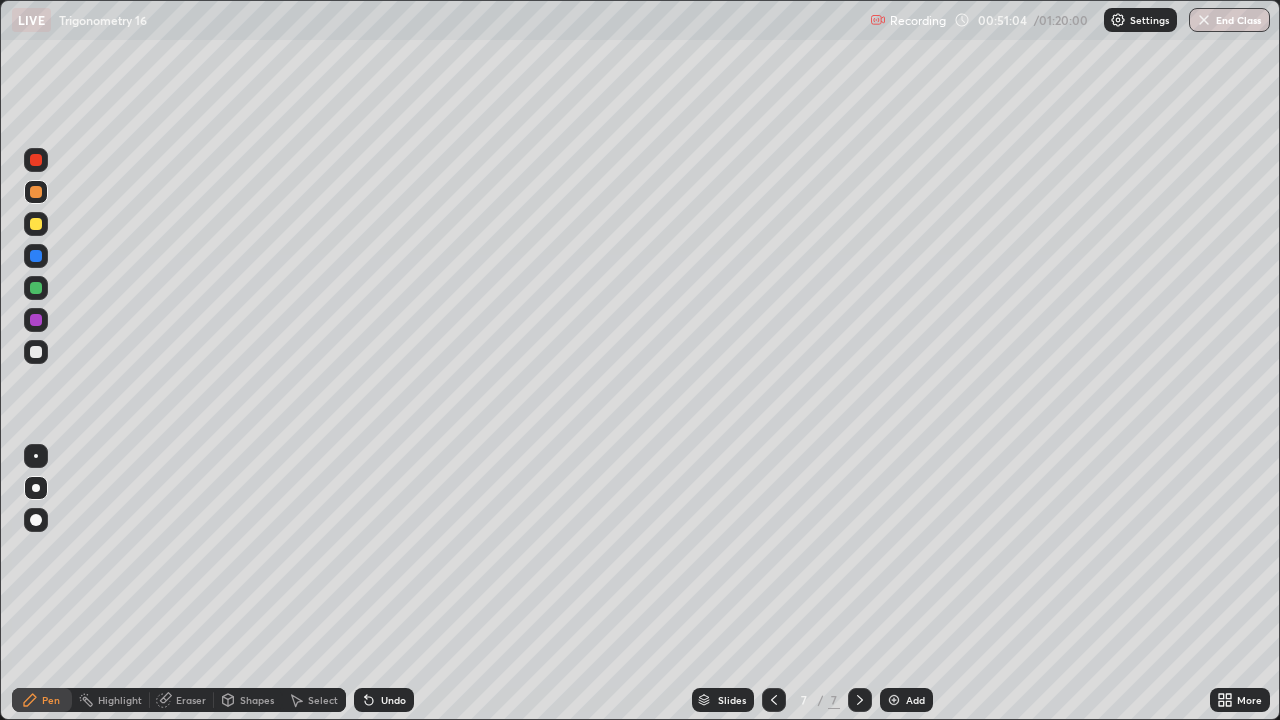 click at bounding box center [36, 352] 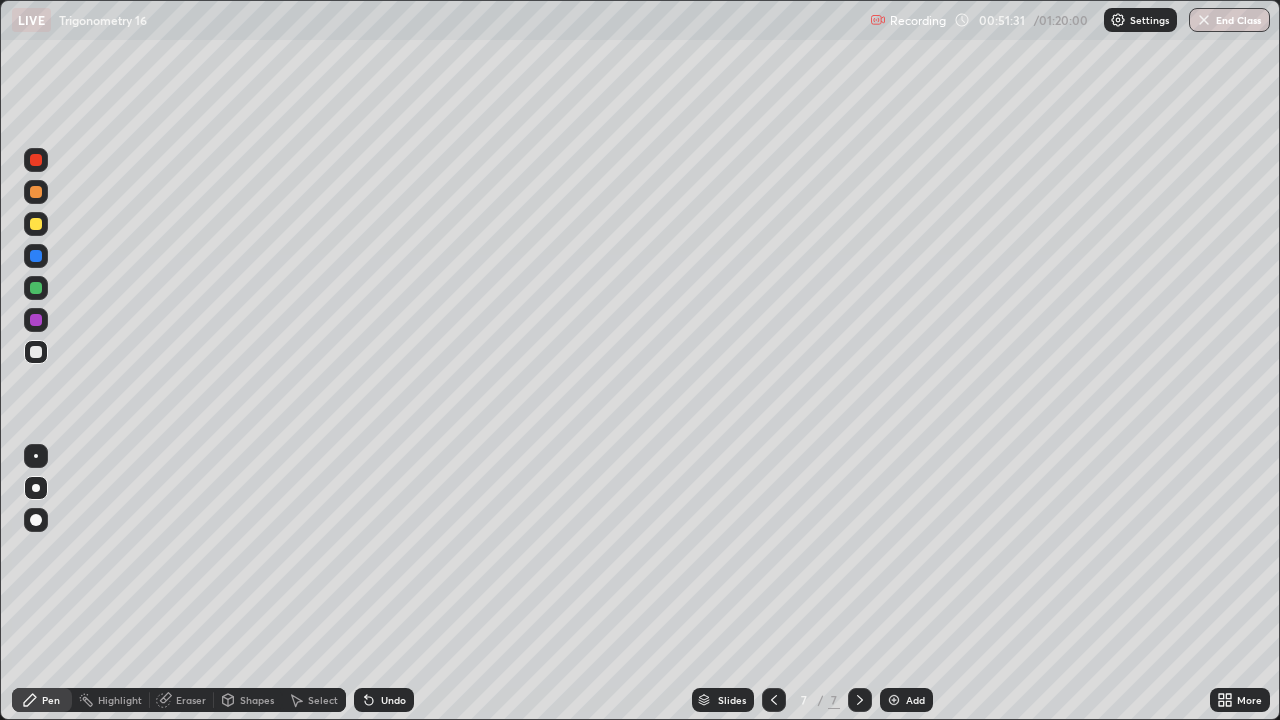 click at bounding box center (36, 320) 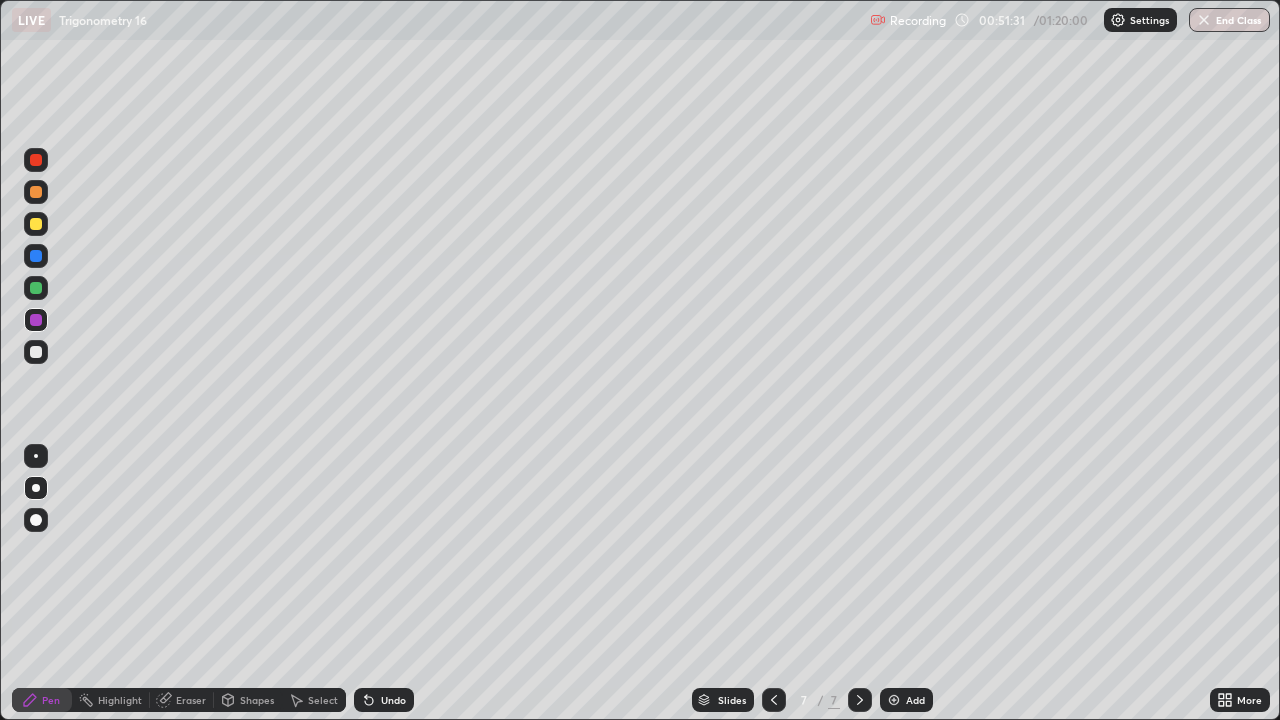 click at bounding box center [36, 456] 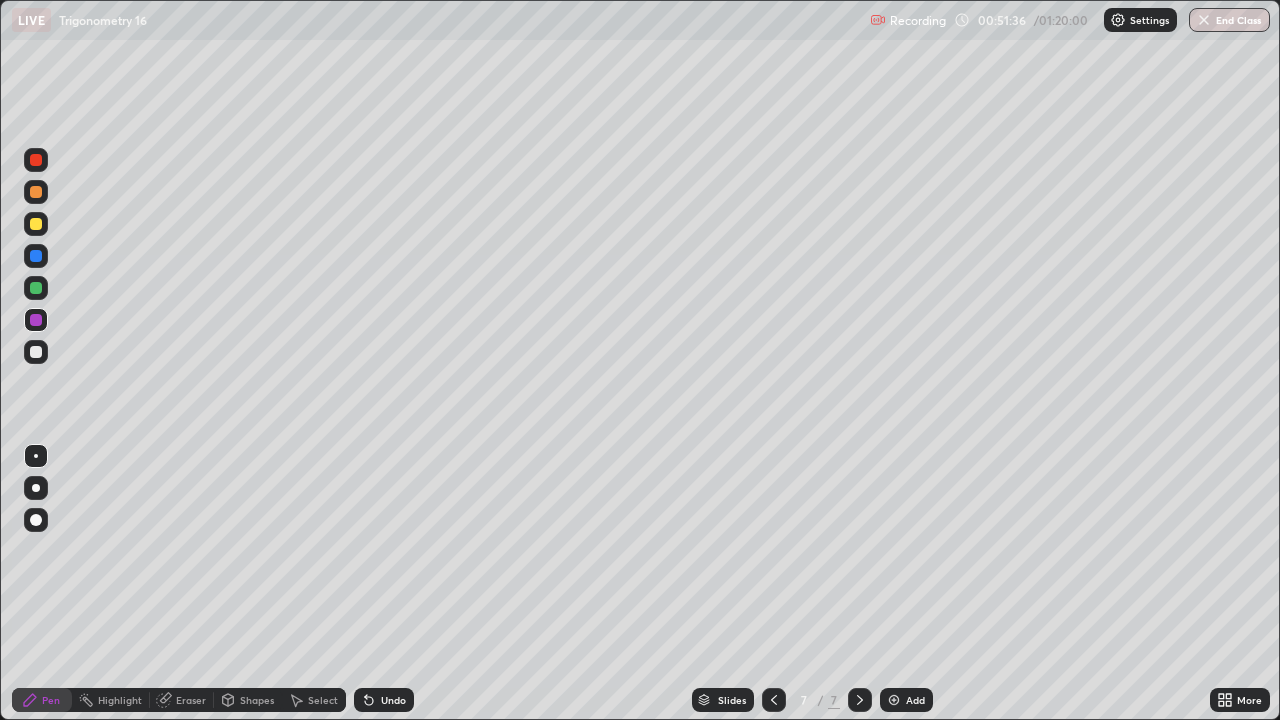 click at bounding box center (36, 352) 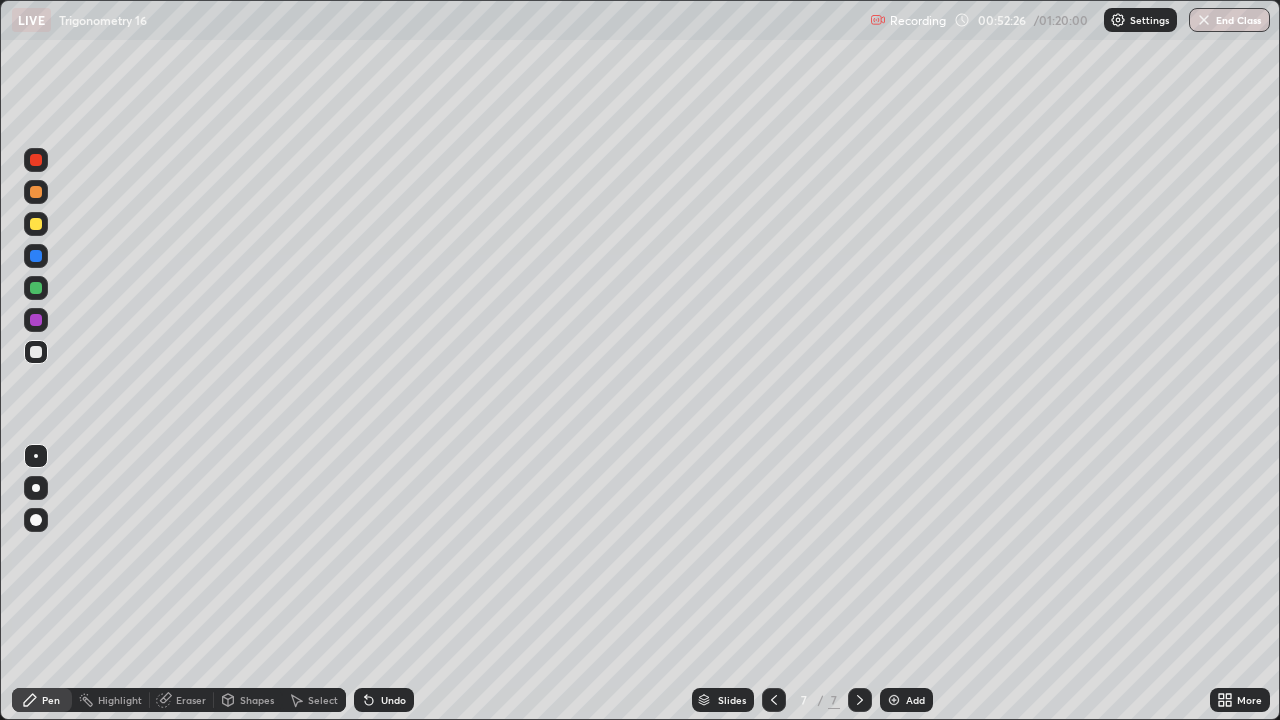 click at bounding box center (36, 488) 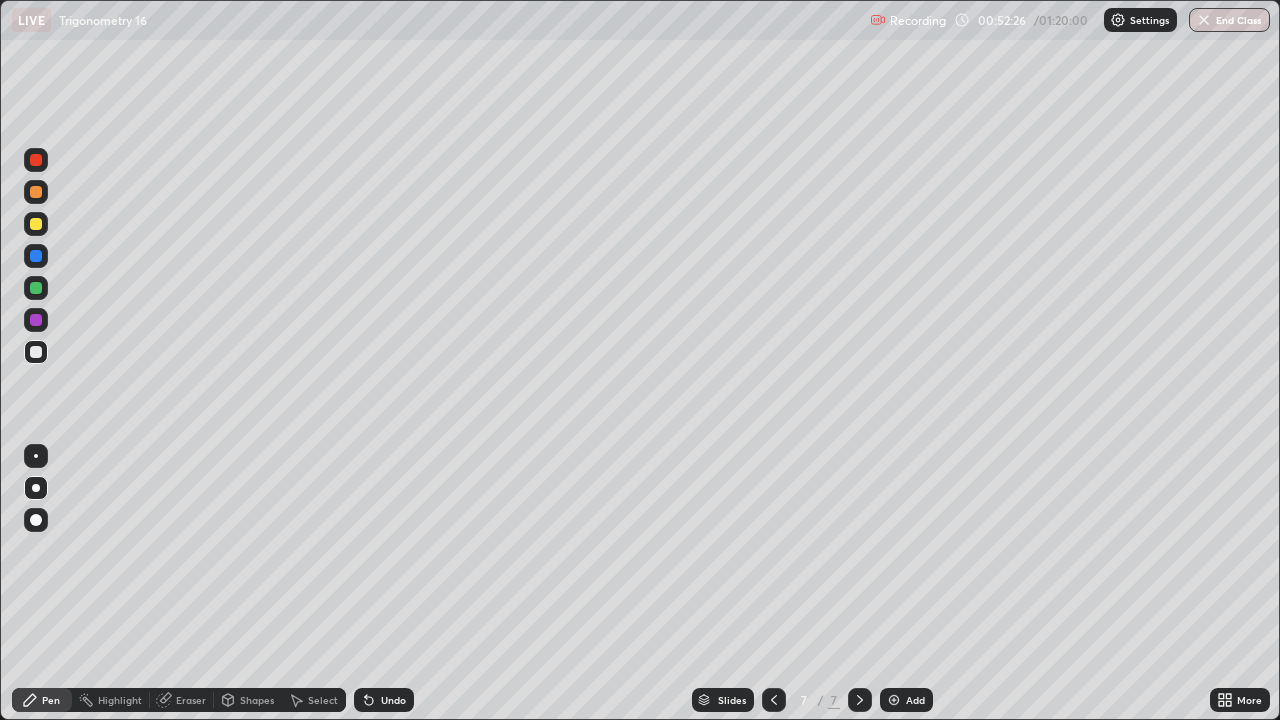 click at bounding box center (36, 160) 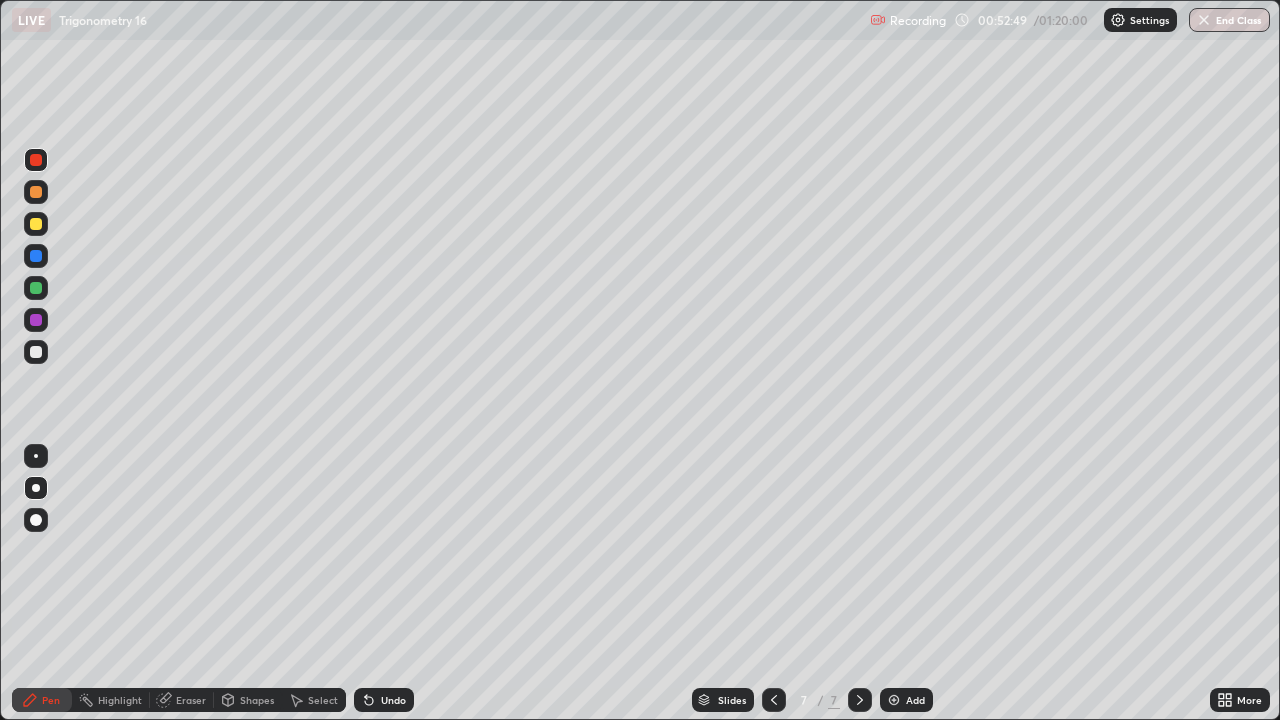 click on "Undo" at bounding box center (393, 700) 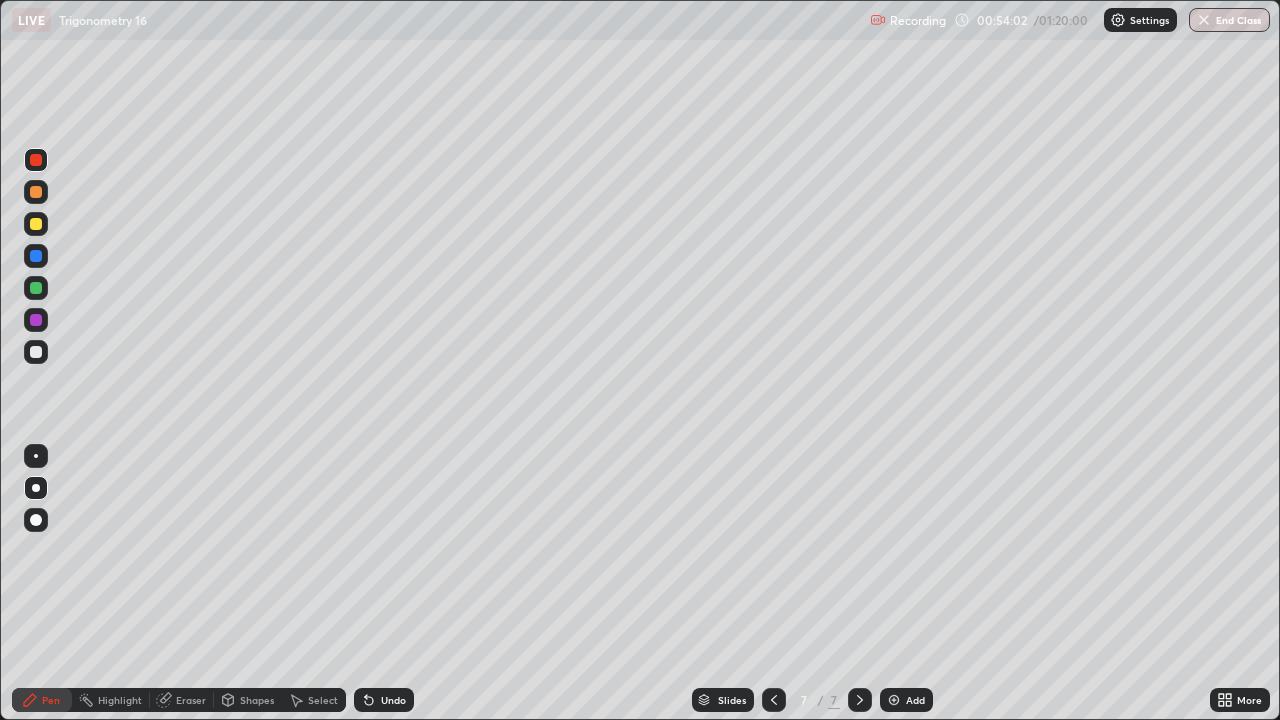 click at bounding box center (36, 224) 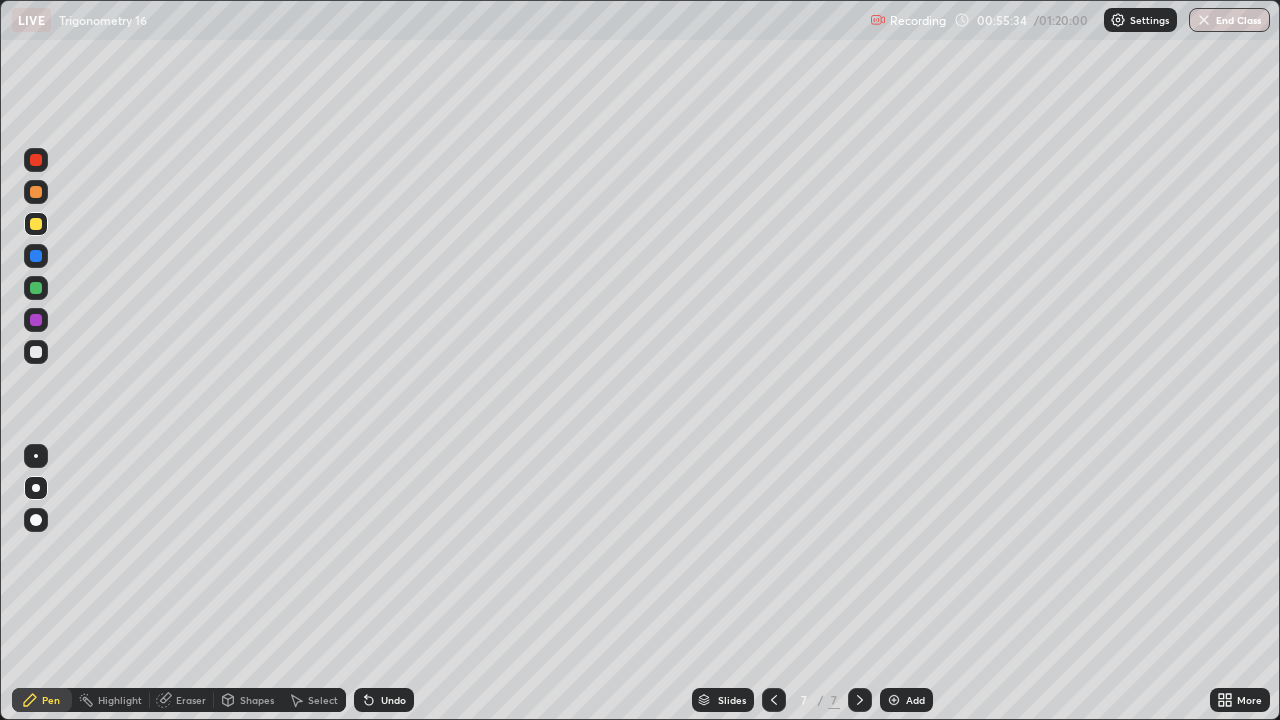 click at bounding box center (36, 224) 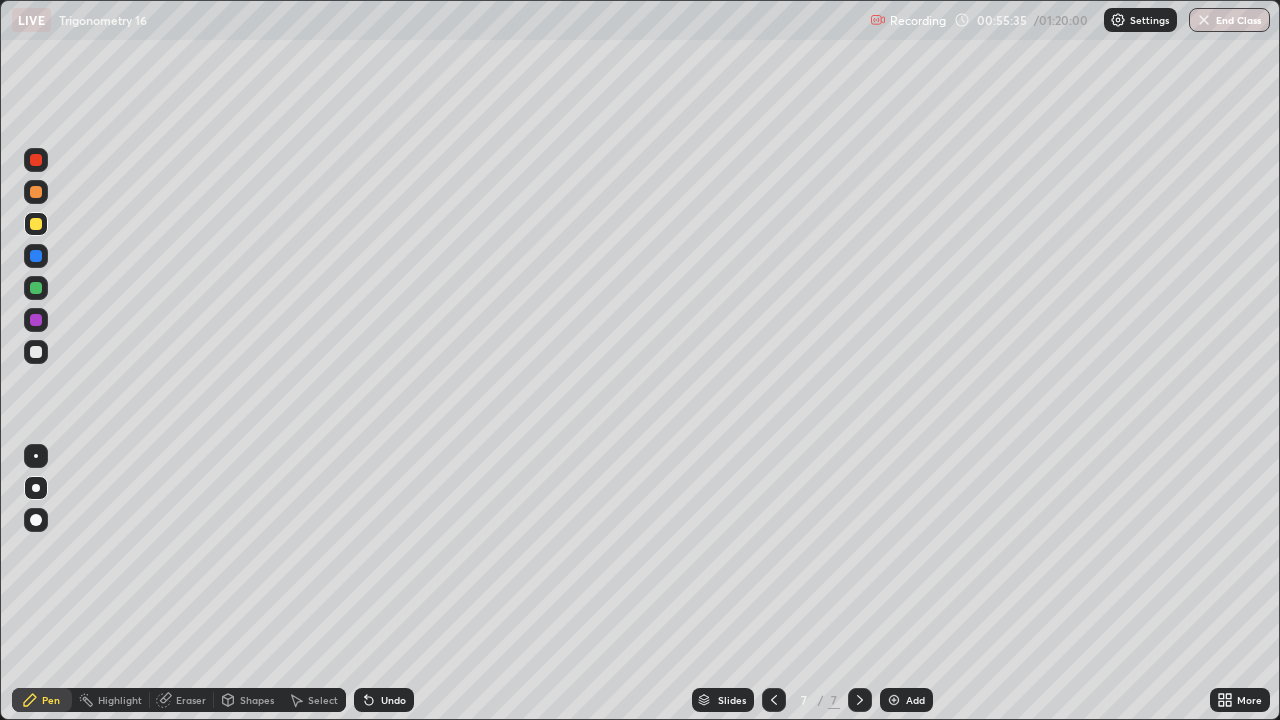 click at bounding box center [36, 488] 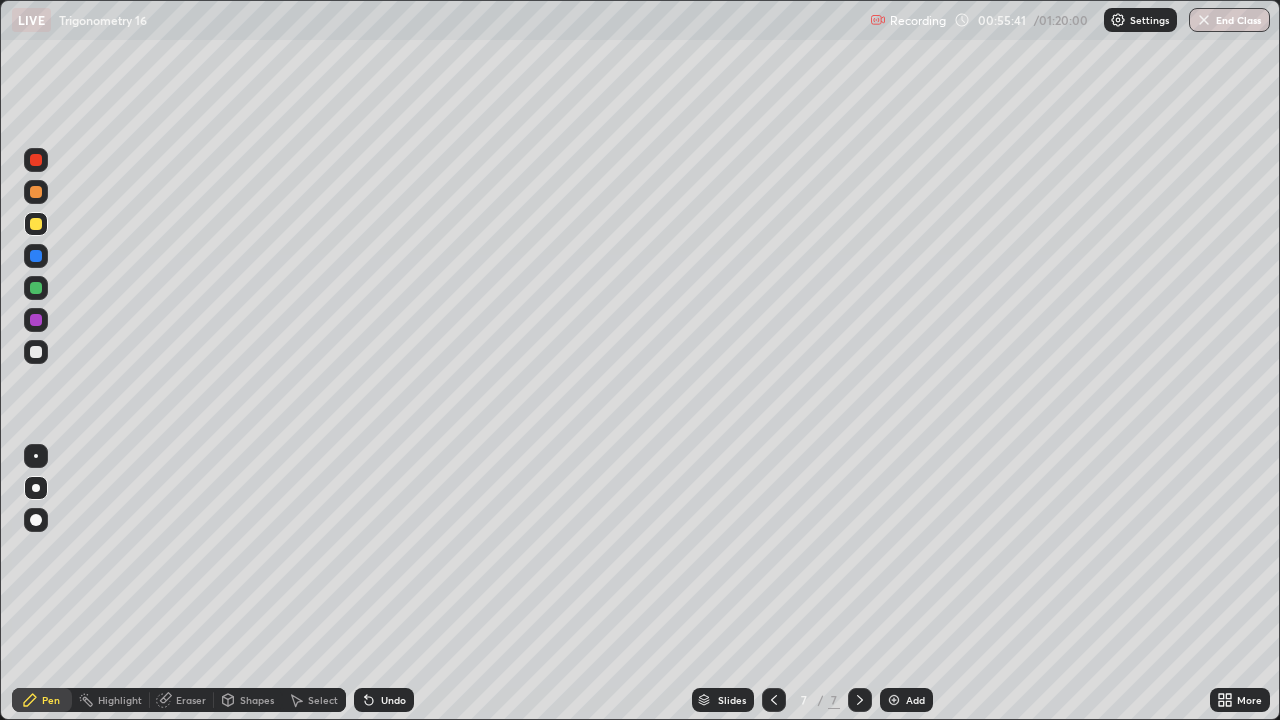 click at bounding box center (36, 224) 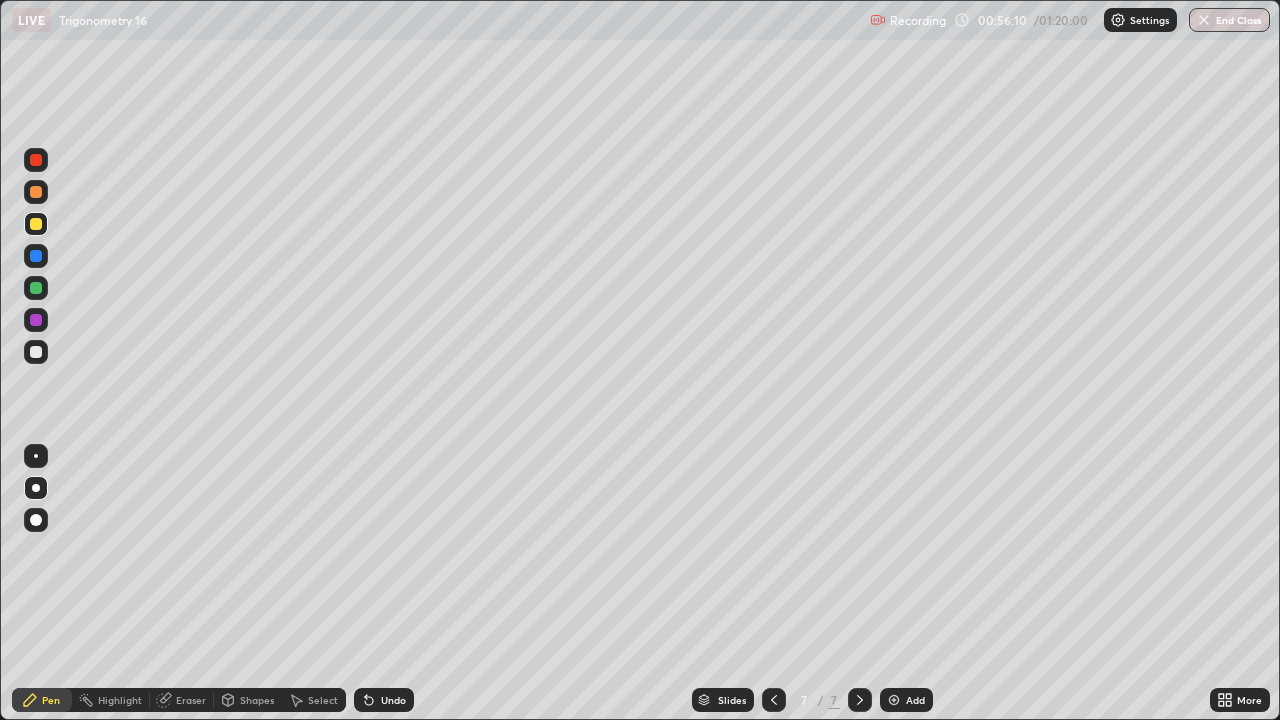 click at bounding box center [36, 224] 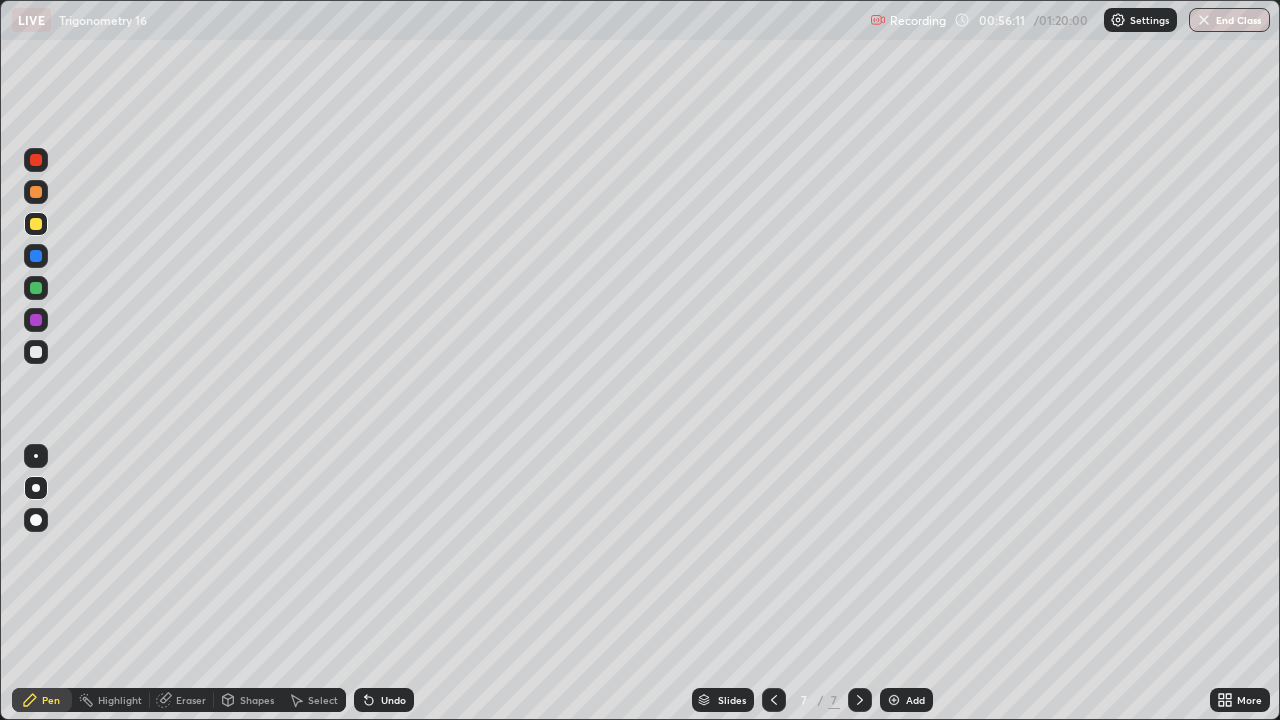 click at bounding box center [36, 488] 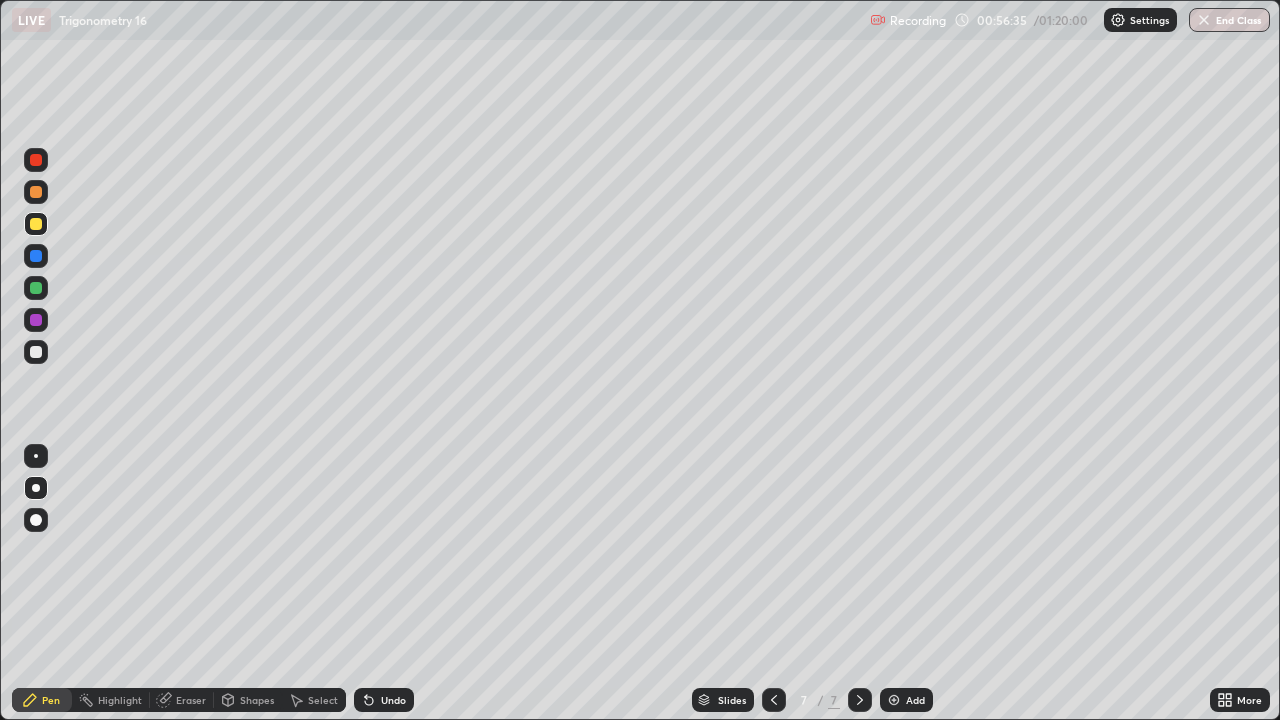 click at bounding box center [36, 224] 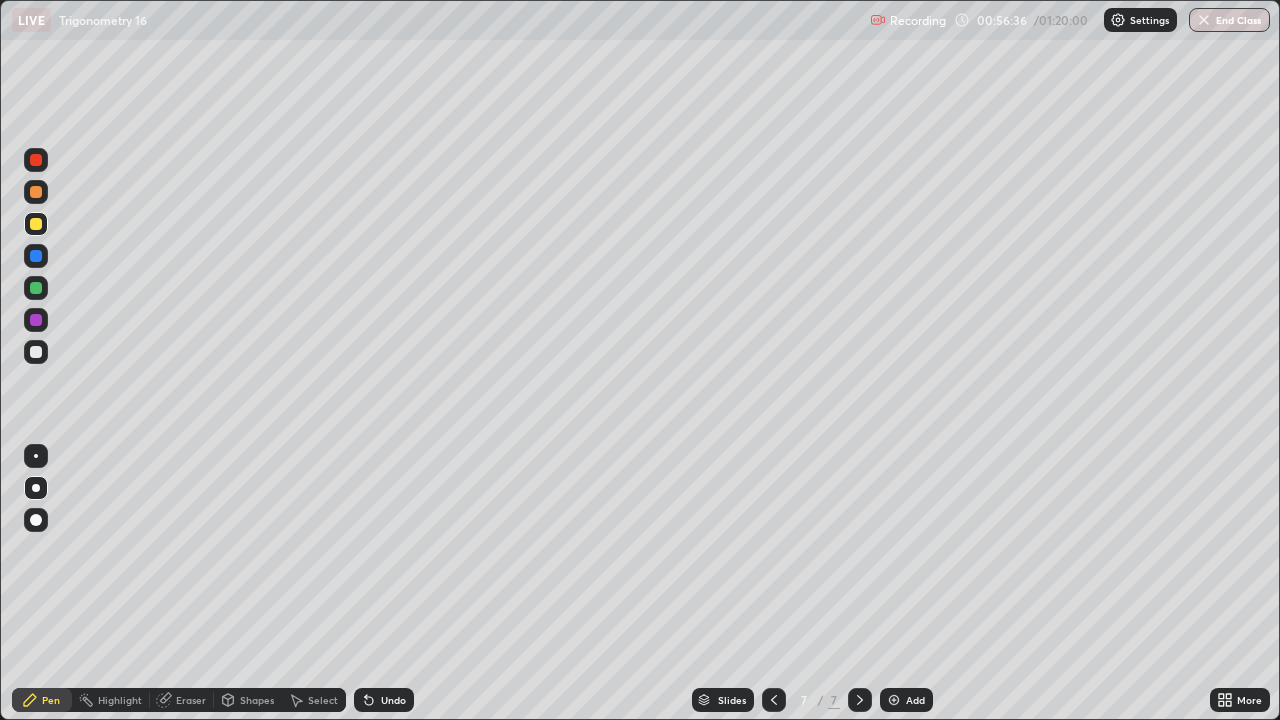 click at bounding box center [36, 488] 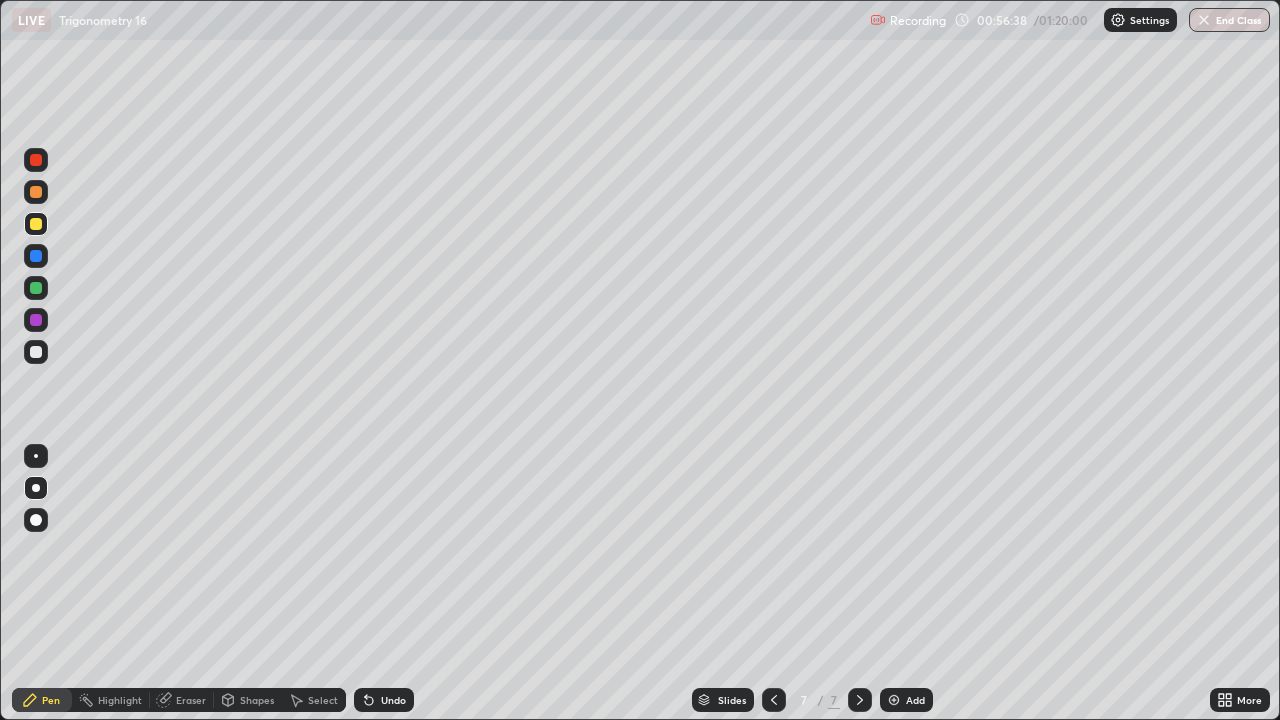 click 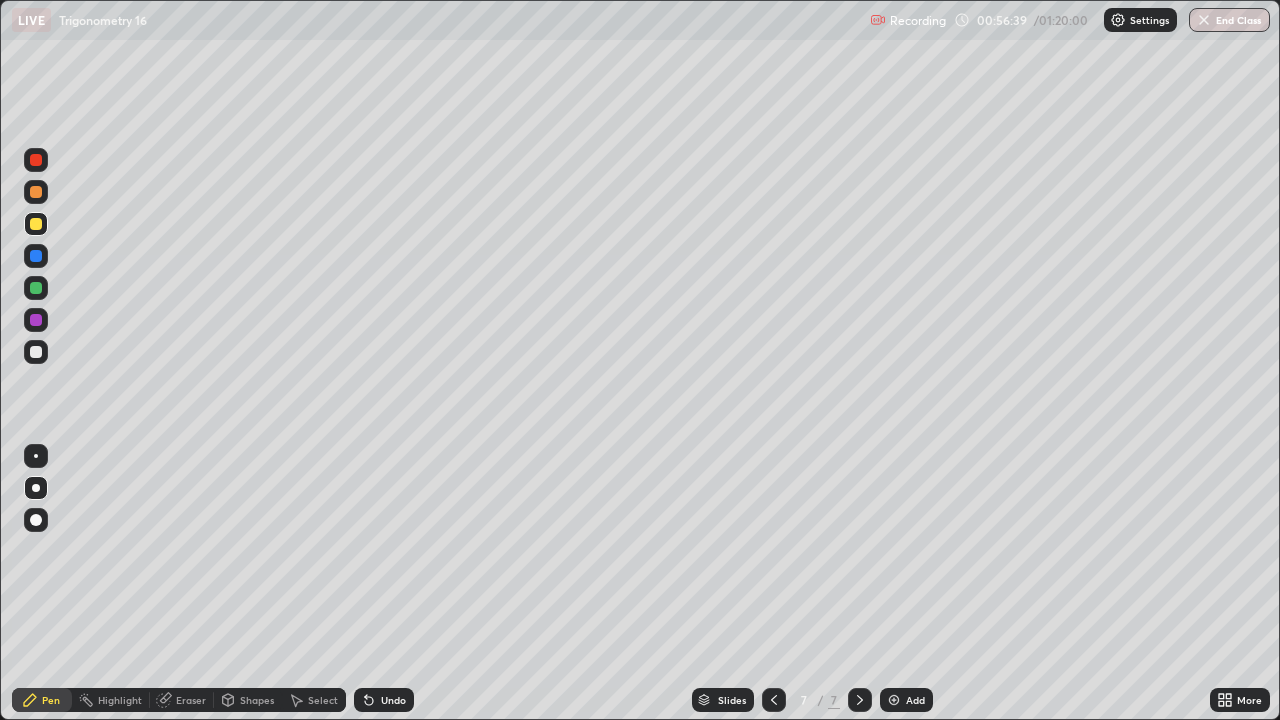 click on "Add" at bounding box center [915, 700] 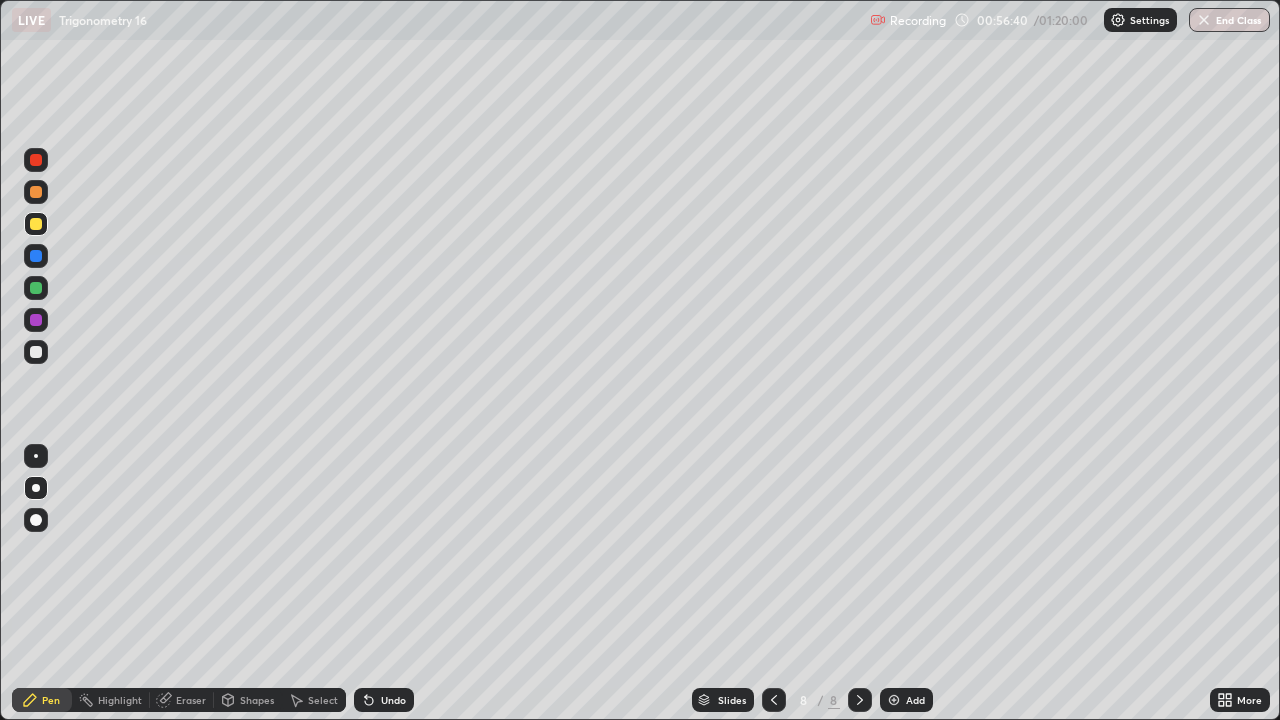 click at bounding box center (36, 224) 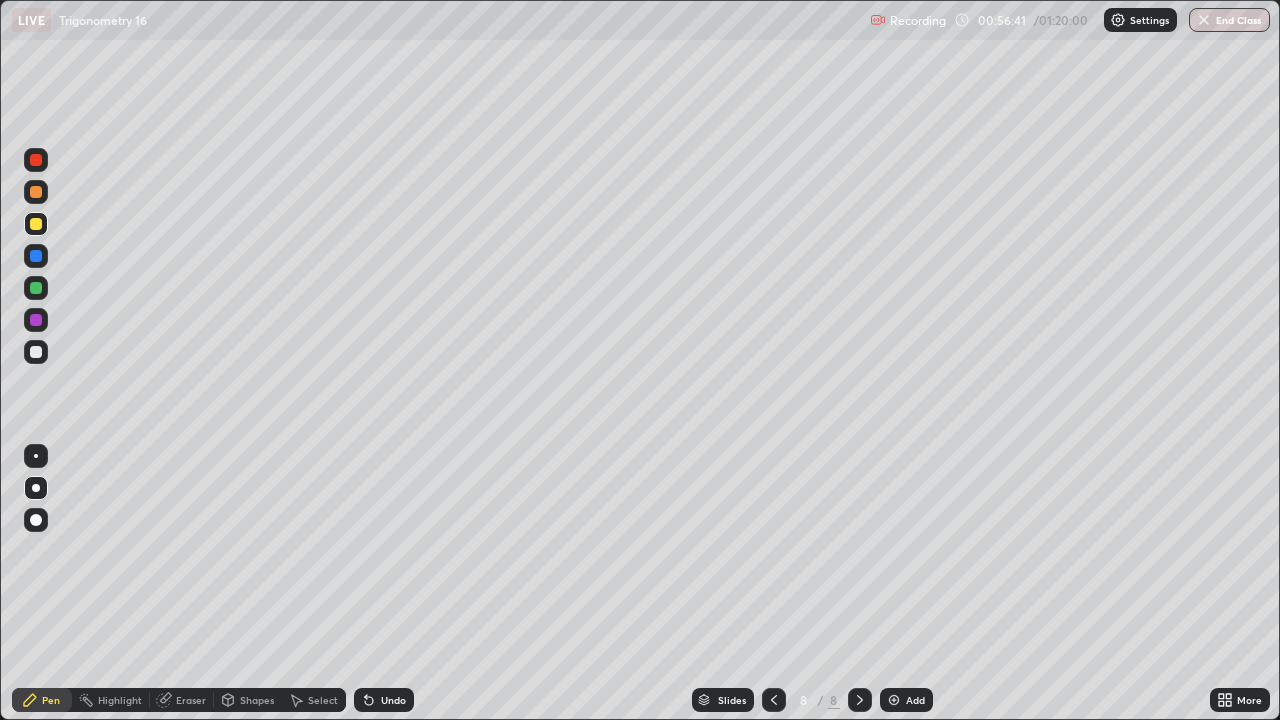 click at bounding box center (36, 488) 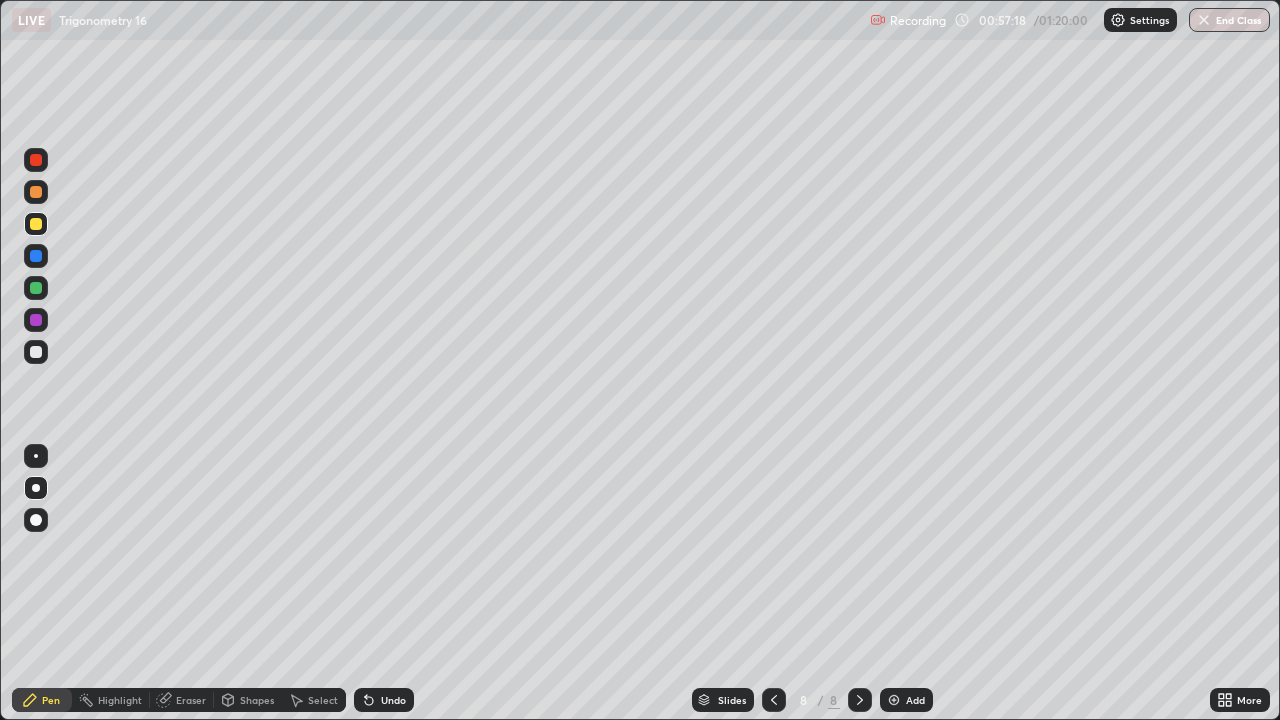 click on "Undo" at bounding box center [393, 700] 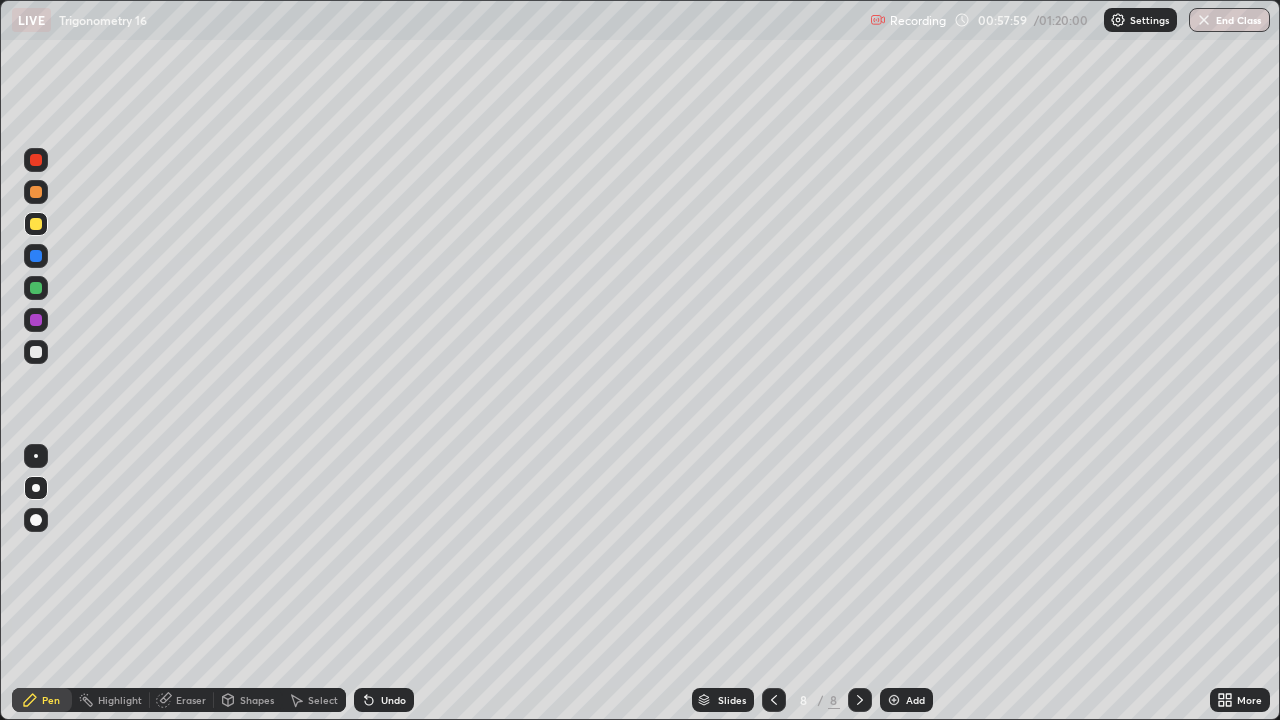 click at bounding box center [36, 352] 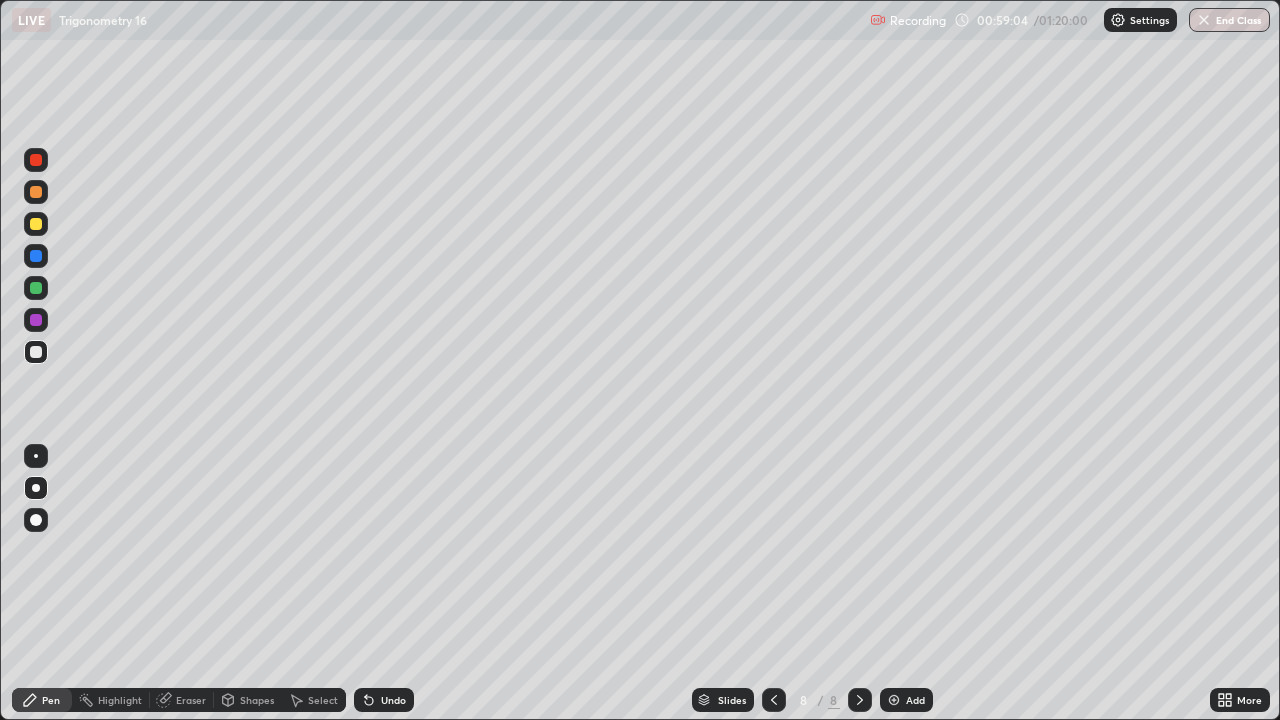 click on "Undo" at bounding box center (384, 700) 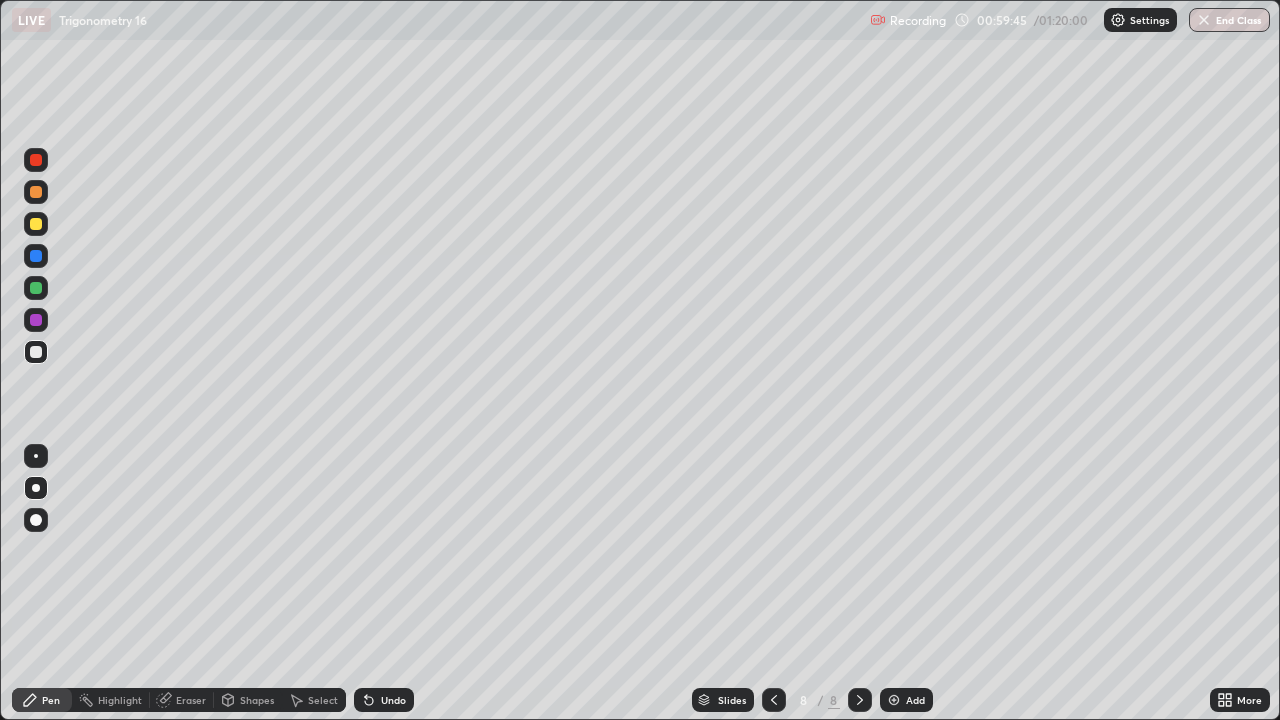 click on "Undo" at bounding box center [393, 700] 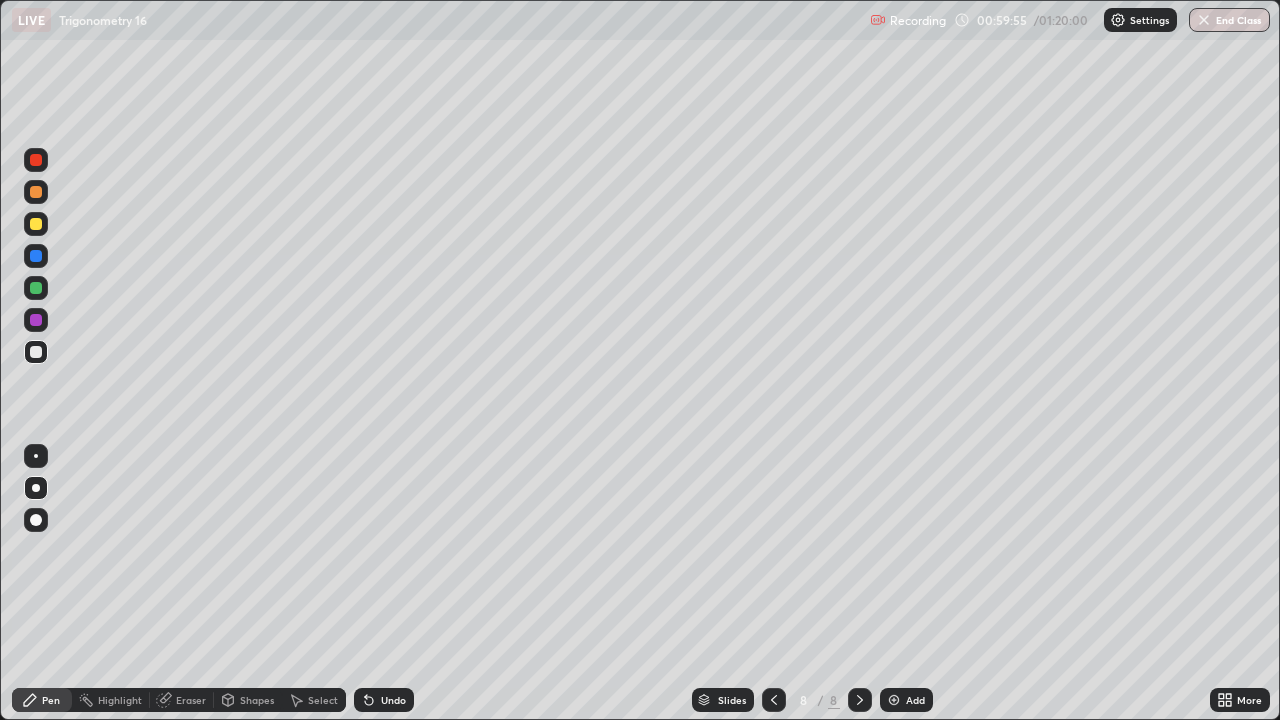 click on "Undo" at bounding box center [393, 700] 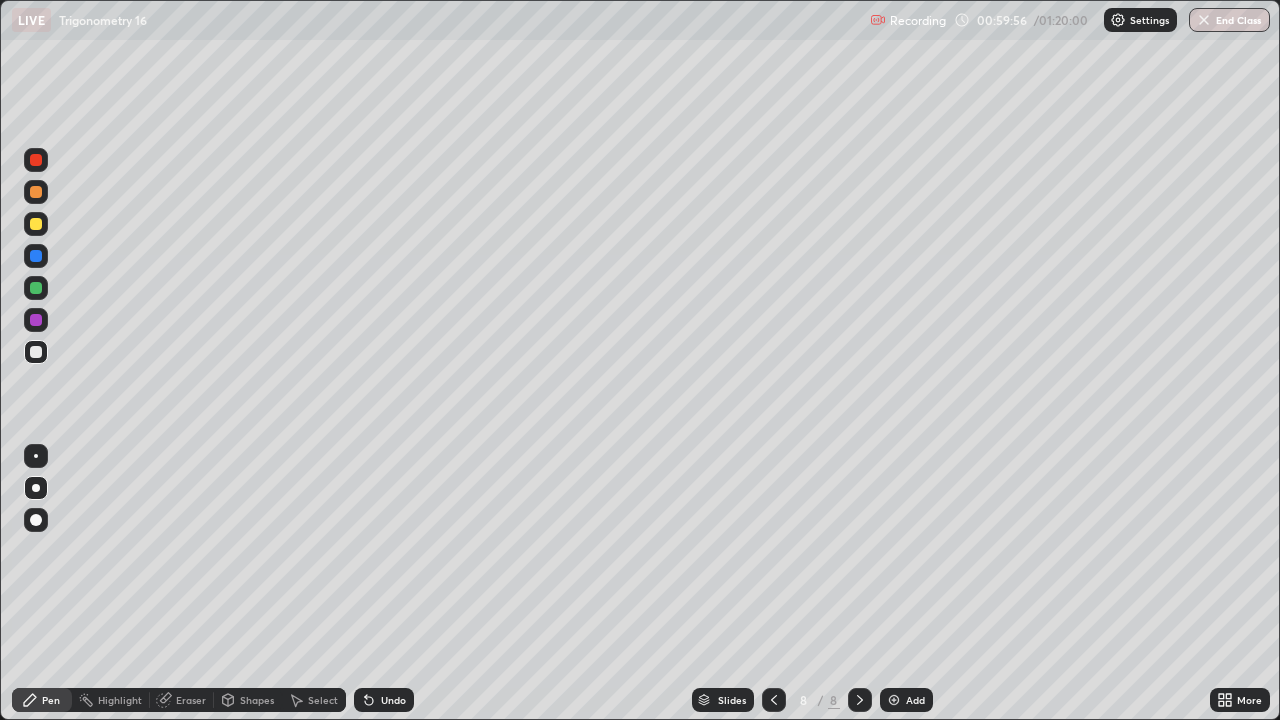 click on "Undo" at bounding box center (393, 700) 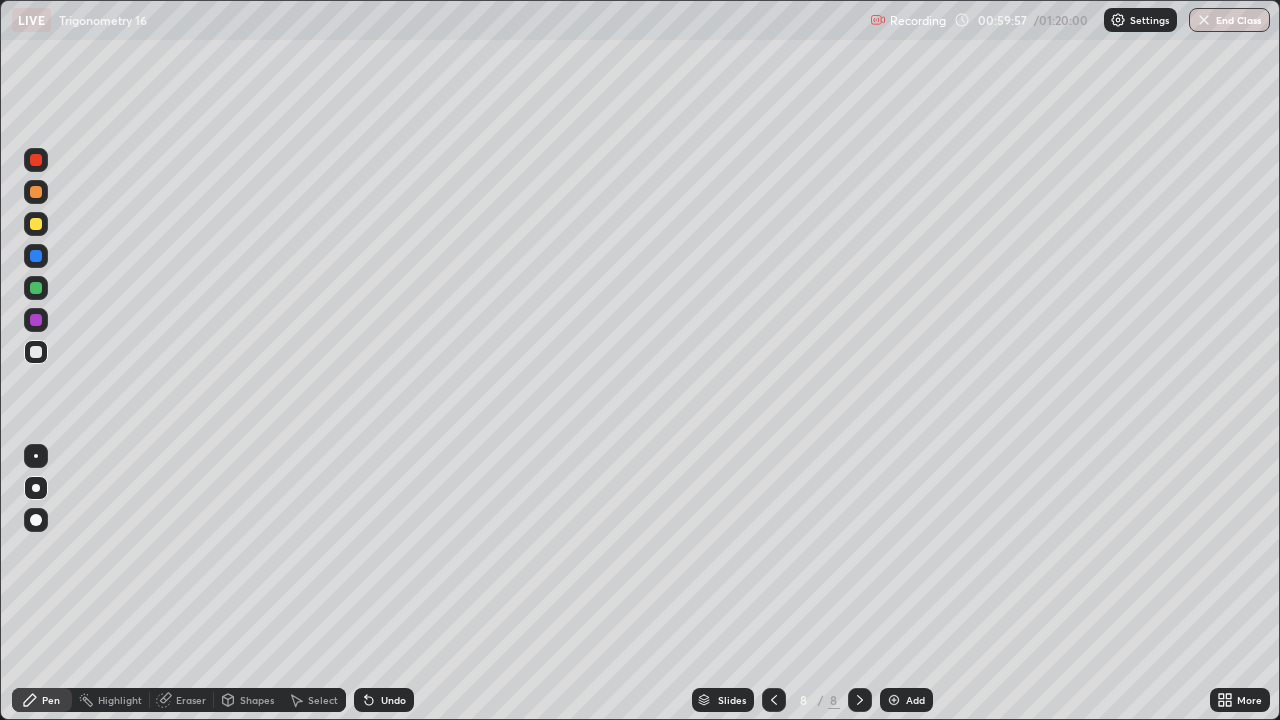 click on "Undo" at bounding box center [393, 700] 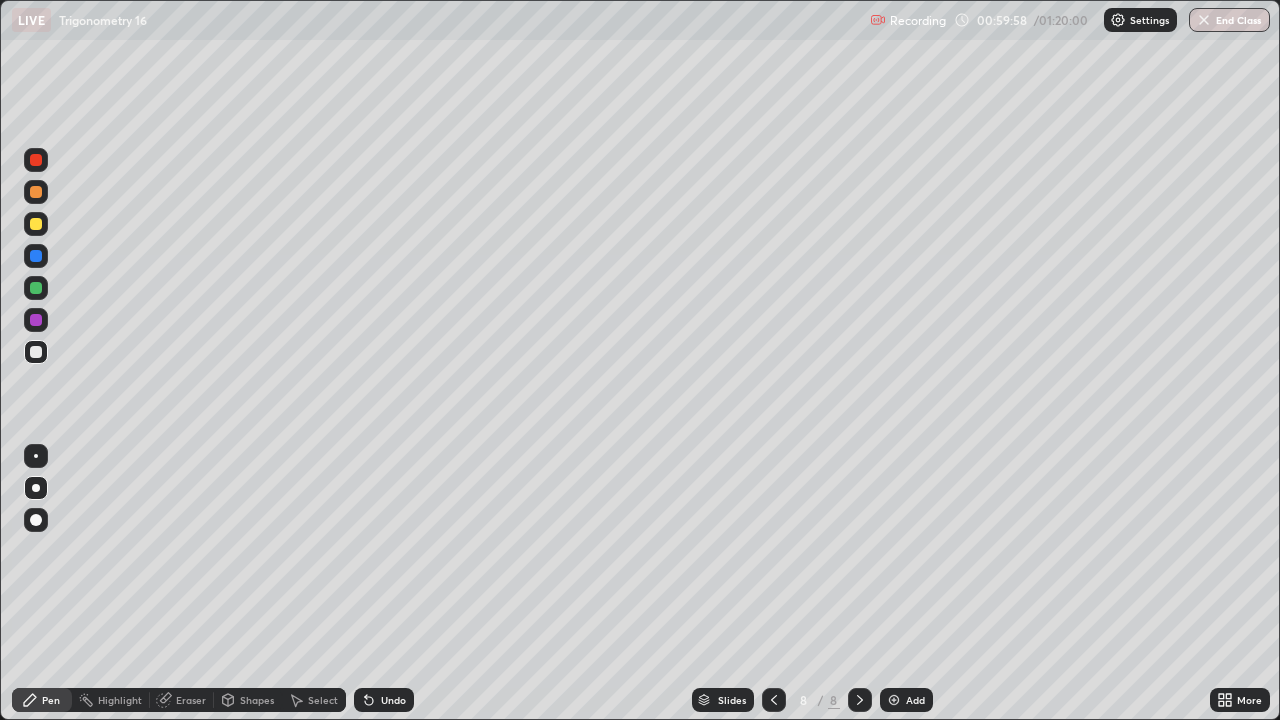 click on "Undo" at bounding box center [393, 700] 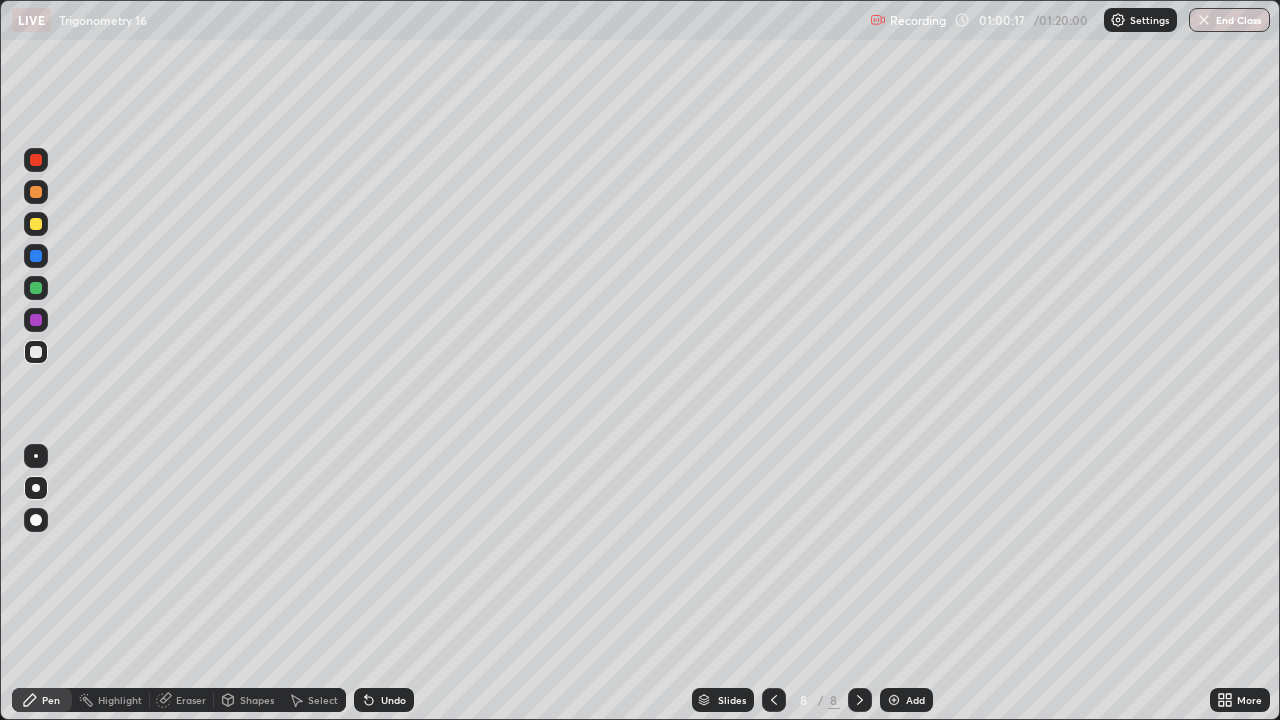 click at bounding box center [36, 160] 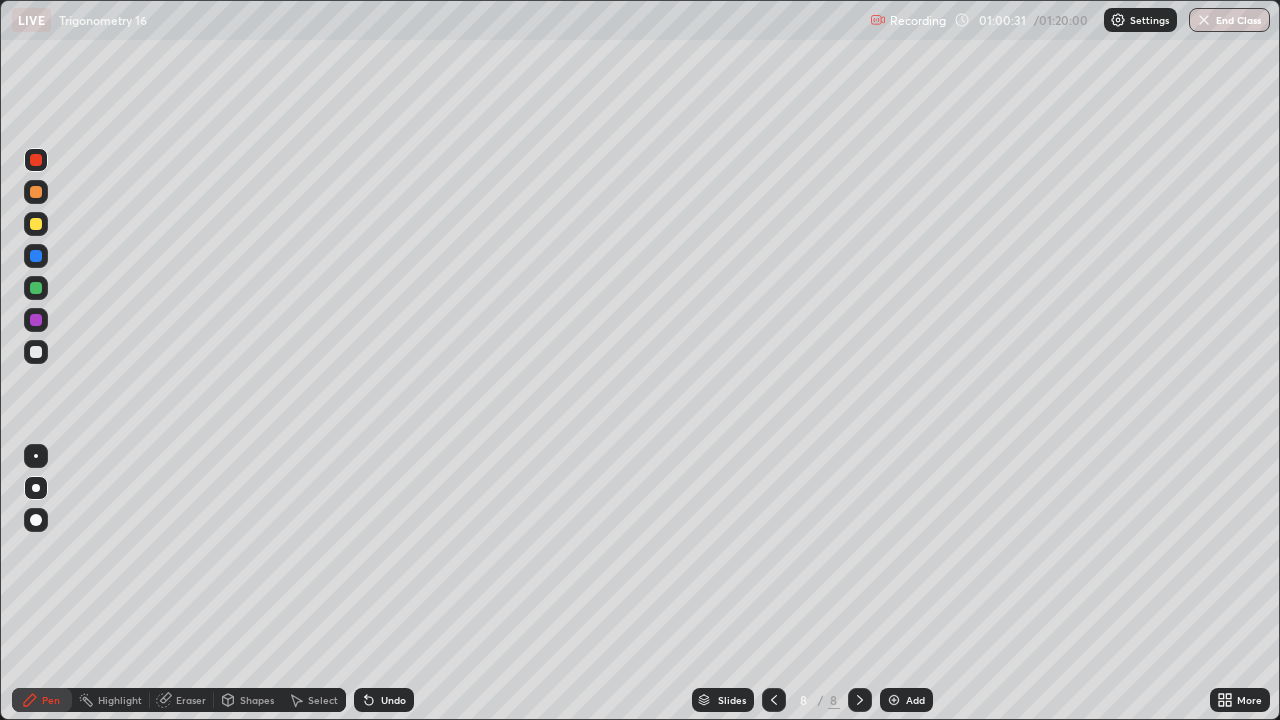 click at bounding box center (36, 160) 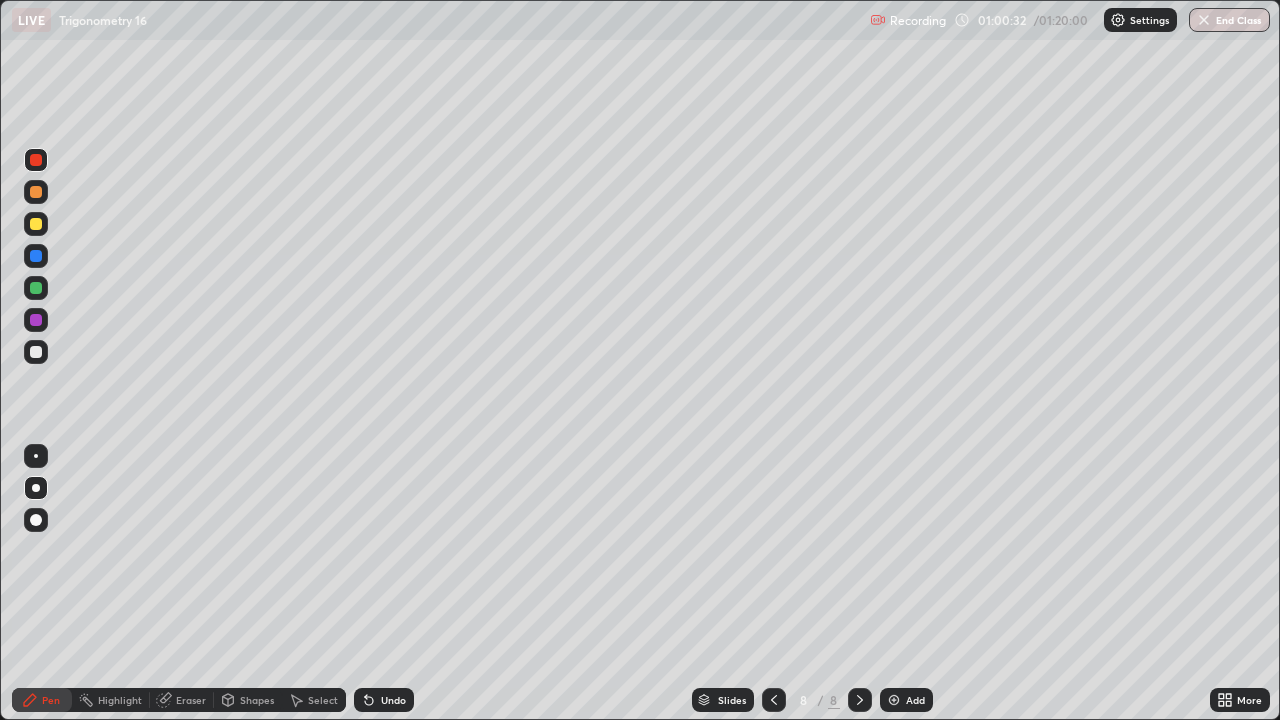 click at bounding box center [36, 192] 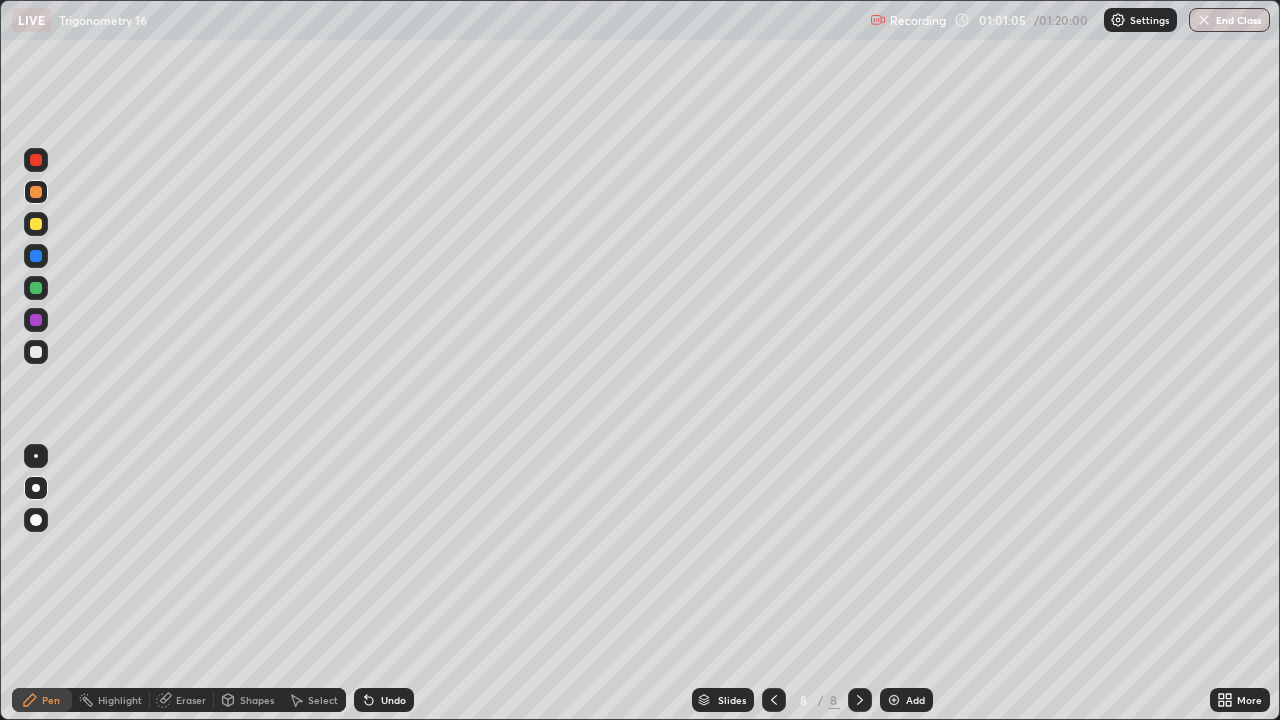 click at bounding box center [36, 352] 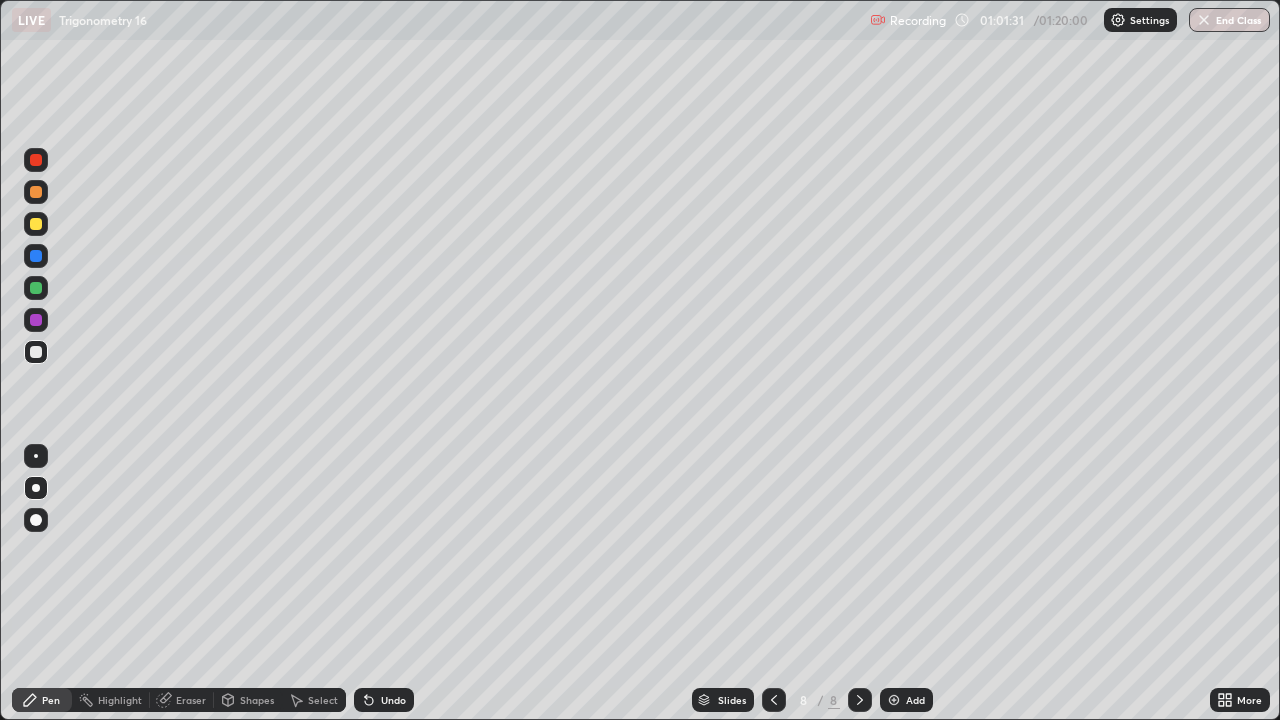 click at bounding box center (36, 352) 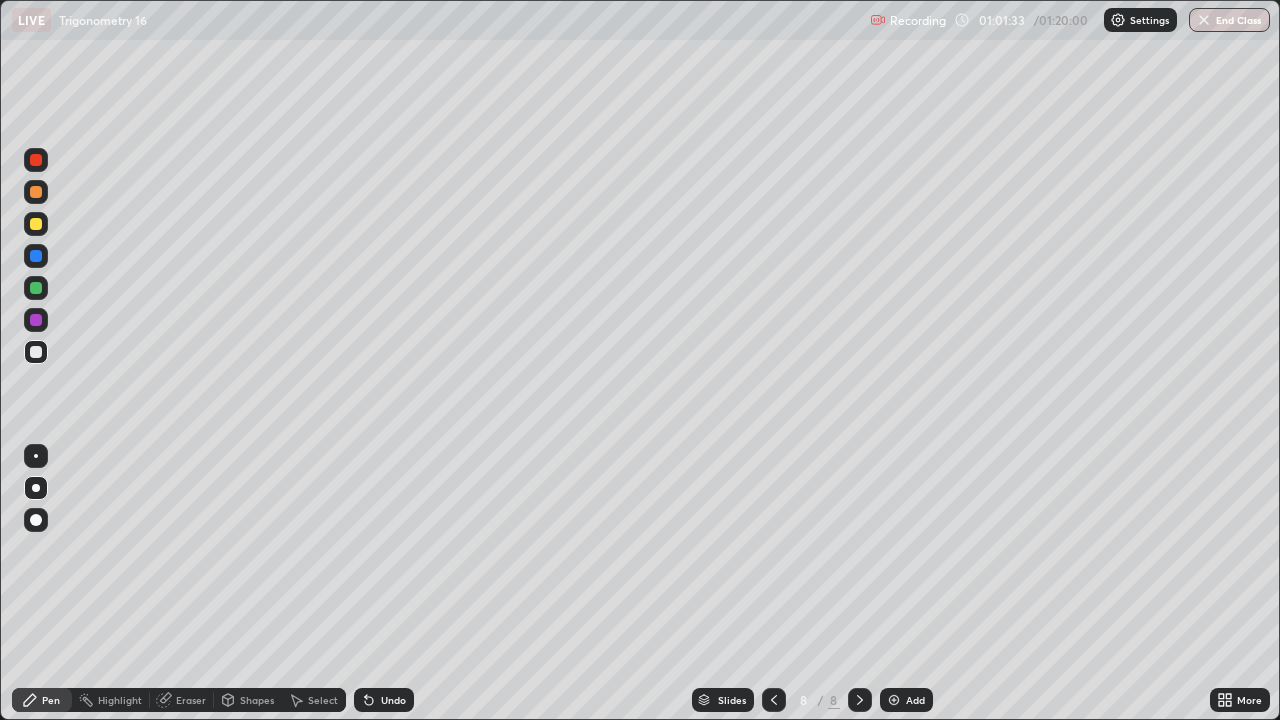 click at bounding box center [36, 352] 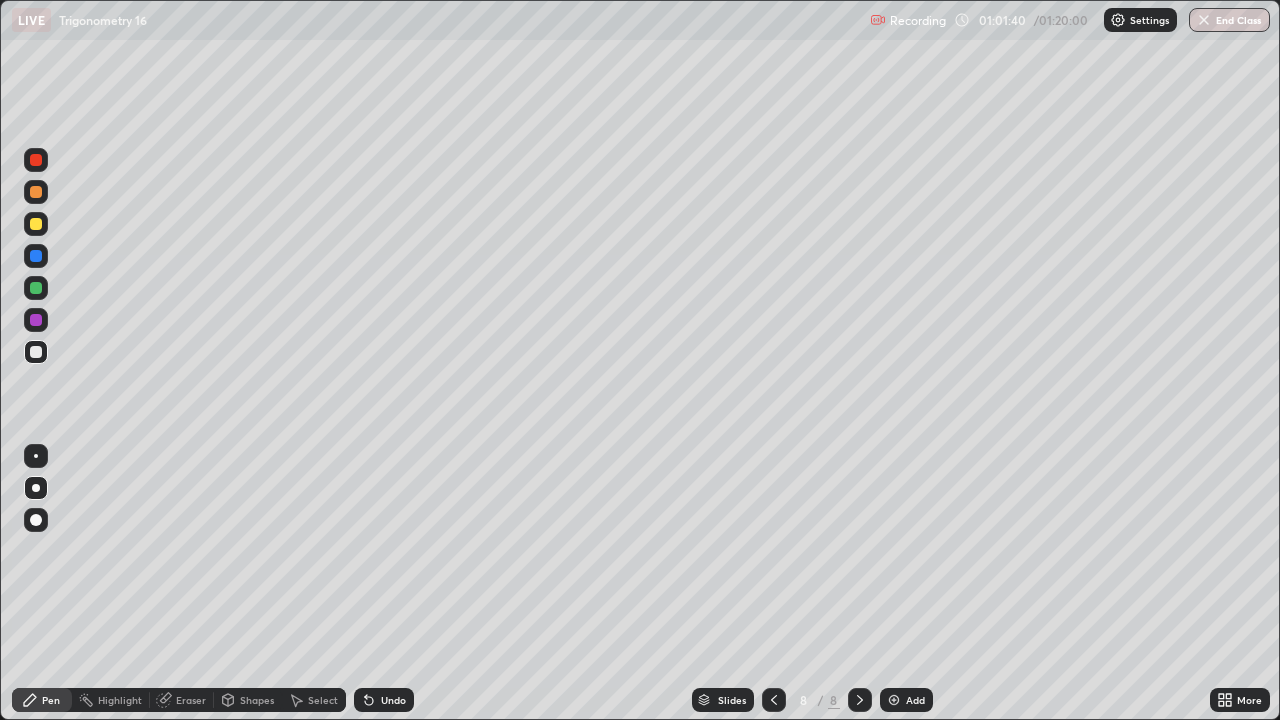 click at bounding box center [36, 288] 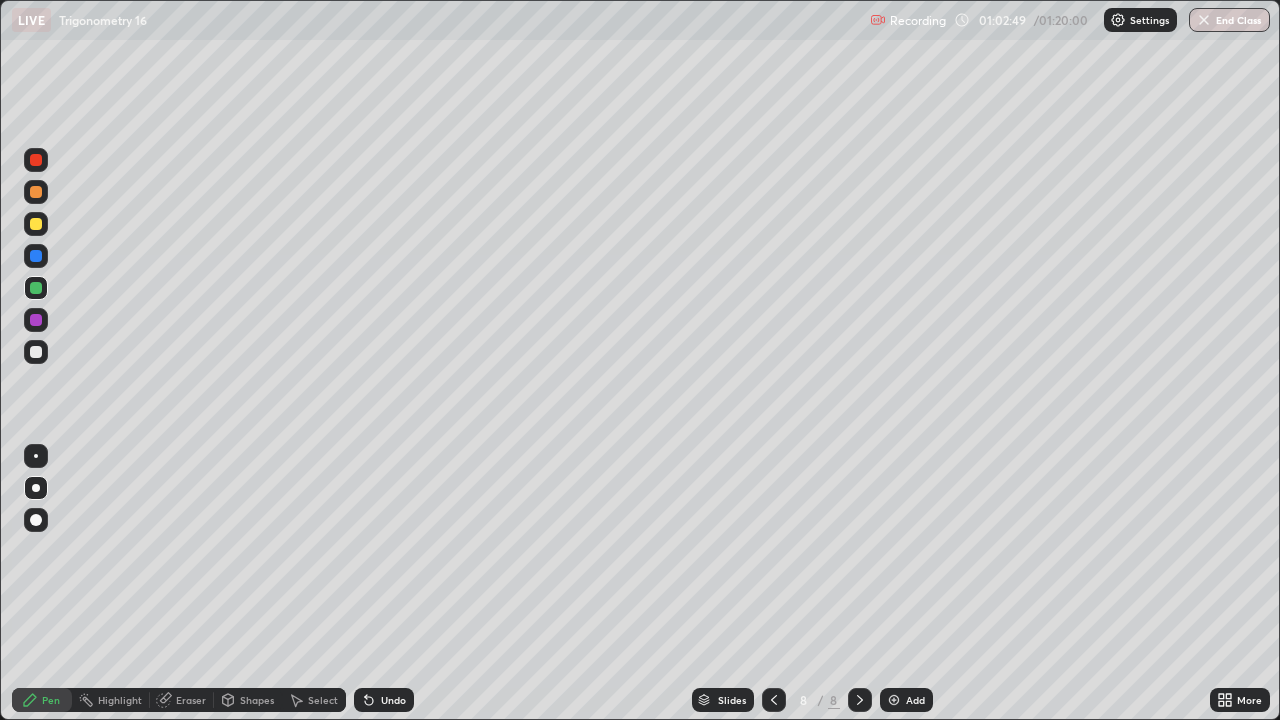 click at bounding box center [36, 352] 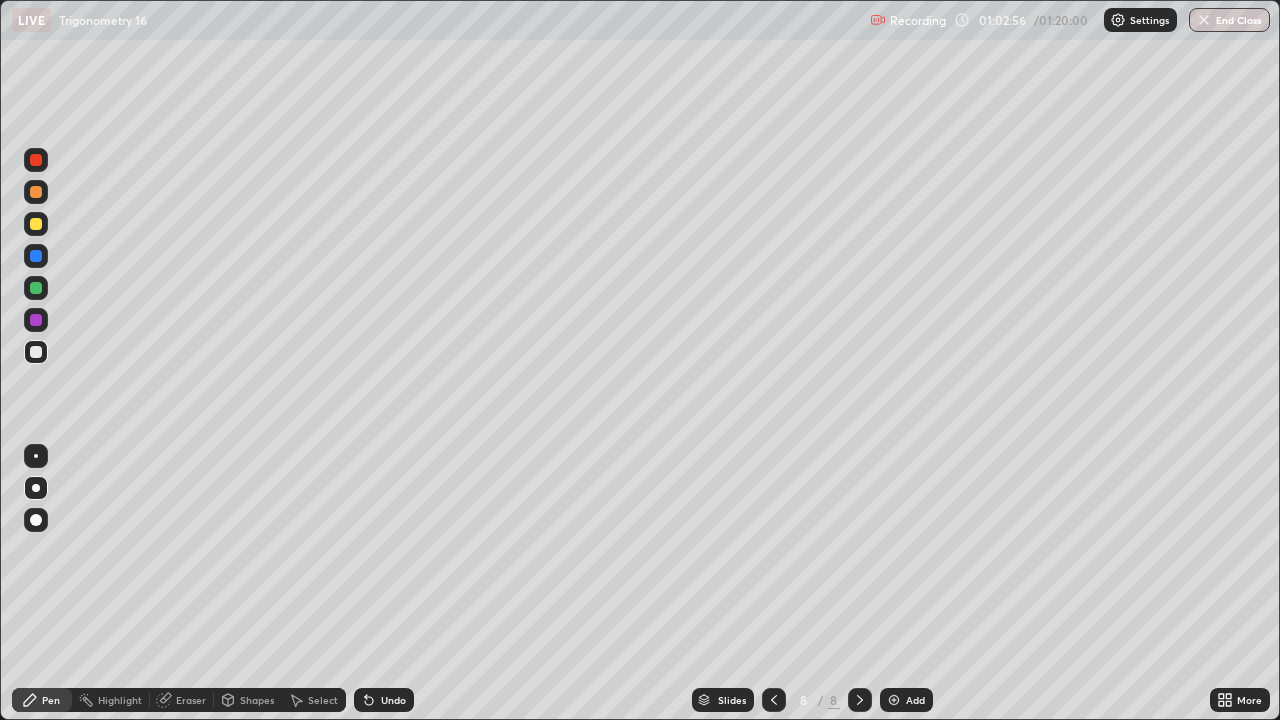 click at bounding box center (36, 320) 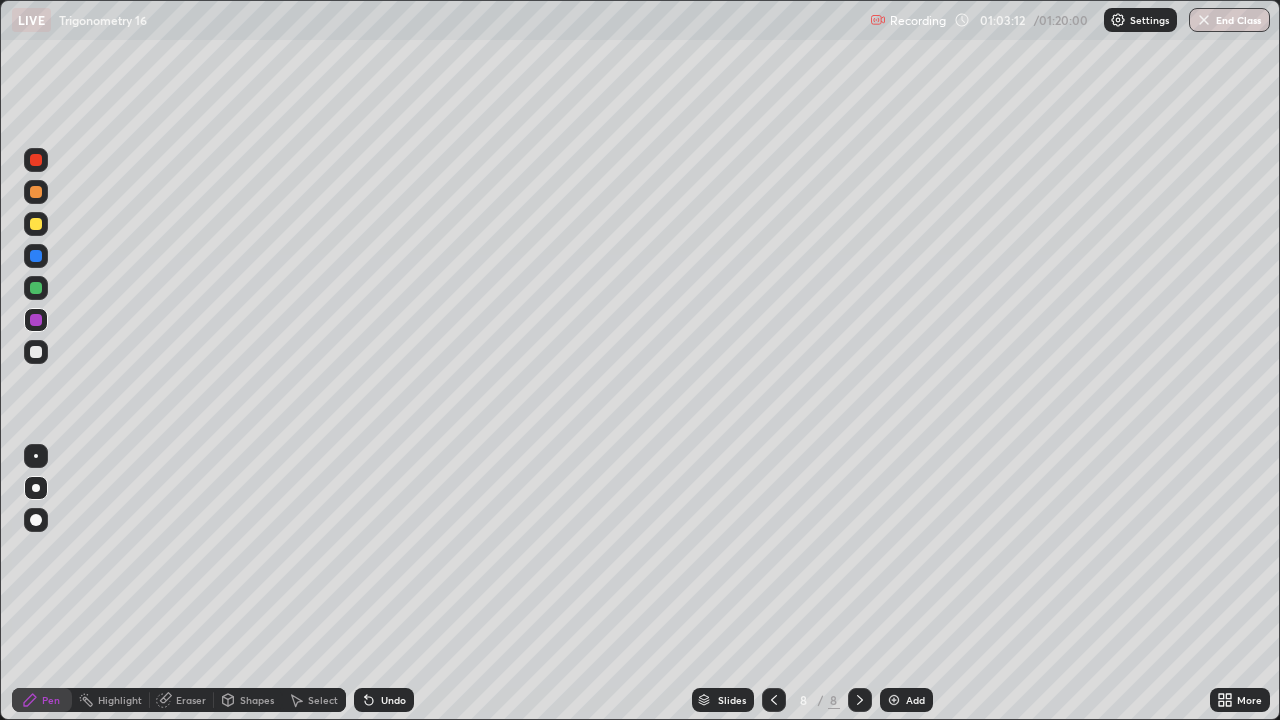 click on "Undo" at bounding box center (393, 700) 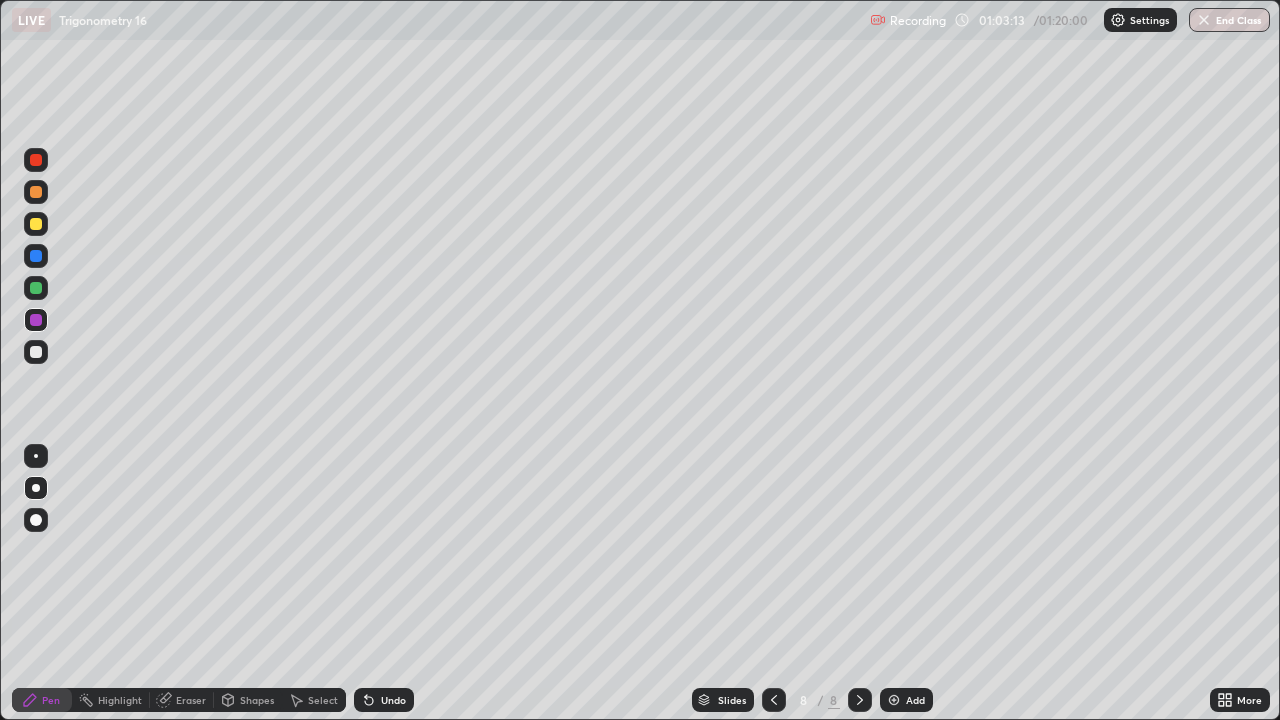 click on "Undo" at bounding box center (393, 700) 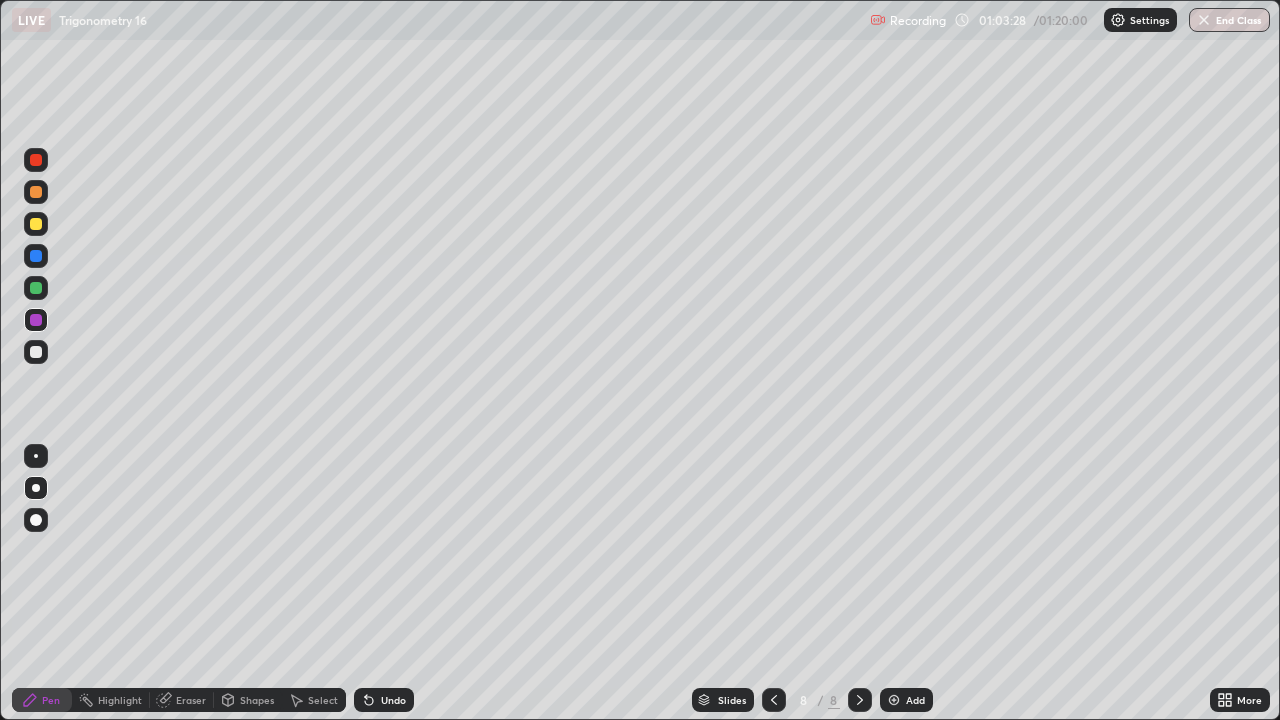 click at bounding box center [36, 352] 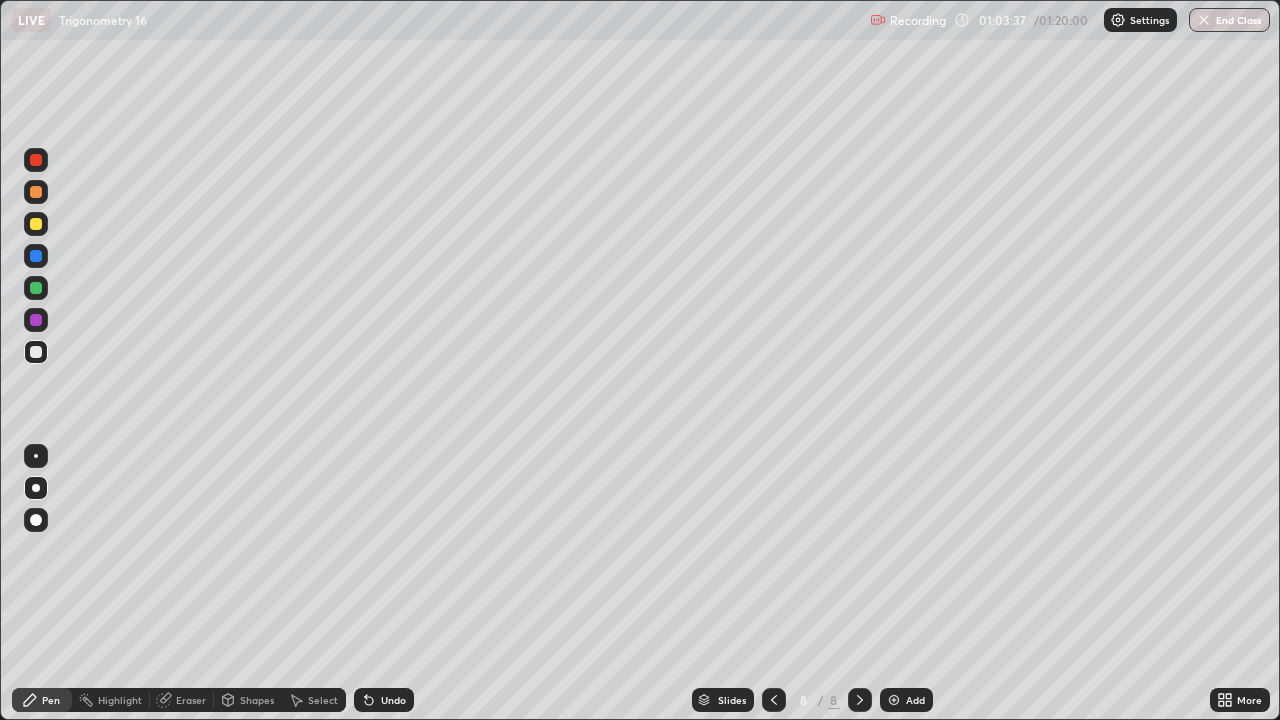 click at bounding box center (36, 320) 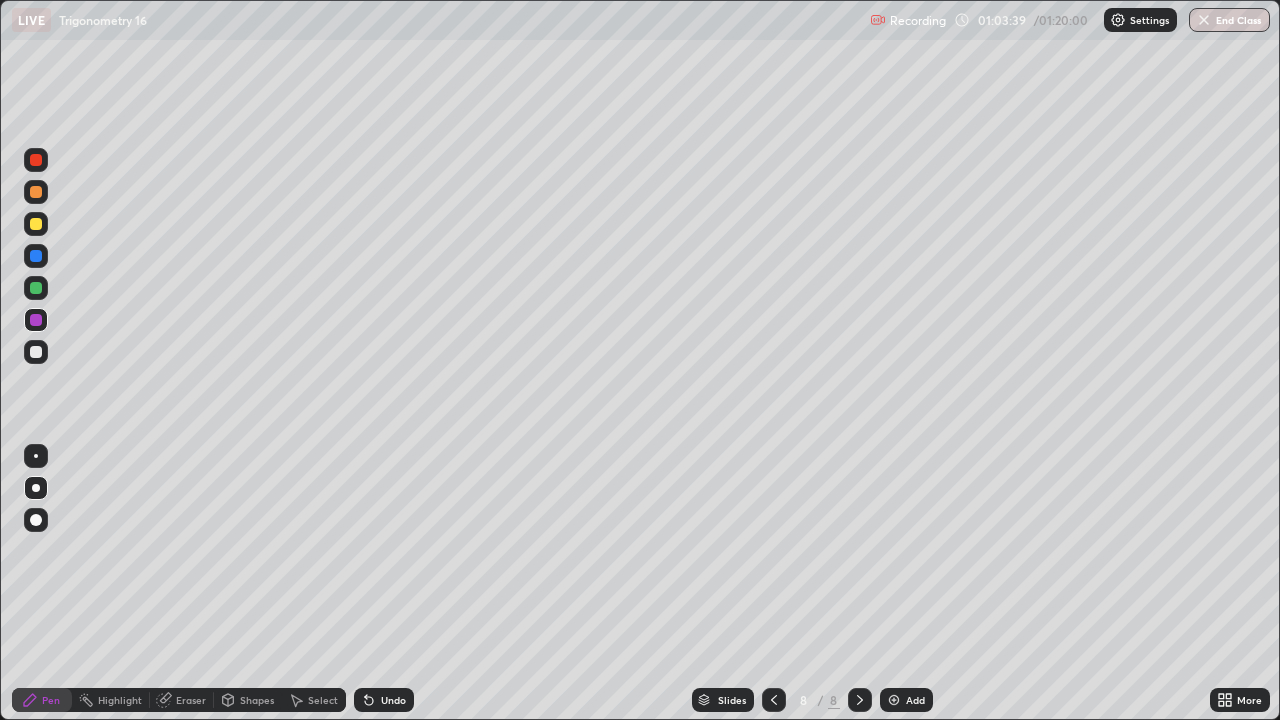 click at bounding box center (36, 352) 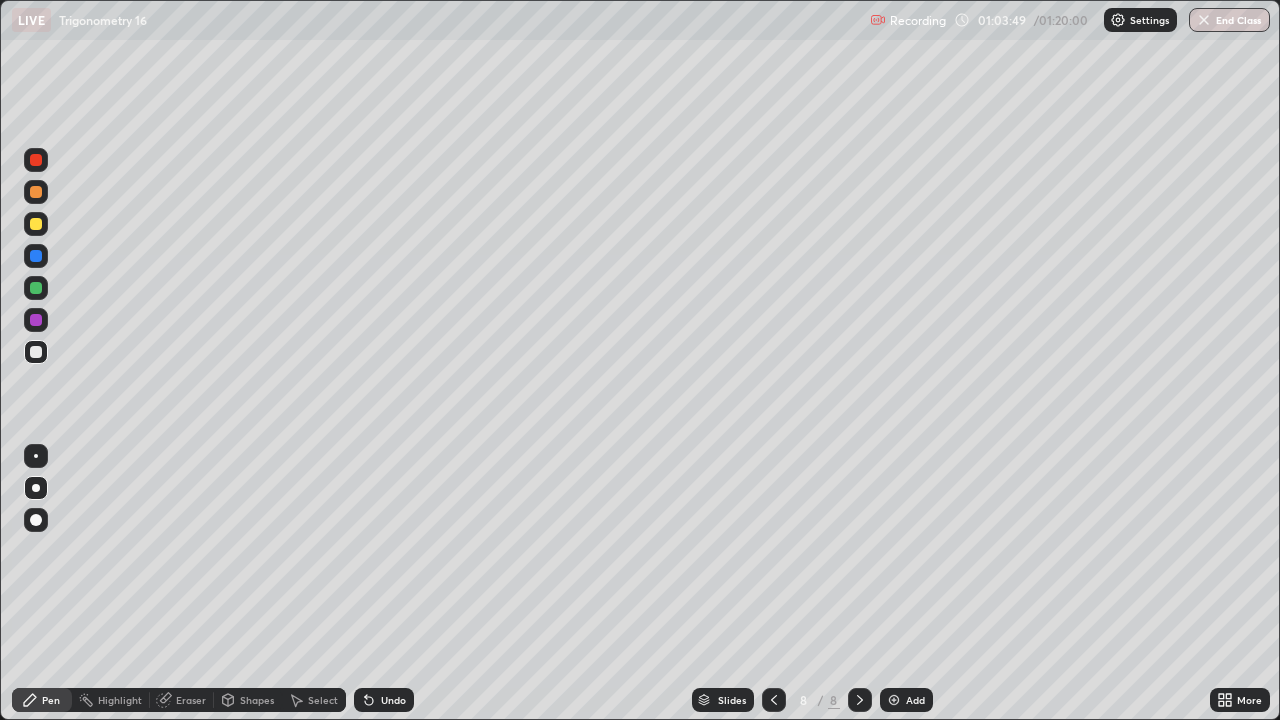 click at bounding box center (36, 320) 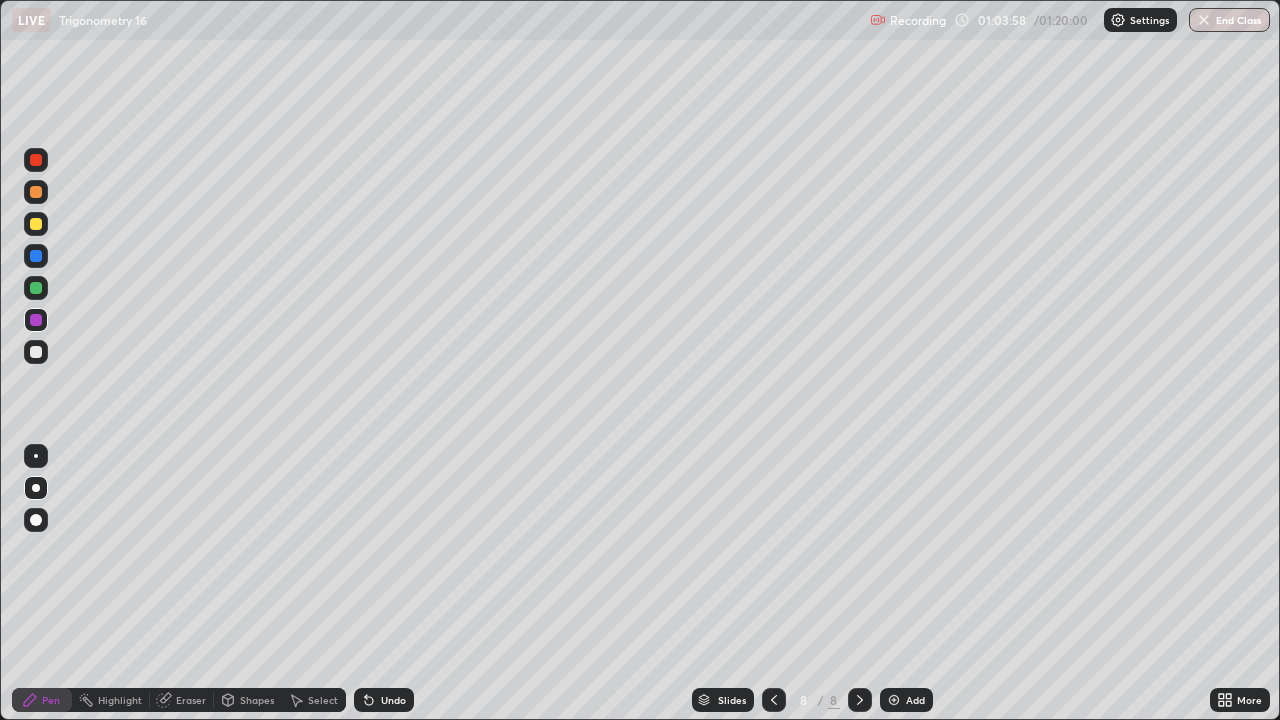 click at bounding box center [36, 352] 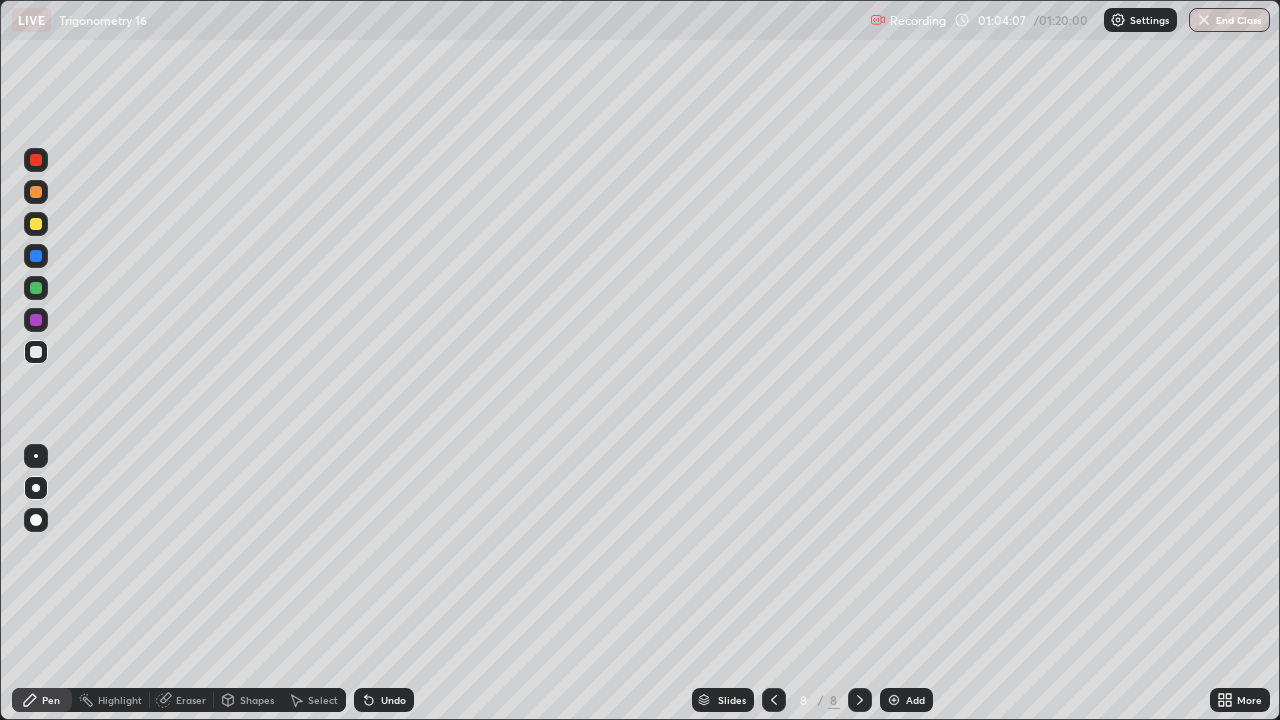 click at bounding box center (36, 320) 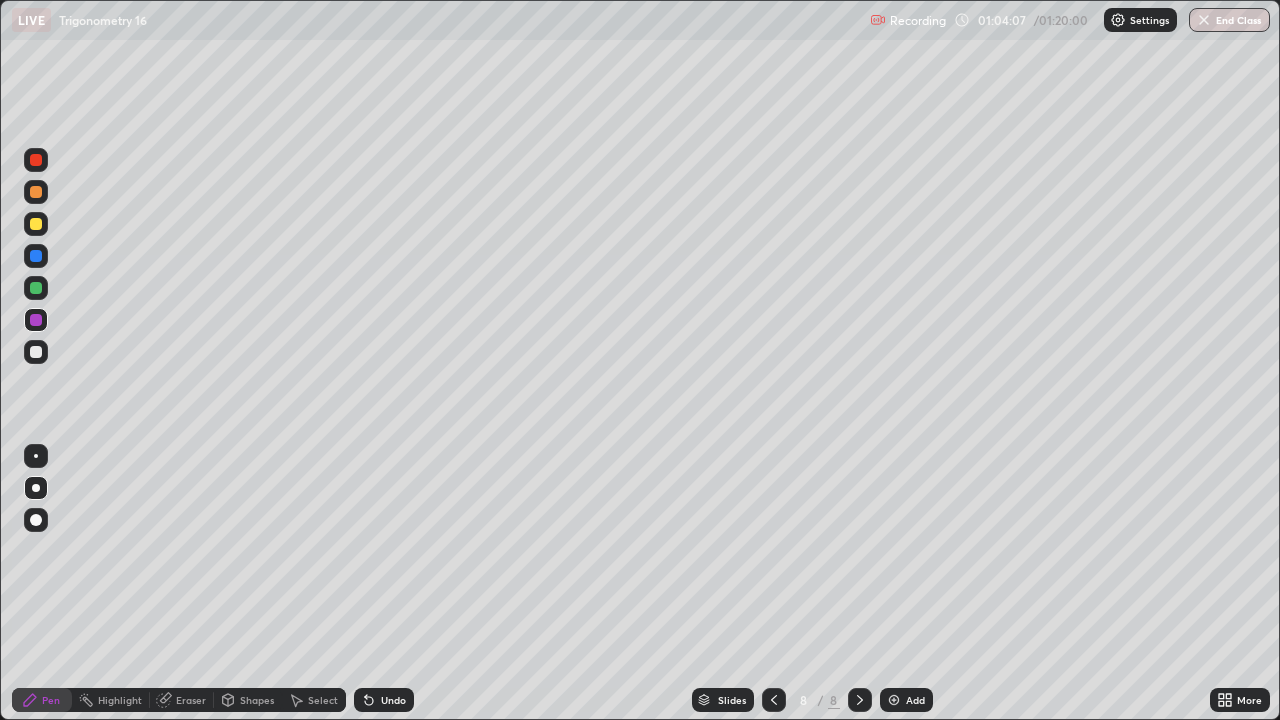 click at bounding box center [36, 288] 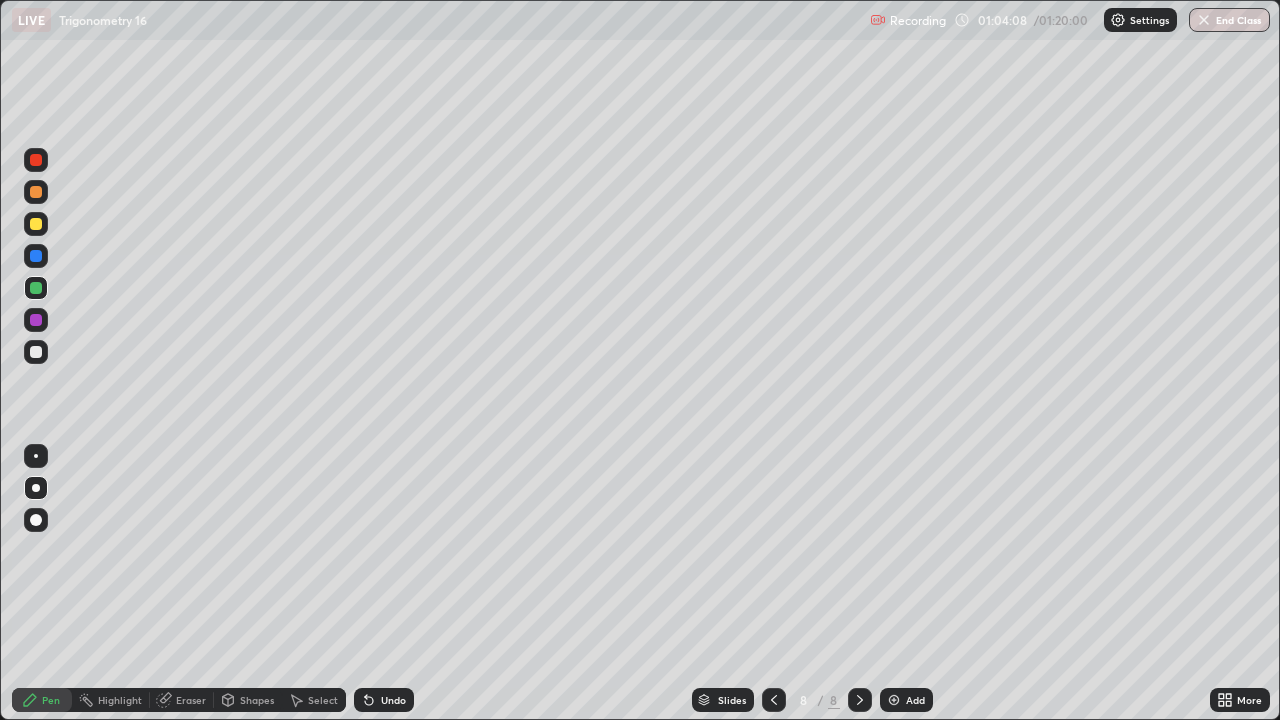 click at bounding box center (36, 456) 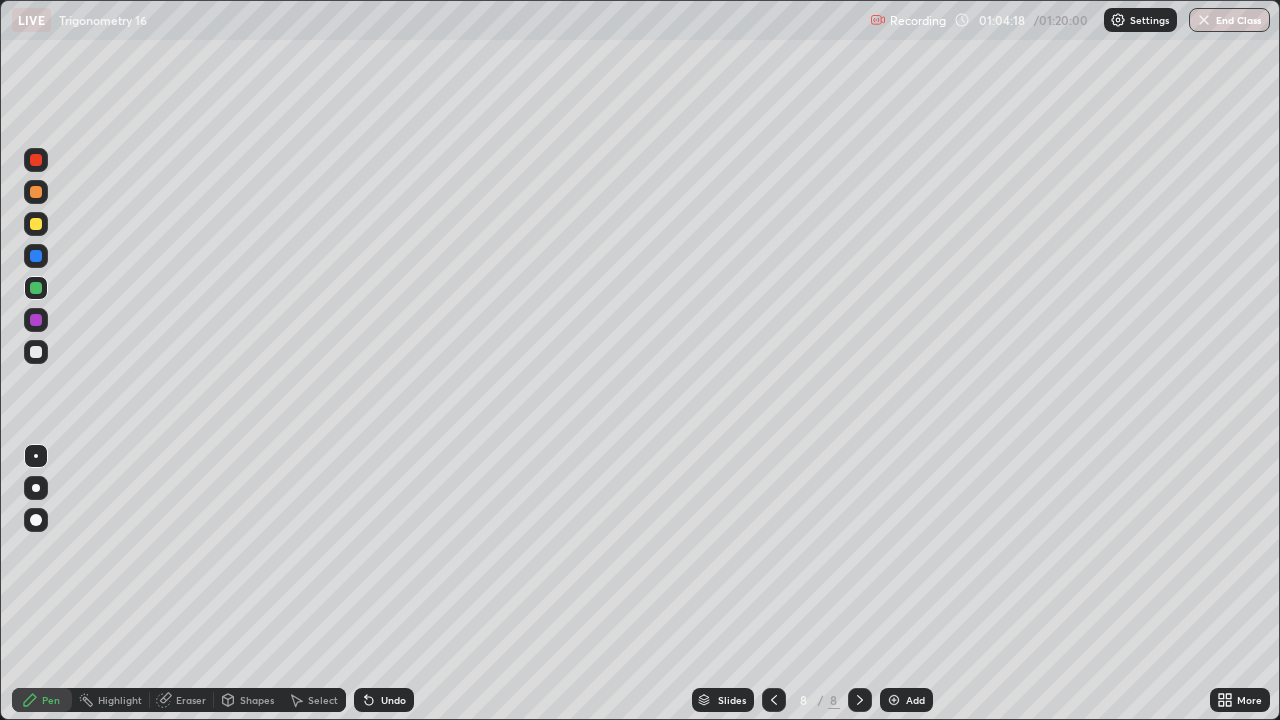 click at bounding box center [36, 352] 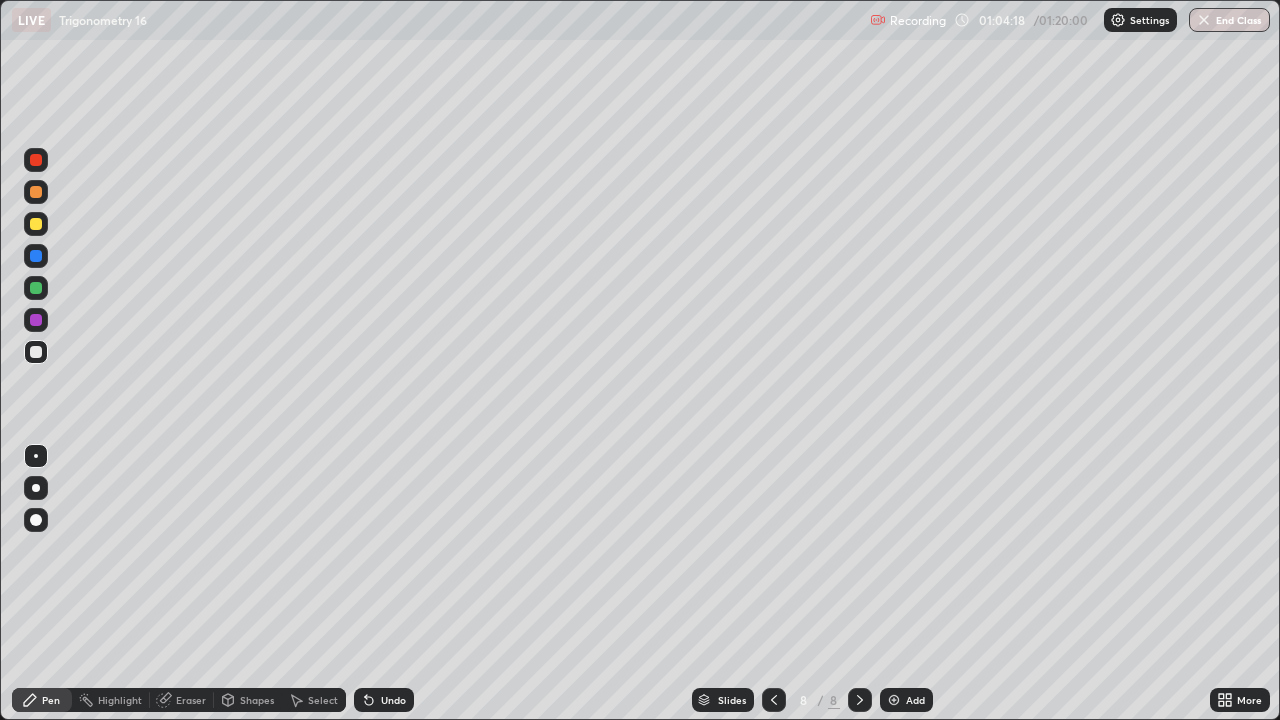 click at bounding box center [36, 488] 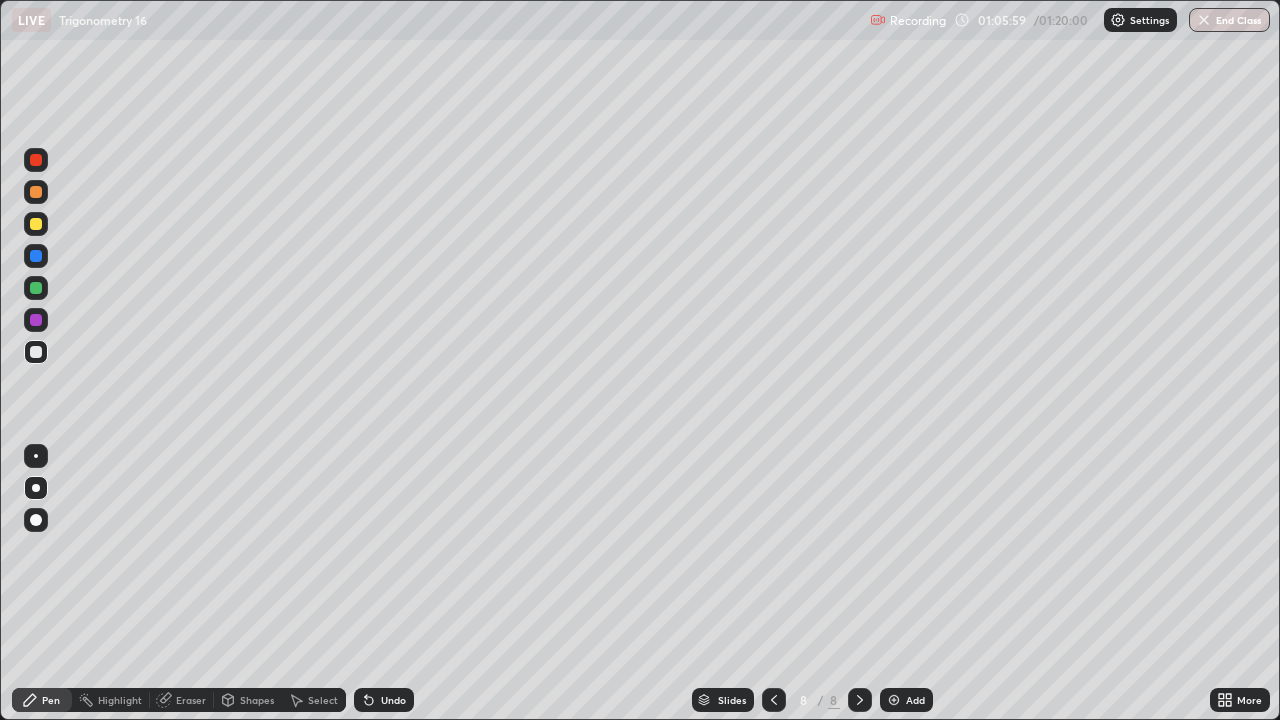 click on "Undo" at bounding box center [393, 700] 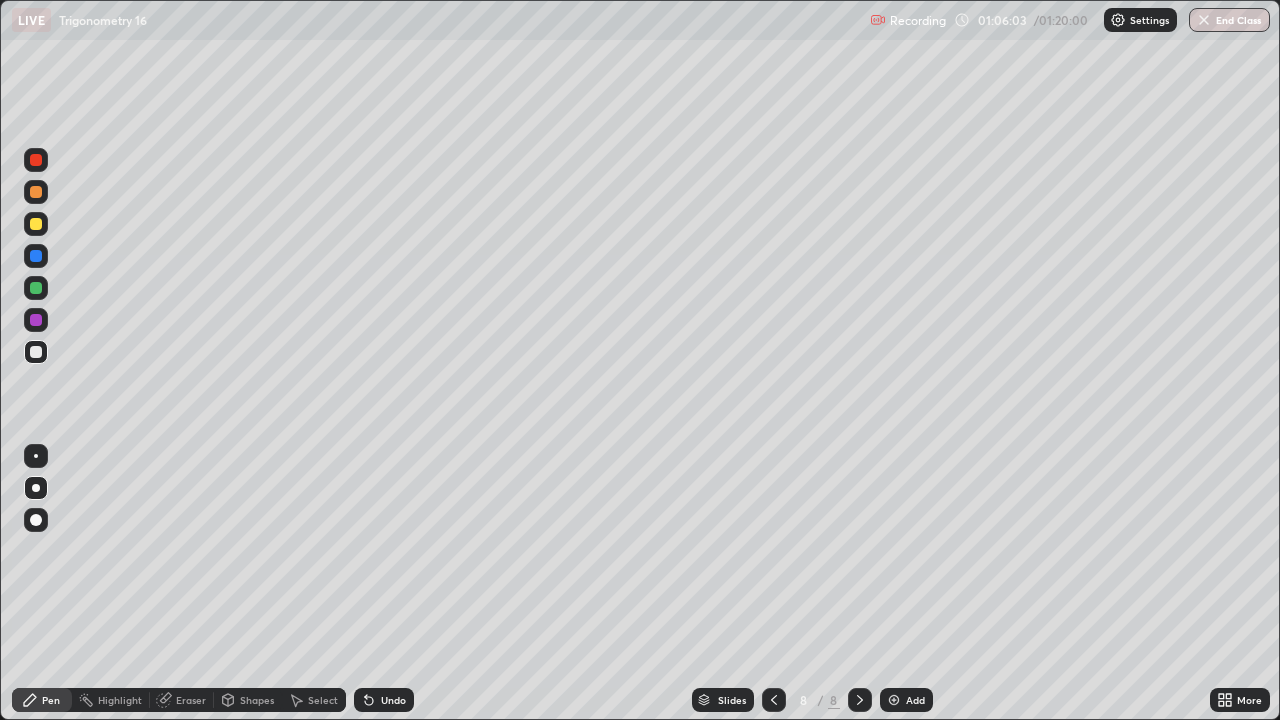 click on "Select" at bounding box center (323, 700) 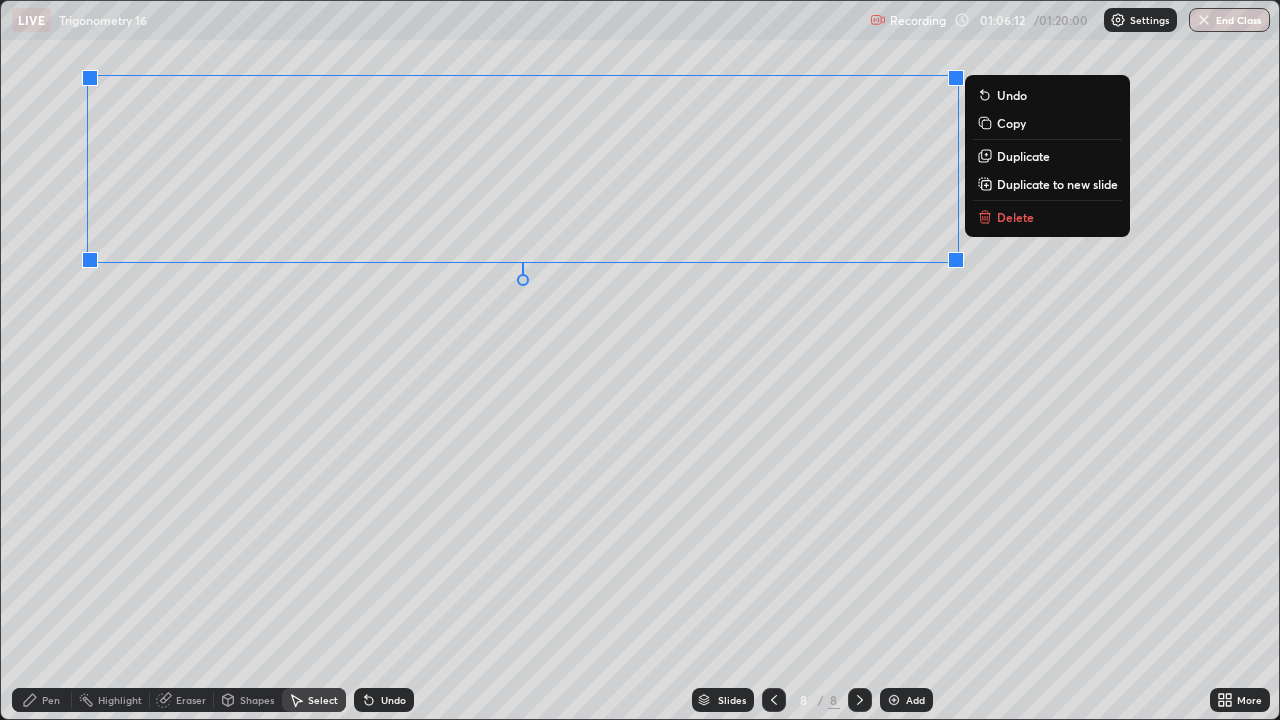 click 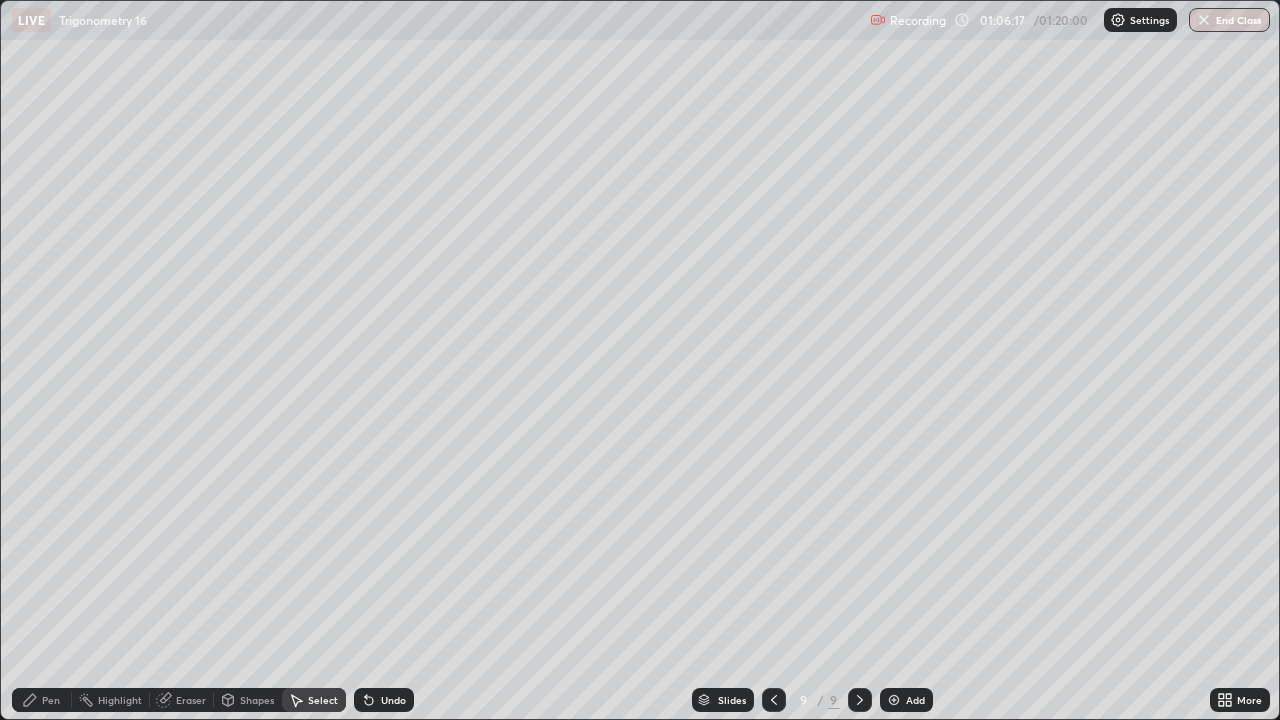 click on "Pen" at bounding box center [51, 700] 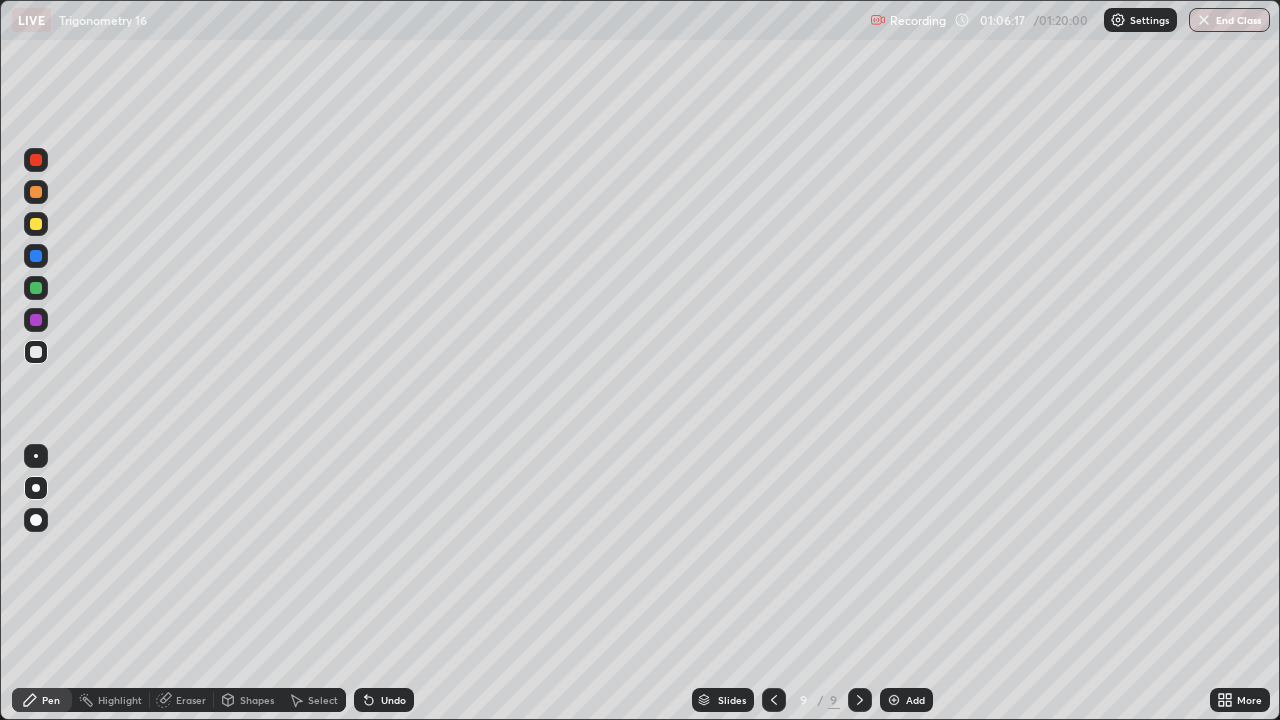 click at bounding box center [36, 352] 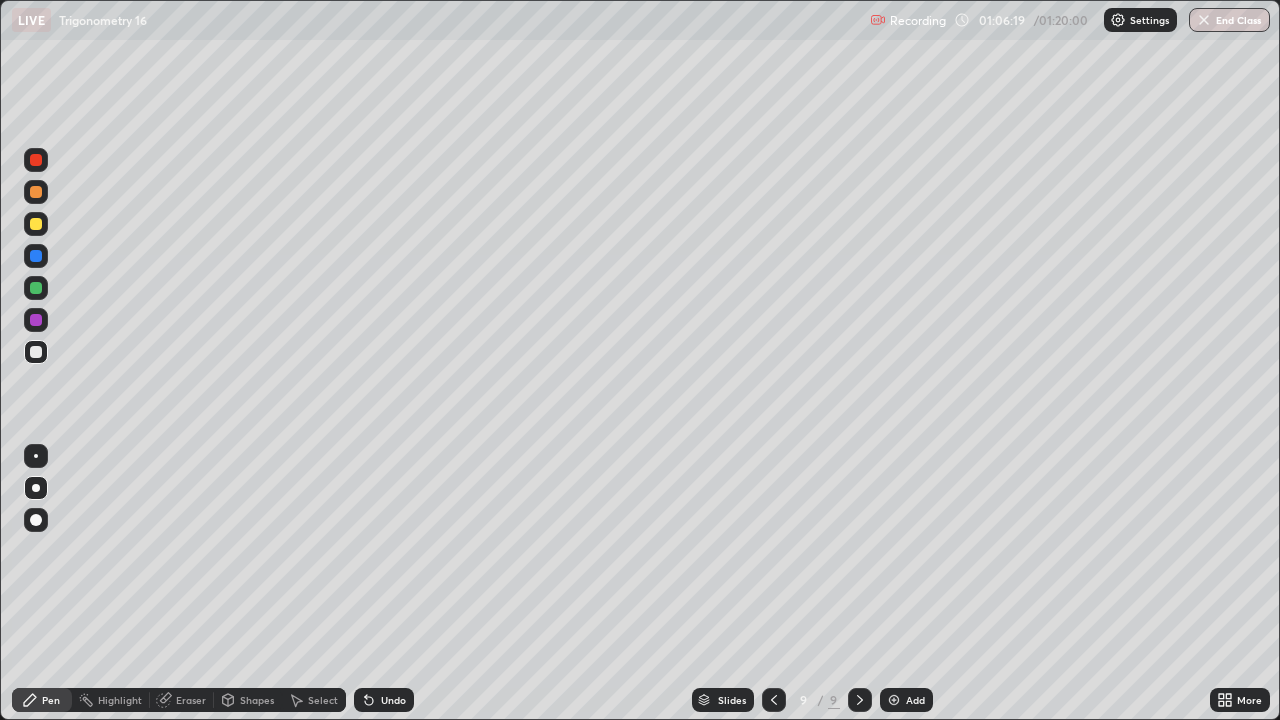 click 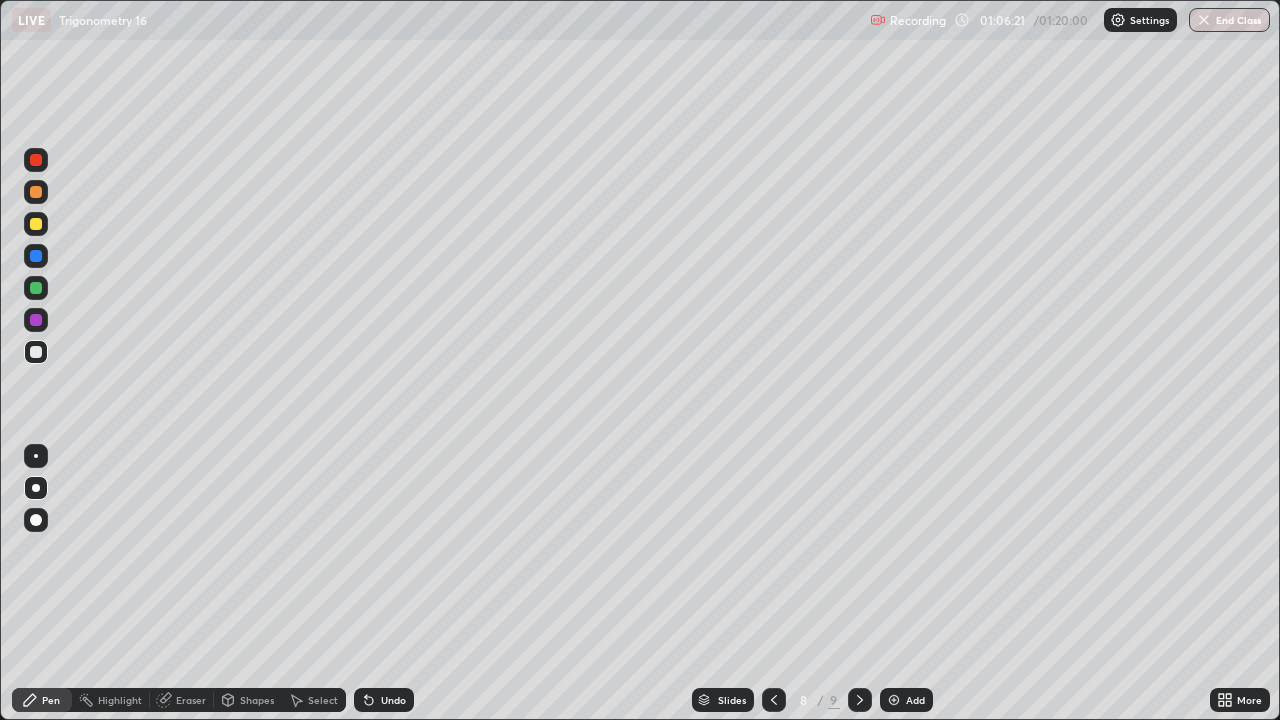 click 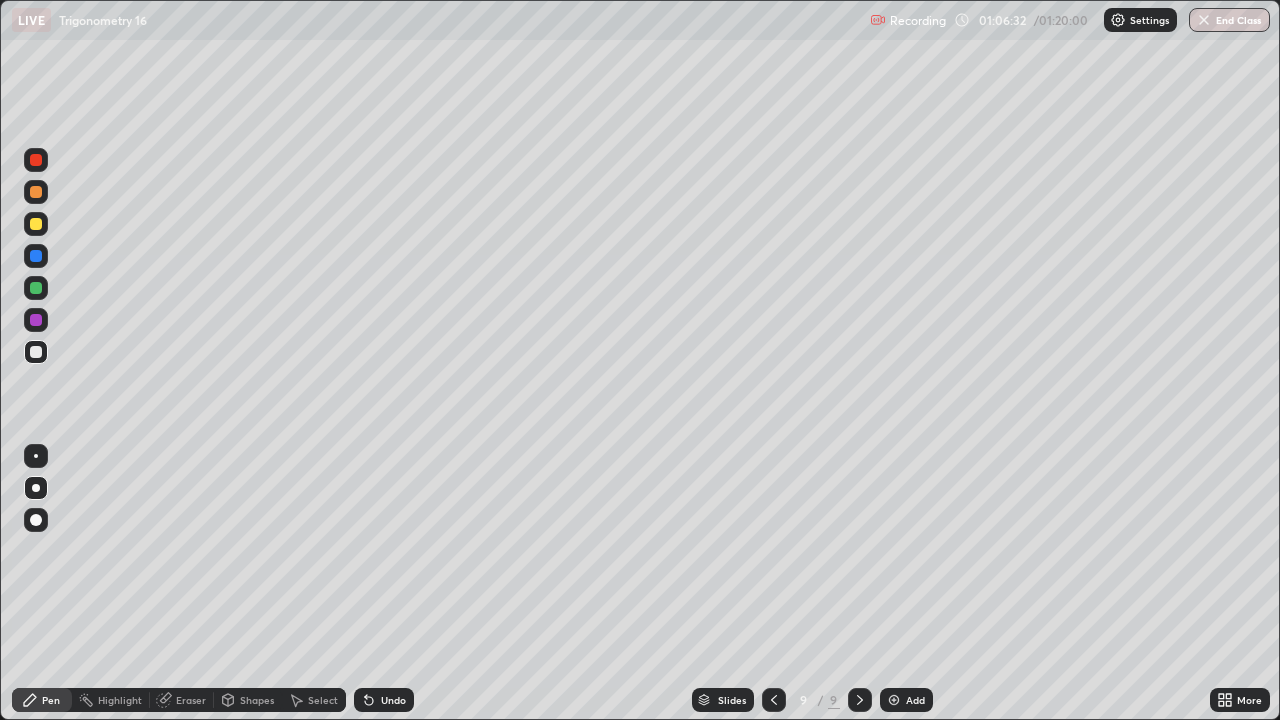 click on "Undo" at bounding box center (393, 700) 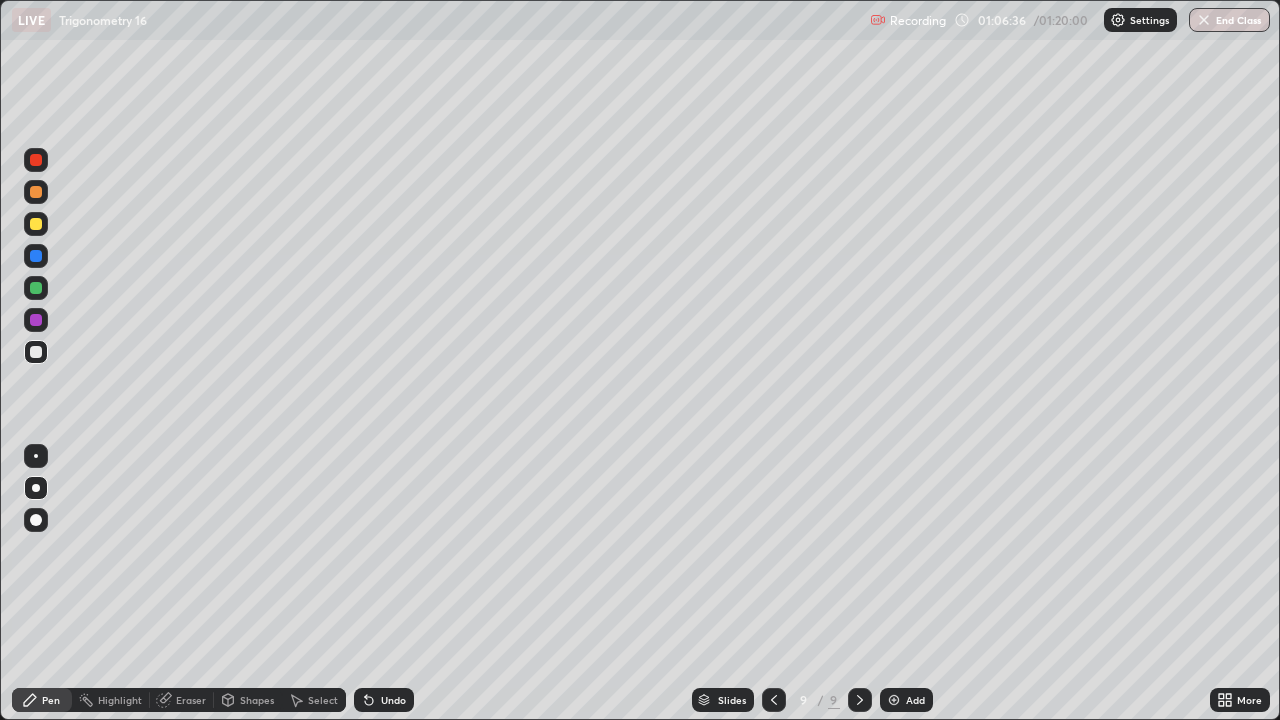 click on "Select" at bounding box center [323, 700] 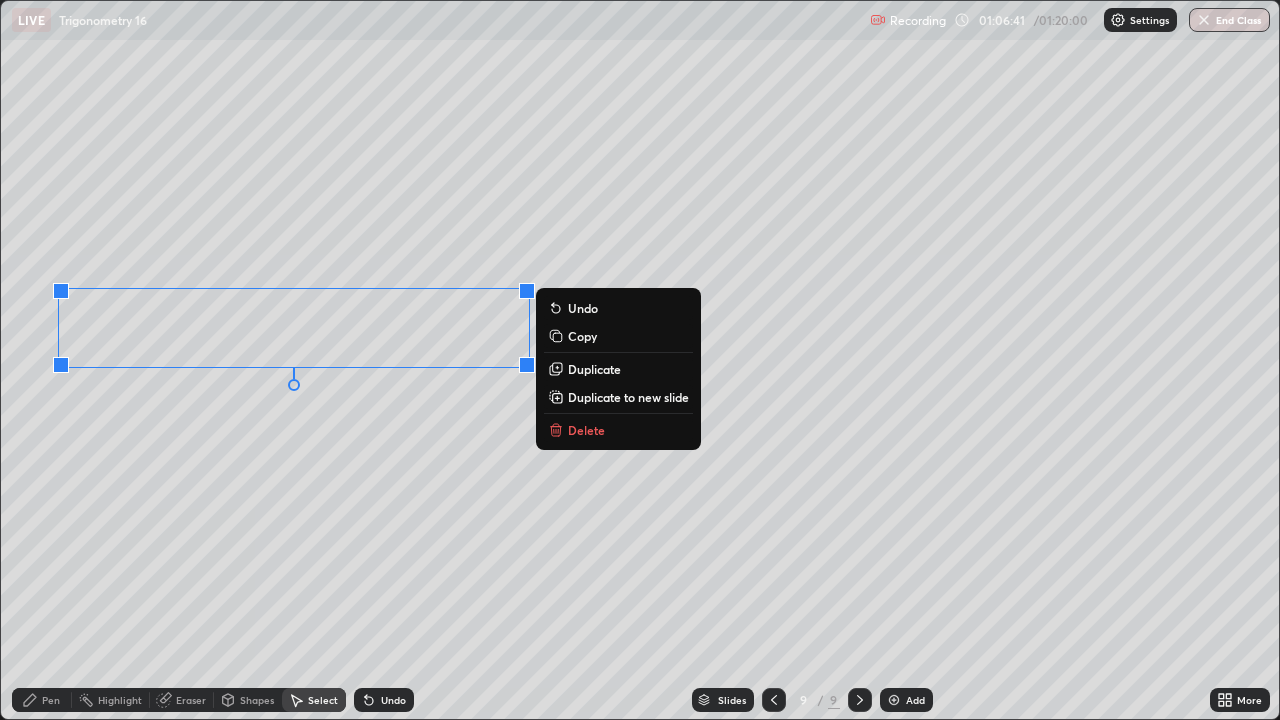 click on "0 ° Undo Copy Duplicate Duplicate to new slide Delete" at bounding box center (640, 360) 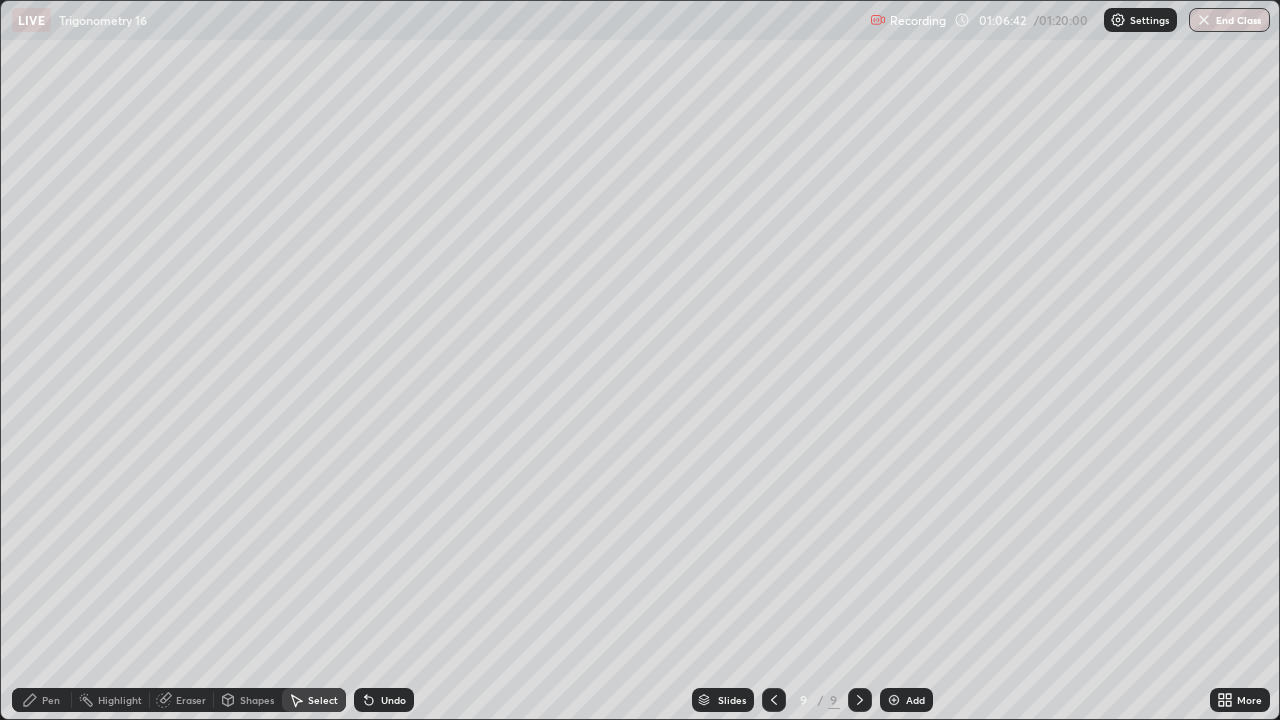 click on "Pen" at bounding box center (42, 700) 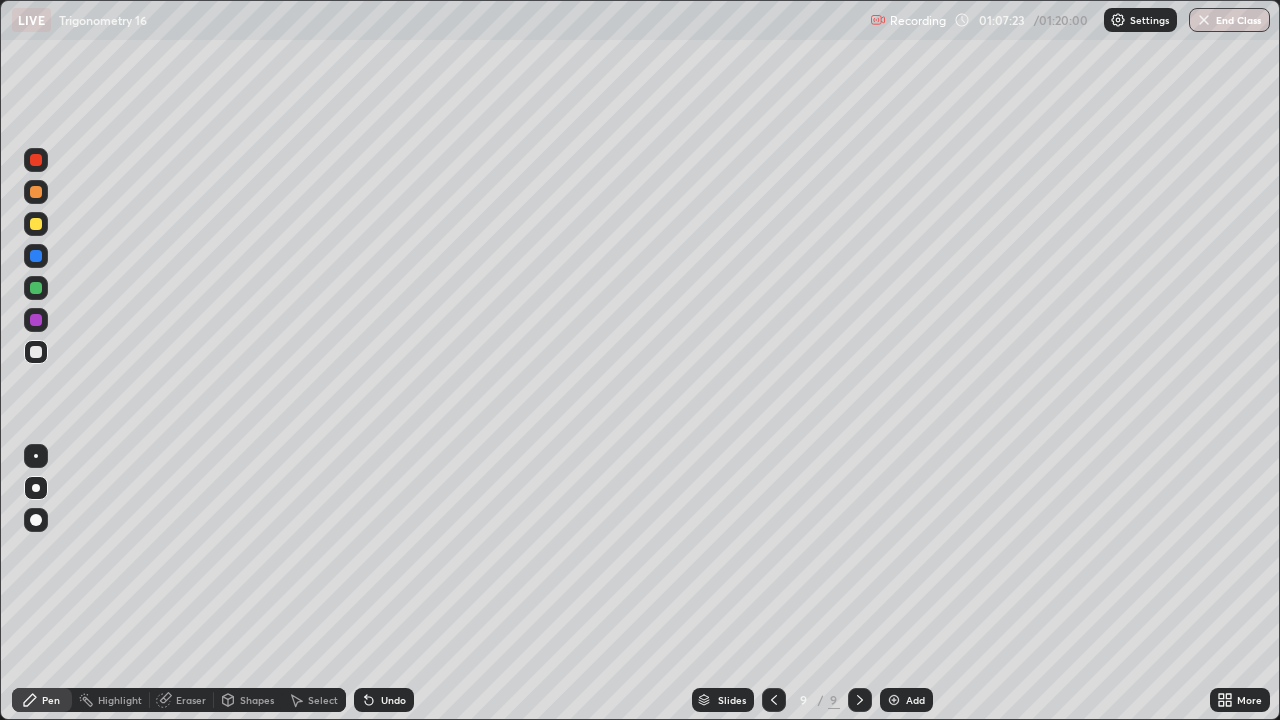 click on "Undo" at bounding box center (393, 700) 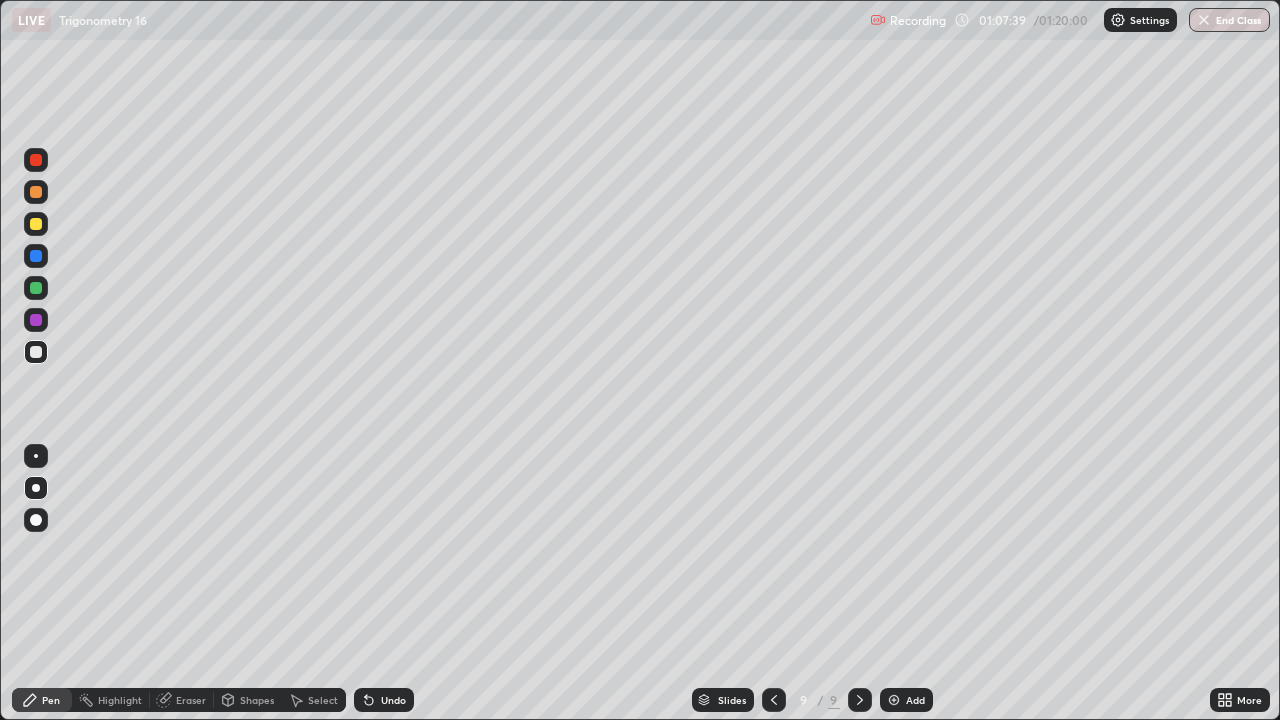 click at bounding box center [36, 160] 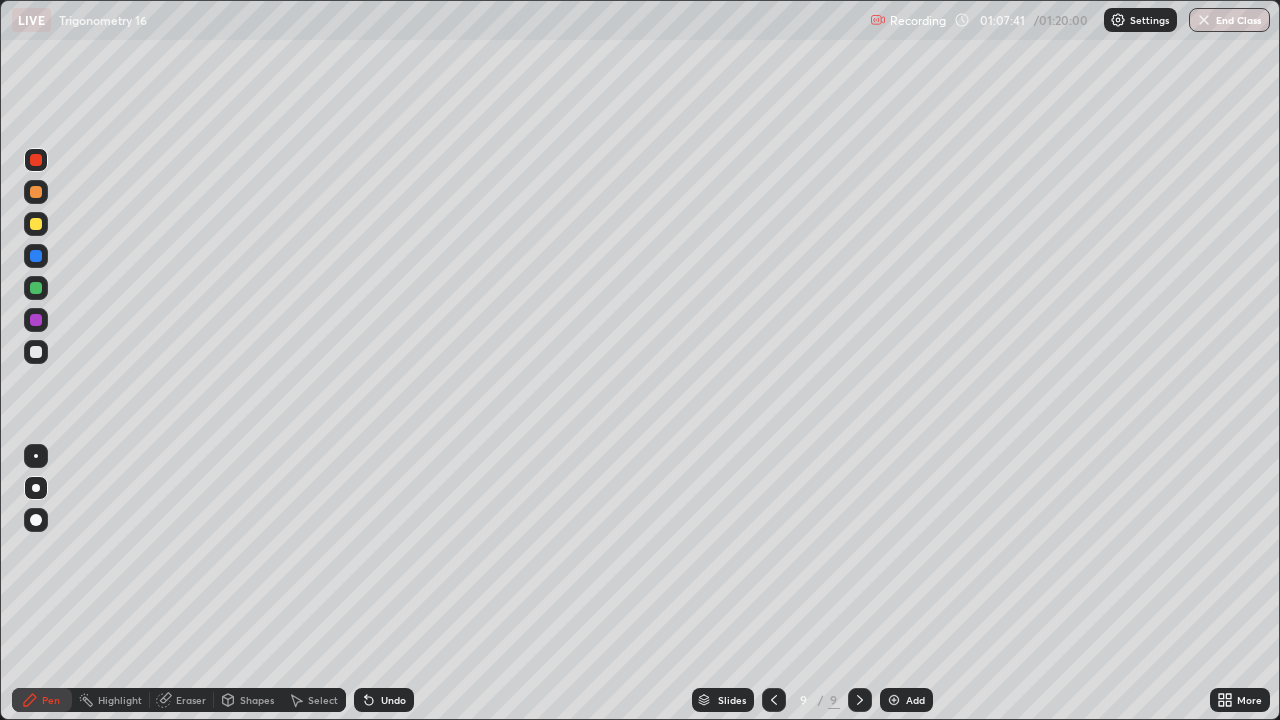 click on "Eraser" at bounding box center [191, 700] 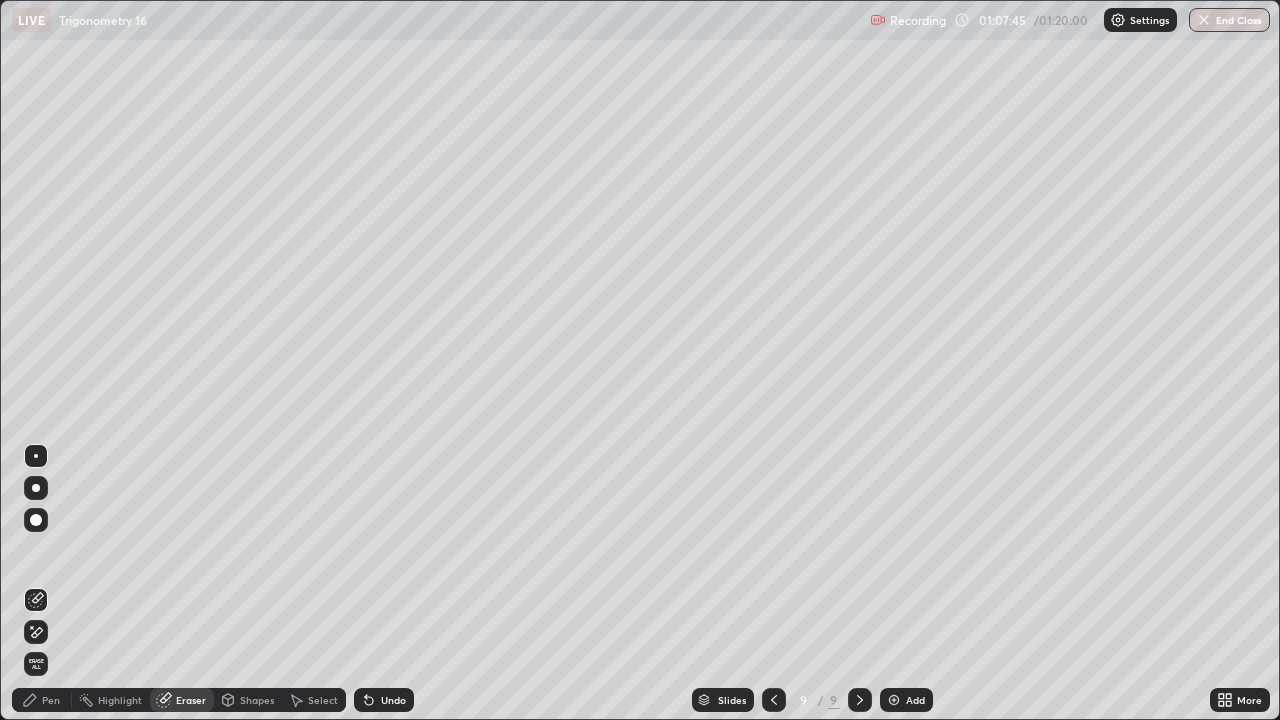 click on "Pen" at bounding box center [51, 700] 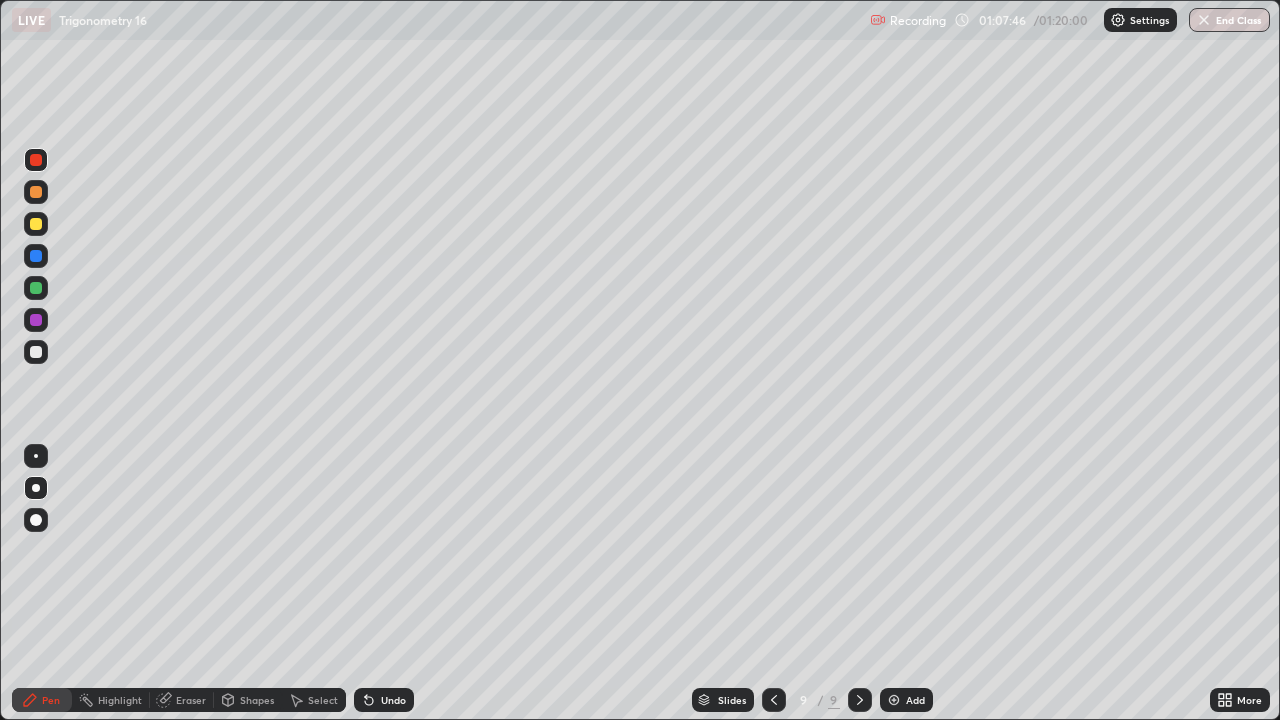 click at bounding box center [36, 160] 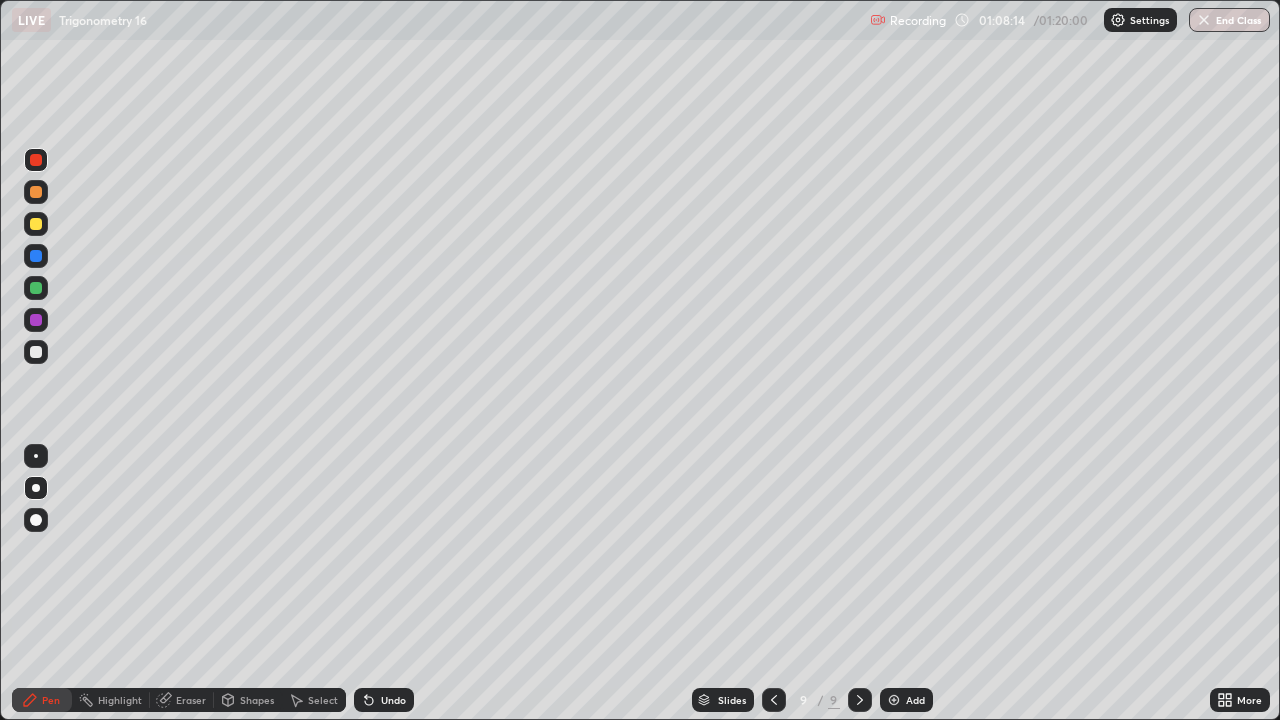 click at bounding box center (36, 352) 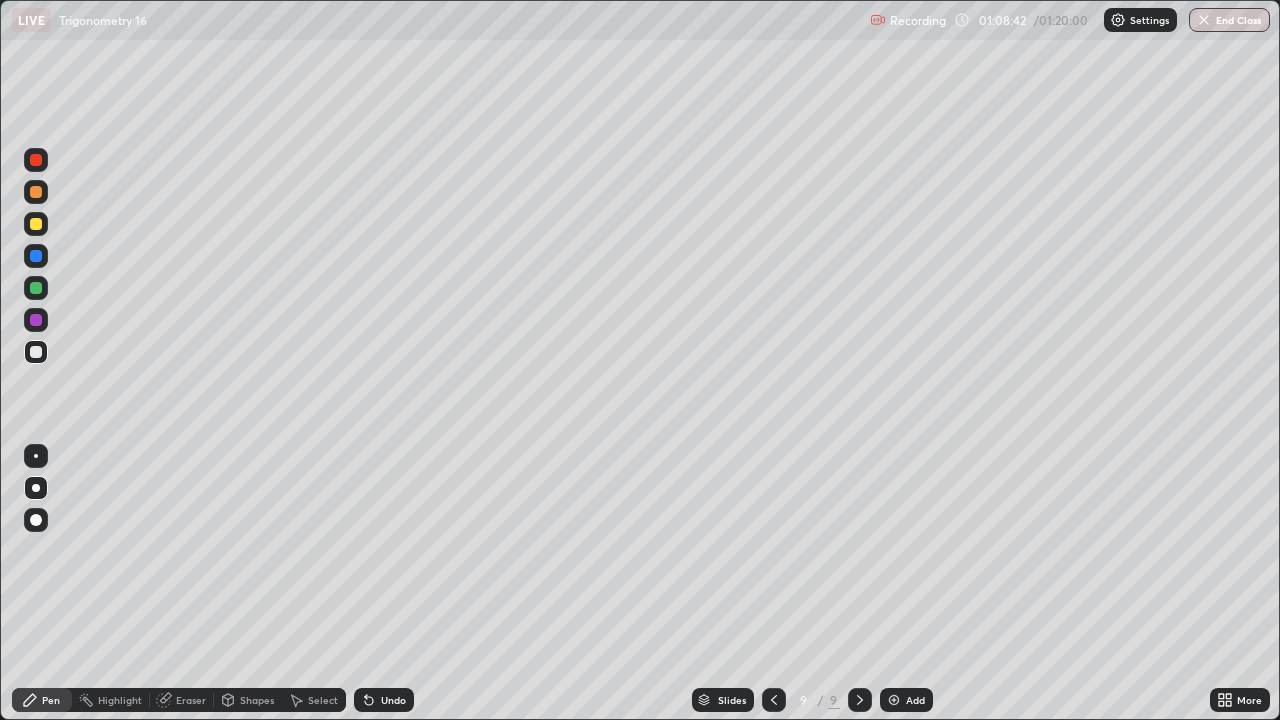 click on "Undo" at bounding box center [393, 700] 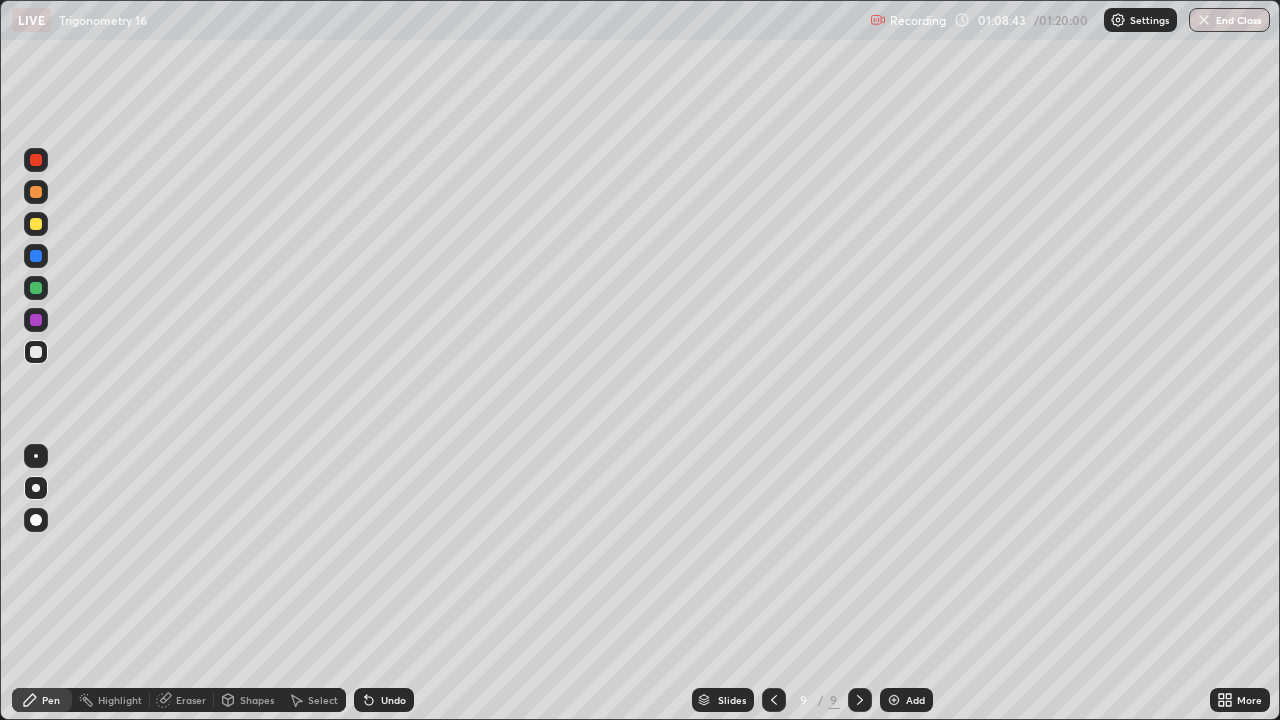 click on "Undo" at bounding box center (384, 700) 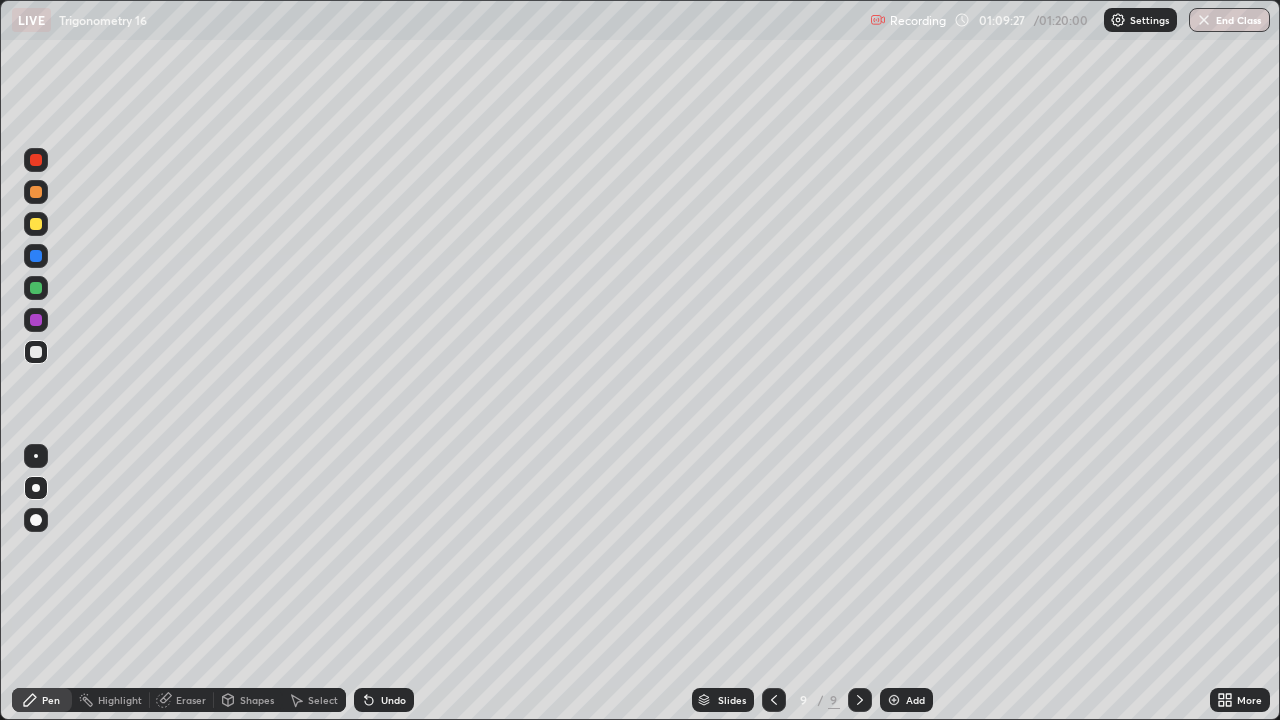 click on "Undo" at bounding box center [384, 700] 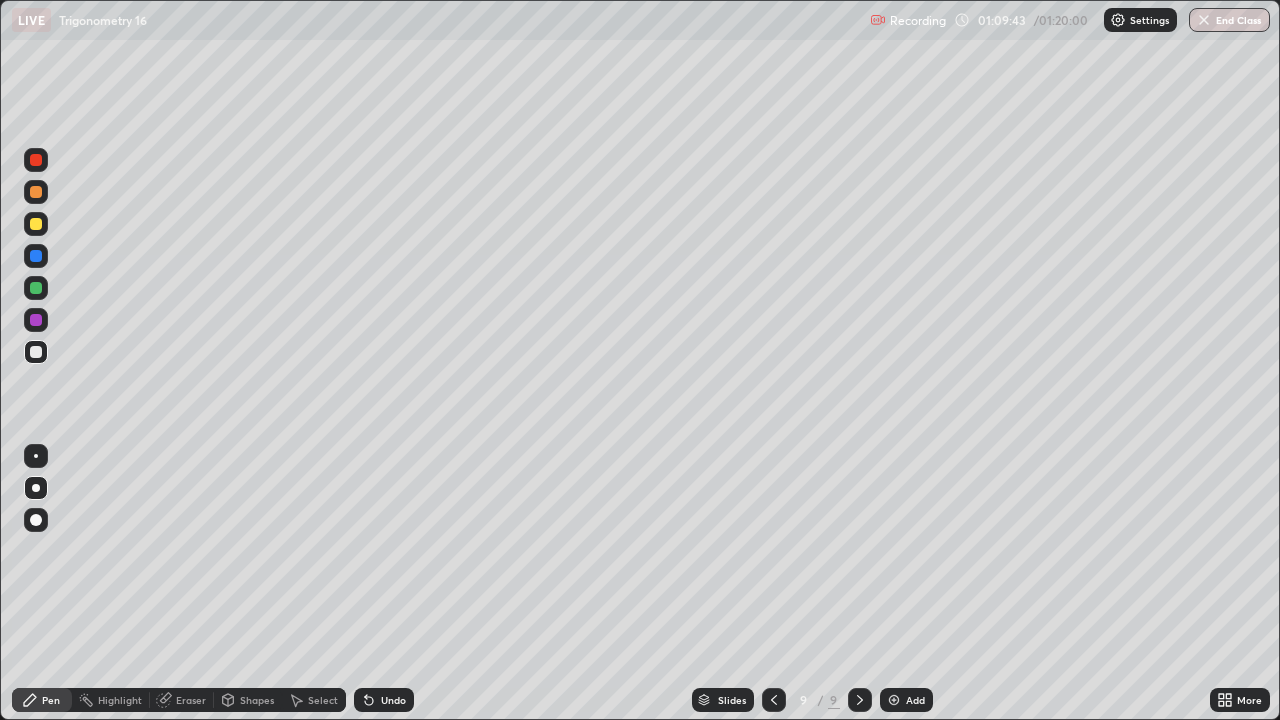 click at bounding box center (36, 320) 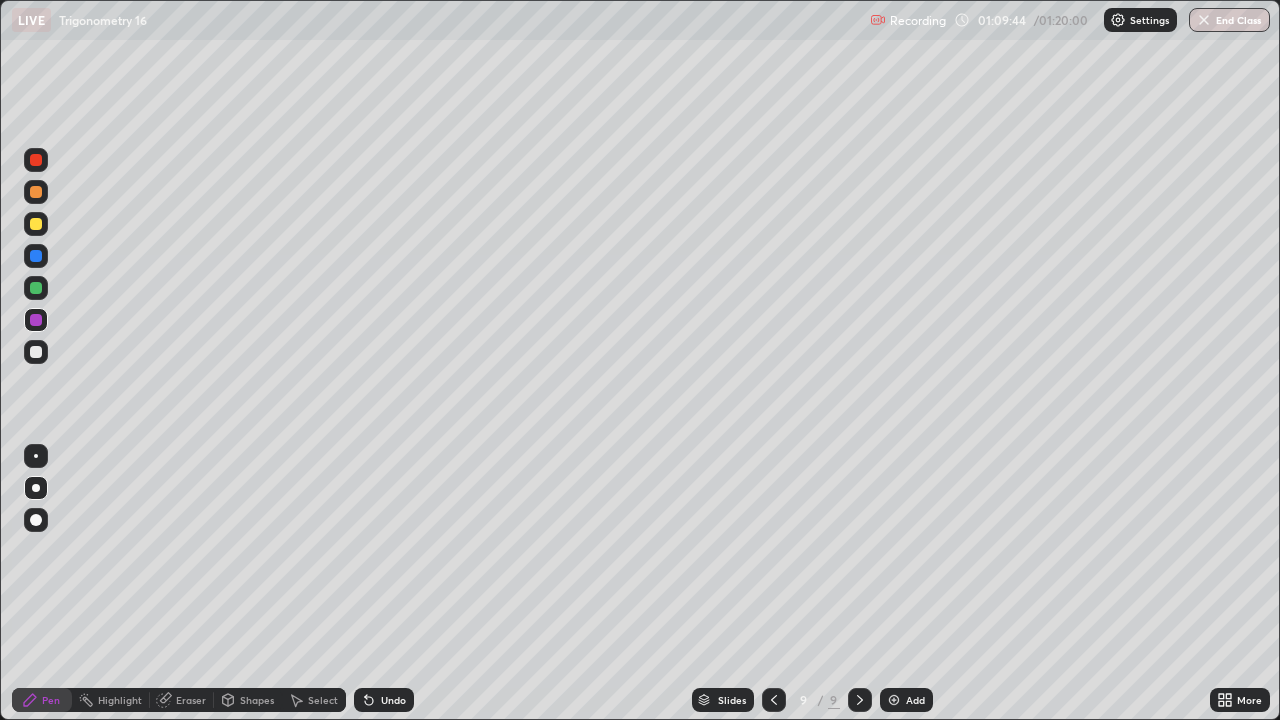 click at bounding box center [36, 456] 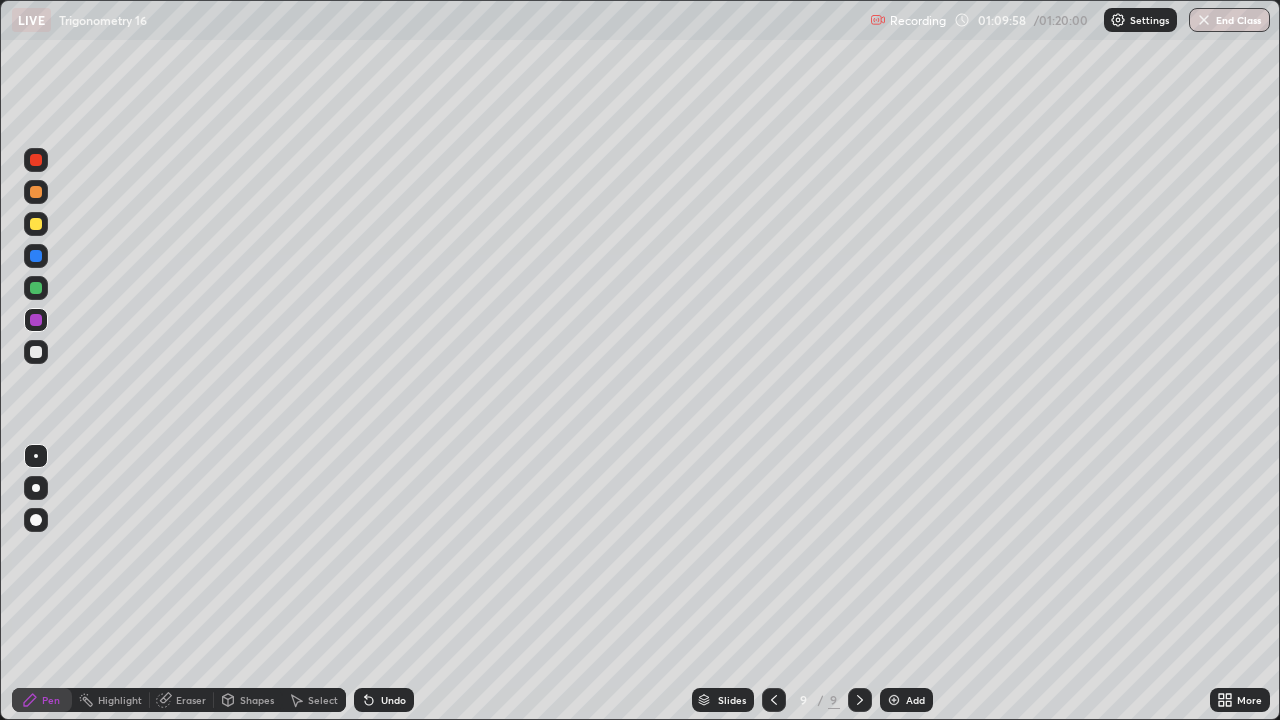 click at bounding box center (36, 352) 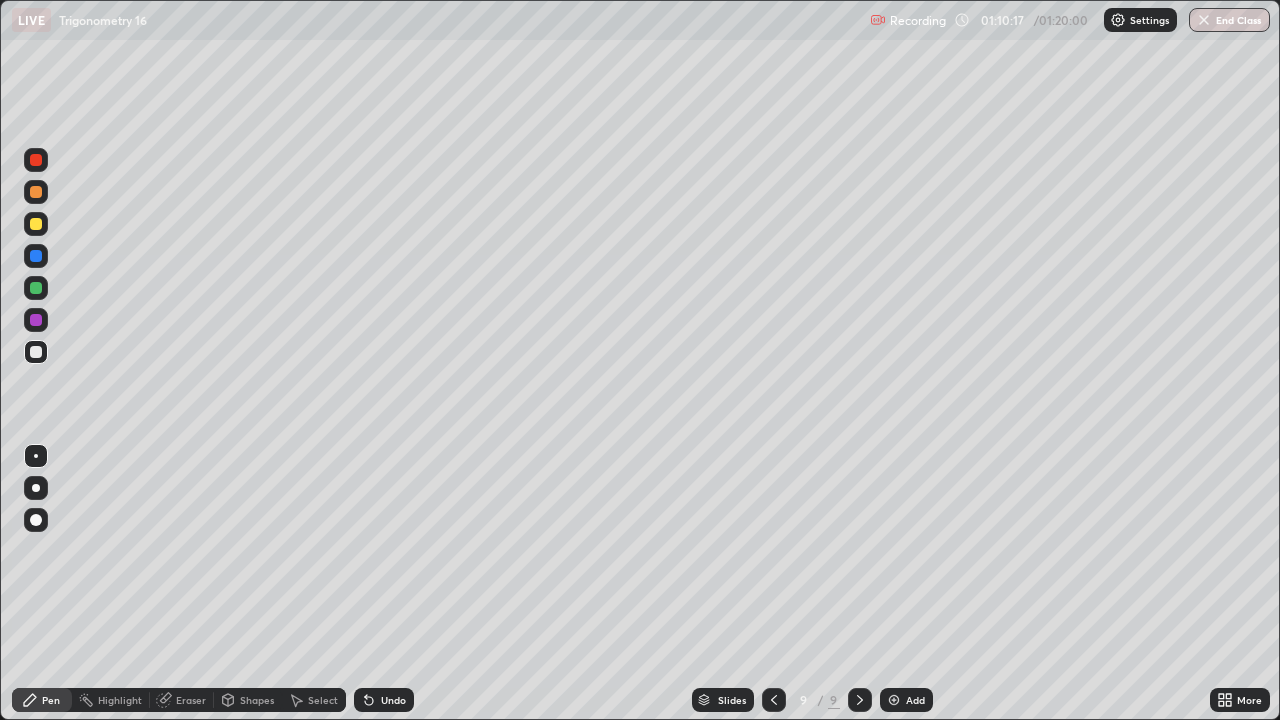 click 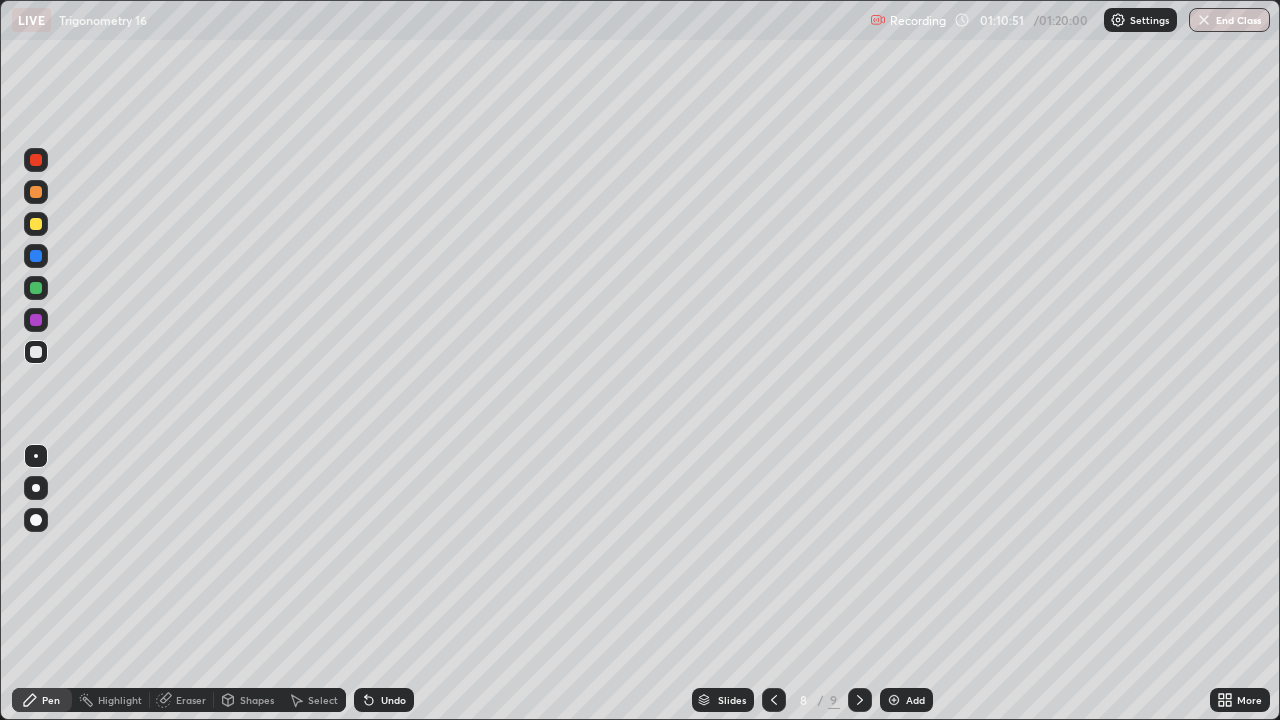 click 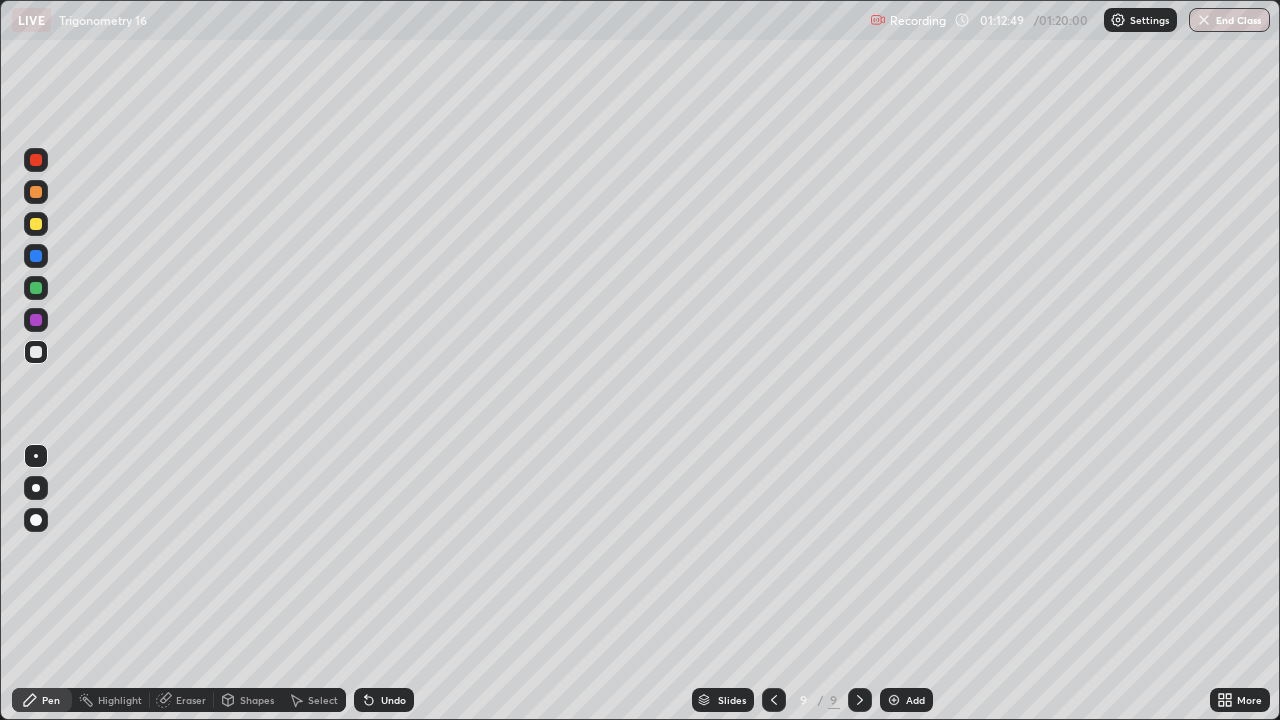 click at bounding box center [36, 224] 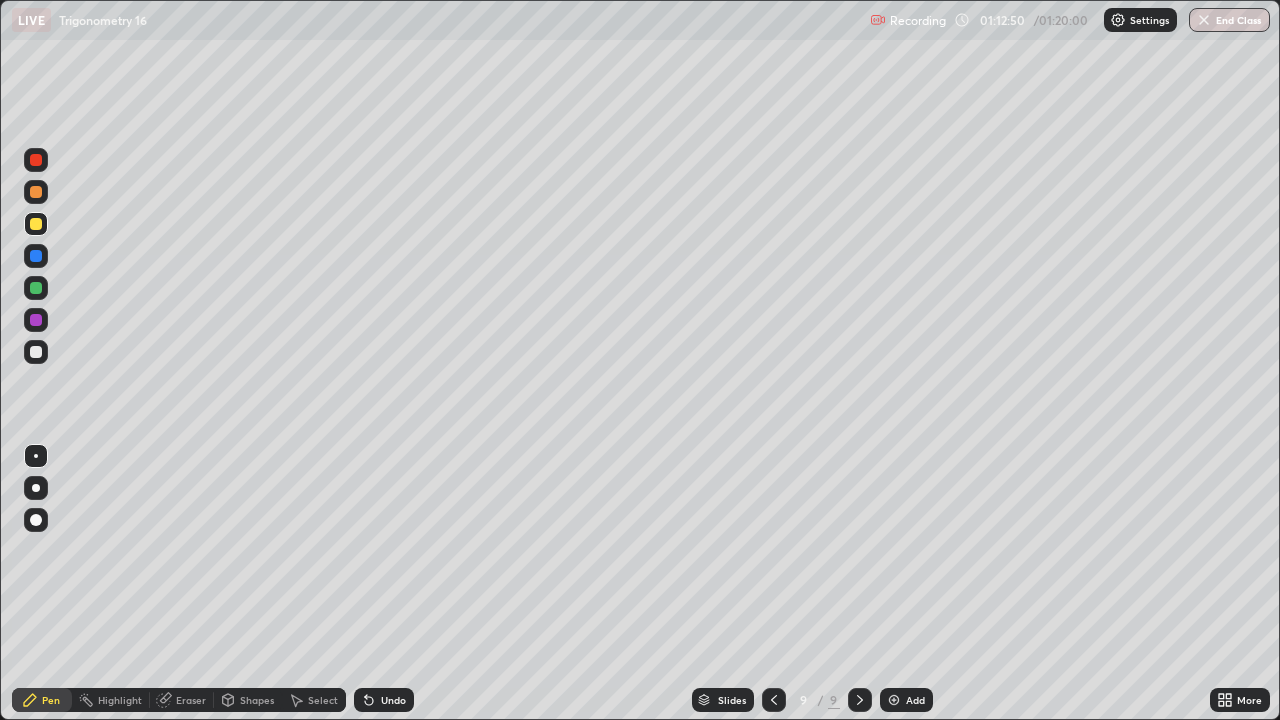 click at bounding box center [36, 488] 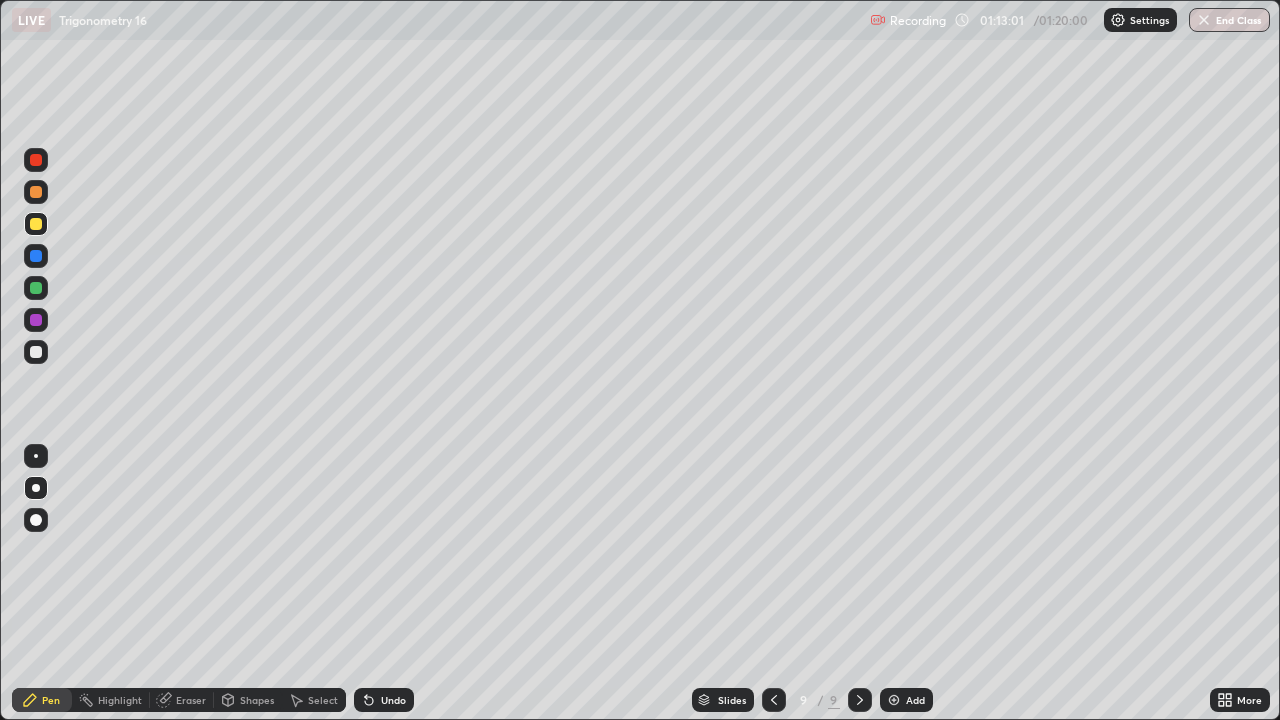 click 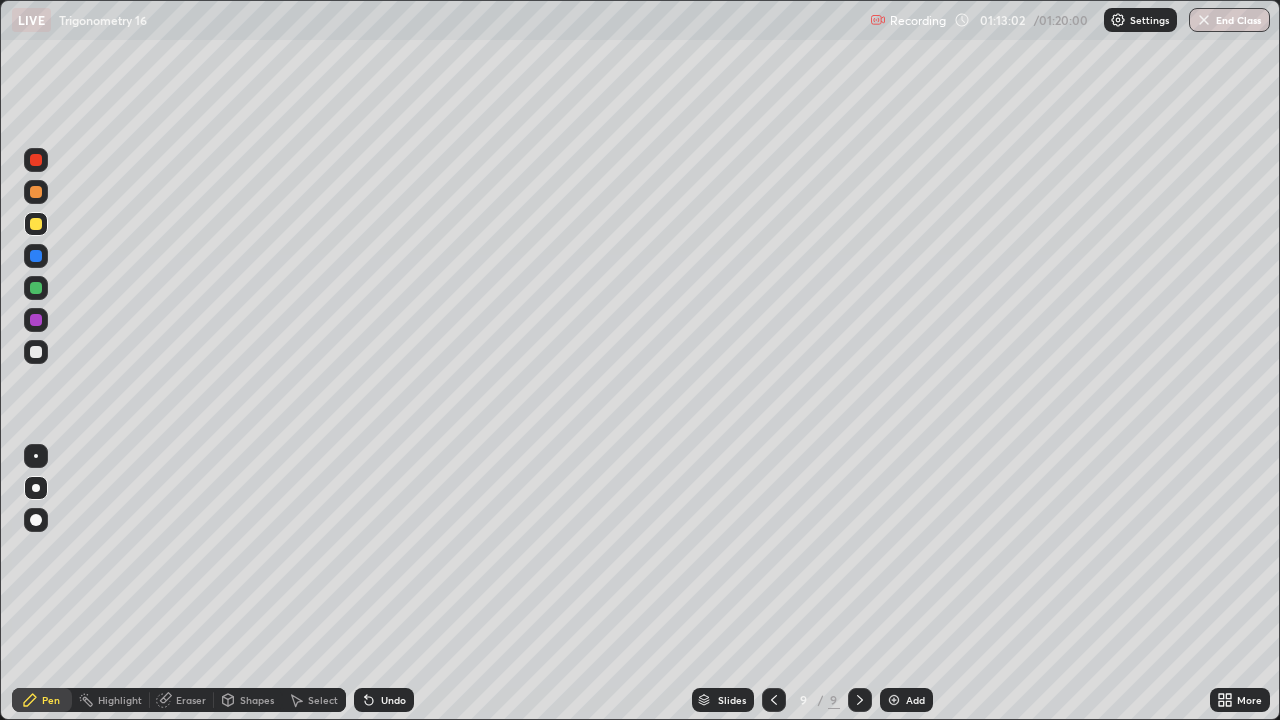 click at bounding box center [894, 700] 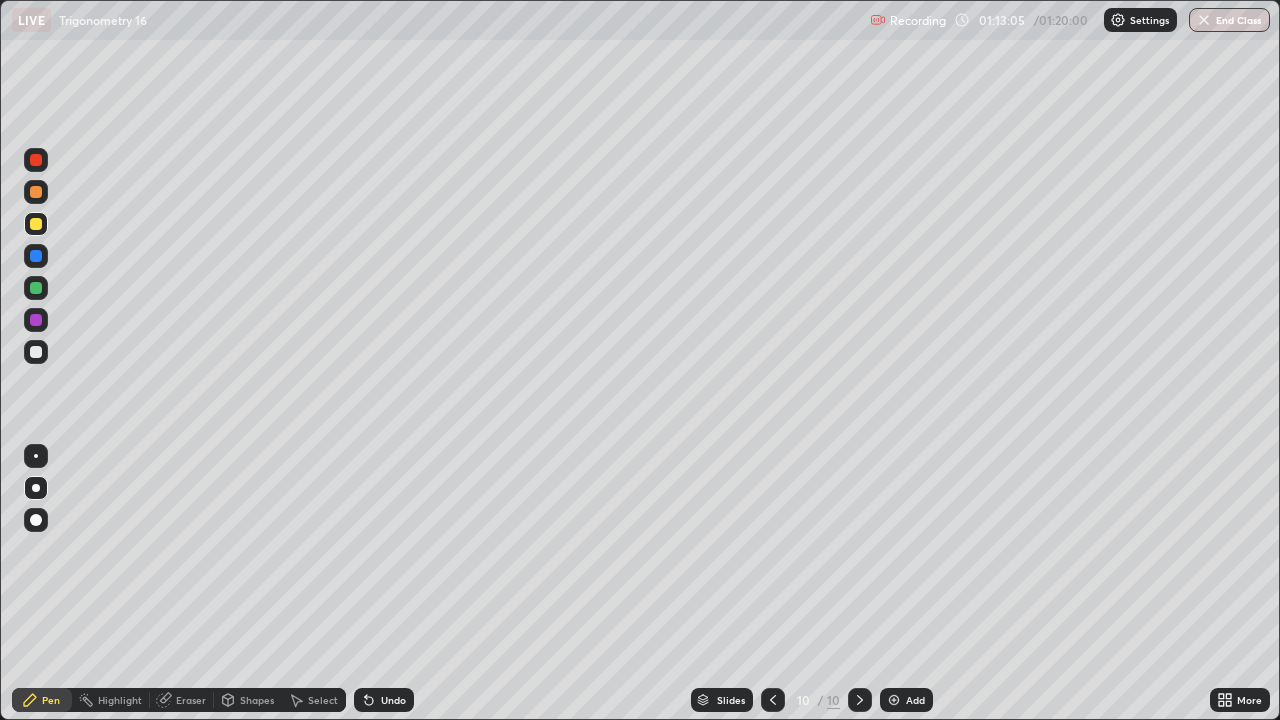 click at bounding box center (36, 224) 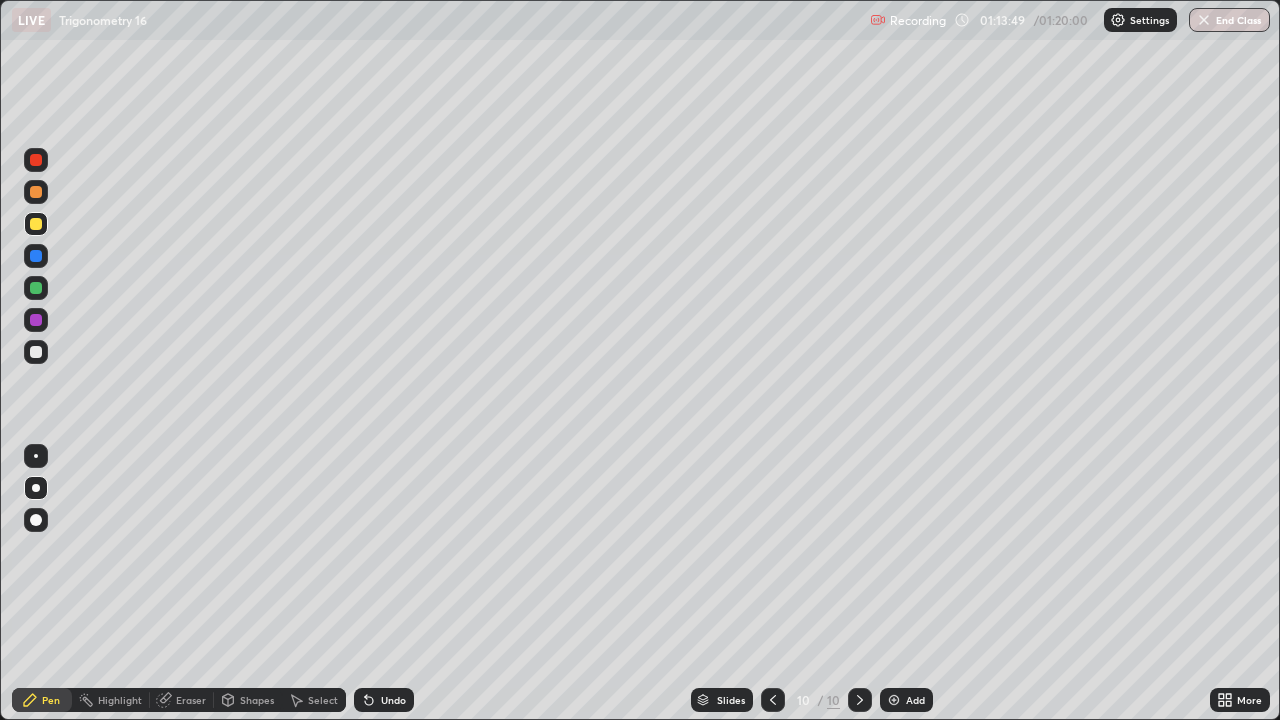 click at bounding box center (36, 352) 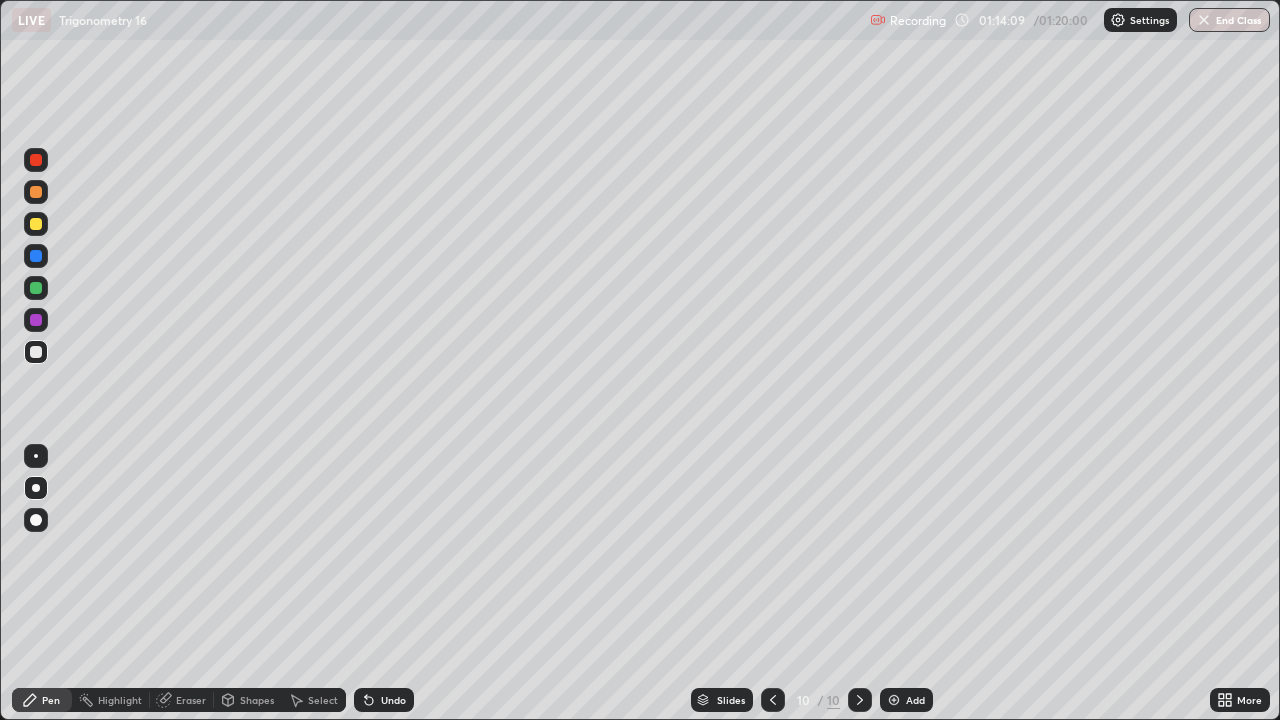 click on "Undo" at bounding box center (393, 700) 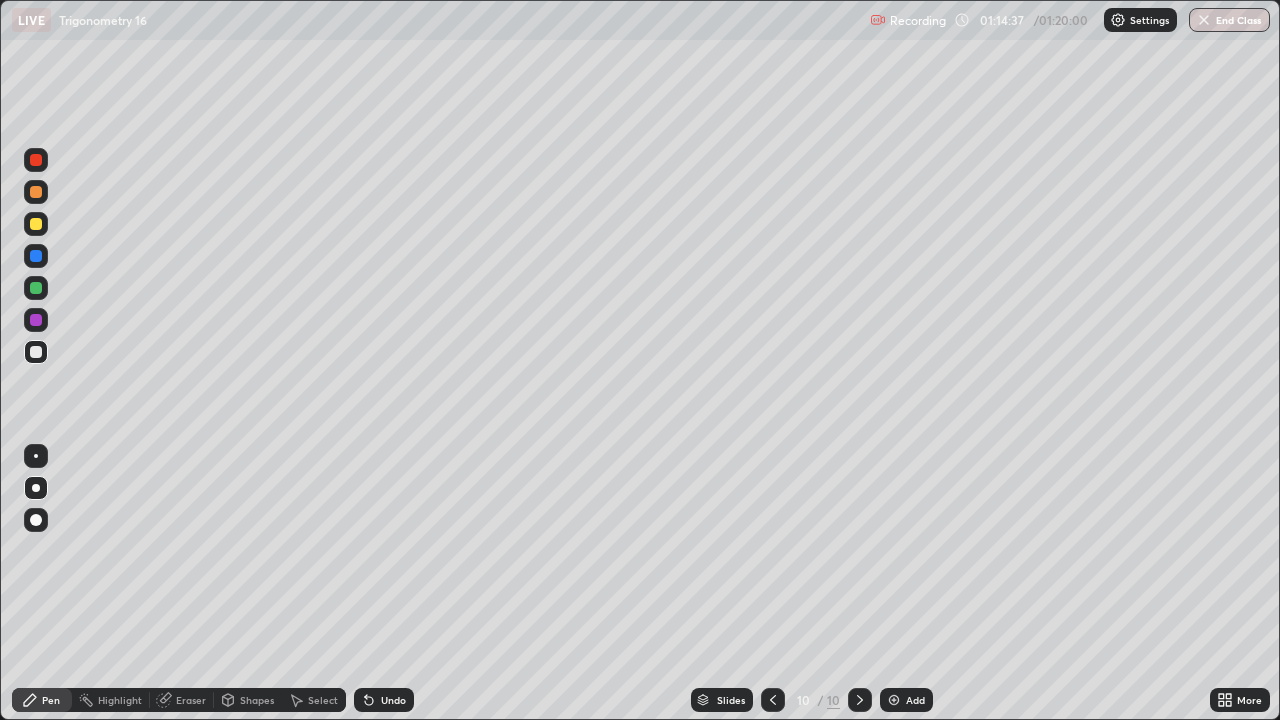 click at bounding box center [36, 352] 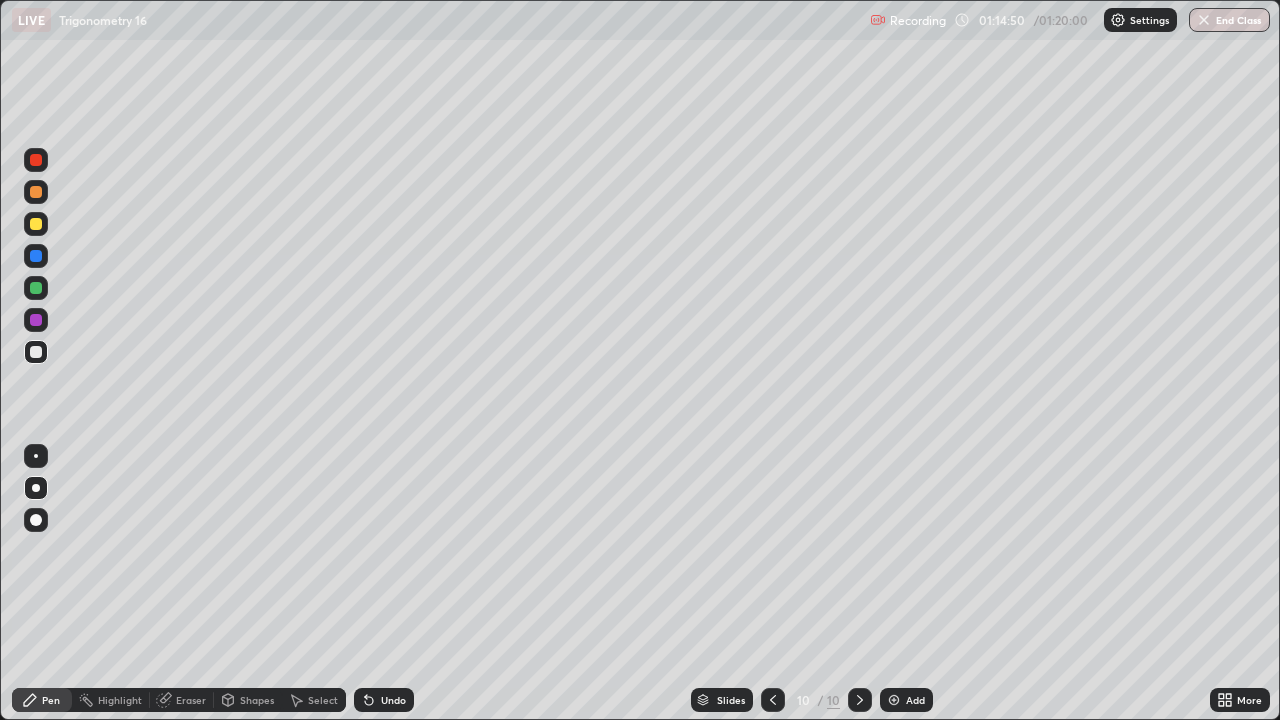 click 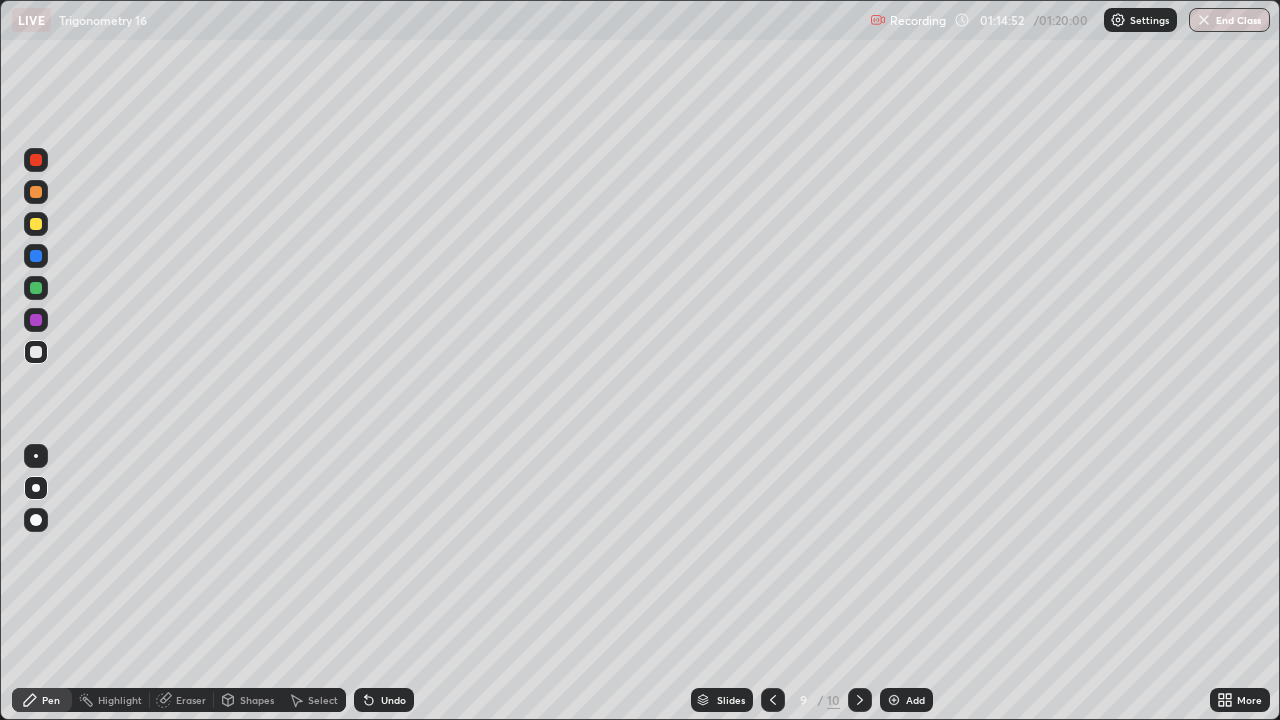 click 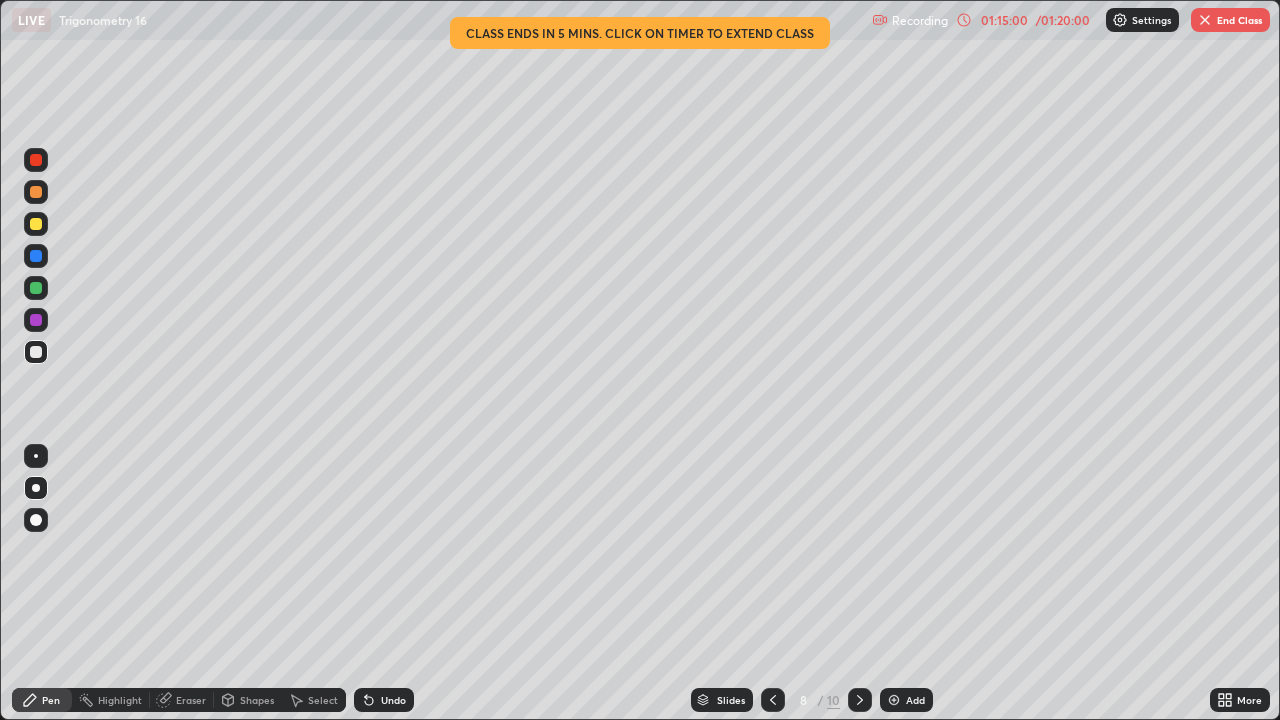 click at bounding box center (860, 700) 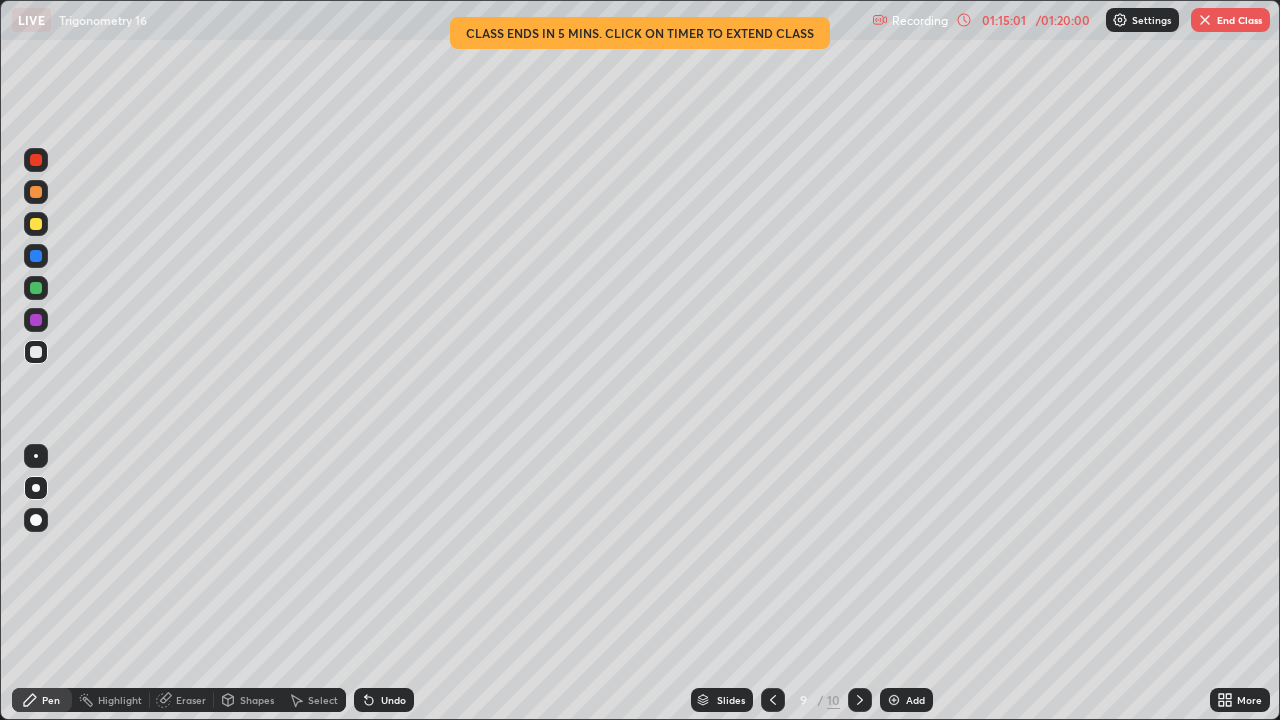 click 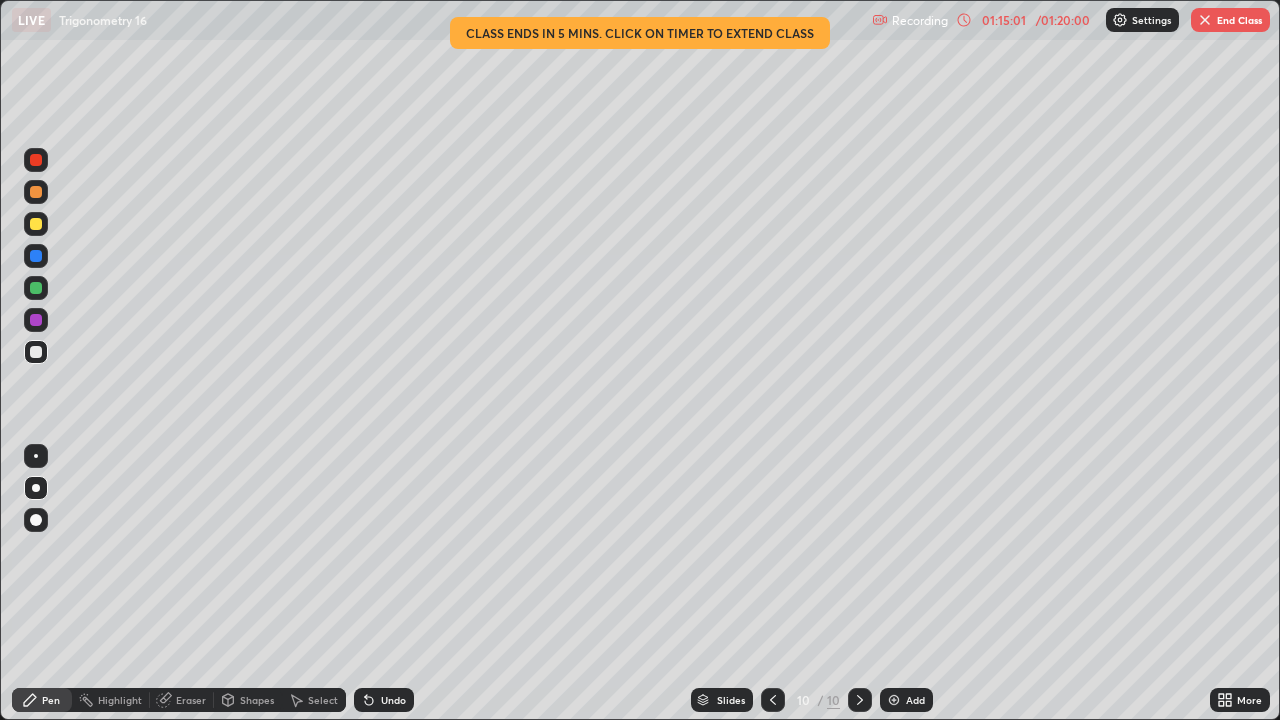 click 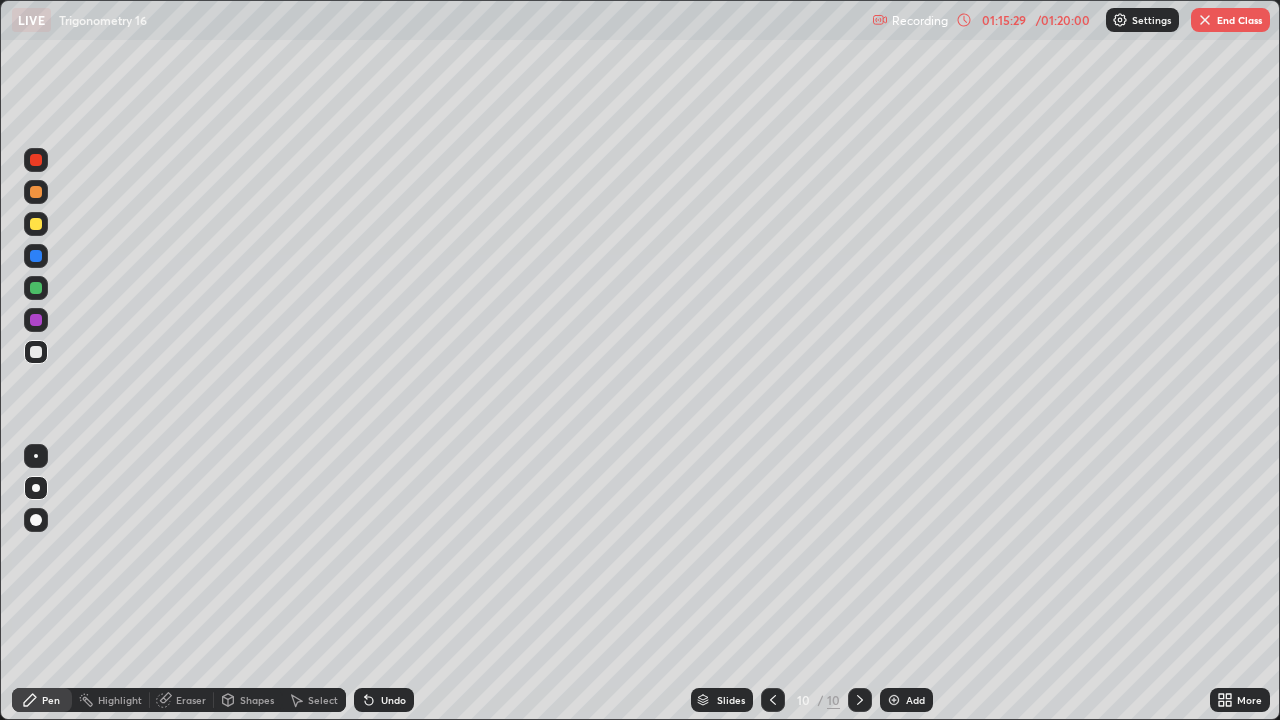 click on "Undo" at bounding box center (384, 700) 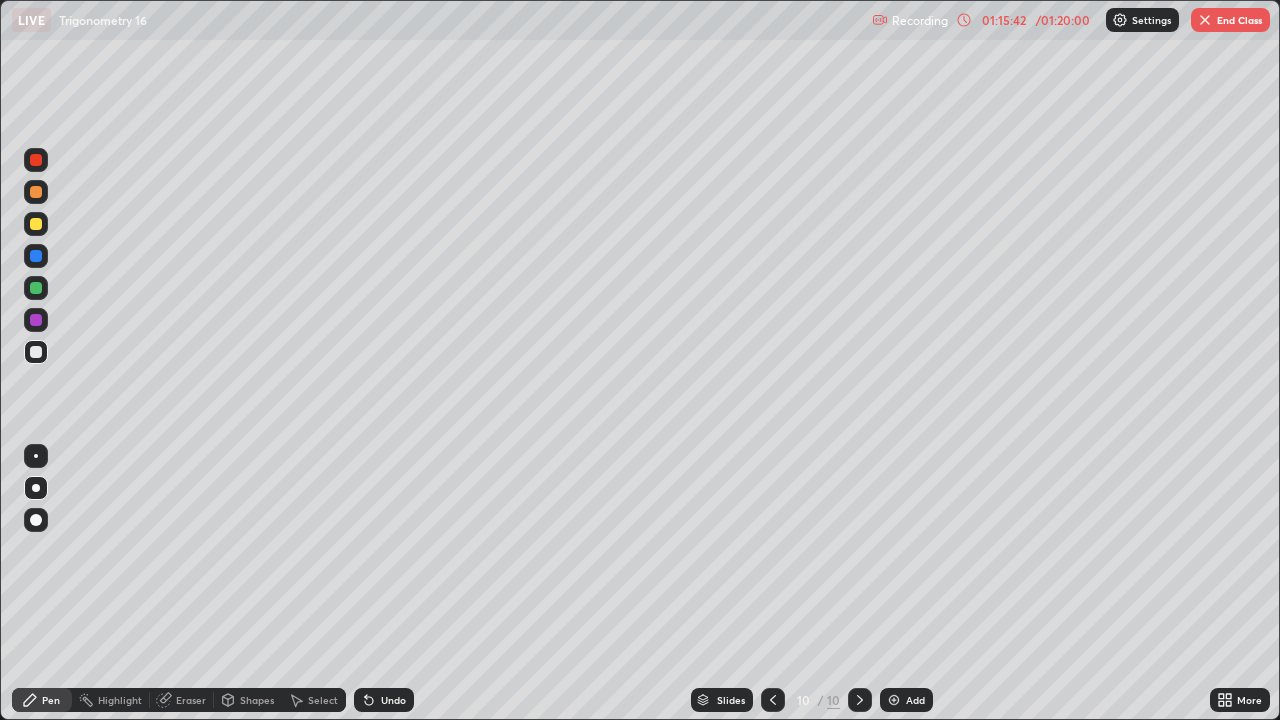 click on "Eraser" at bounding box center [191, 700] 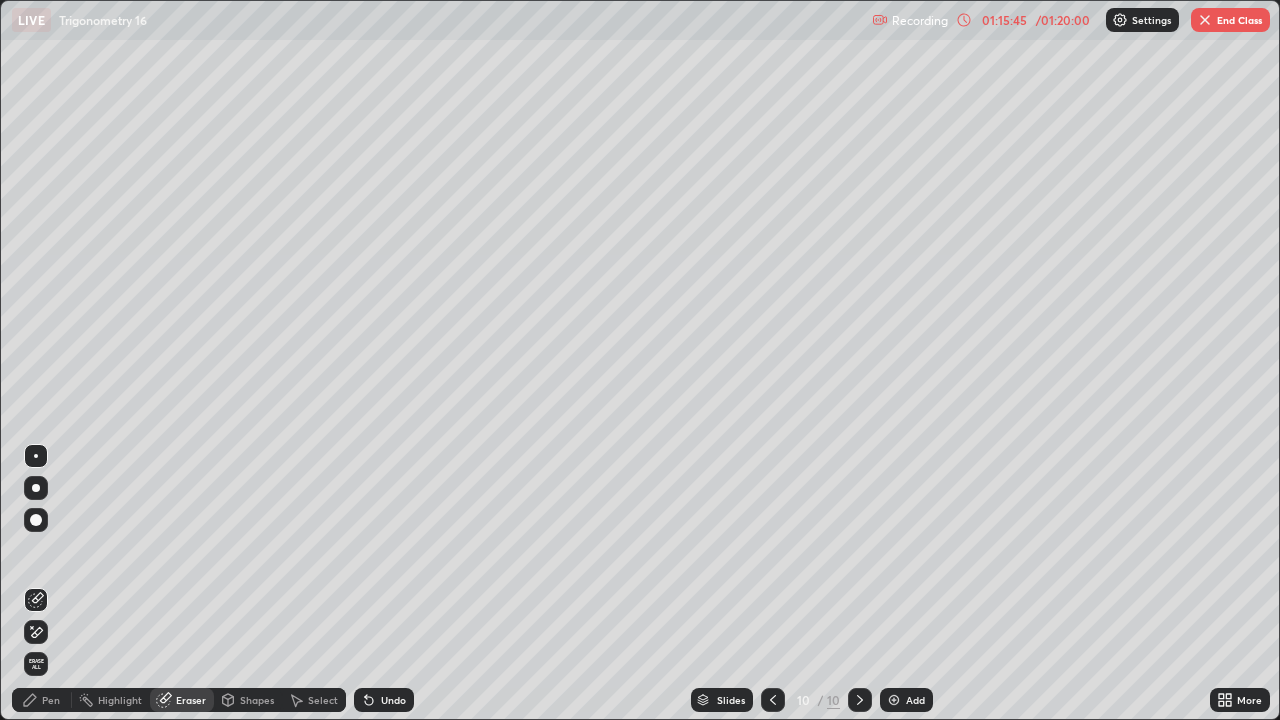 click on "Pen" at bounding box center (51, 700) 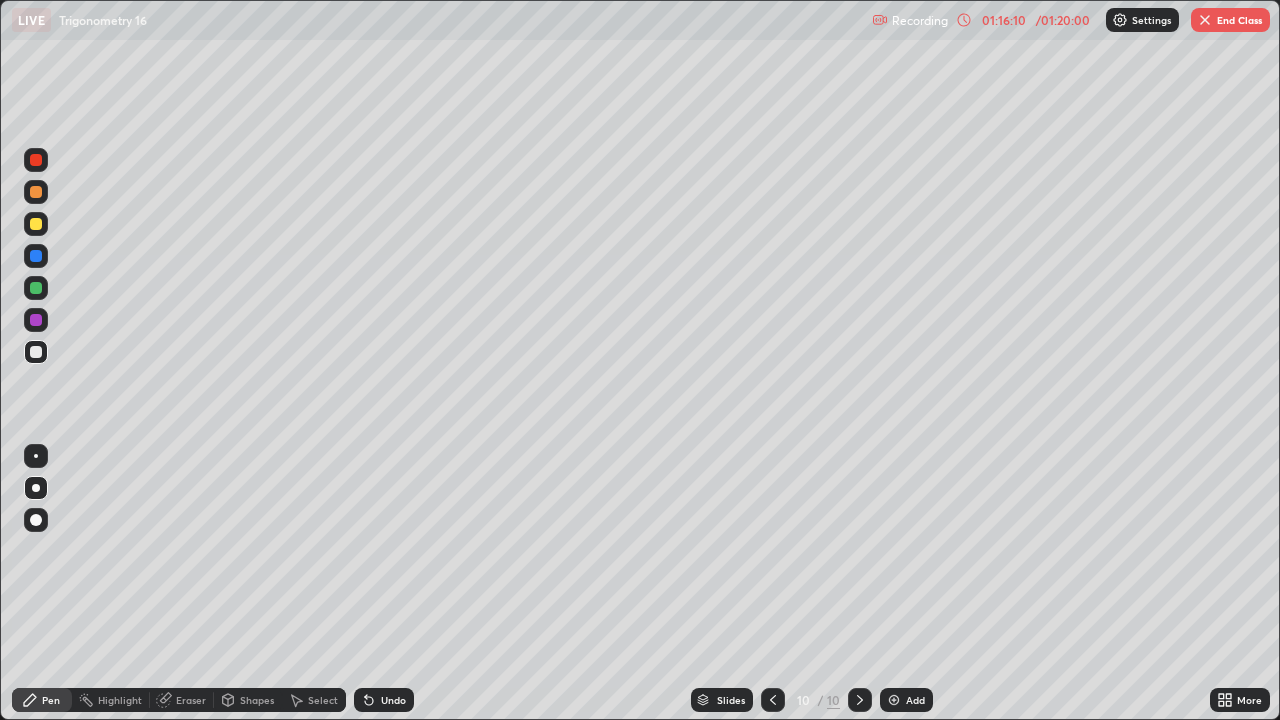 click on "Eraser" at bounding box center [191, 700] 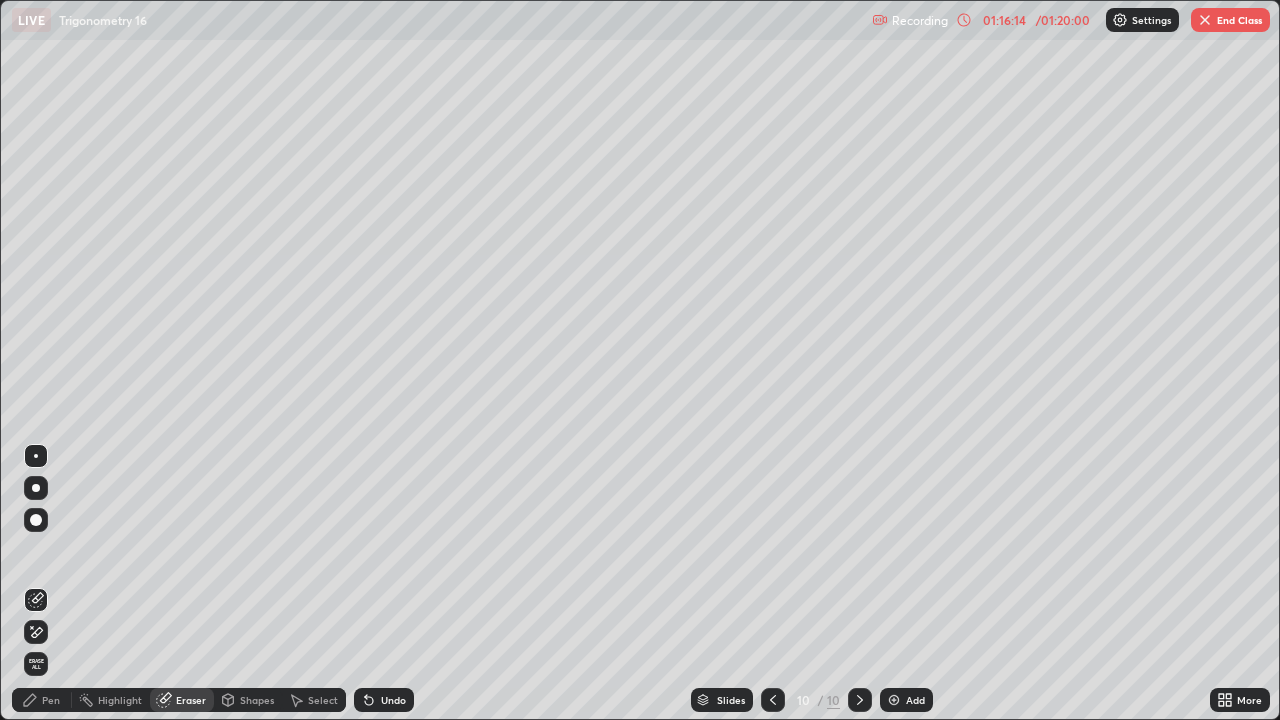 click on "Pen" at bounding box center (51, 700) 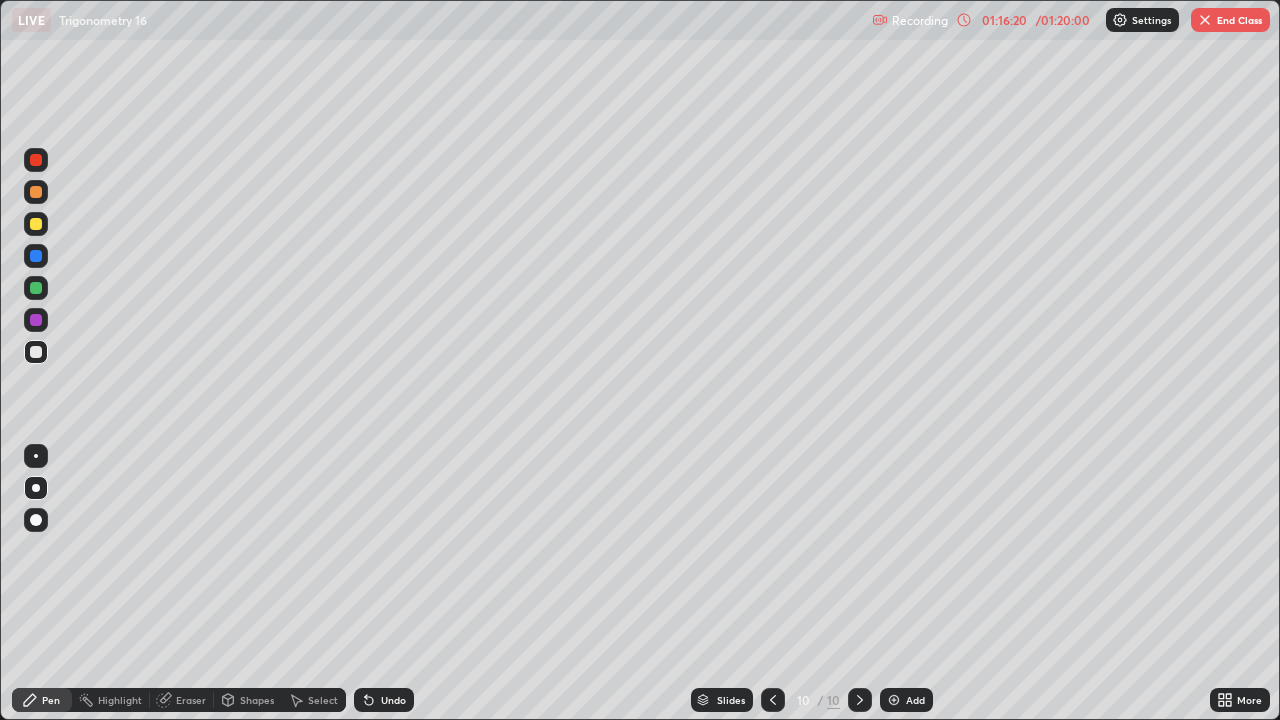 click on "Undo" at bounding box center (384, 700) 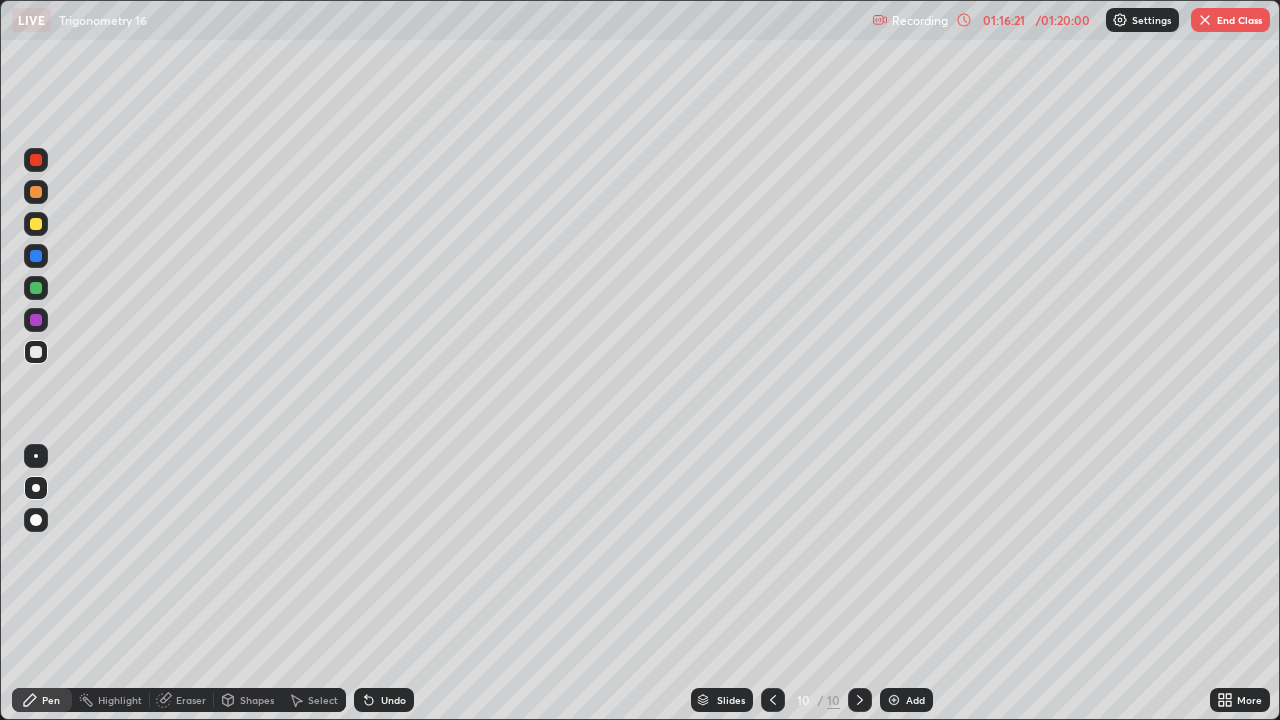 click on "Undo" at bounding box center [393, 700] 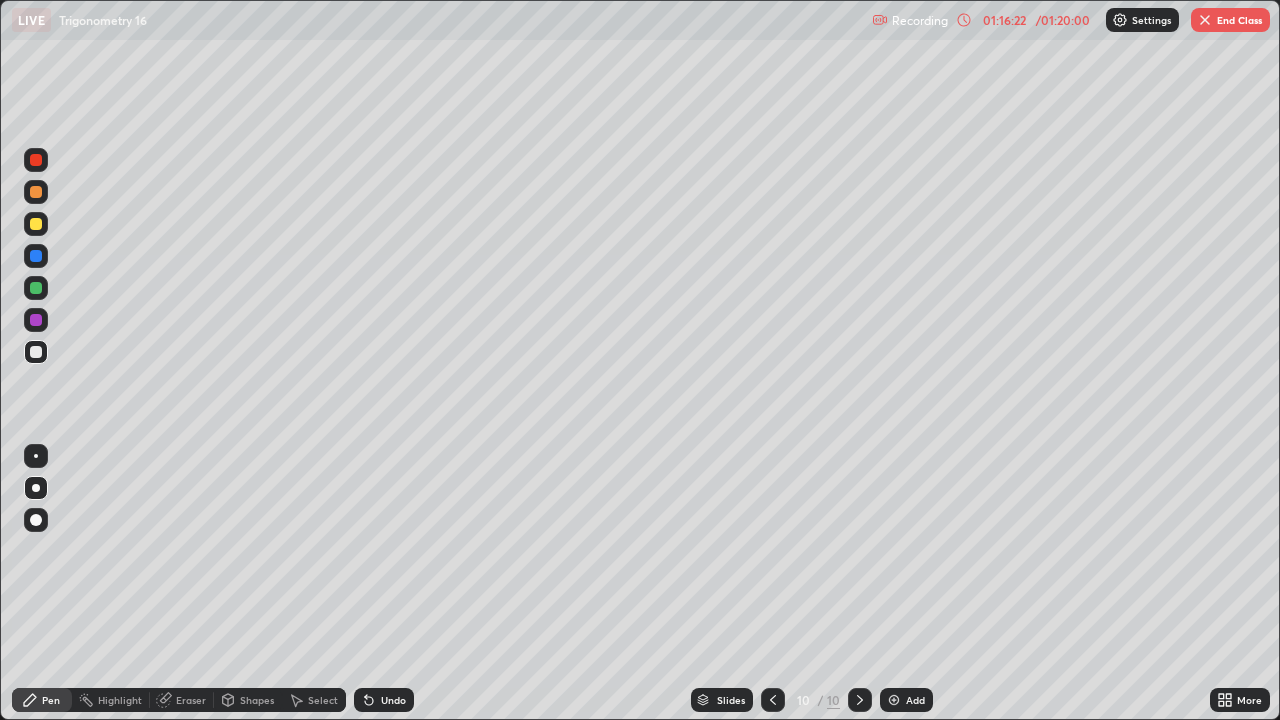 click on "Undo" at bounding box center [393, 700] 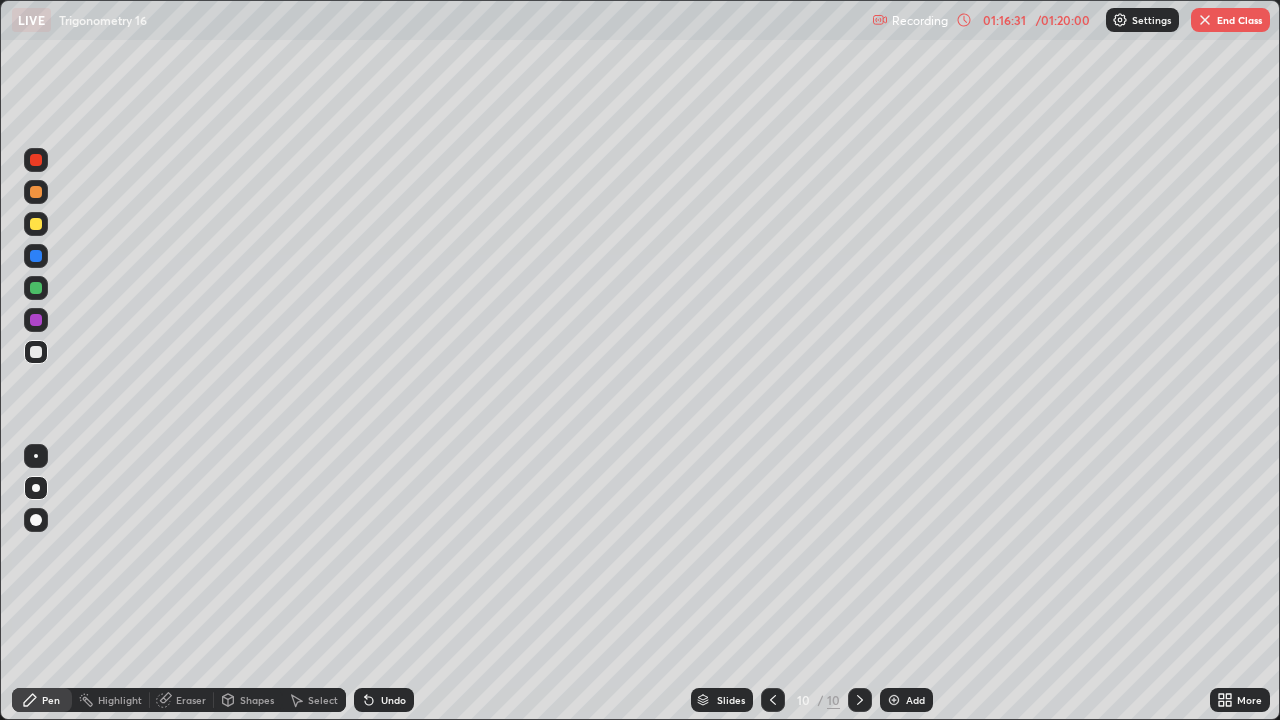 click 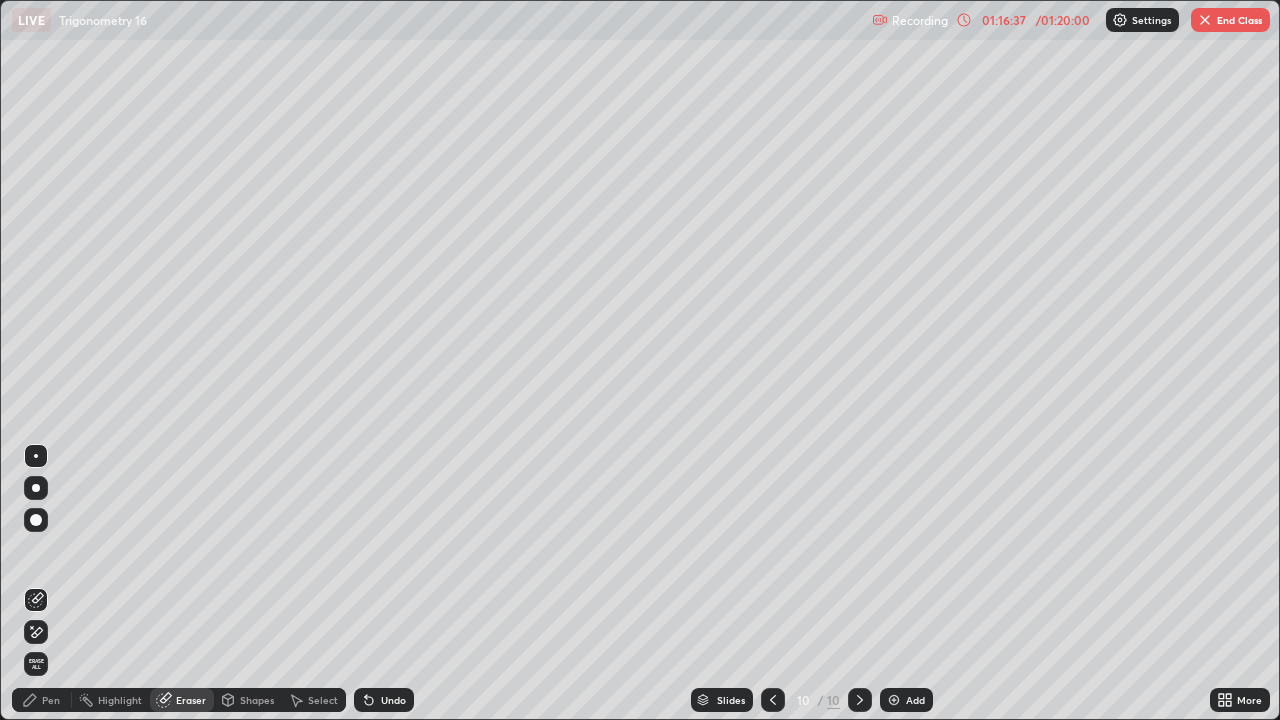 click on "Pen" at bounding box center [51, 700] 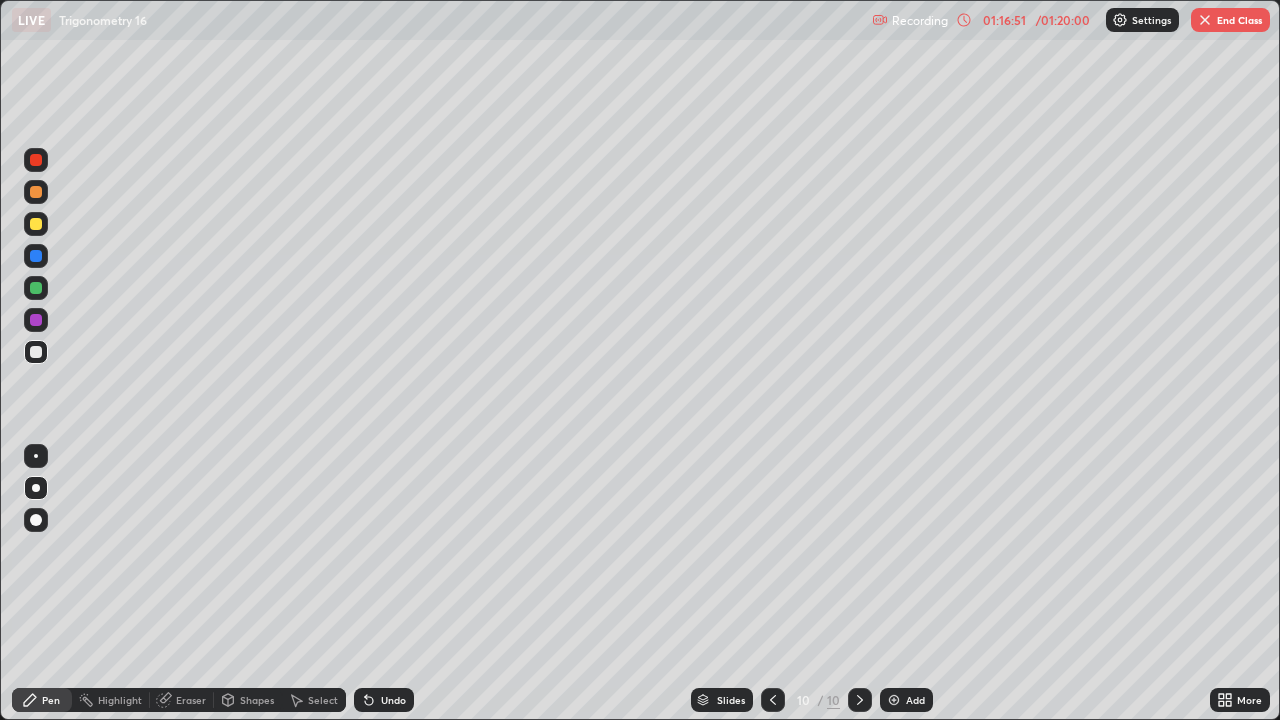 click on "Eraser" at bounding box center [191, 700] 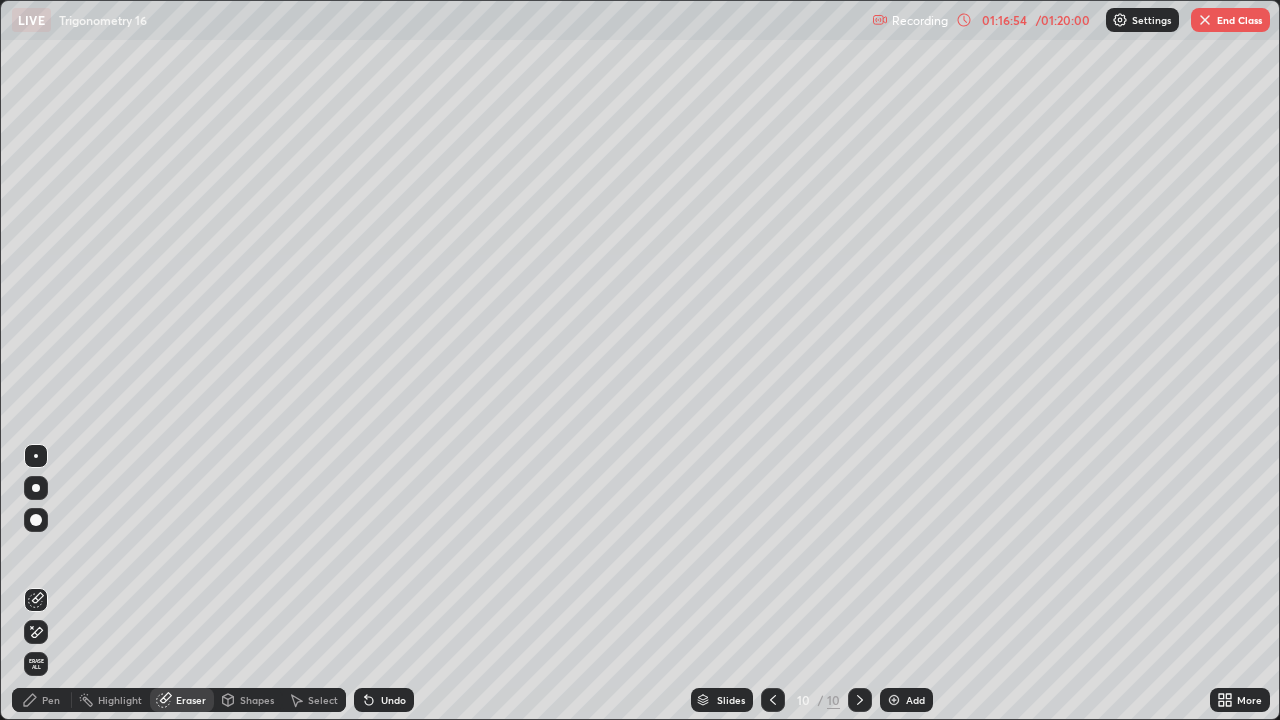 click on "Pen" at bounding box center (51, 700) 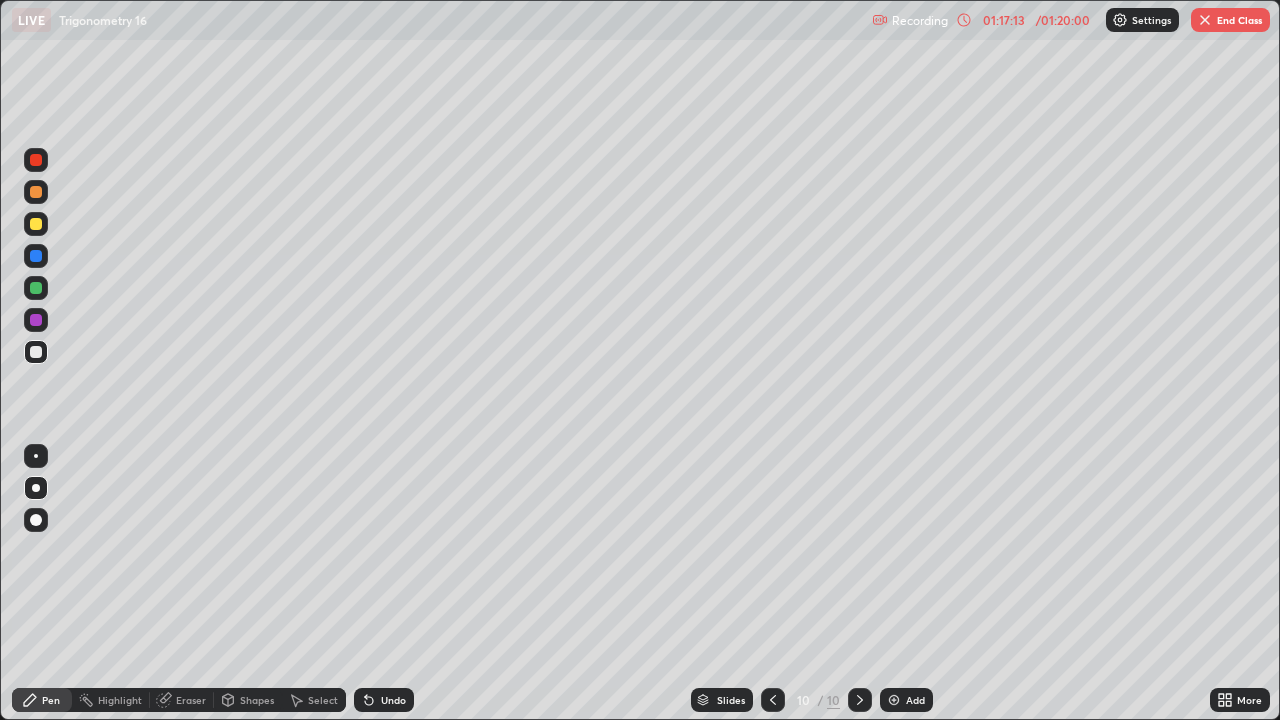 click at bounding box center [36, 160] 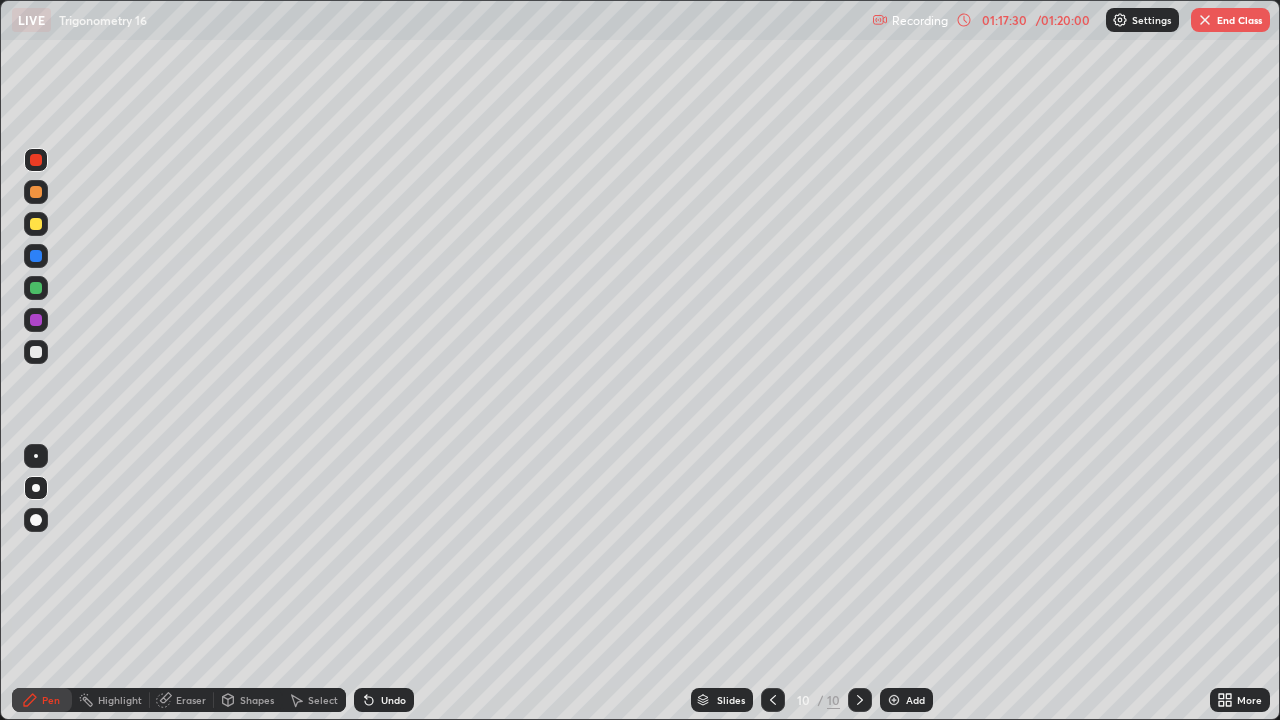 click at bounding box center (36, 352) 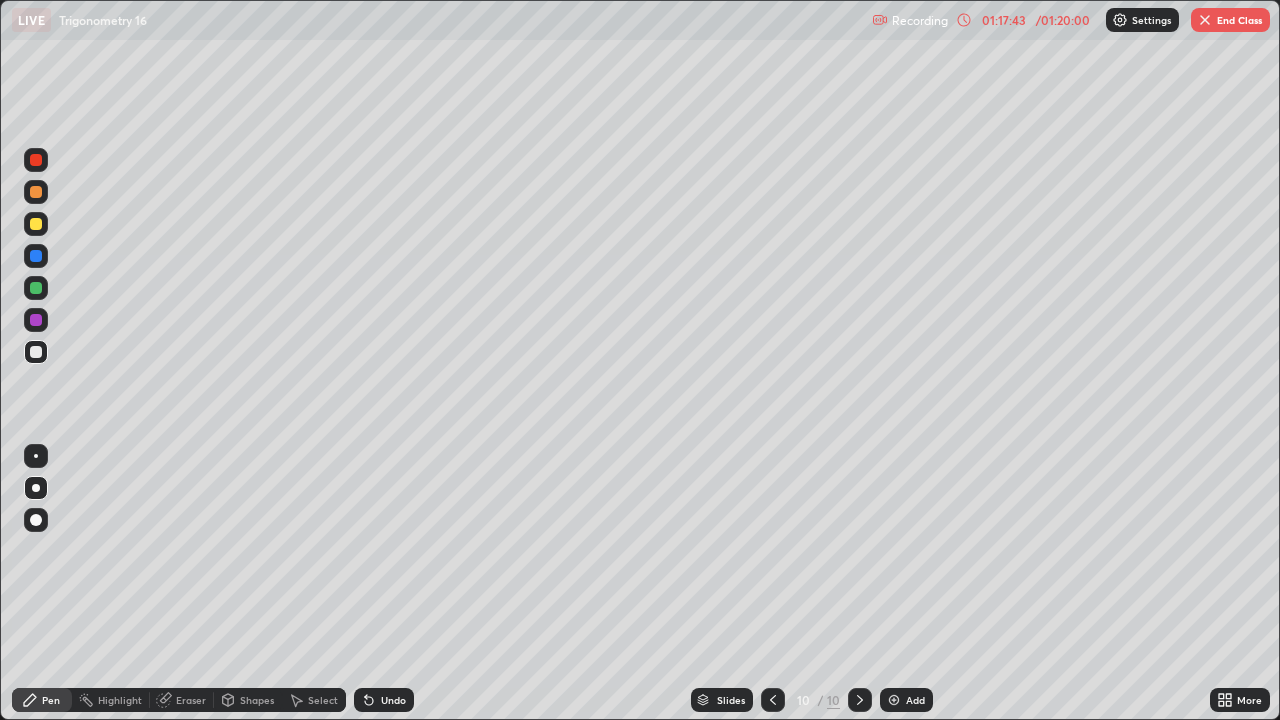 click on "Undo" at bounding box center (393, 700) 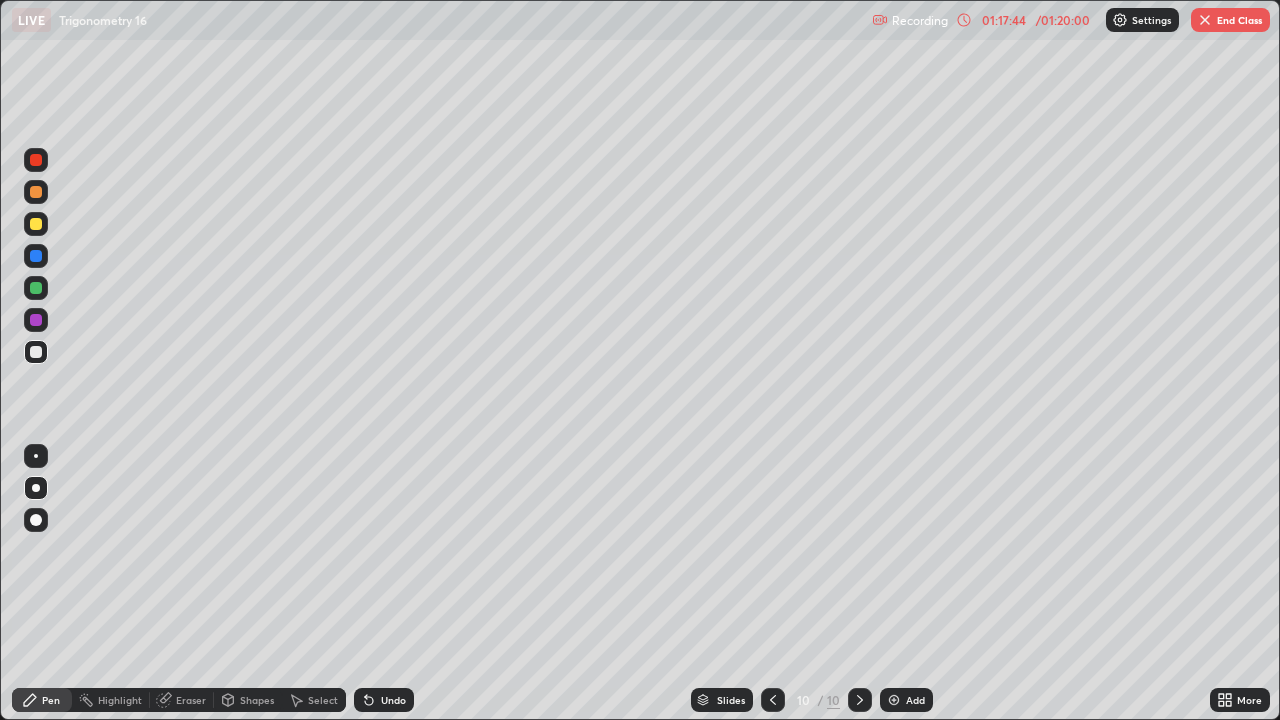 click on "Undo" at bounding box center (384, 700) 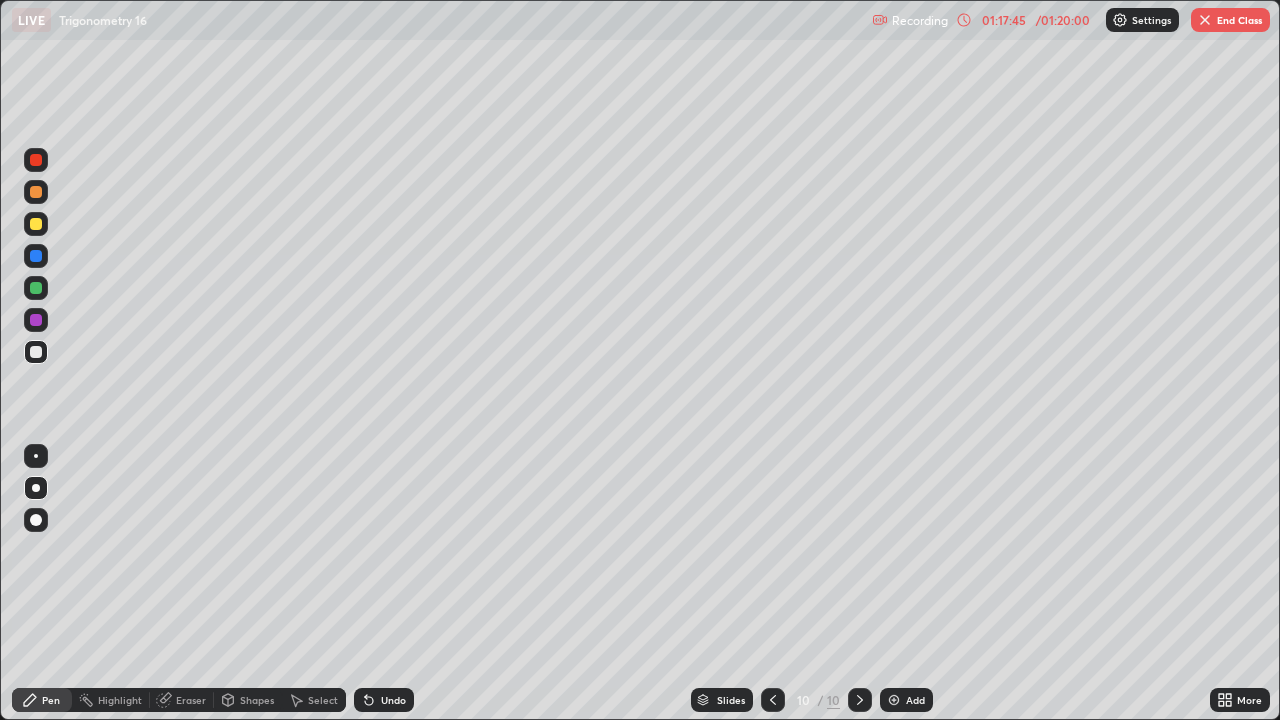 click on "Undo" at bounding box center (393, 700) 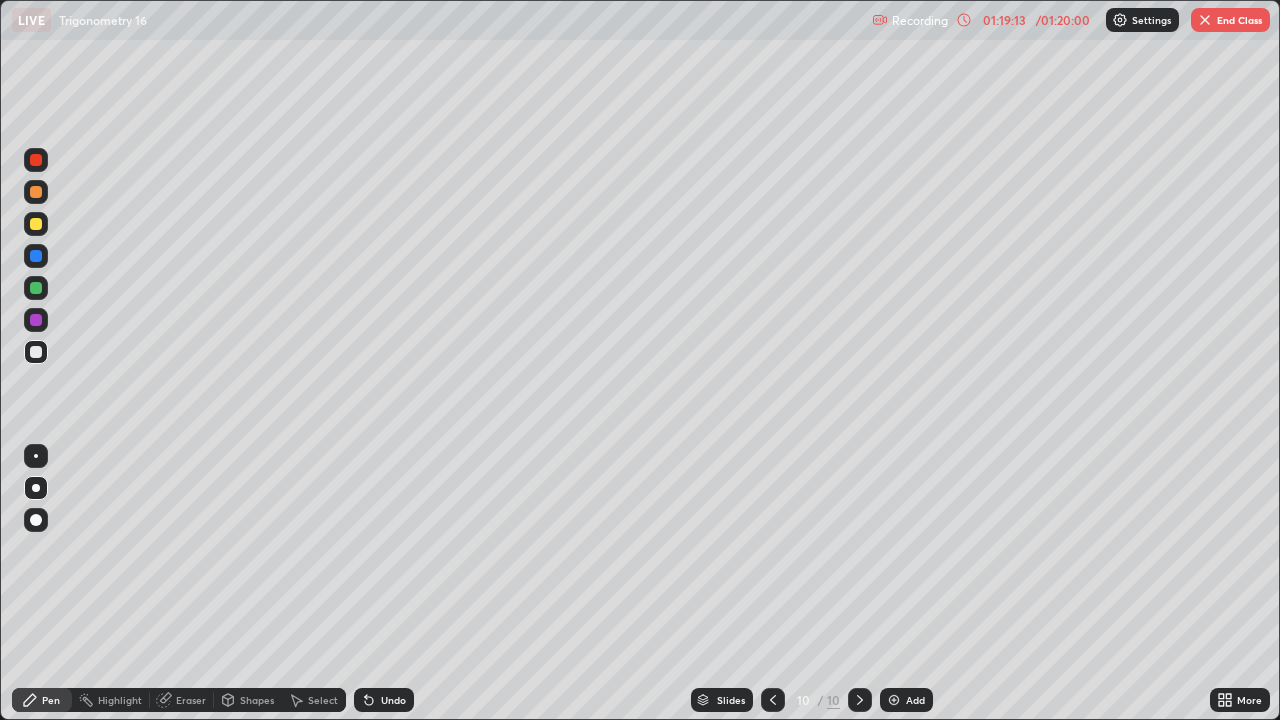 click on "End Class" at bounding box center (1230, 20) 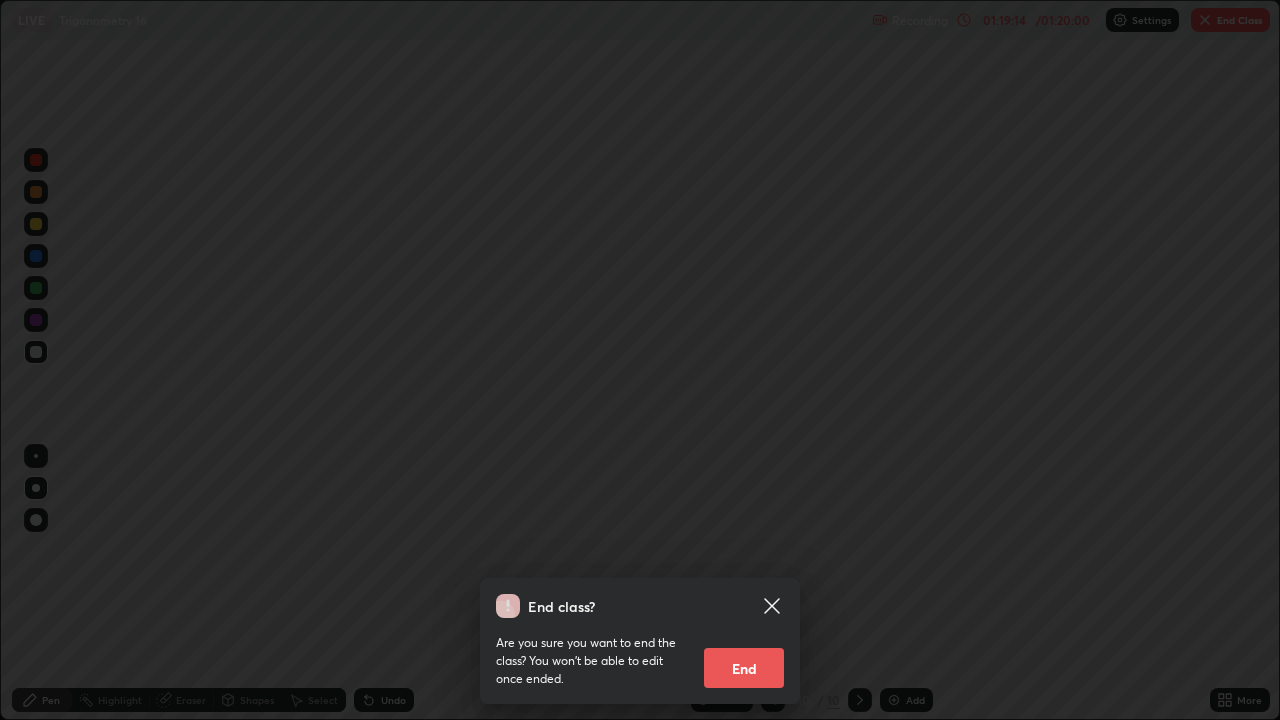 click on "End" at bounding box center (744, 668) 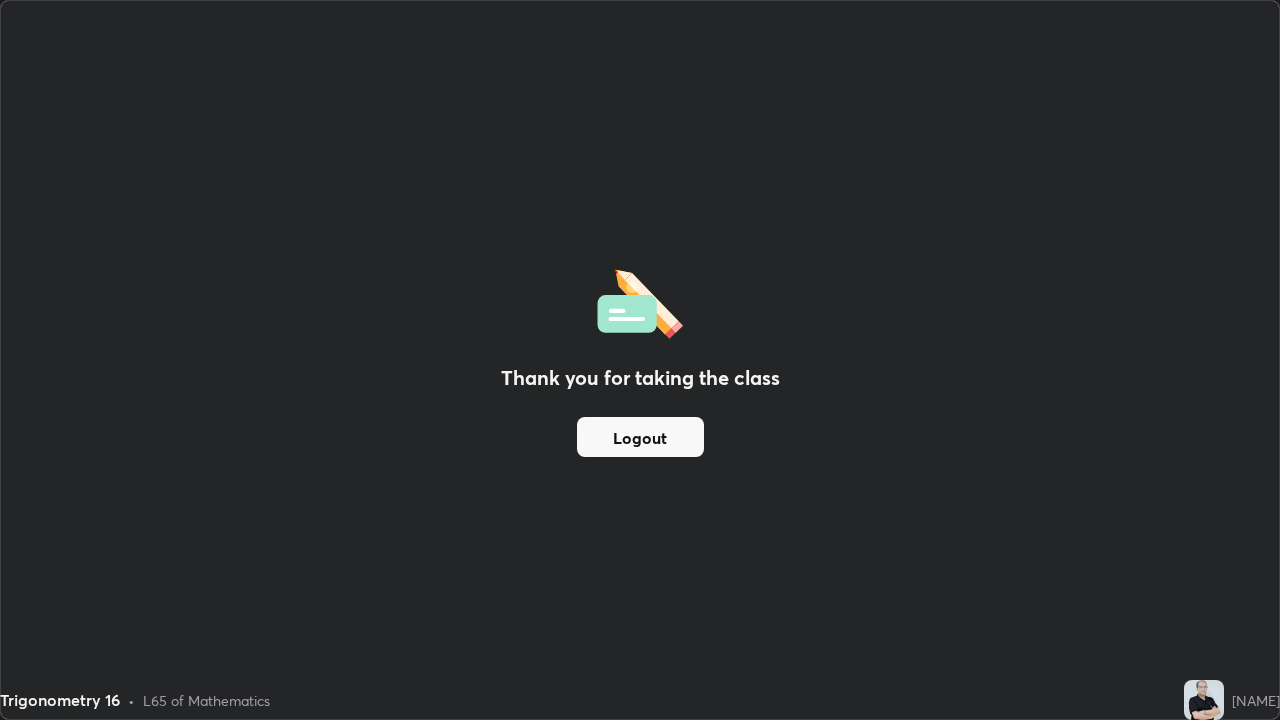 click on "Logout" at bounding box center [640, 437] 